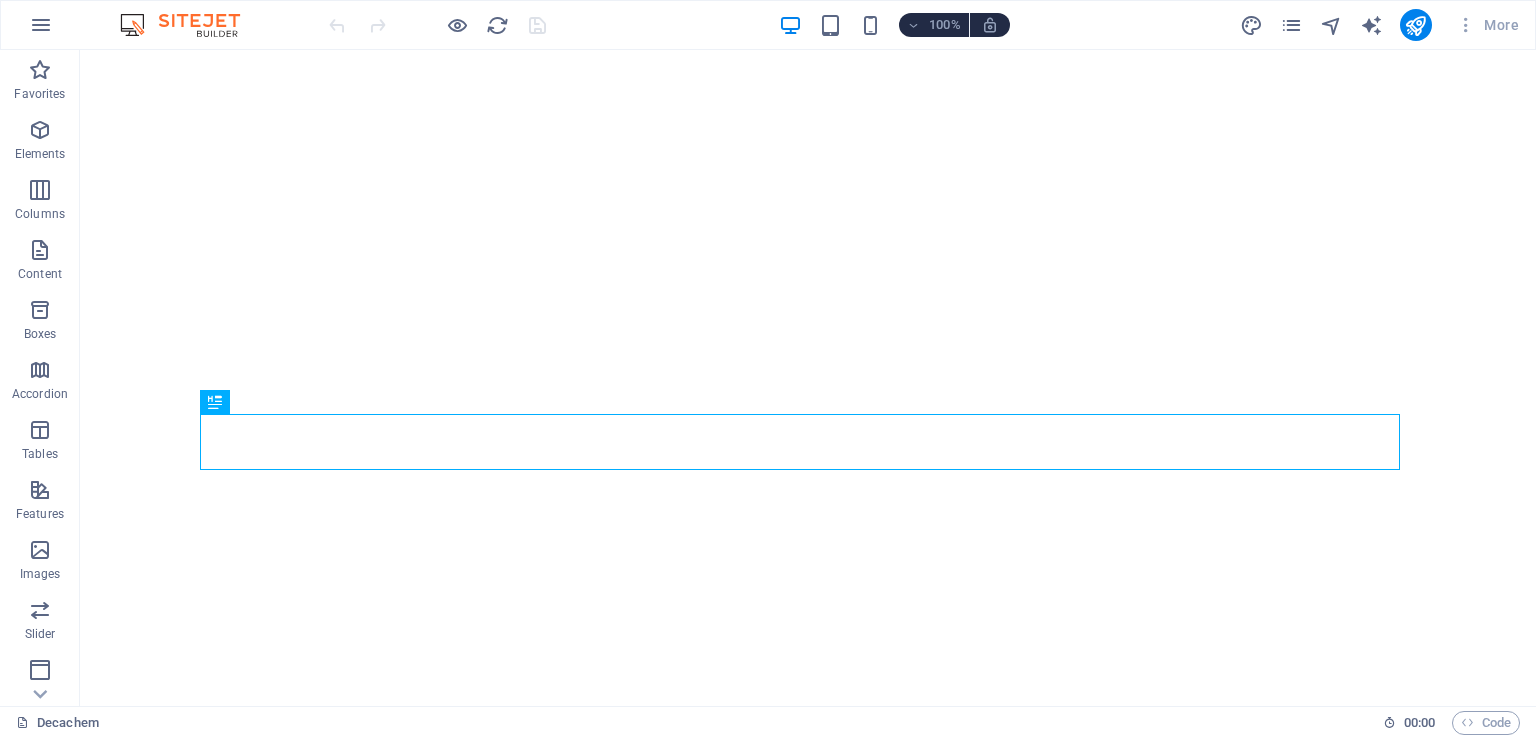 scroll, scrollTop: 0, scrollLeft: 0, axis: both 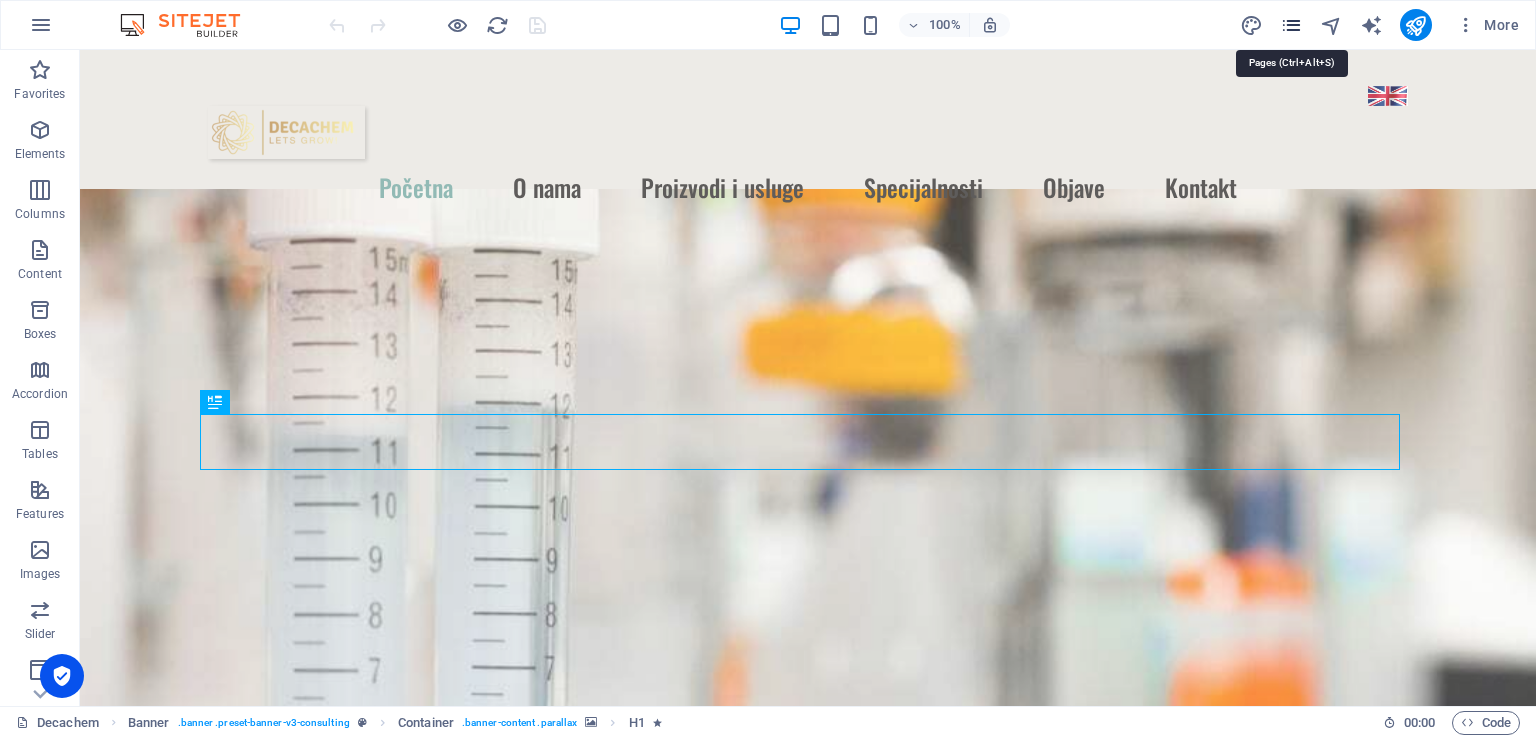 click at bounding box center (1291, 25) 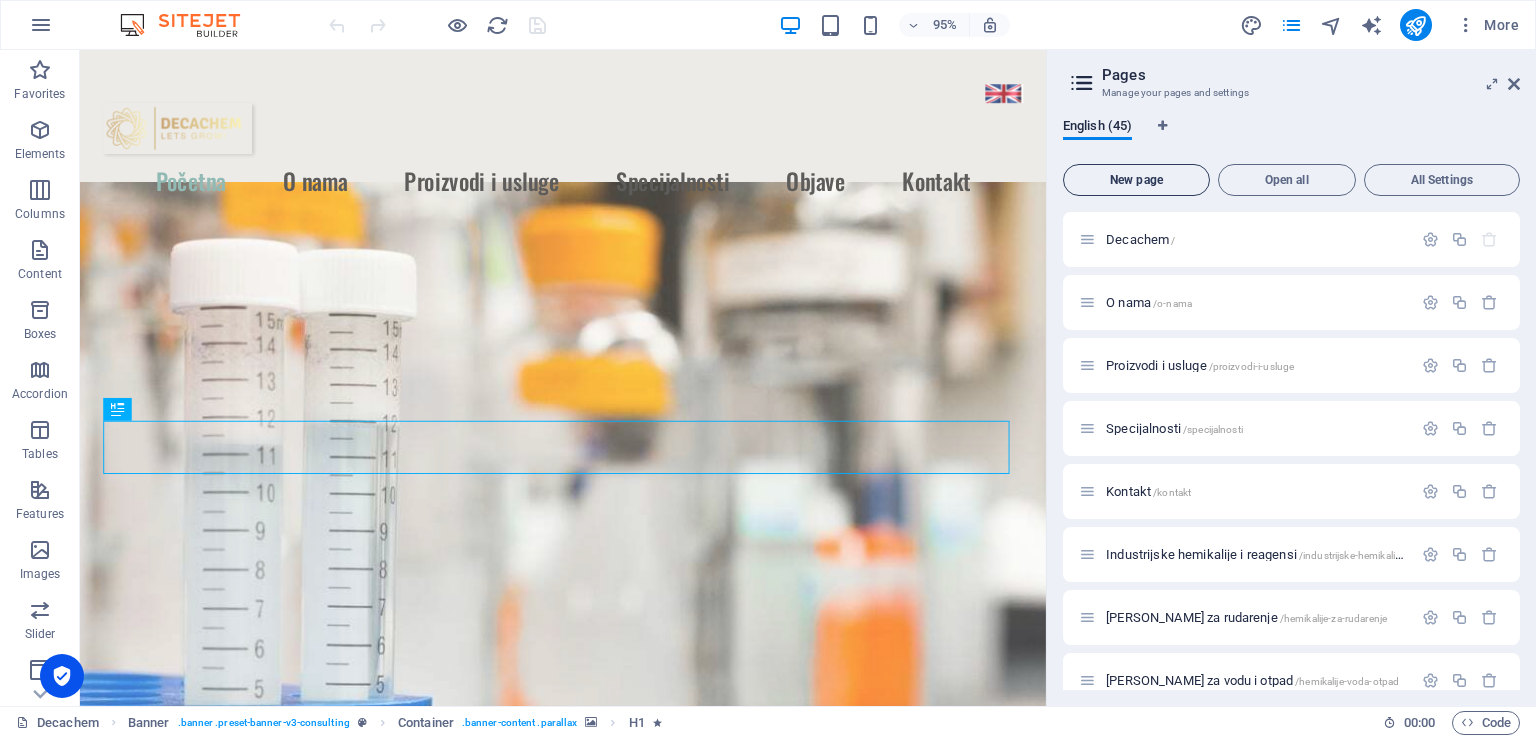 click on "New page" at bounding box center (1136, 180) 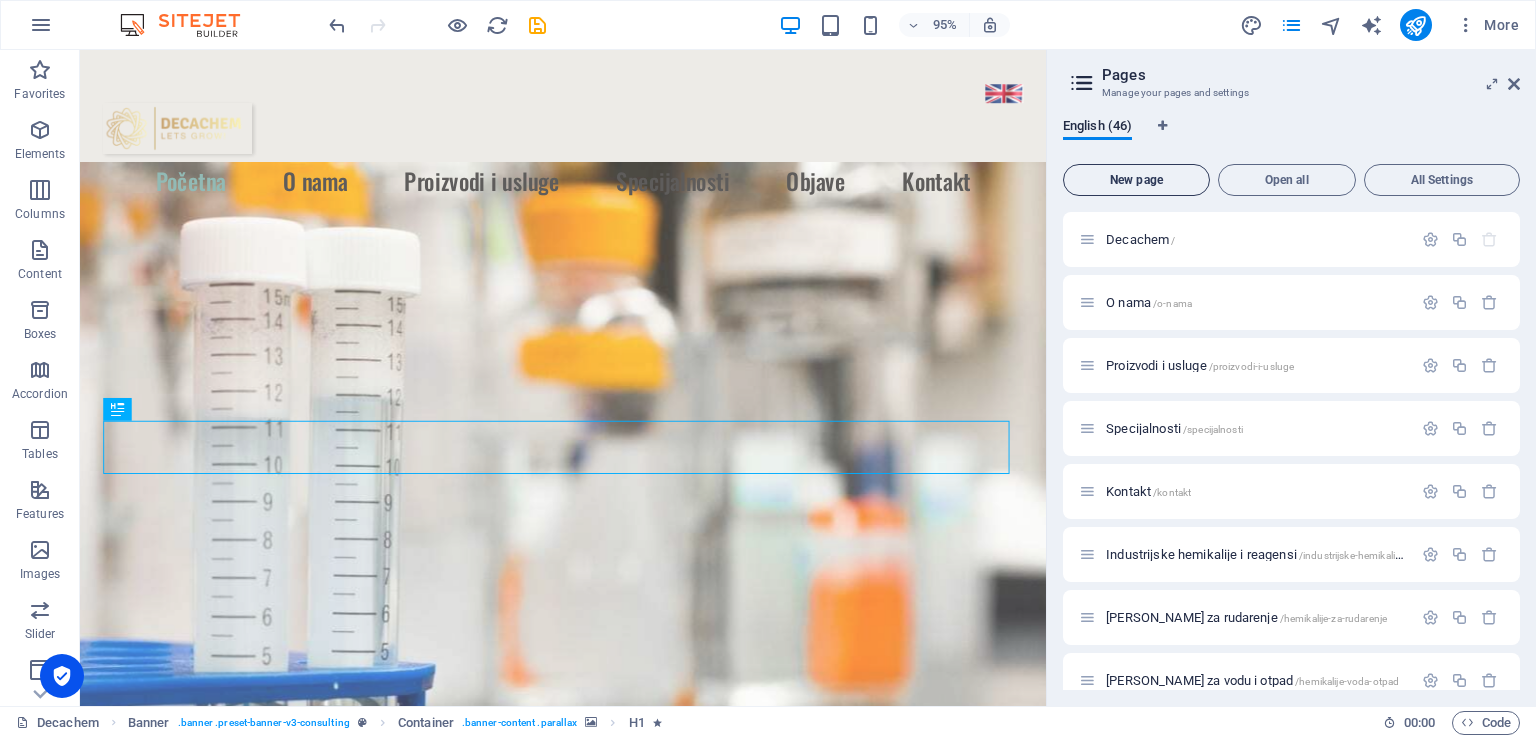 scroll, scrollTop: 2699, scrollLeft: 0, axis: vertical 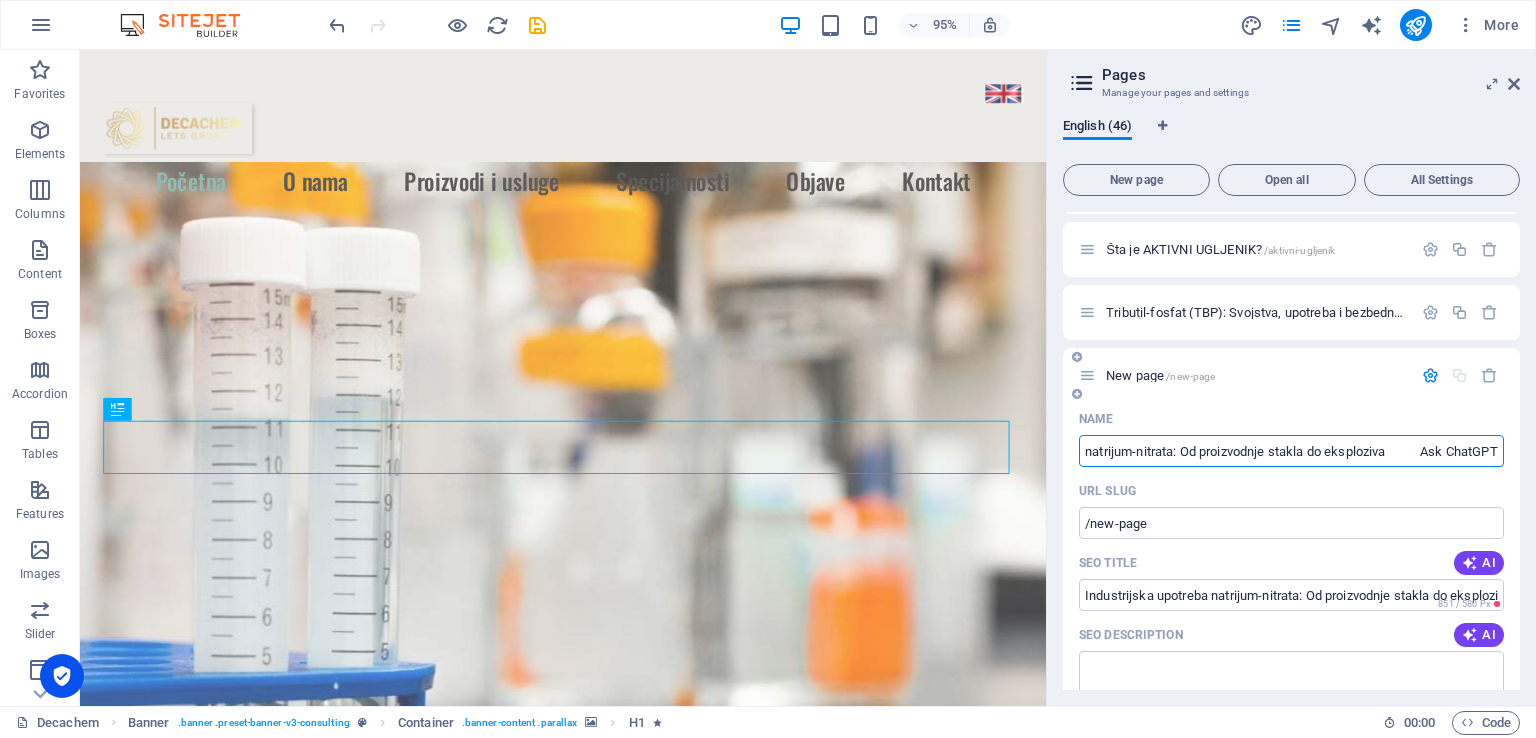 type on "Industrijska upotreba natrijum-nitrata: Od proizvodnje stakla do eksploziva           Ask ChatGPT" 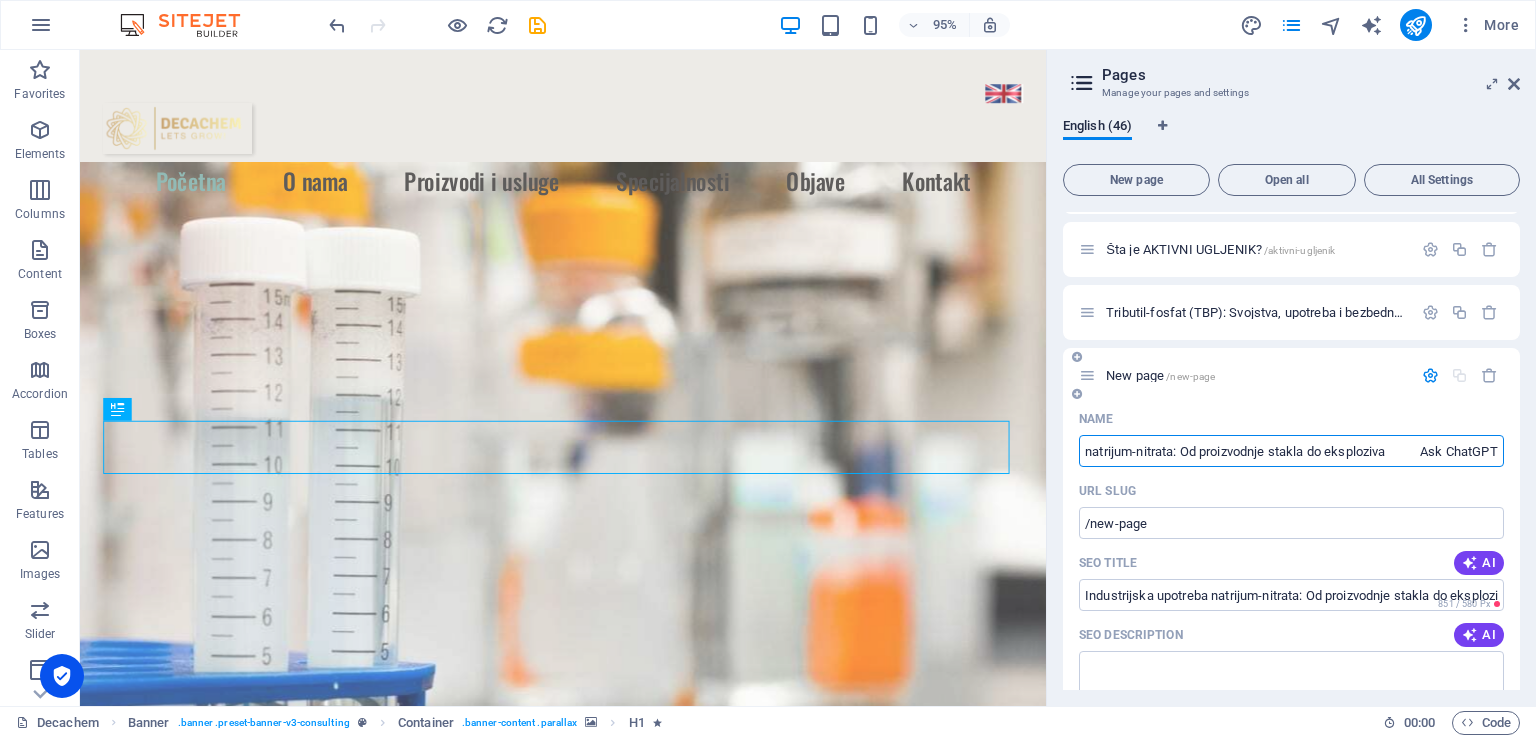 type on "/industrijska-upotreba-natrijum-nitrata-od-proizvodnje-stakla-do-eksploziva-ask-chatgpt" 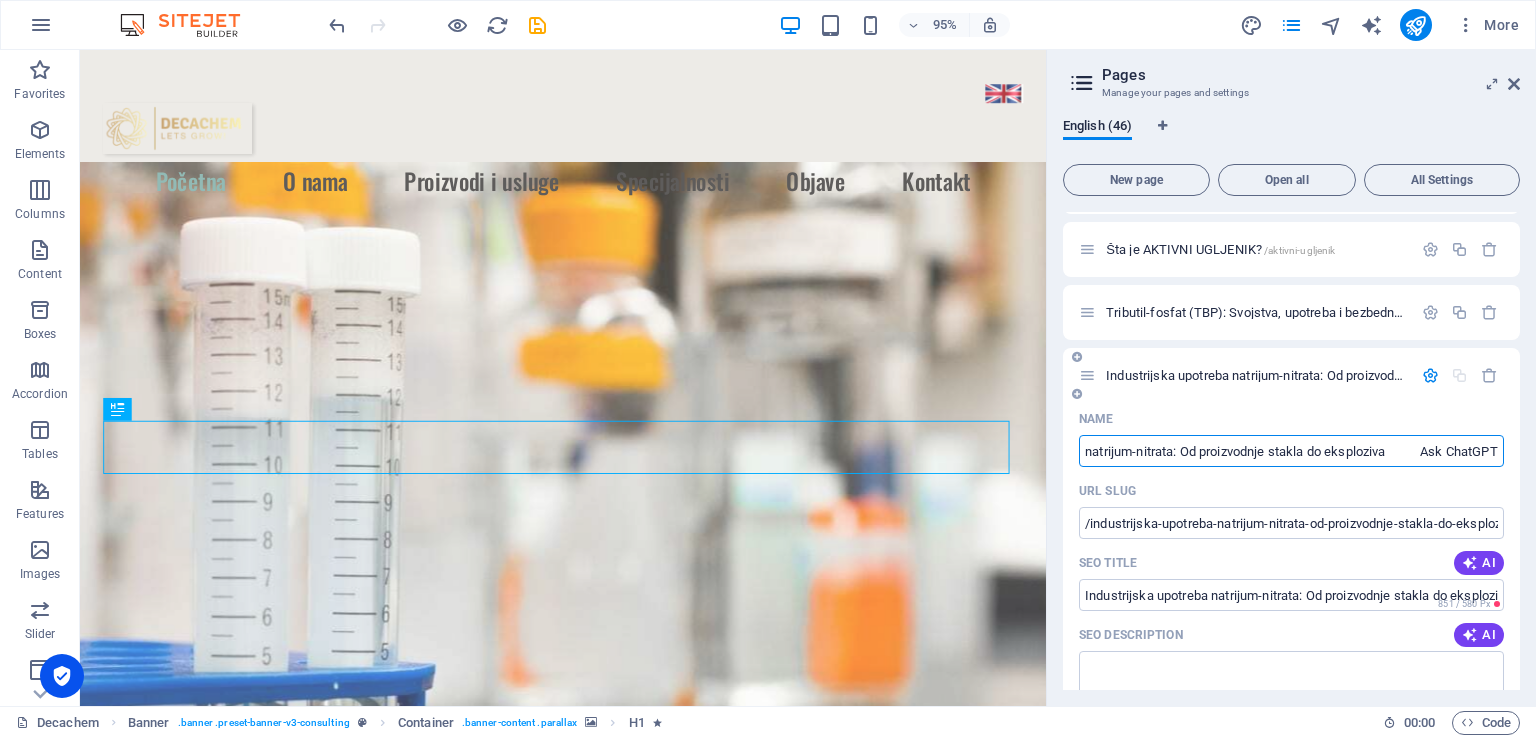 scroll, scrollTop: 0, scrollLeft: 0, axis: both 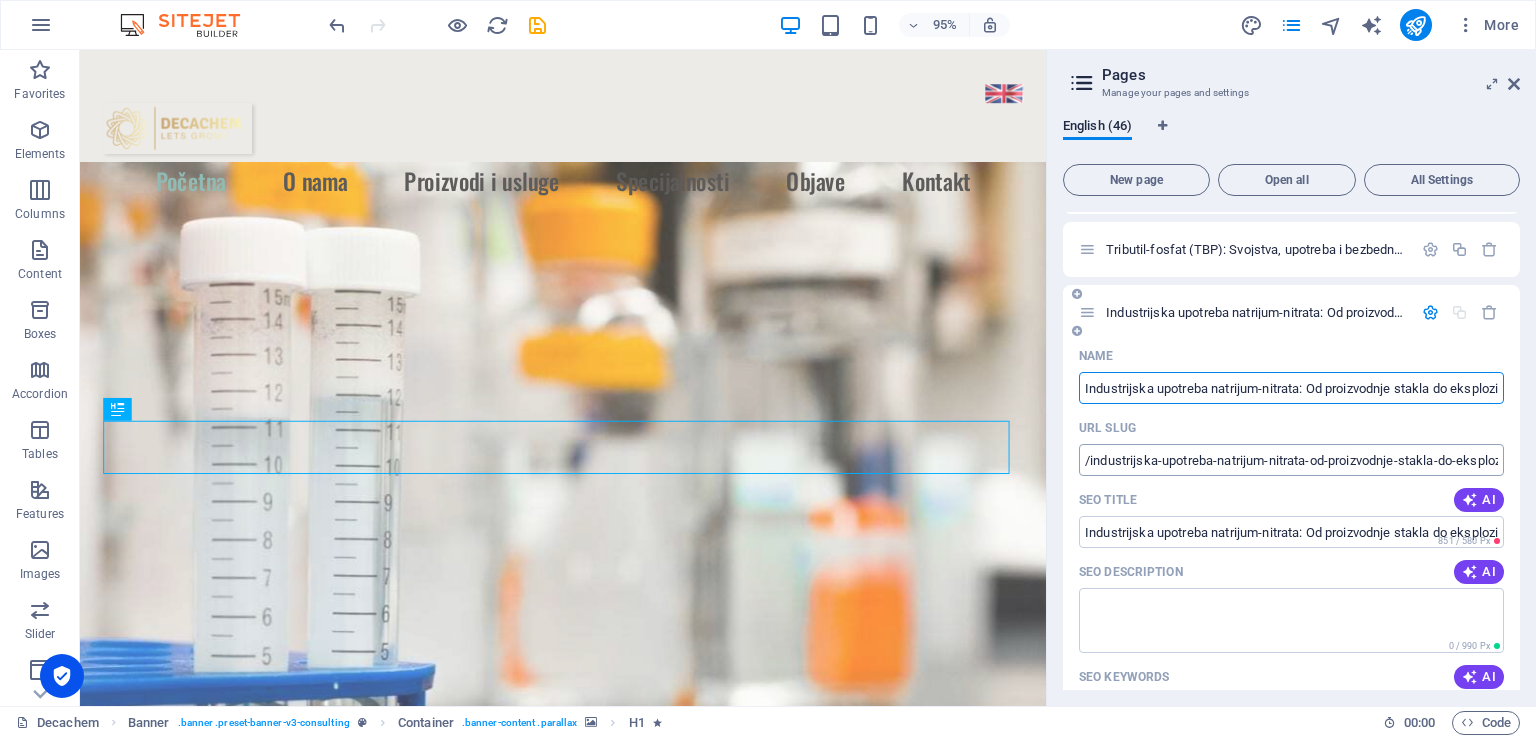 type on "Industrijska upotreba natrijum-nitrata: Od proizvodnje stakla do eksploziva           Ask ChatGPT" 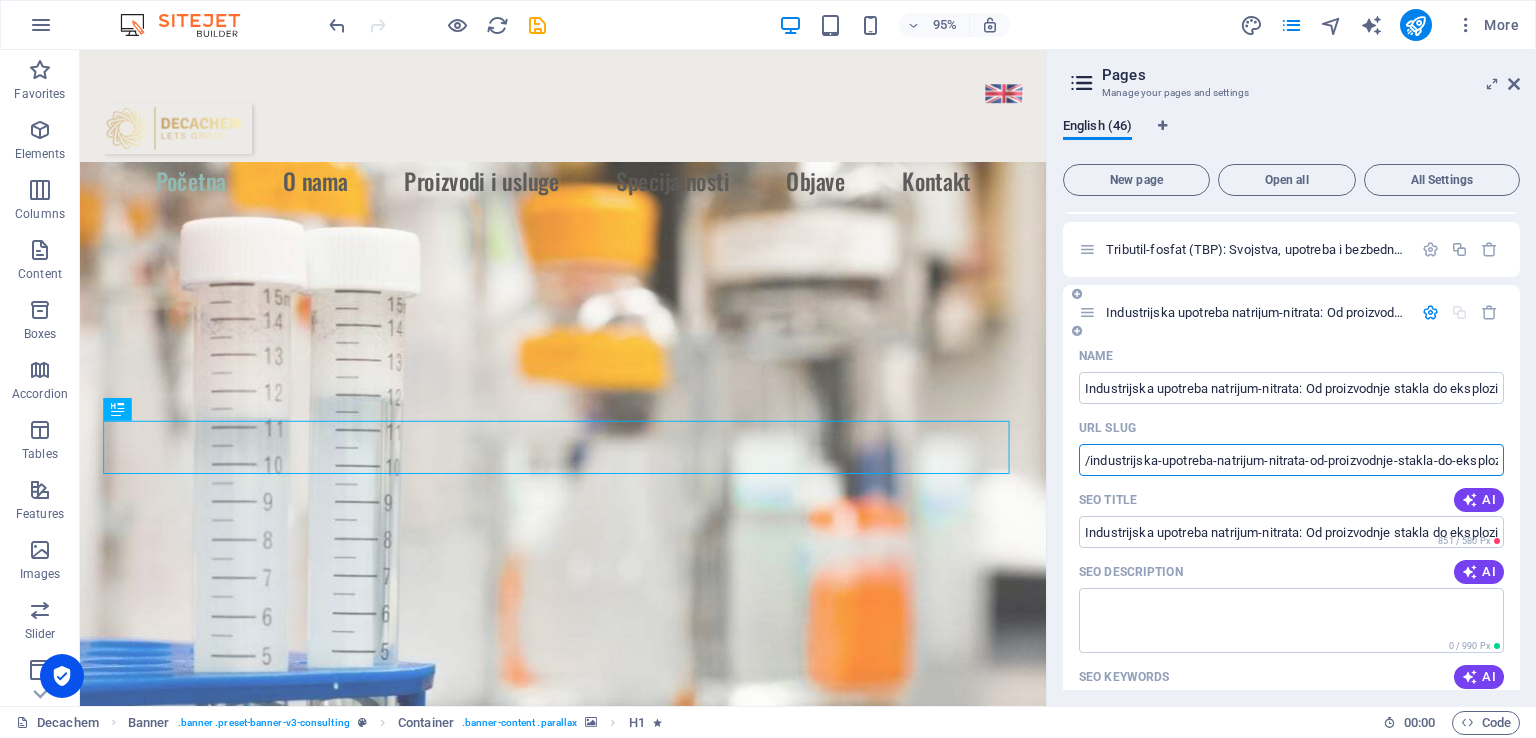 click on "/industrijska-upotreba-natrijum-nitrata-od-proizvodnje-stakla-do-eksploziva-ask-chatgpt" at bounding box center (1291, 460) 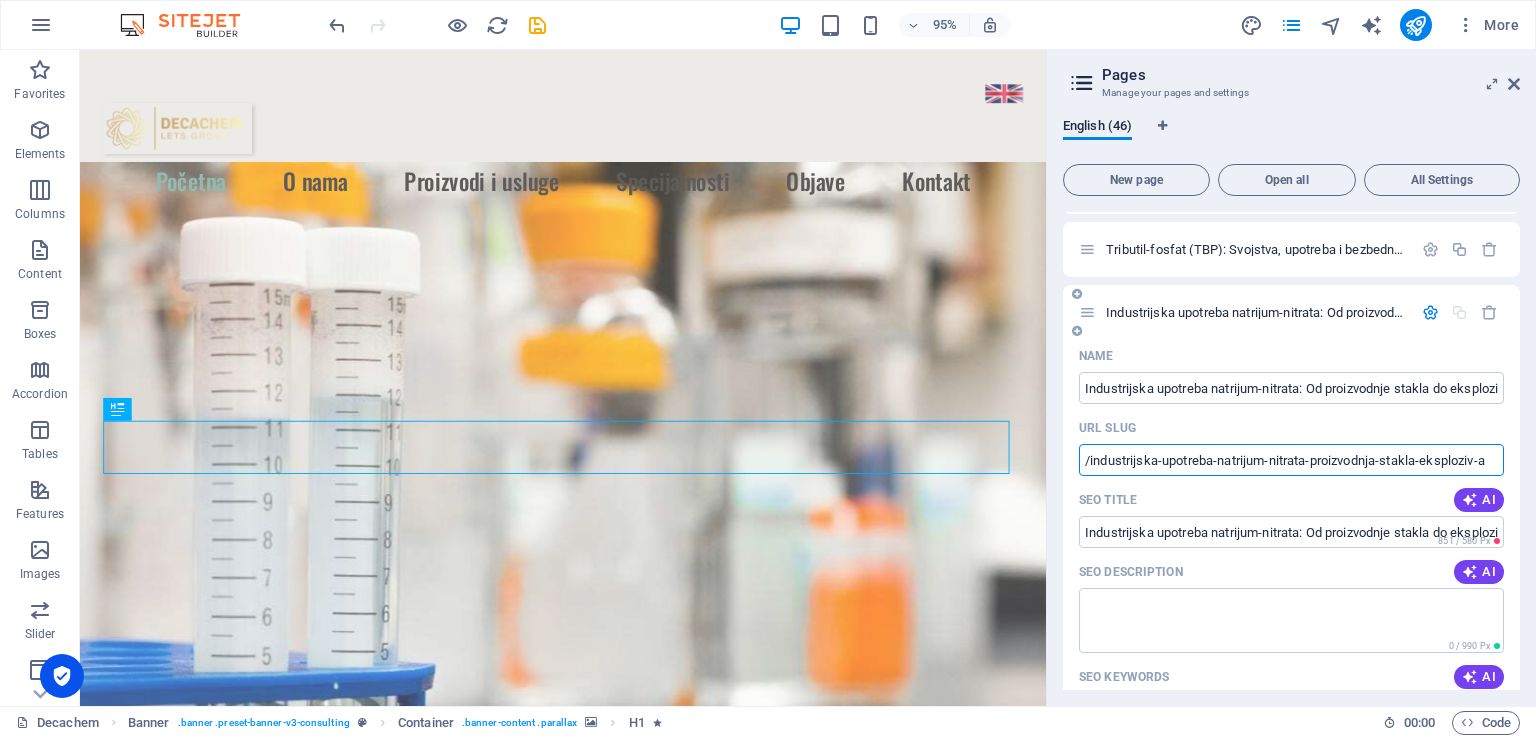 scroll, scrollTop: 0, scrollLeft: 0, axis: both 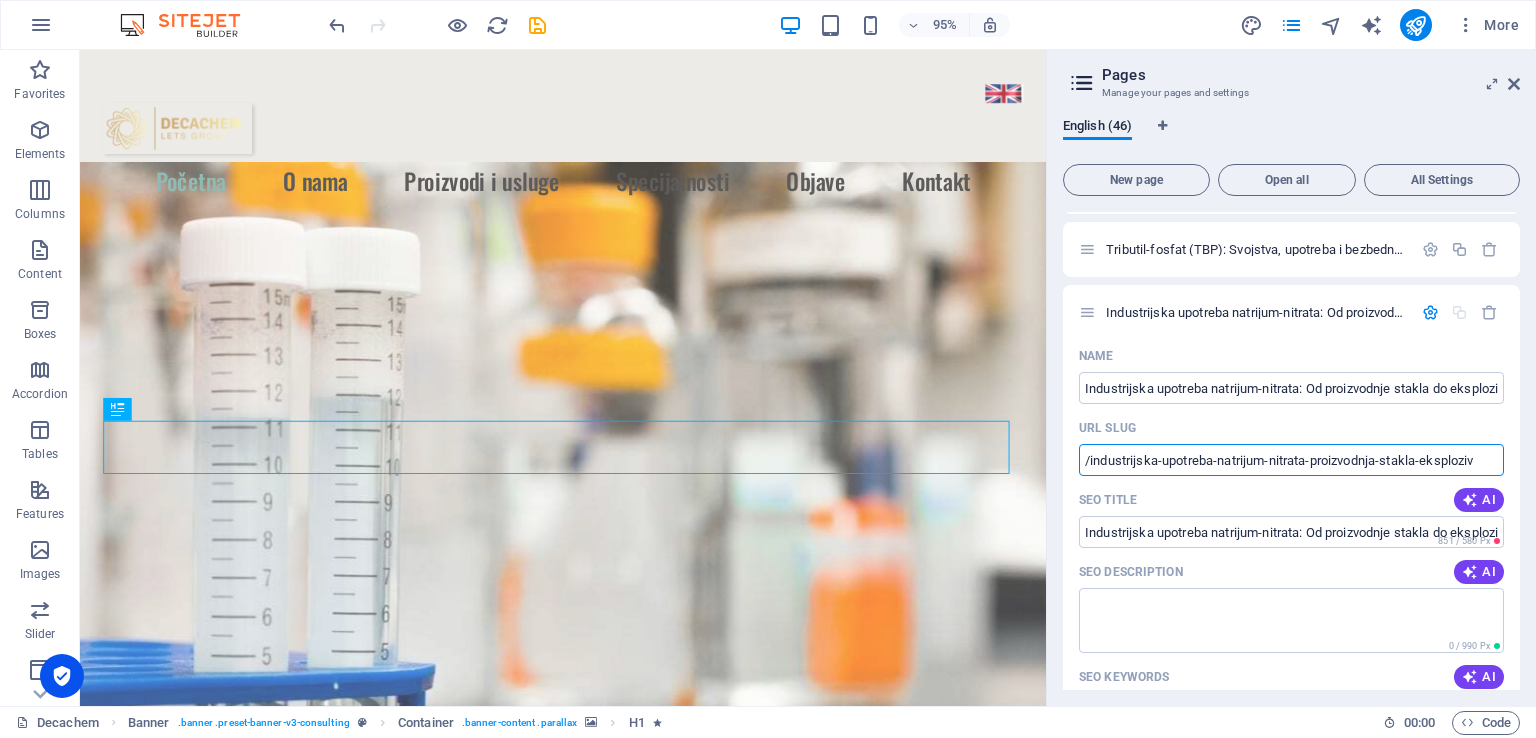 type on "/industrijska-upotreba-natrijum-nitrata-proizvodnja-stakla-eksploziv" 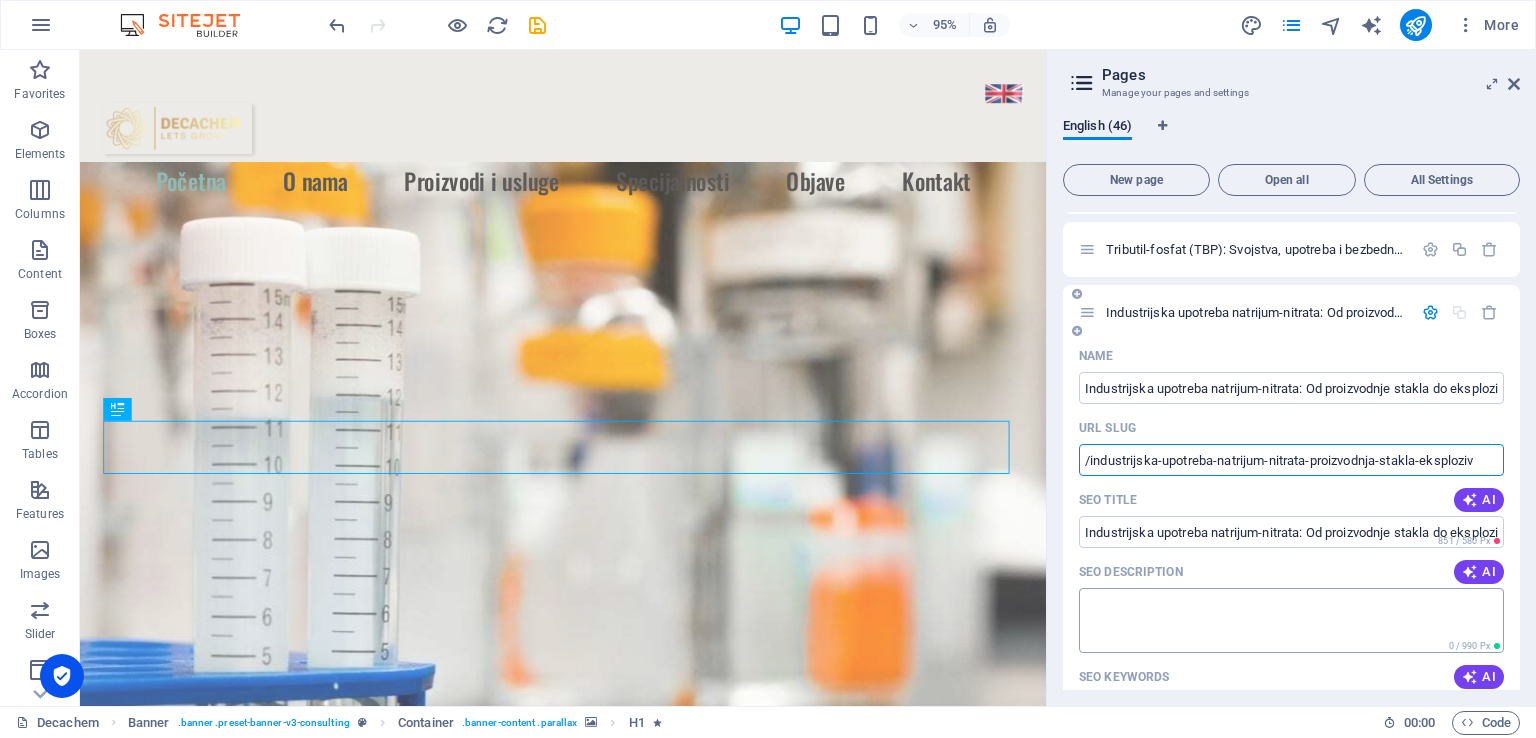 click on "SEO Description" at bounding box center [1291, 620] 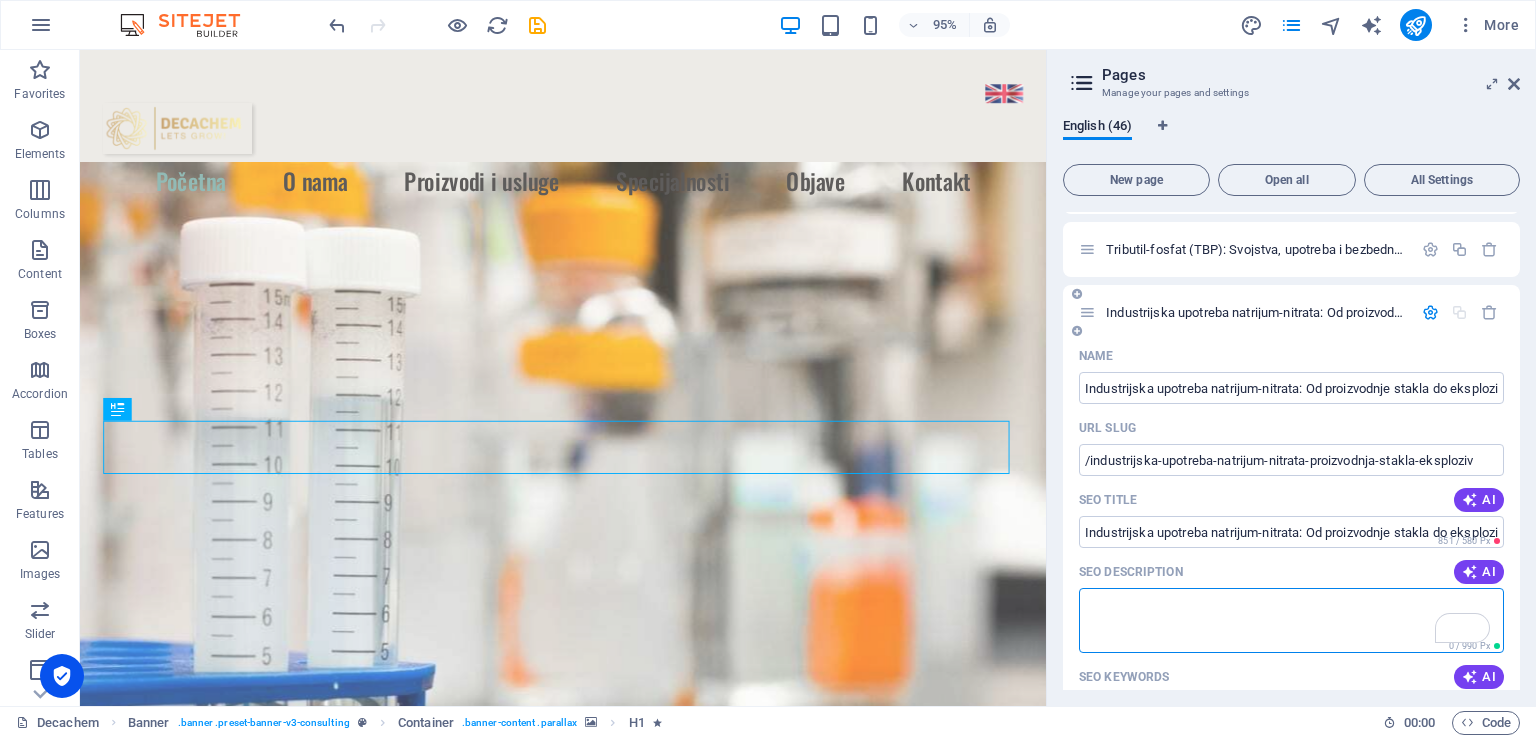 paste on "Otkrijte raznovrsne industrijske primene natrijum-nitrata — od proizvodnje stakla i obrade metala do đubriva i eksploziva." 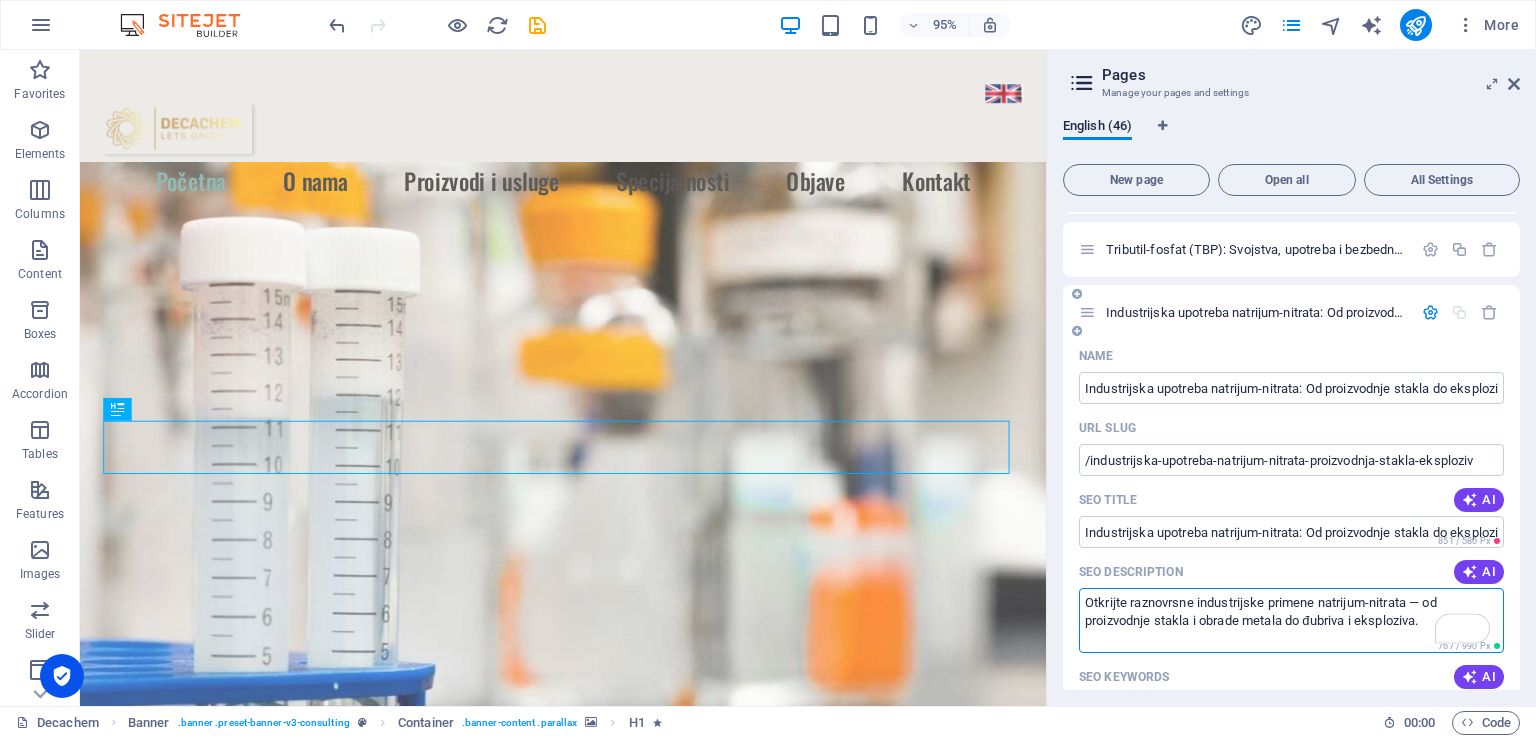 scroll, scrollTop: 2762, scrollLeft: 0, axis: vertical 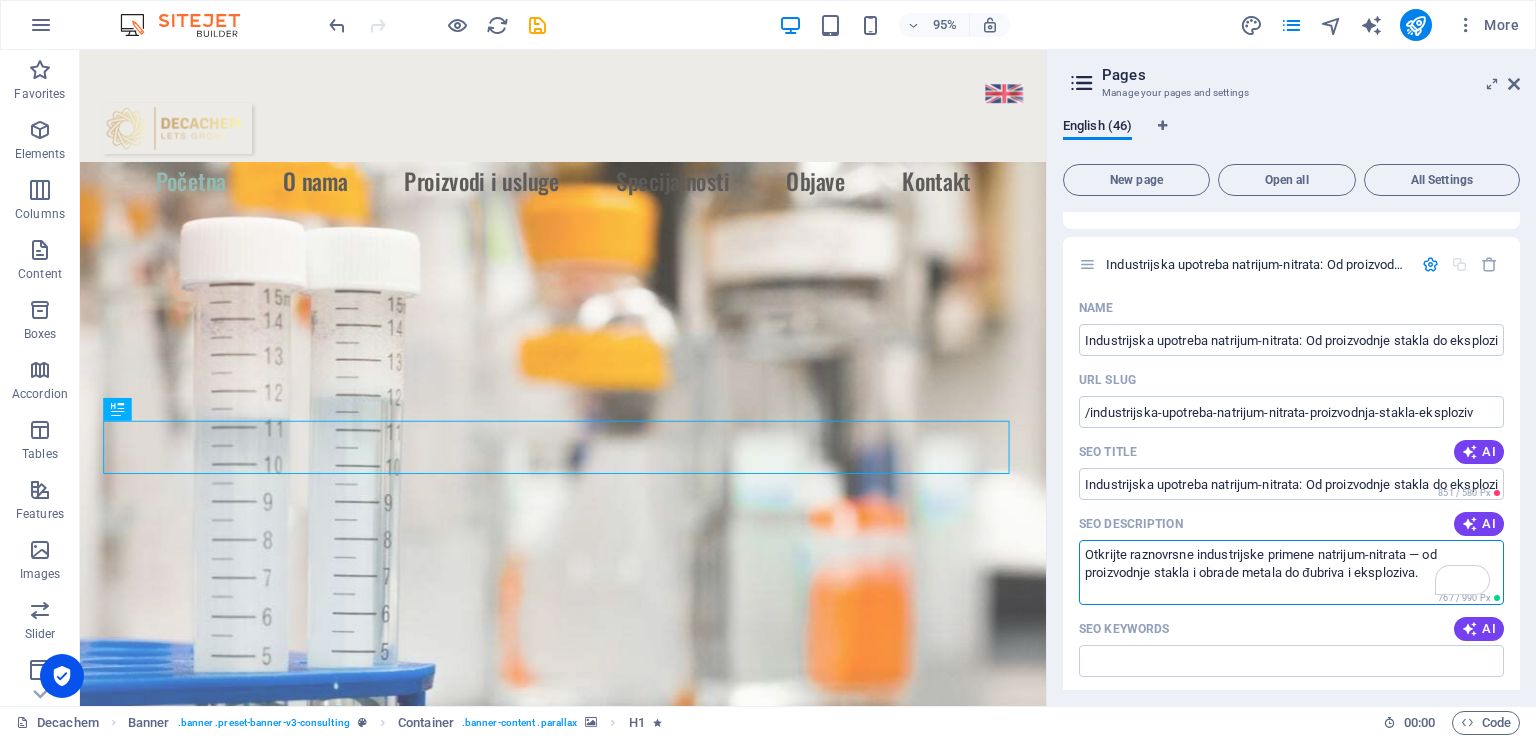 type on "Otkrijte raznovrsne industrijske primene natrijum-nitrata — od proizvodnje stakla i obrade metala do đubriva i eksploziva." 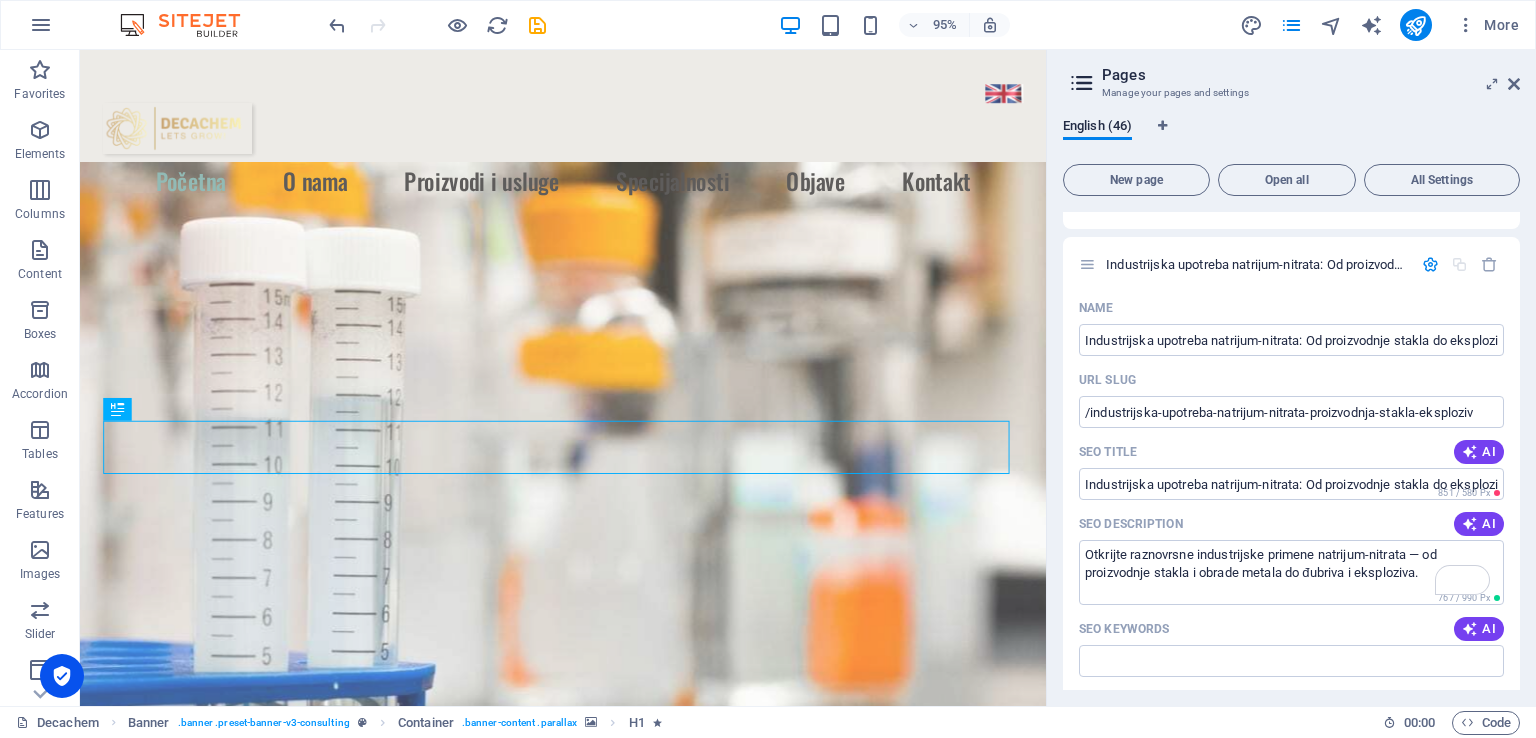 drag, startPoint x: 1519, startPoint y: 596, endPoint x: 1520, endPoint y: 629, distance: 33.01515 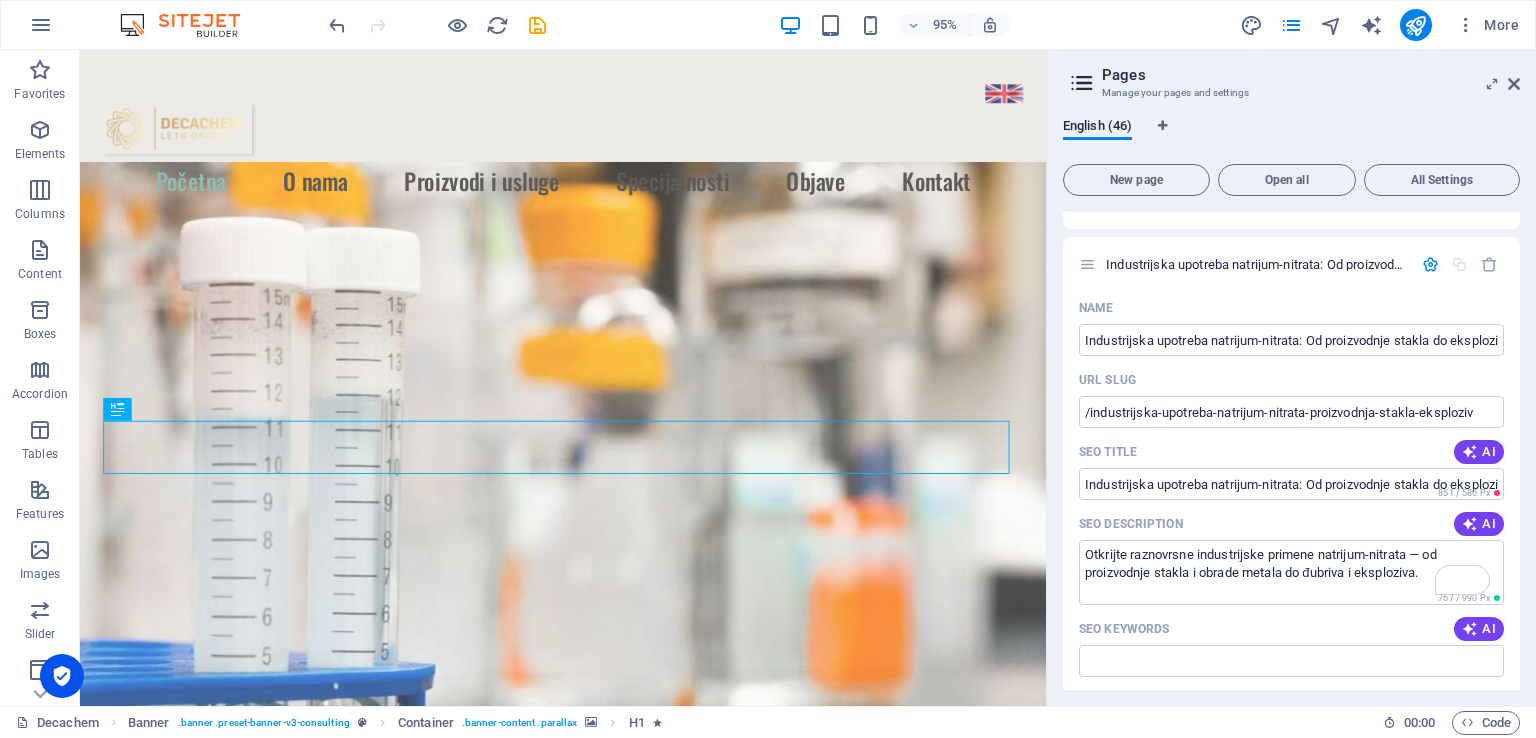 click on "English (46) New page Open all All Settings Decachem / O nama /o-nama Proizvodi i usluge /proizvodi-i-usluge Specijalnosti /specijalnosti Kontakt /kontakt Industrijske hemikalije i reagensi /industrijske-hemikalije-reagensi Hemikalije za rudarenje /hemikalije-za-rudarenje Hemikalije za vodu i otpad /hemikalije-voda-otpad Rastvarači / Plastifikatori / Premazi /rastvaraci-plastifikatori-premazi Sirovine za đubriva /sirovine-za-djubriva Kiseline / Alkoholi / Acetati /kiseline-alkoholi-acetati Nitrati i sulfati /nitrati-sulfati Prehrambeni proizvodi i stočna hrana  /prehrana-stocna-hrana Lista proizvoda po abecednom redu /lista-proizvoda Proizvodi sa MSDS i TDS /proizvodi-msds-tds Objave /objave Zašto je kalijum-nitrat ključan za visoke prinose u savremenoj poljoprivredi /kalijum-nitrat-prinosi-savremena-poljoprivreda Uloga amonijum-nitrata u industrijskim eksplozivima: regulativa, skladištenje i bezbedno snabdevanje /amonijum-nitrat-industrijski-eksploziv-regulativa-skladiste-bezbednost /aktivni-ugljenik" at bounding box center (1291, 404) 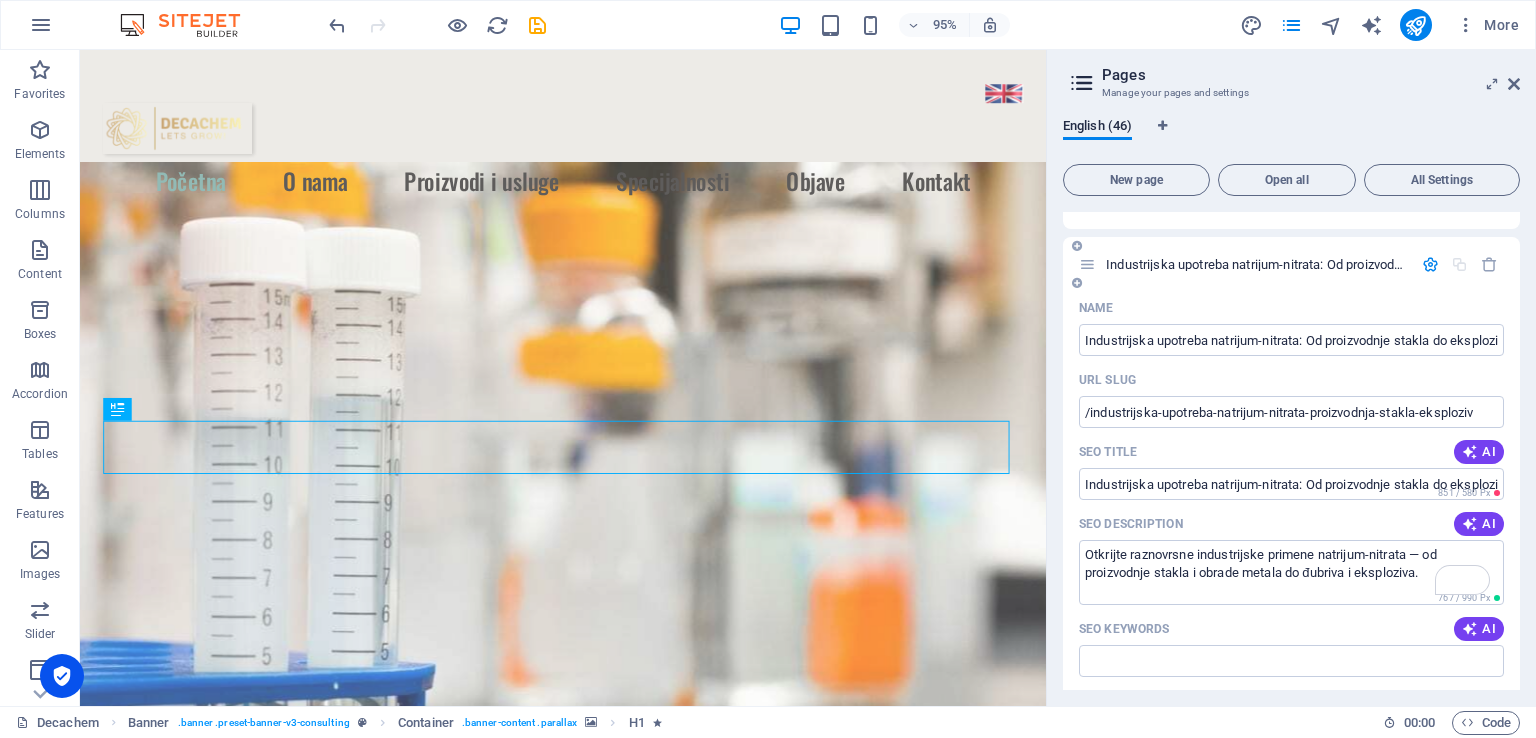 click on "Name Industrijska upotreba natrijum-nitrata: Od proizvodnje stakla do eksploziva           Ask ChatGPT ​ URL SLUG /industrijska-upotreba-natrijum-nitrata-proizvodnja-stakla-eksploziv ​ SEO Title AI ​ 851 / 580 Px SEO Description AI Otkrijte raznovrsne industrijske primene natrijum-nitrata — od proizvodnje stakla i obrade metala do đubriva i eksploziva.  ​ 767 / 990 Px SEO Keywords AI ​ Settings Menu Noindex Preview Mobile Desktop [DOMAIN_NAME] ... industrijska-upotreba-natrijum-nitrata-proizvodnja-stakla-eksploziv Otkrijte raznovrsne industrijske primene natrijum-nitrata — od proizvodnje stakla i obrade metala do đubriva i eksploziva.  Meta tags ​ Preview Image (Open Graph) Drag files here, click to choose files or select files from Files or our free stock photos & videos More Settings" at bounding box center [1291, 670] 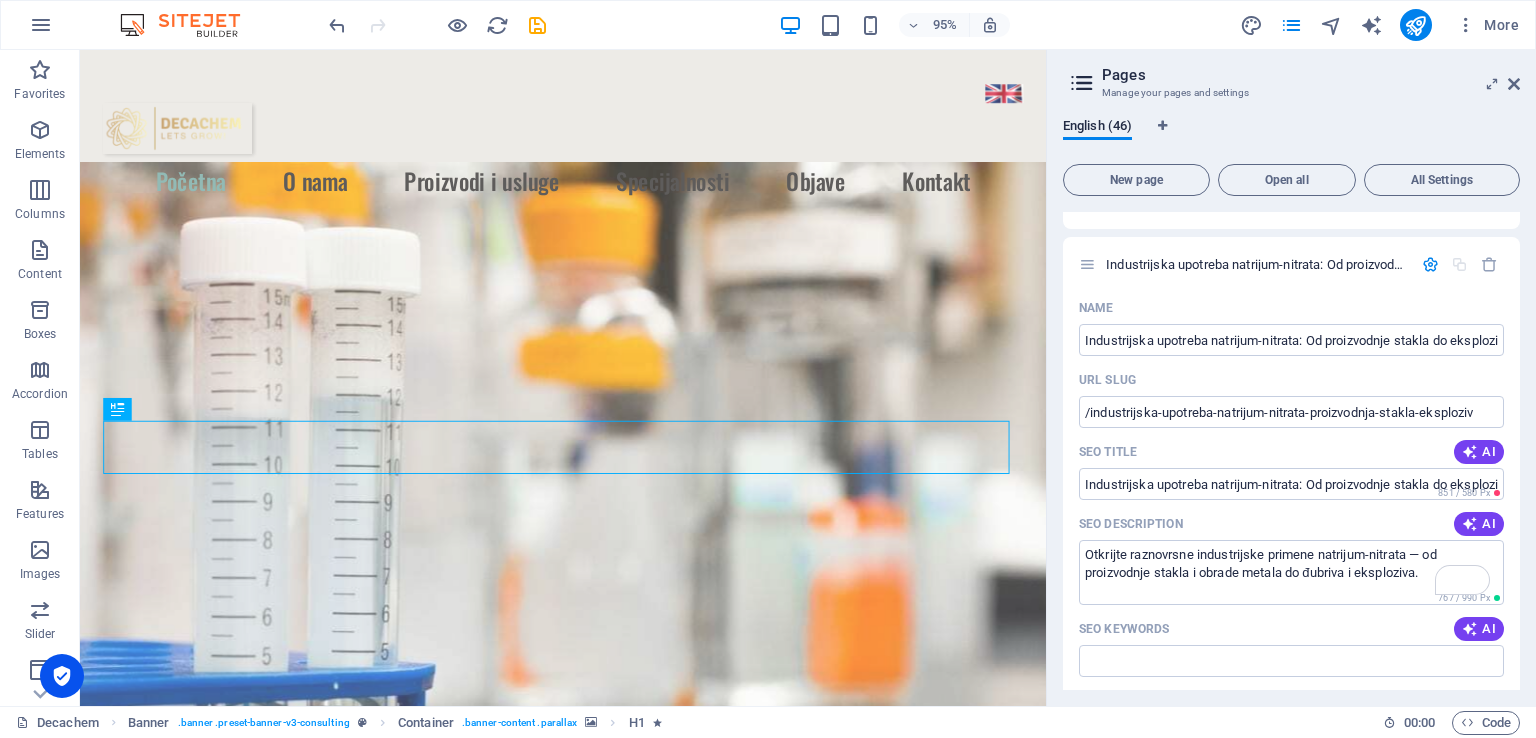scroll, scrollTop: 3177, scrollLeft: 0, axis: vertical 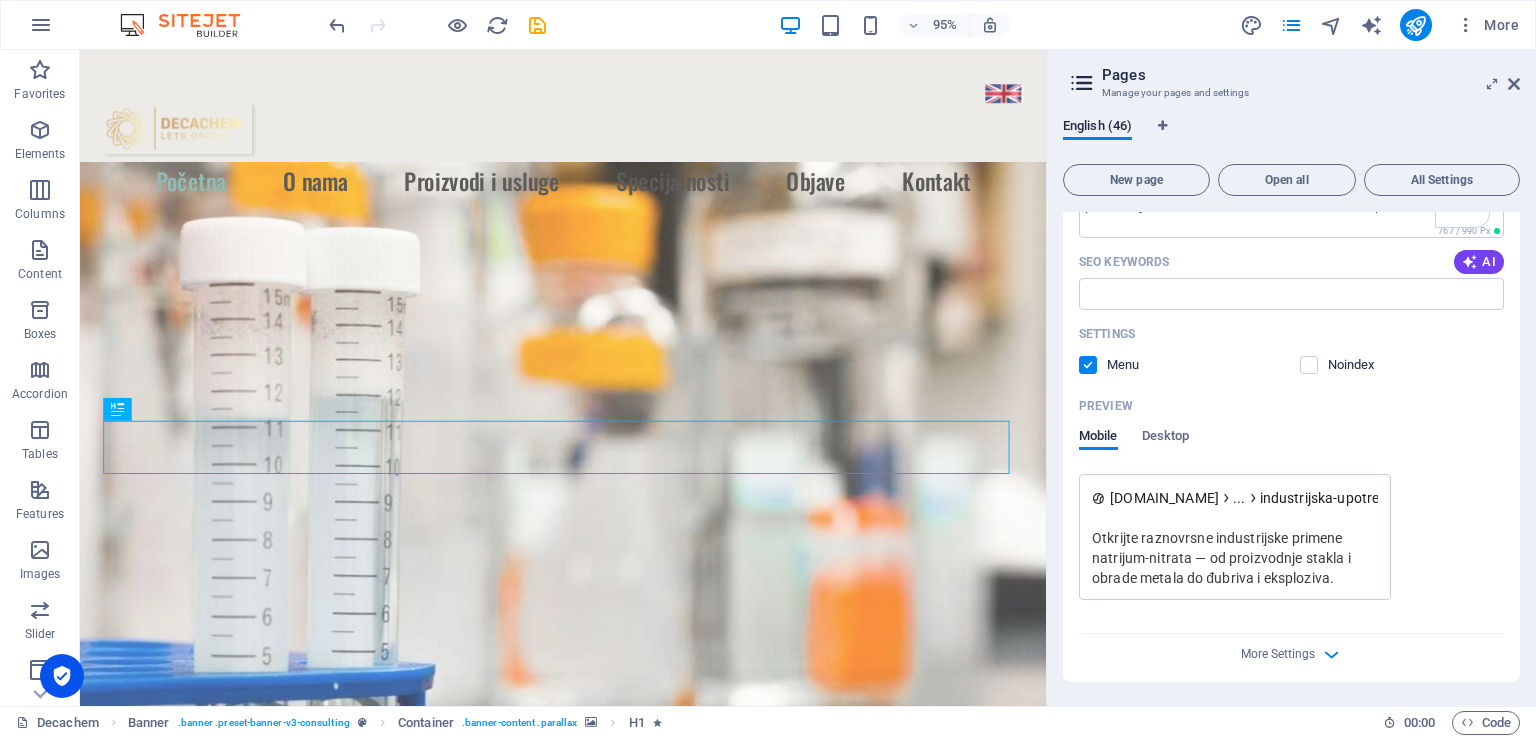 drag, startPoint x: 1519, startPoint y: 641, endPoint x: 1518, endPoint y: 629, distance: 12.0415945 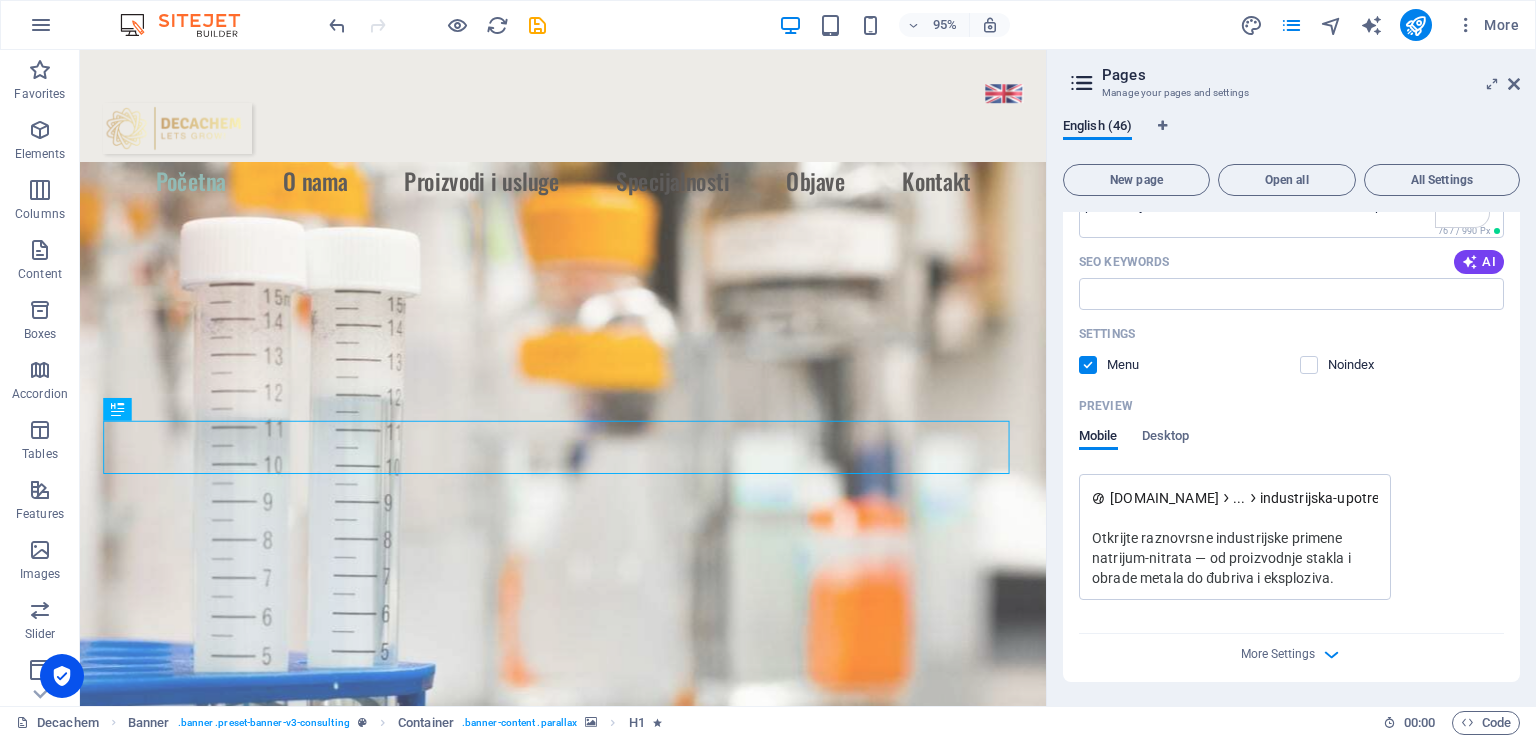 click on "Decachem / O nama /o-nama Proizvodi i usluge /proizvodi-i-usluge Specijalnosti /specijalnosti Kontakt /kontakt Industrijske hemikalije i reagensi /industrijske-hemikalije-reagensi Hemikalije za rudarenje /hemikalije-za-rudarenje Hemikalije za vodu i otpad /hemikalije-voda-otpad Rastvarači / Plastifikatori / Premazi /rastvaraci-plastifikatori-premazi Sirovine za đubriva /sirovine-za-djubriva Kiseline / Alkoholi / Acetati /kiseline-alkoholi-acetati Nitrati i sulfati /nitrati-sulfati Prehrambeni proizvodi i stočna hrana  /prehrana-stocna-hrana Lista proizvoda po abecednom redu /lista-proizvoda Proizvodi sa MSDS i TDS /proizvodi-msds-tds Objave /objave Zašto je kalijum-nitrat ključan za visoke prinose u savremenoj poljoprivredi /kalijum-nitrat-prinosi-savremena-poljoprivreda Uloga amonijum-nitrata u industrijskim eksplozivima: regulativa, skladištenje i bezbedno snabdevanje /amonijum-nitrat-industrijski-eksploziv-regulativa-skladiste-bezbednost Hemija i bezalkoholna pića: Zašto su fosfati ključni Name AI" at bounding box center (1291, 451) 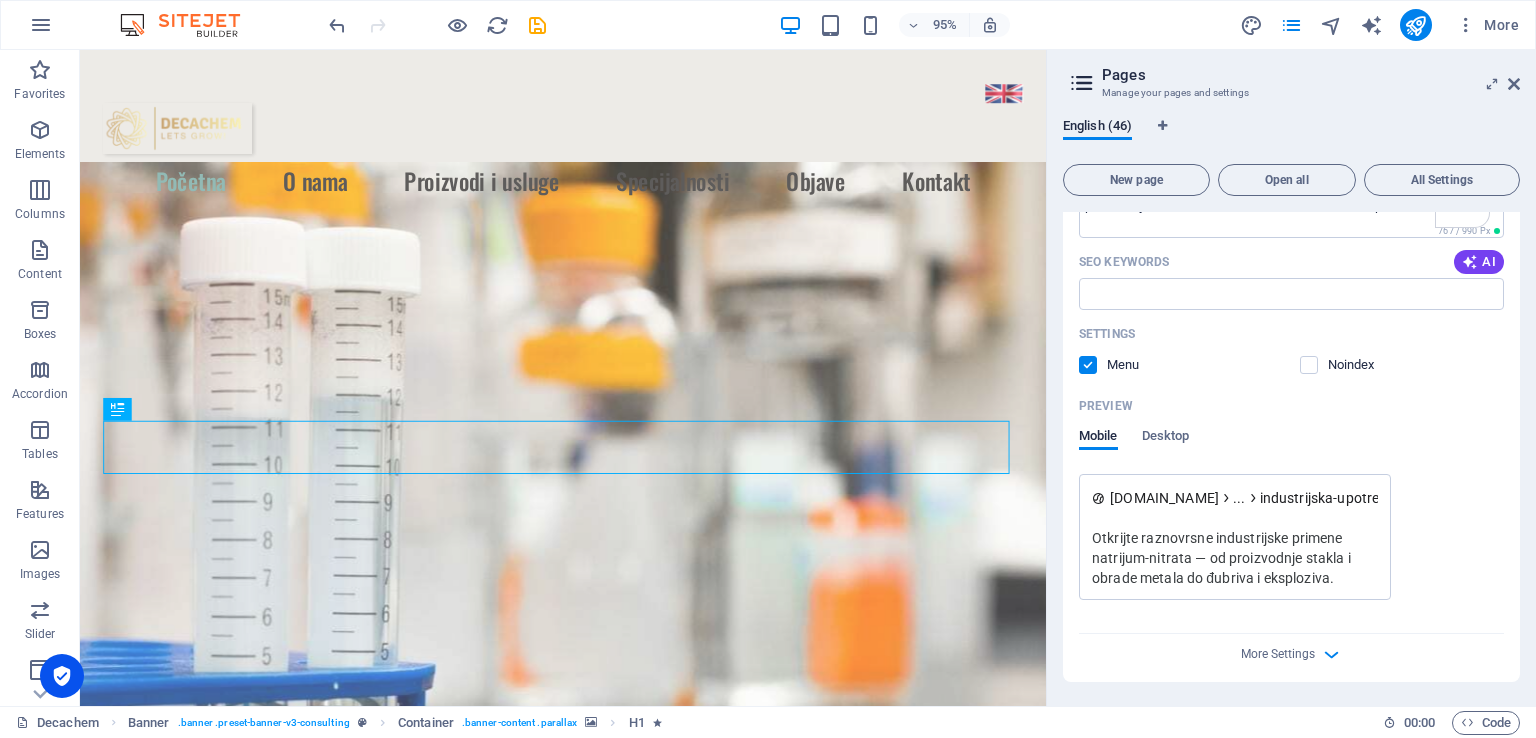 drag, startPoint x: 1514, startPoint y: 646, endPoint x: 1520, endPoint y: 633, distance: 14.3178215 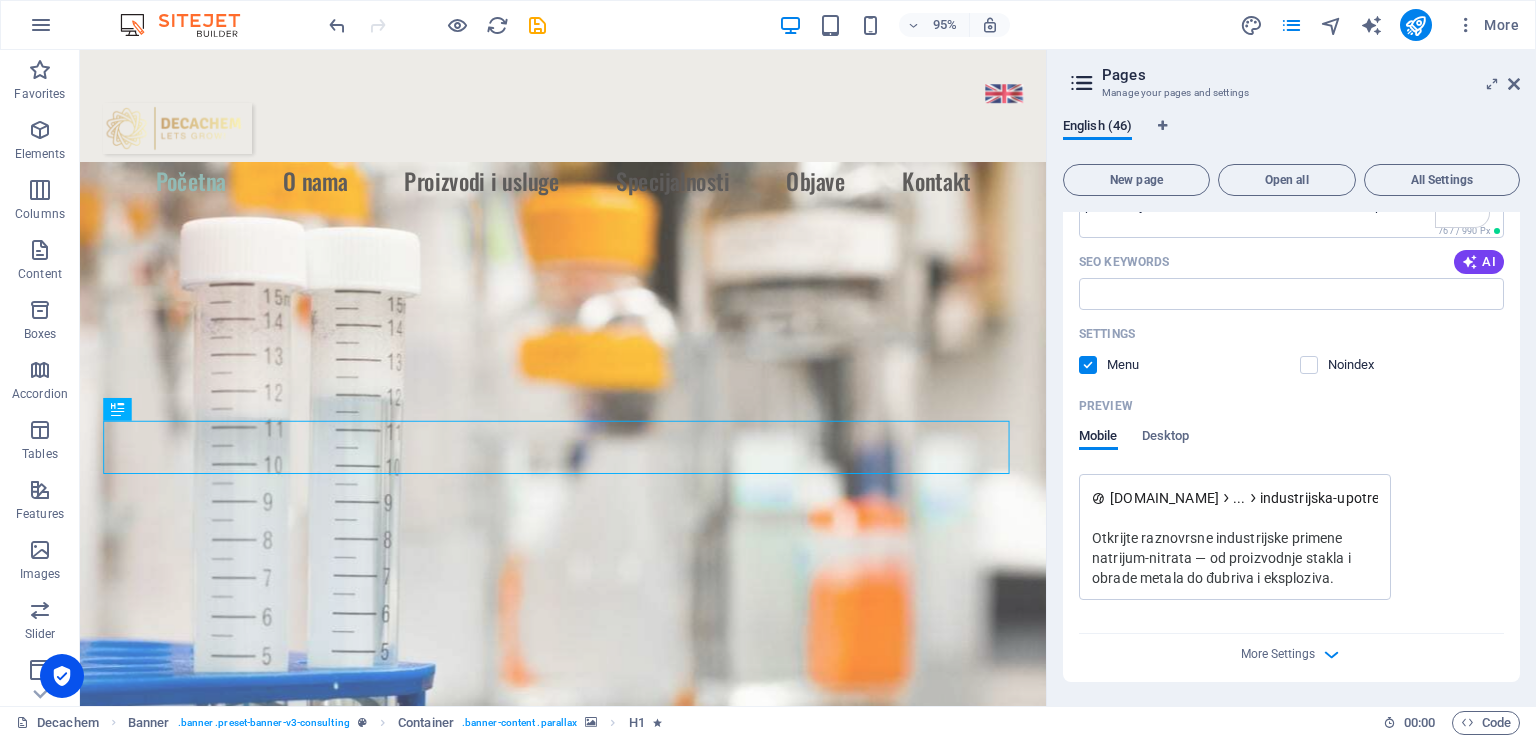 click on "English (46) New page Open all All Settings Decachem / O nama /o-nama Proizvodi i usluge /proizvodi-i-usluge Specijalnosti /specijalnosti Kontakt /kontakt Industrijske hemikalije i reagensi /industrijske-hemikalije-reagensi Hemikalije za rudarenje /hemikalije-za-rudarenje Hemikalije za vodu i otpad /hemikalije-voda-otpad Rastvarači / Plastifikatori / Premazi /rastvaraci-plastifikatori-premazi Sirovine za đubriva /sirovine-za-djubriva Kiseline / Alkoholi / Acetati /kiseline-alkoholi-acetati Nitrati i sulfati /nitrati-sulfati Prehrambeni proizvodi i stočna hrana  /prehrana-stocna-hrana Lista proizvoda po abecednom redu /lista-proizvoda Proizvodi sa MSDS i TDS /proizvodi-msds-tds Objave /objave Zašto je kalijum-nitrat ključan za visoke prinose u savremenoj poljoprivredi /kalijum-nitrat-prinosi-savremena-poljoprivreda Uloga amonijum-nitrata u industrijskim eksplozivima: regulativa, skladištenje i bezbedno snabdevanje /amonijum-nitrat-industrijski-eksploziv-regulativa-skladiste-bezbednost /aktivni-ugljenik" at bounding box center [1291, 404] 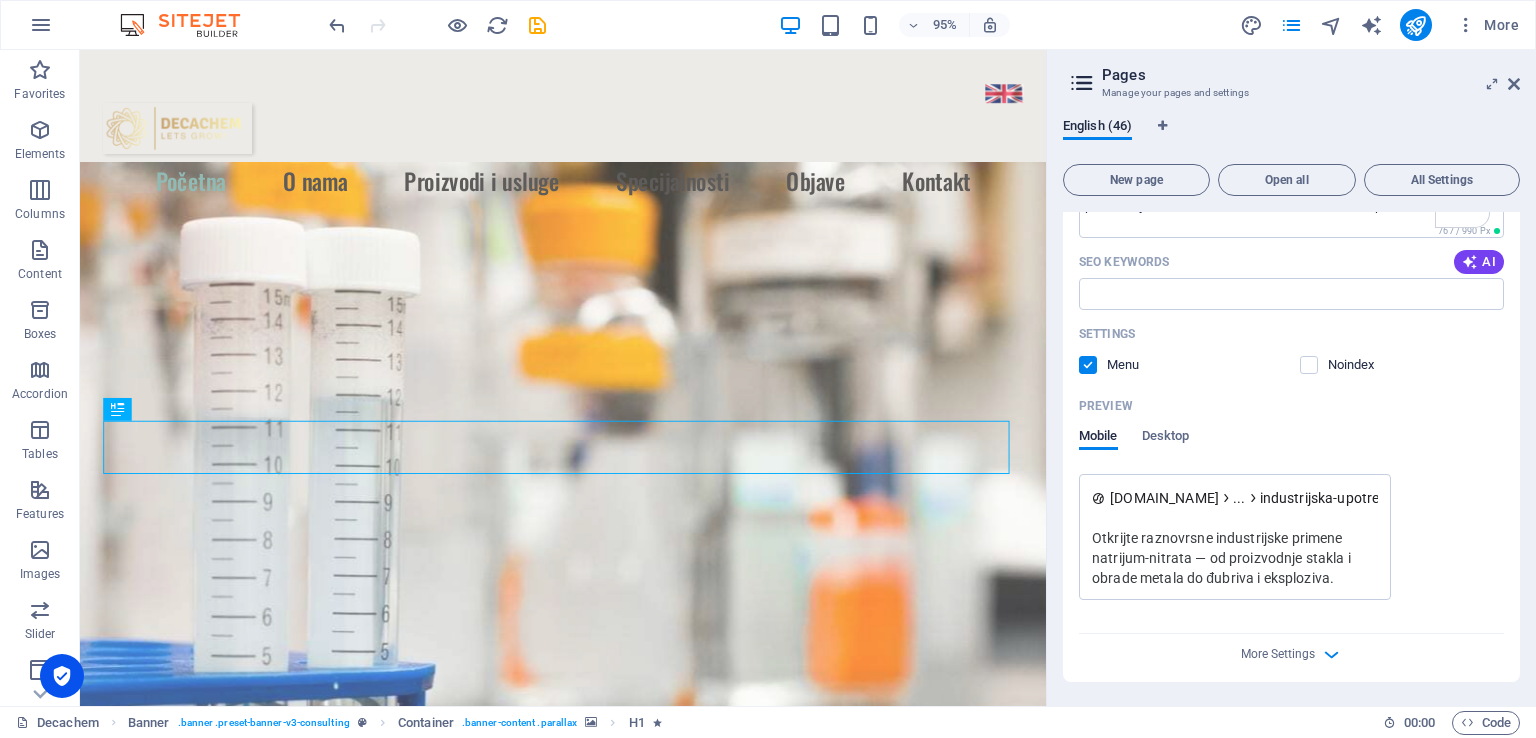 scroll, scrollTop: 3104, scrollLeft: 0, axis: vertical 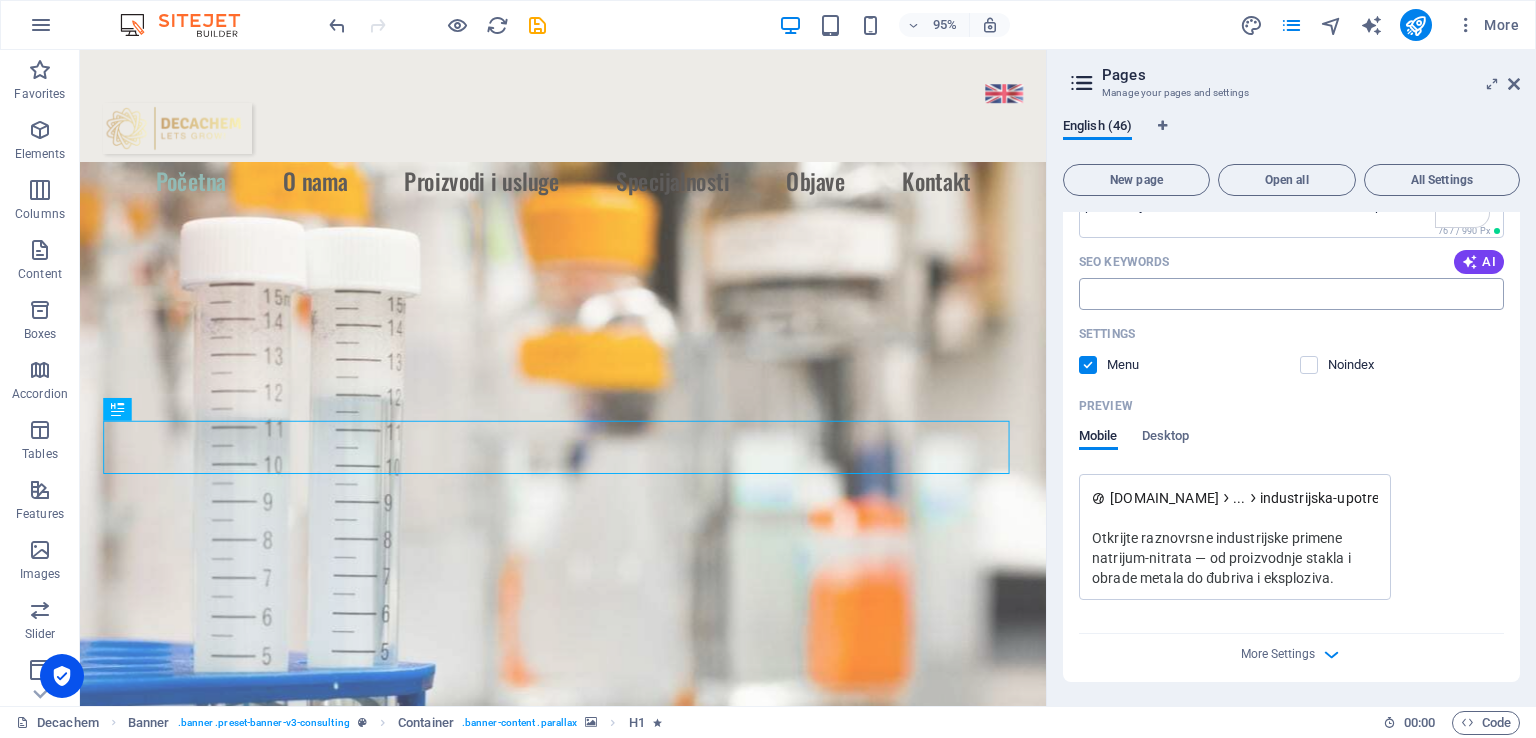 click on "SEO Keywords" at bounding box center (1291, 294) 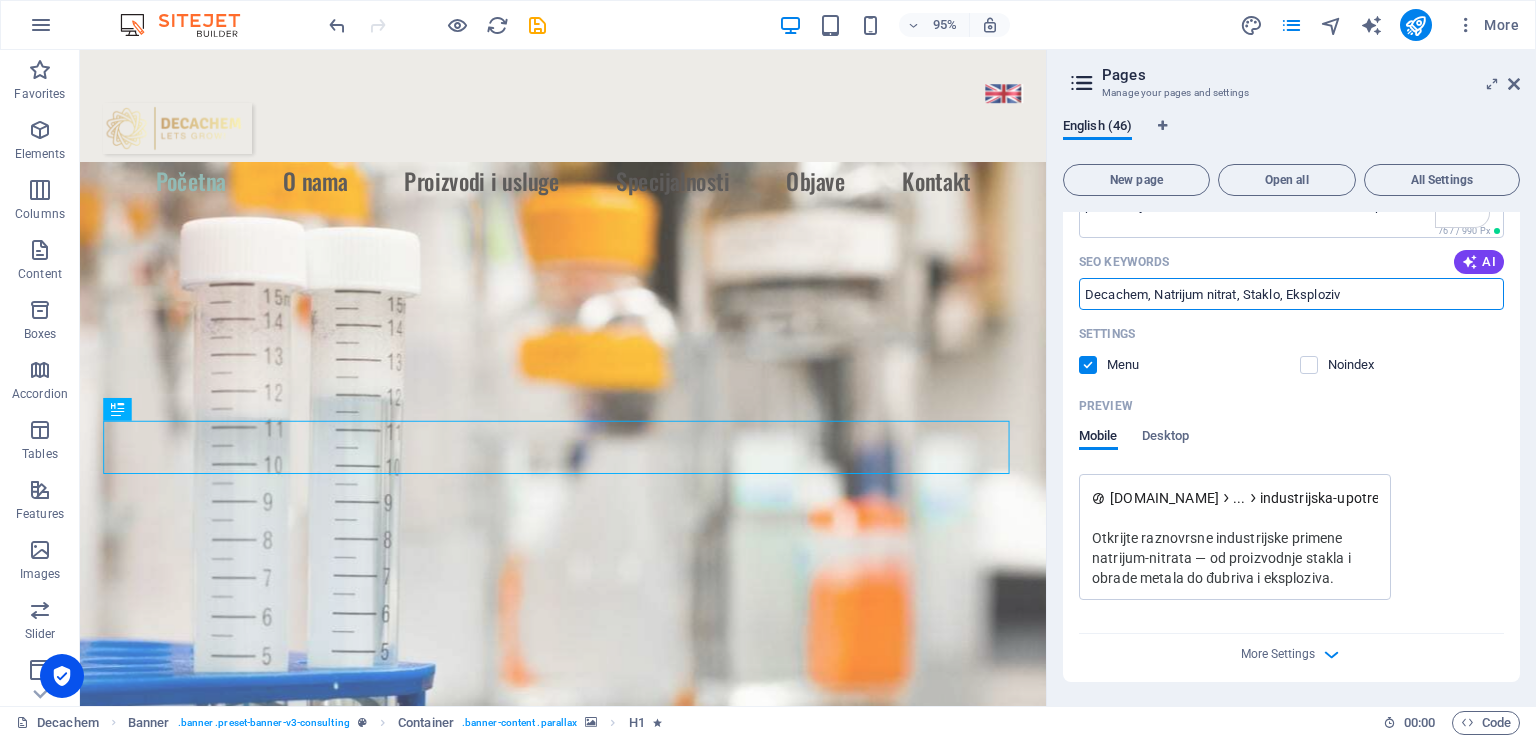 type on "Decachem, Natrijum nitrat, Staklo, Eksploziv" 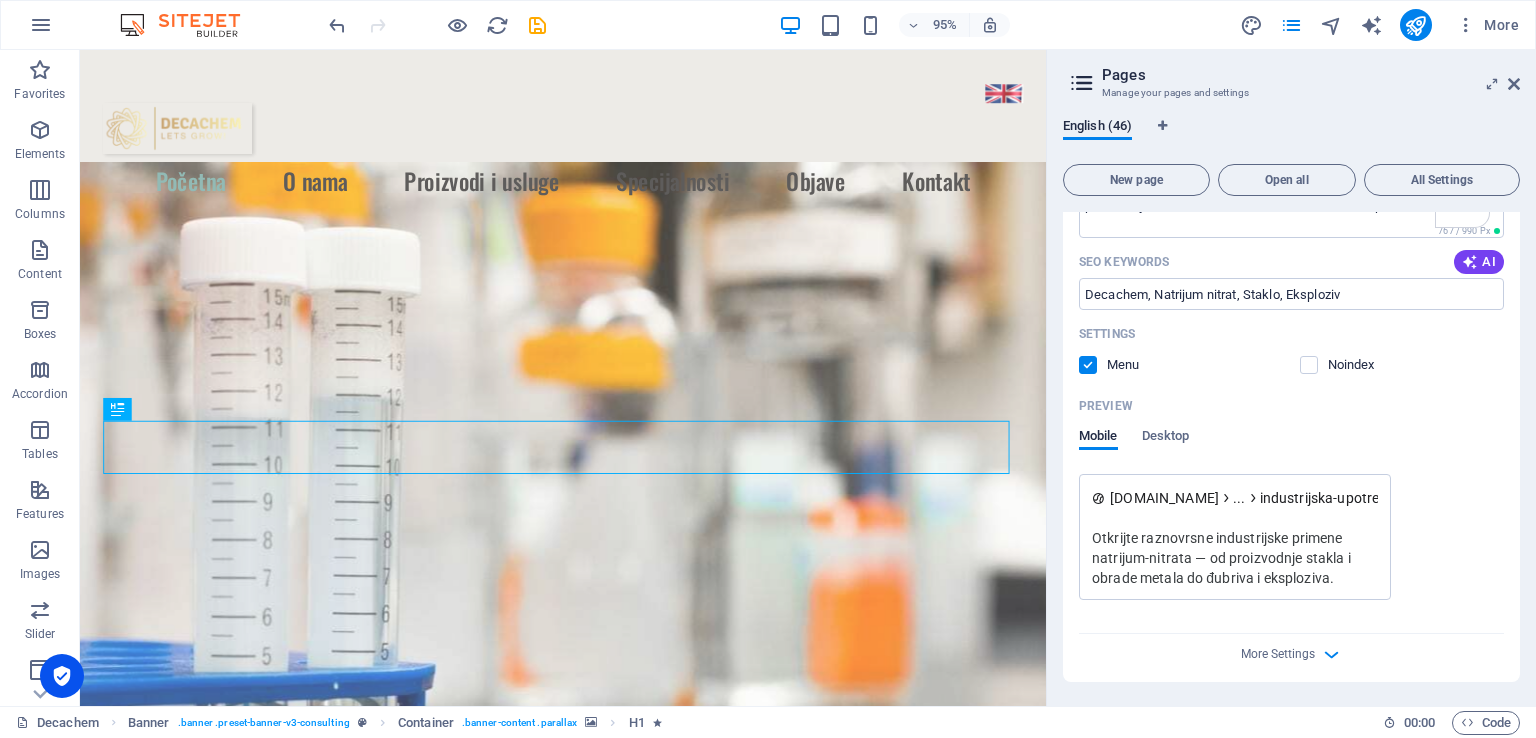 drag, startPoint x: 1520, startPoint y: 642, endPoint x: 1520, endPoint y: 664, distance: 22 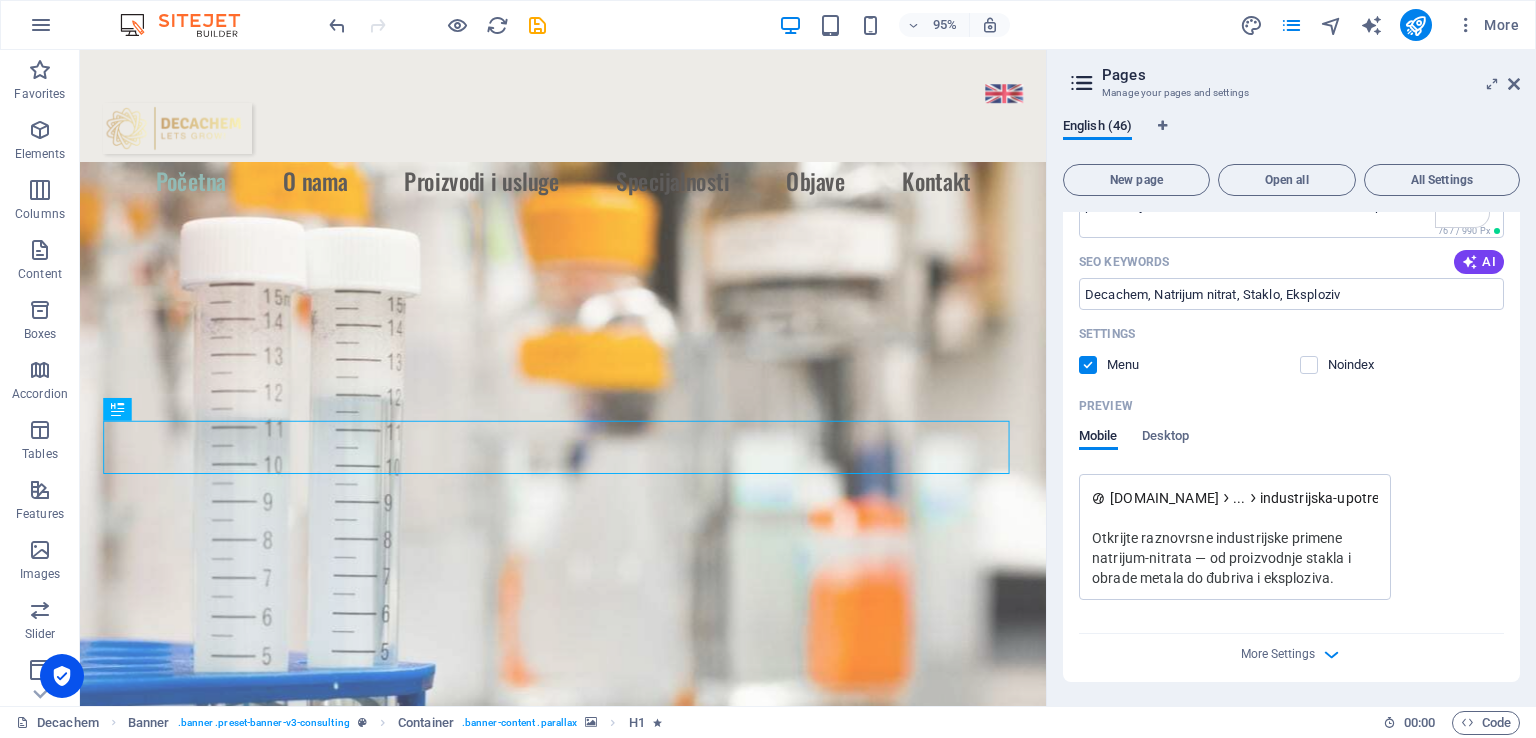 click on "English (46) New page Open all All Settings Decachem / O nama /o-nama Proizvodi i usluge /proizvodi-i-usluge Specijalnosti /specijalnosti Kontakt /kontakt Industrijske hemikalije i reagensi /industrijske-hemikalije-reagensi Hemikalije za rudarenje /hemikalije-za-rudarenje Hemikalije za vodu i otpad /hemikalije-voda-otpad Rastvarači / Plastifikatori / Premazi /rastvaraci-plastifikatori-premazi Sirovine za đubriva /sirovine-za-djubriva Kiseline / Alkoholi / Acetati /kiseline-alkoholi-acetati Nitrati i sulfati /nitrati-sulfati Prehrambeni proizvodi i stočna hrana  /prehrana-stocna-hrana Lista proizvoda po abecednom redu /lista-proizvoda Proizvodi sa MSDS i TDS /proizvodi-msds-tds Objave /objave Zašto je kalijum-nitrat ključan za visoke prinose u savremenoj poljoprivredi /kalijum-nitrat-prinosi-savremena-poljoprivreda Uloga amonijum-nitrata u industrijskim eksplozivima: regulativa, skladištenje i bezbedno snabdevanje /amonijum-nitrat-industrijski-eksploziv-regulativa-skladiste-bezbednost /aktivni-ugljenik" at bounding box center (1291, 404) 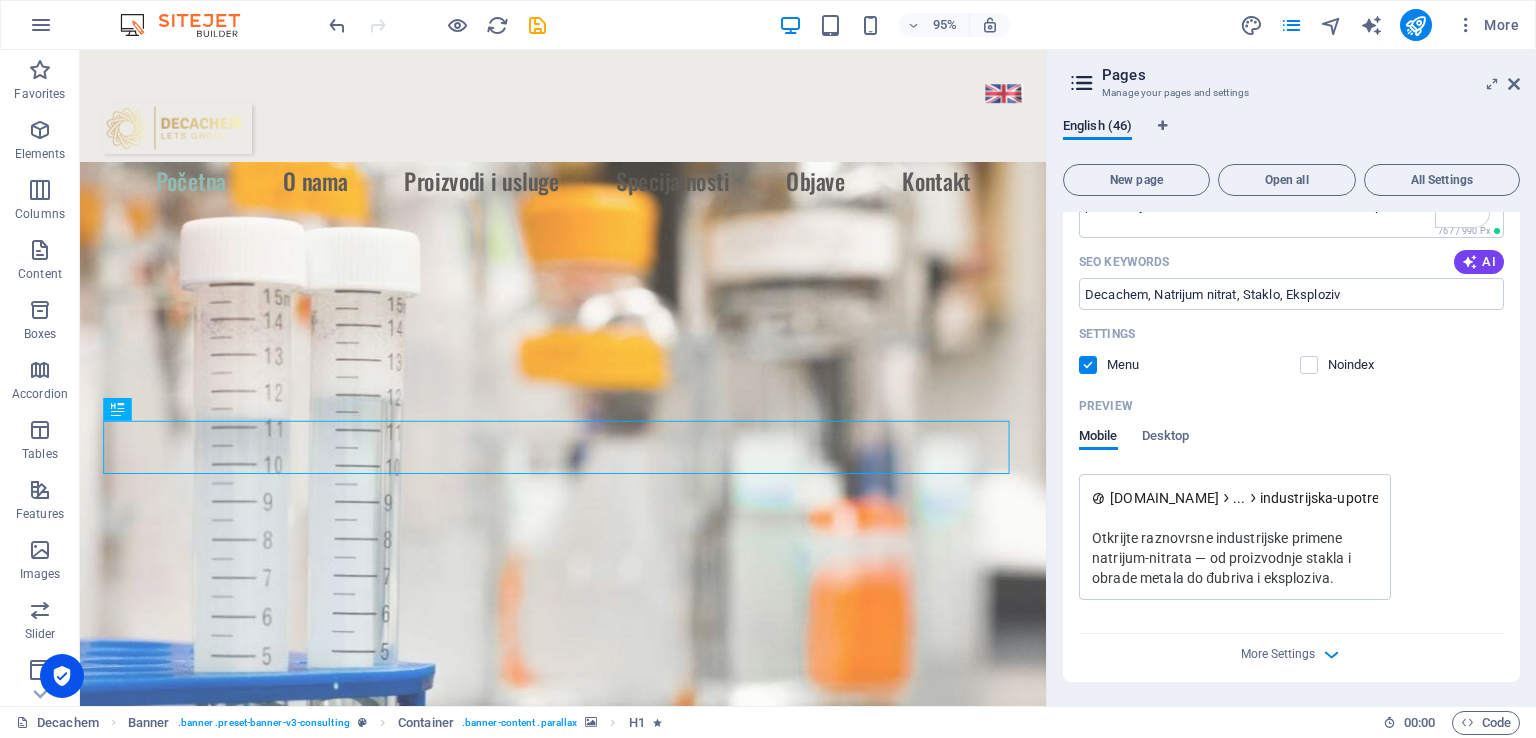 click at bounding box center [1088, 365] 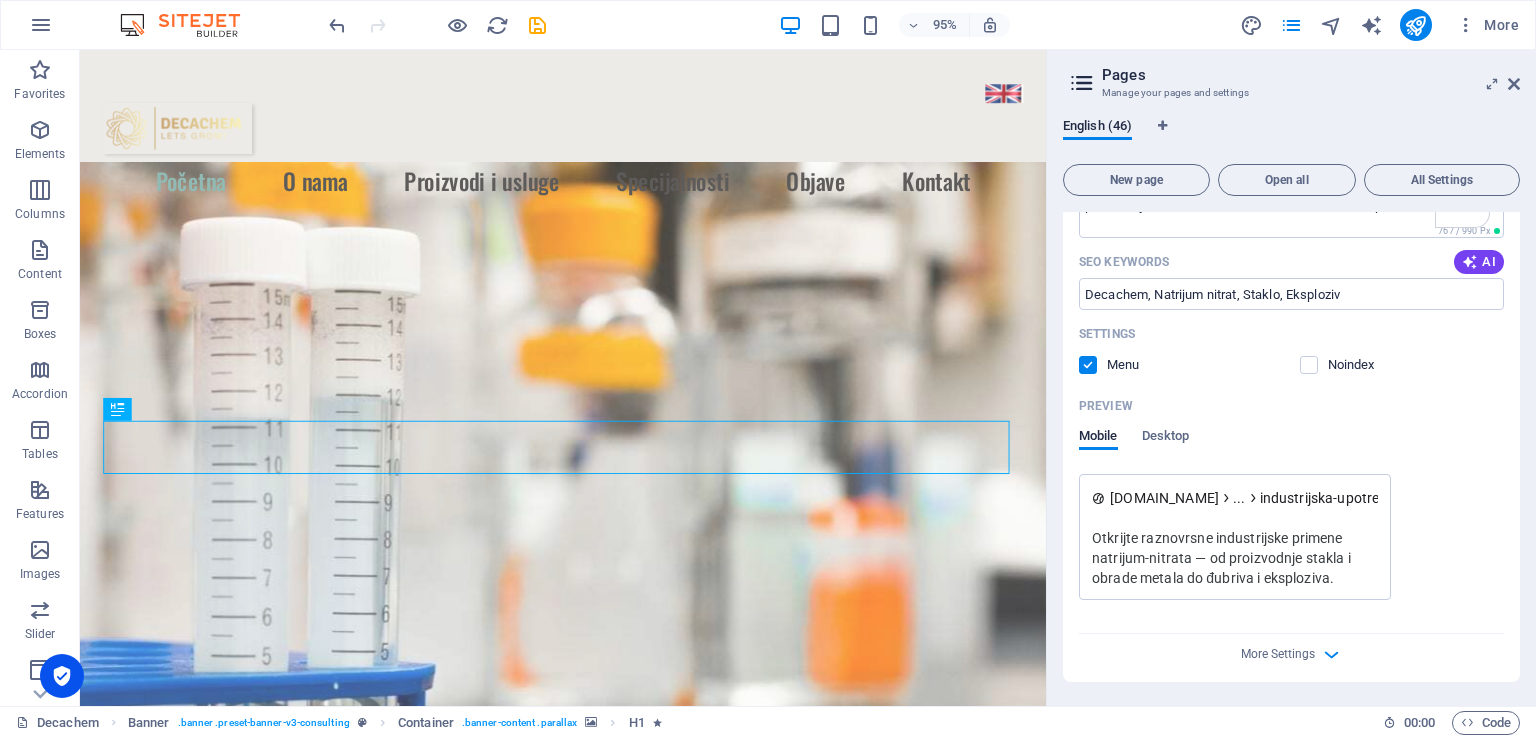 click at bounding box center [0, 0] 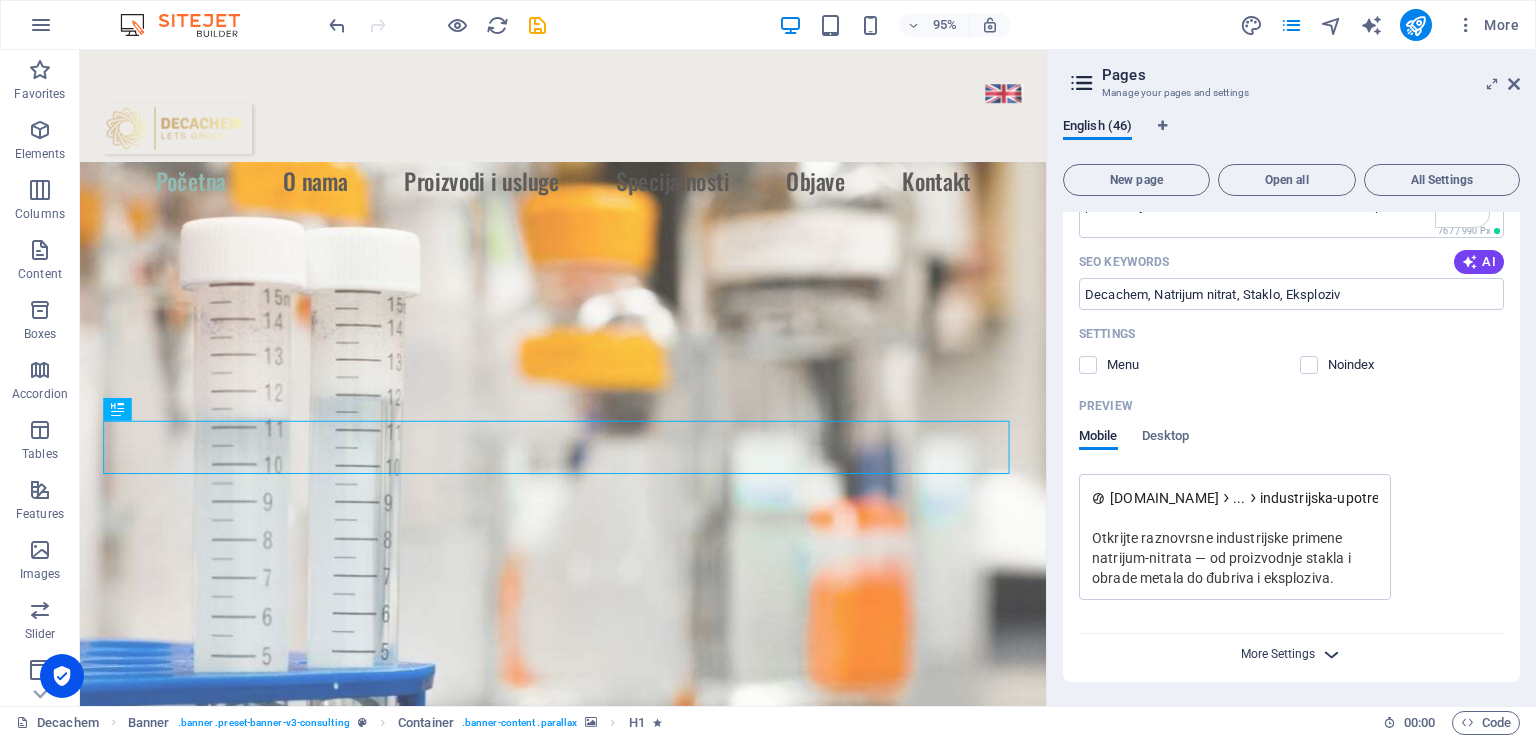 click on "More Settings" at bounding box center [1278, 654] 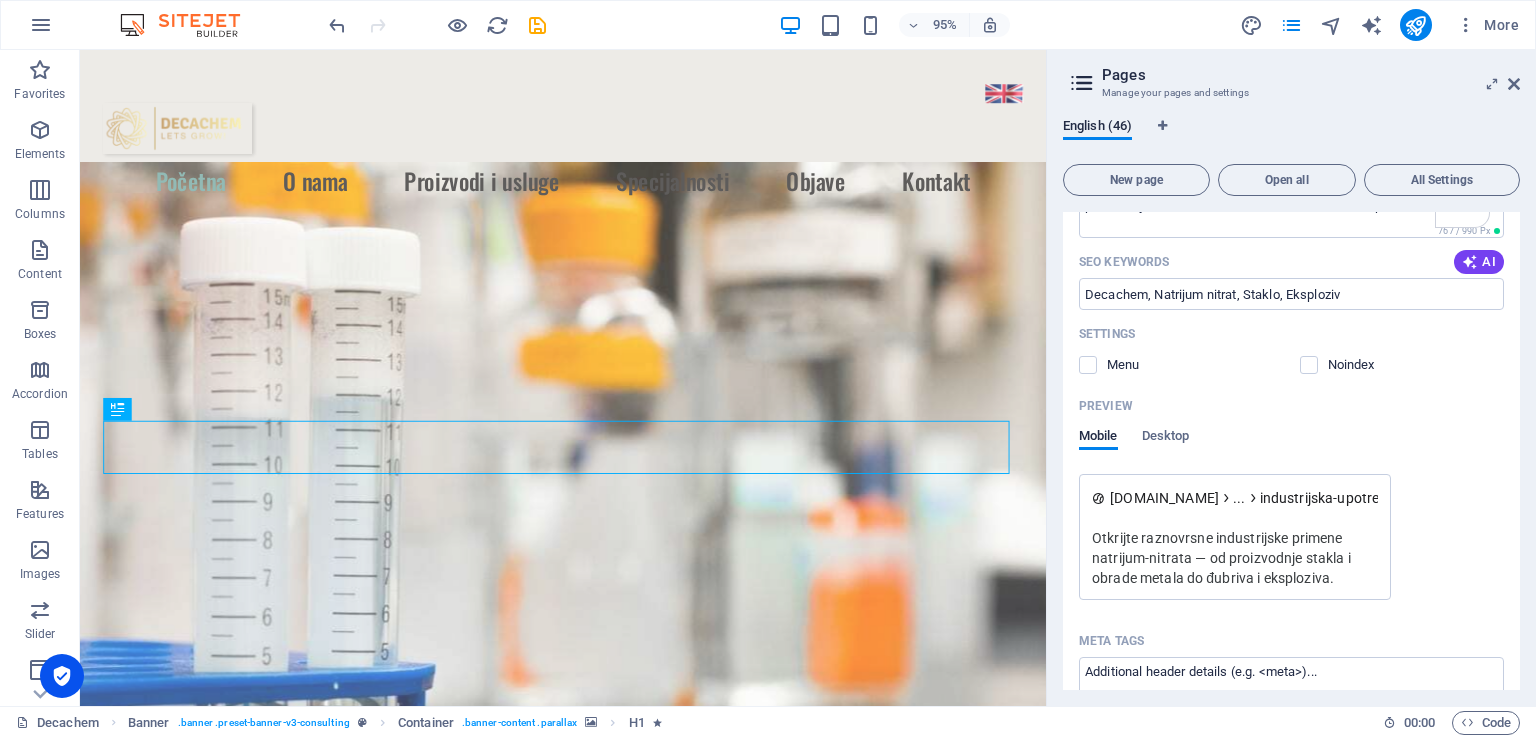 scroll, scrollTop: 3358, scrollLeft: 0, axis: vertical 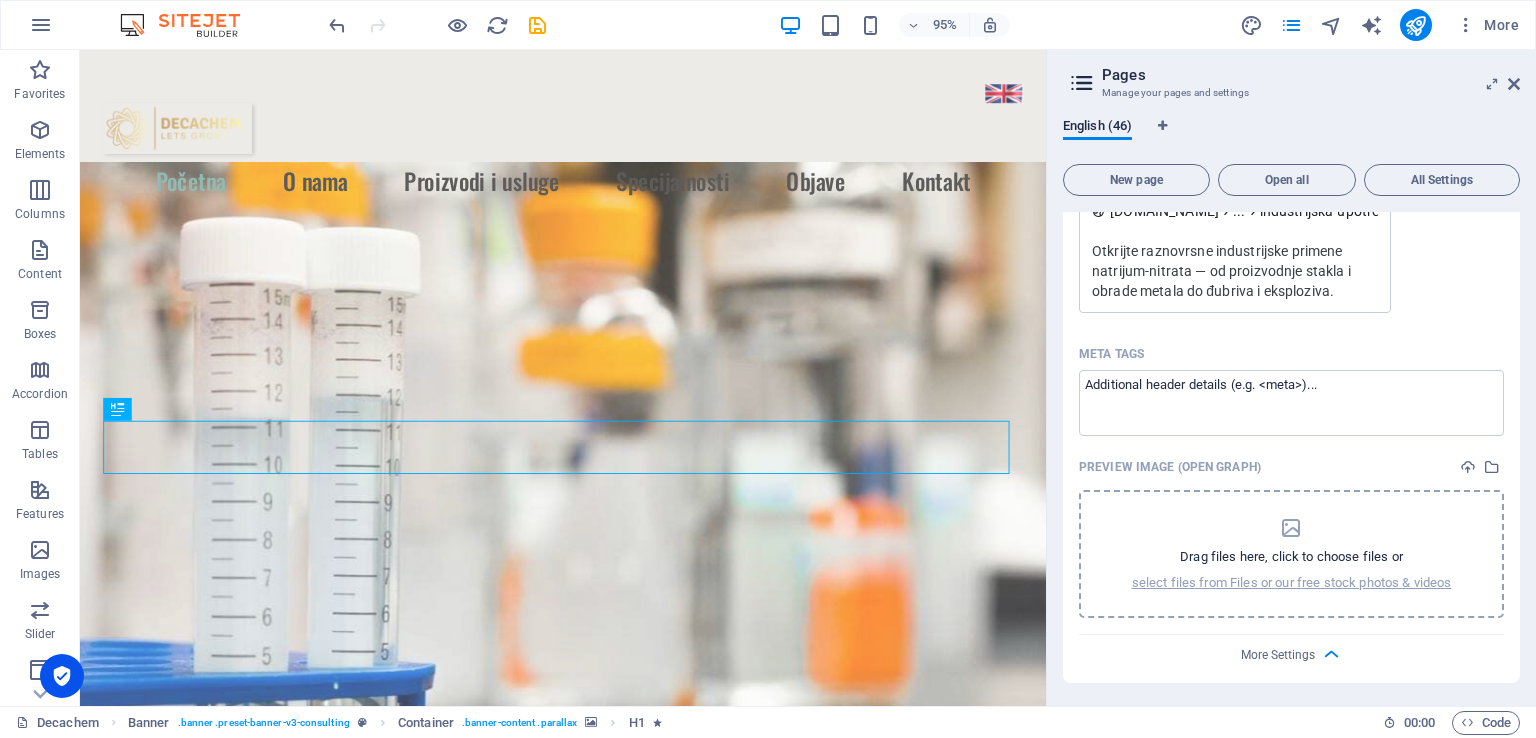 click at bounding box center (1291, 528) 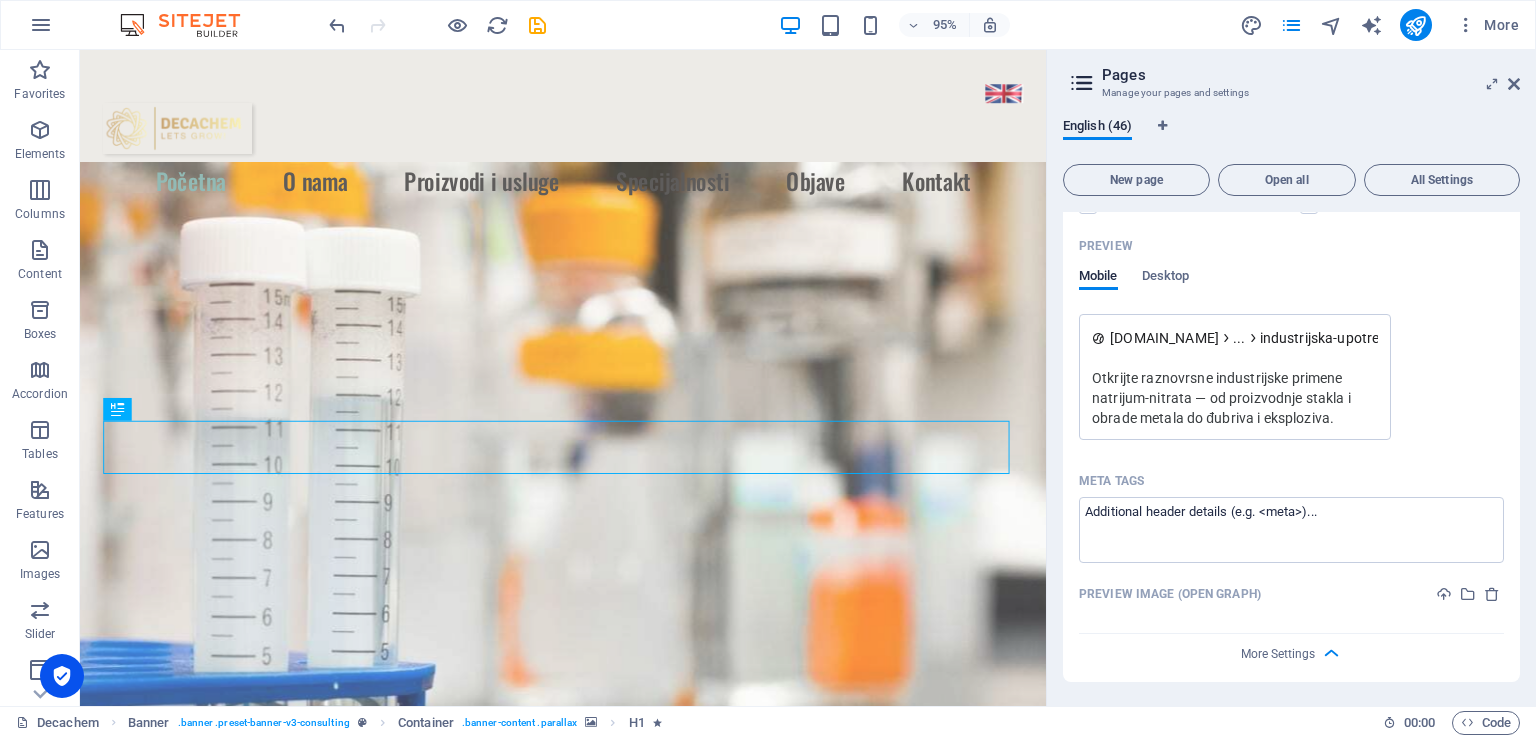 scroll, scrollTop: 3336, scrollLeft: 0, axis: vertical 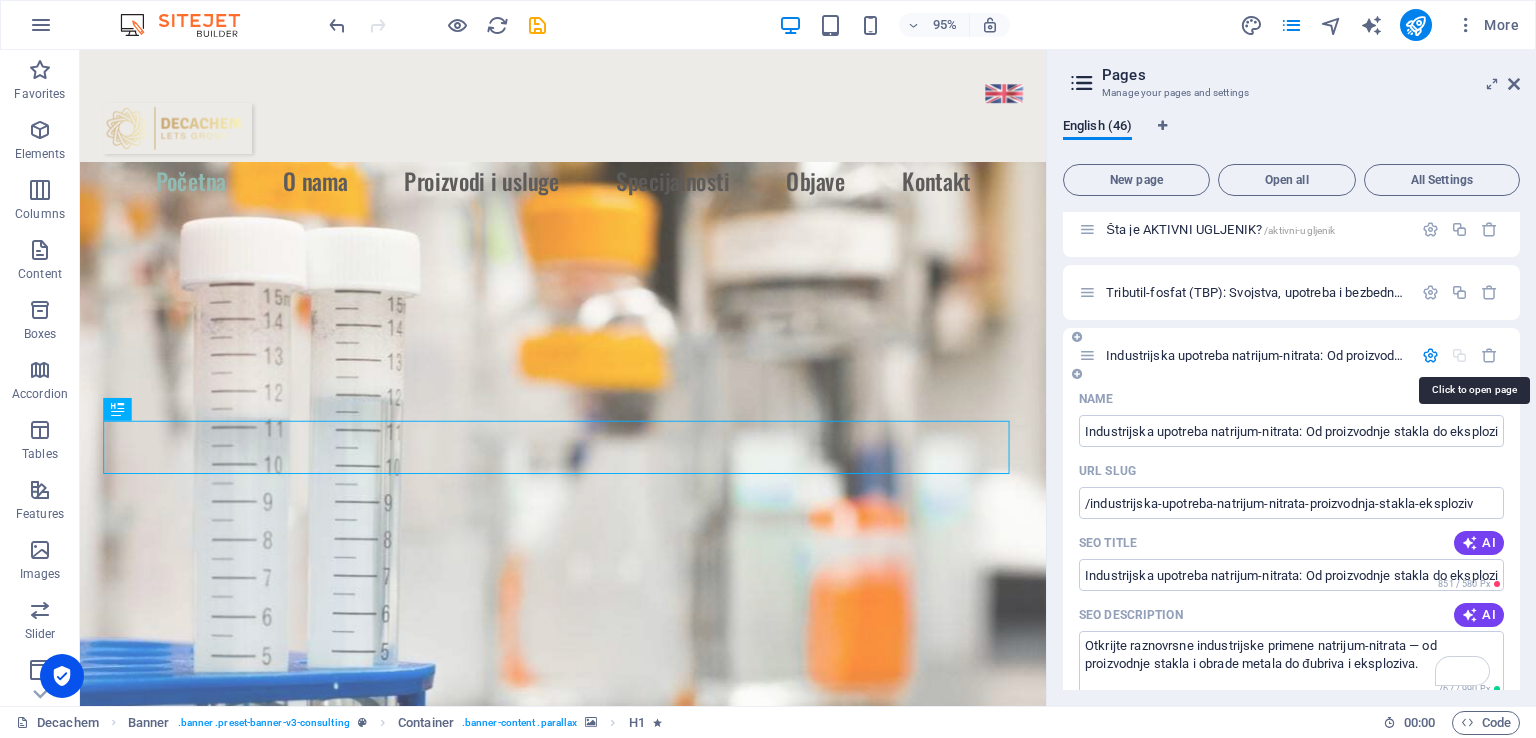 click on "Industrijska upotreba natrijum-nitrata: Od proizvodnje stakla do eksploziva           Ask ChatGPT /industrijska-upotreba-natrijum-nitrata-proizvodnja-stakla-eksploziv" at bounding box center (1512, 355) 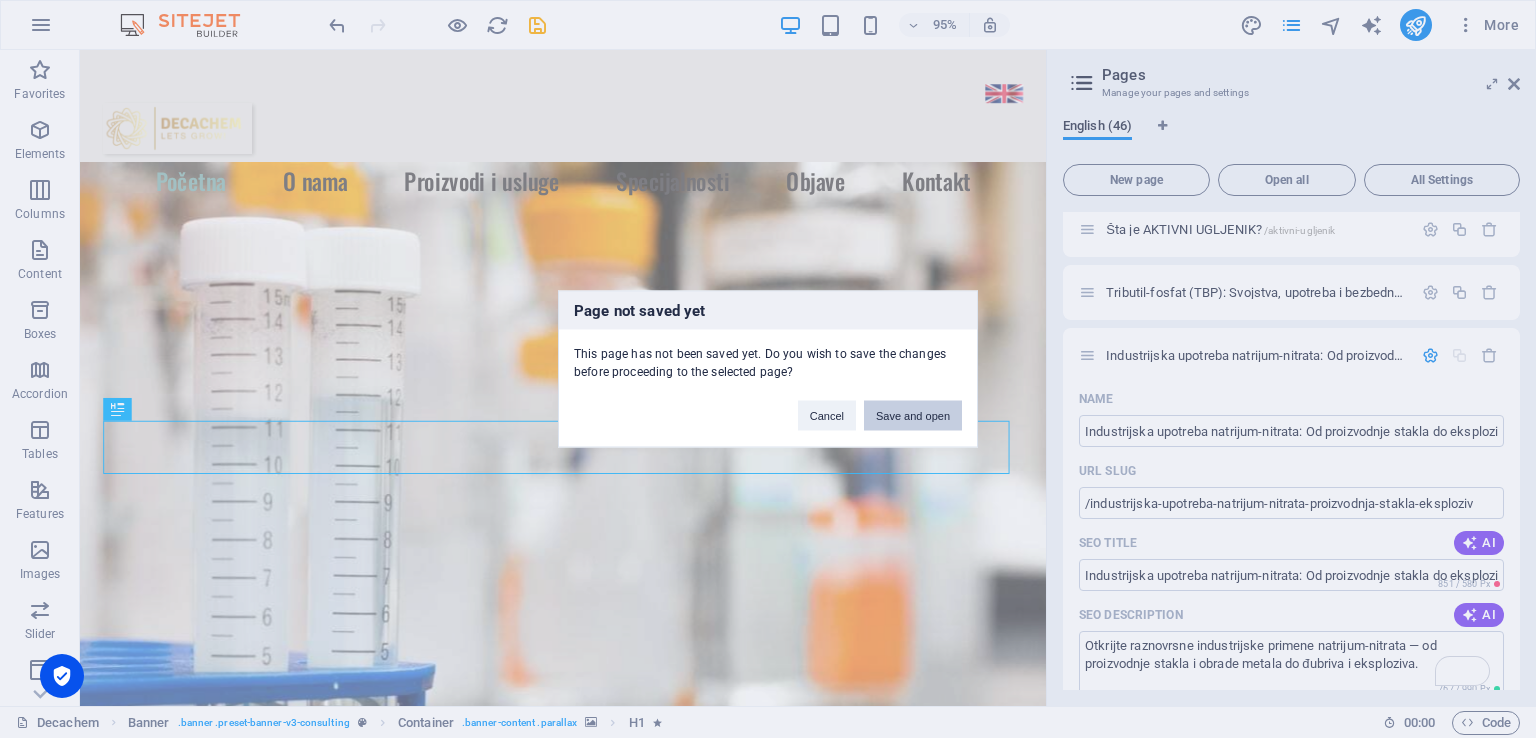 click on "Save and open" at bounding box center [913, 416] 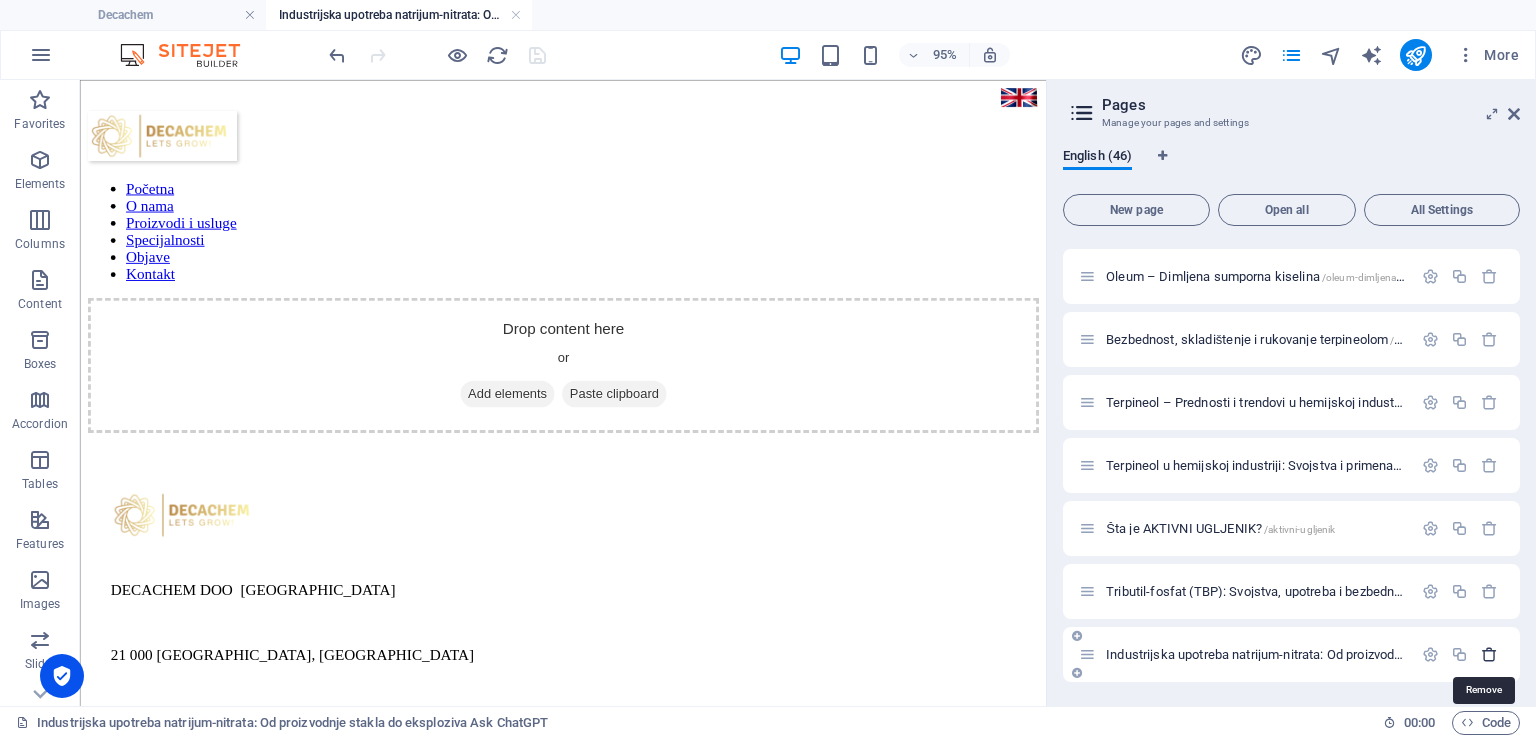 click at bounding box center [1489, 654] 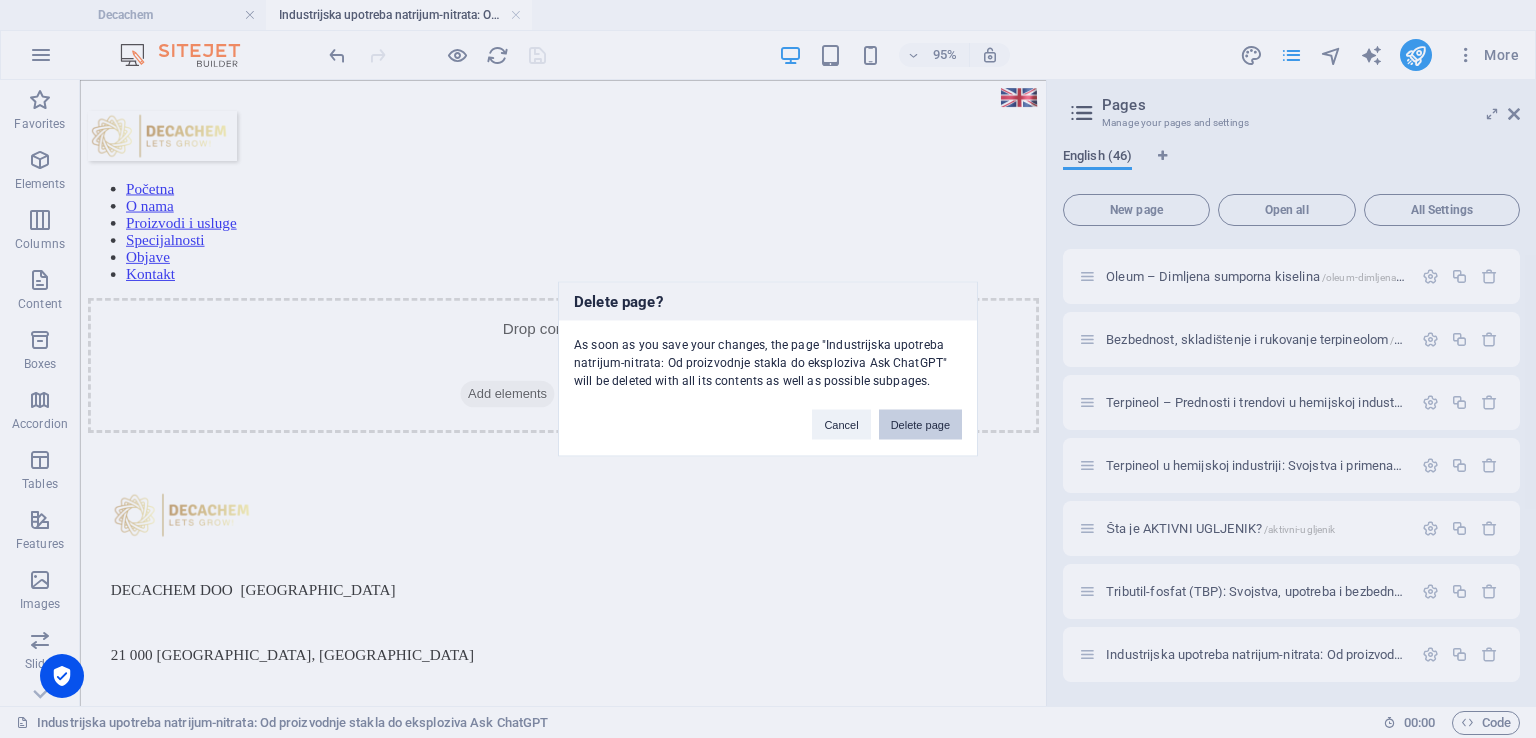 click on "Delete page" at bounding box center [920, 425] 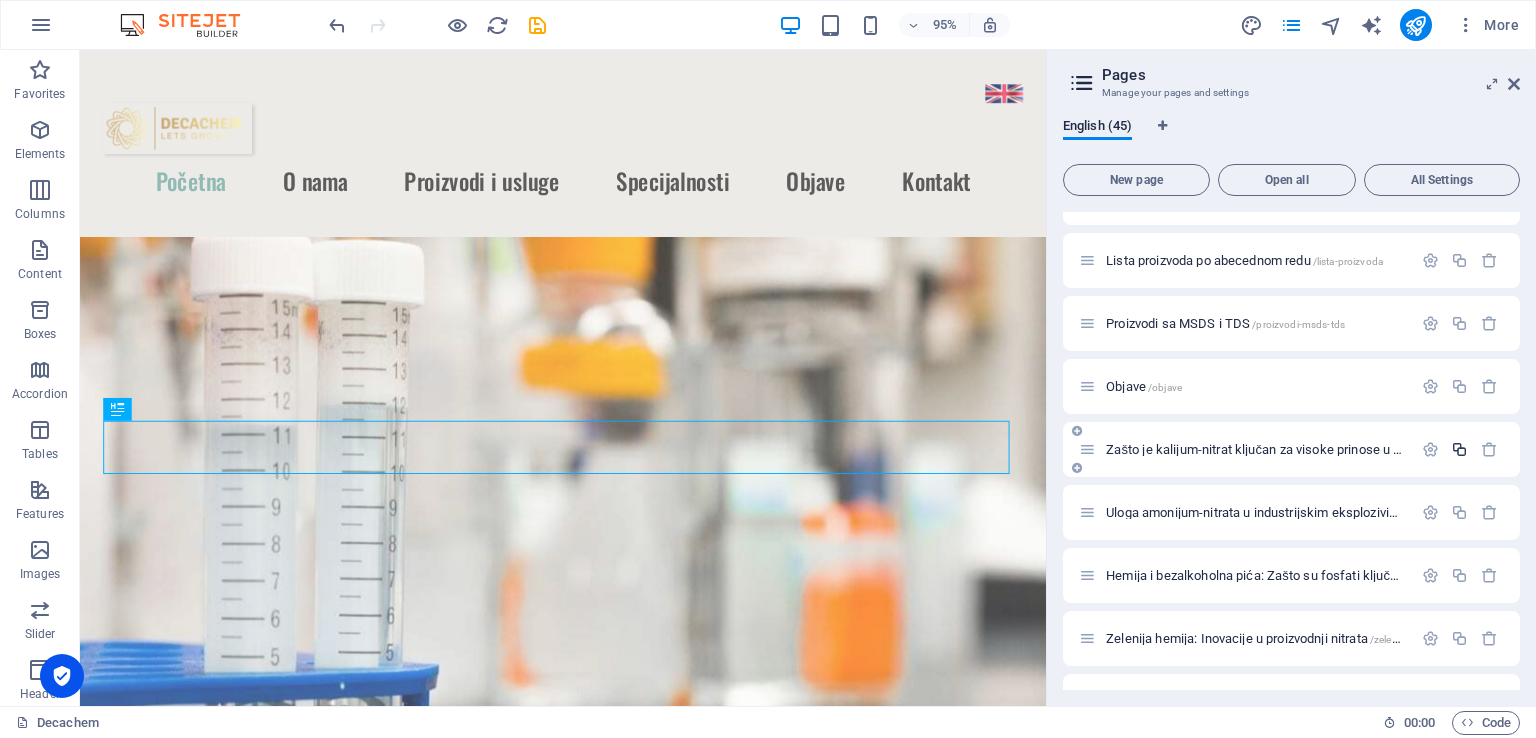 click at bounding box center [1459, 449] 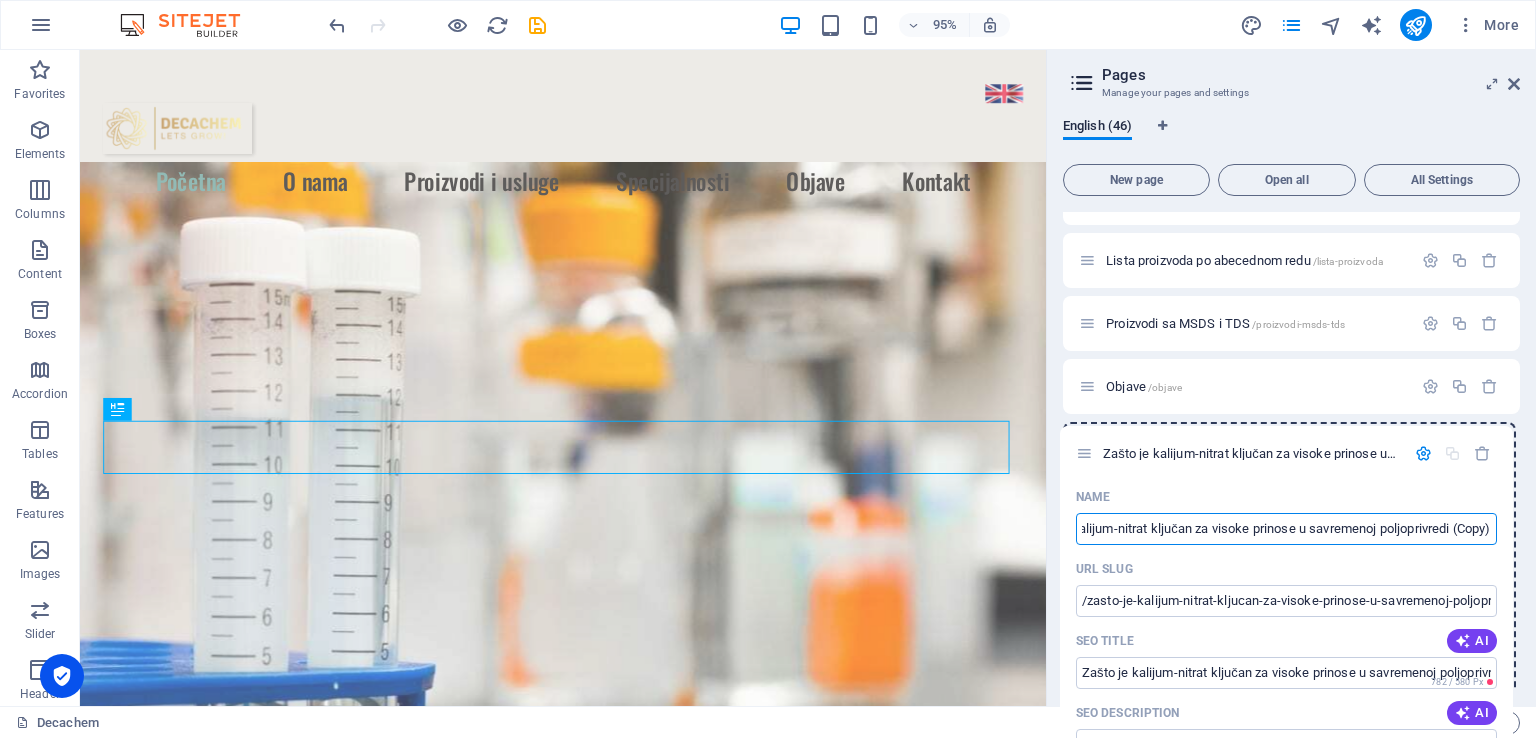 drag, startPoint x: 1084, startPoint y: 512, endPoint x: 1081, endPoint y: 446, distance: 66.068146 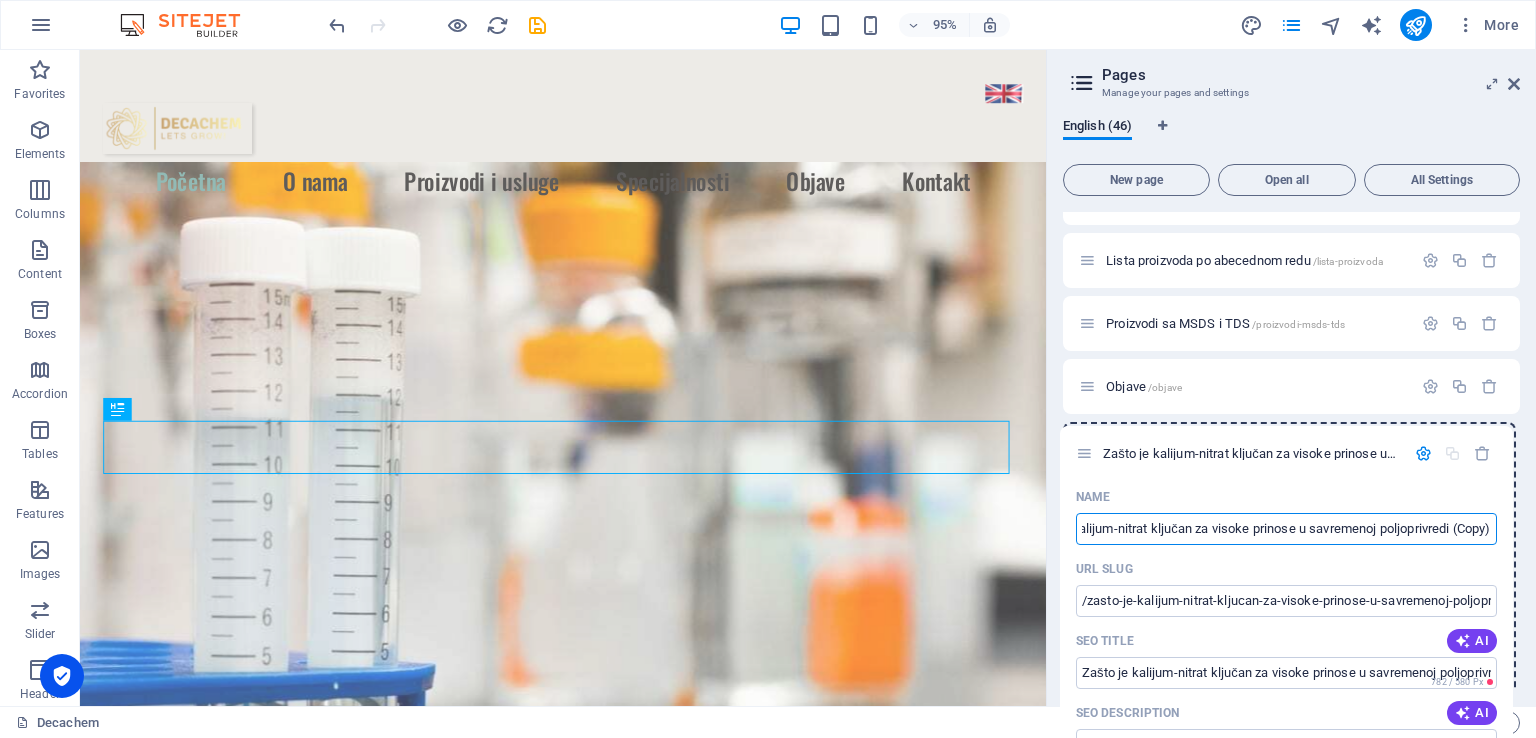 click on "Decachem / O nama /o-nama Proizvodi i usluge /proizvodi-i-usluge Specijalnosti /specijalnosti Kontakt /kontakt Industrijske hemikalije i reagensi /industrijske-hemikalije-reagensi Hemikalije za rudarenje /hemikalije-za-rudarenje Hemikalije za vodu i otpad /hemikalije-voda-otpad Rastvarači / Plastifikatori / Premazi /rastvaraci-plastifikatori-premazi Sirovine za đubriva /sirovine-za-djubriva Kiseline / Alkoholi / Acetati /kiseline-alkoholi-acetati Nitrati i sulfati /nitrati-sulfati Prehrambeni proizvodi i stočna hrana  /prehrana-stocna-hrana Lista proizvoda po abecednom redu /lista-proizvoda Proizvodi sa MSDS i TDS /proizvodi-msds-tds Objave /objave Zašto je kalijum-nitrat ključan za visoke prinose u savremenoj poljoprivredi /kalijum-nitrat-prinosi-savremena-poljoprivreda Zašto je kalijum-nitrat ključan za visoke prinose u savremenoj poljoprivredi (Copy) /zasto-je-kalijum-nitrat-kljucan-za-visoke-prinose-u-savremenoj-poljoprivredi Name ​ URL SLUG ​ SEO Title AI ​ 782 / 580 Px SEO Description AI AI" at bounding box center (1291, 1289) 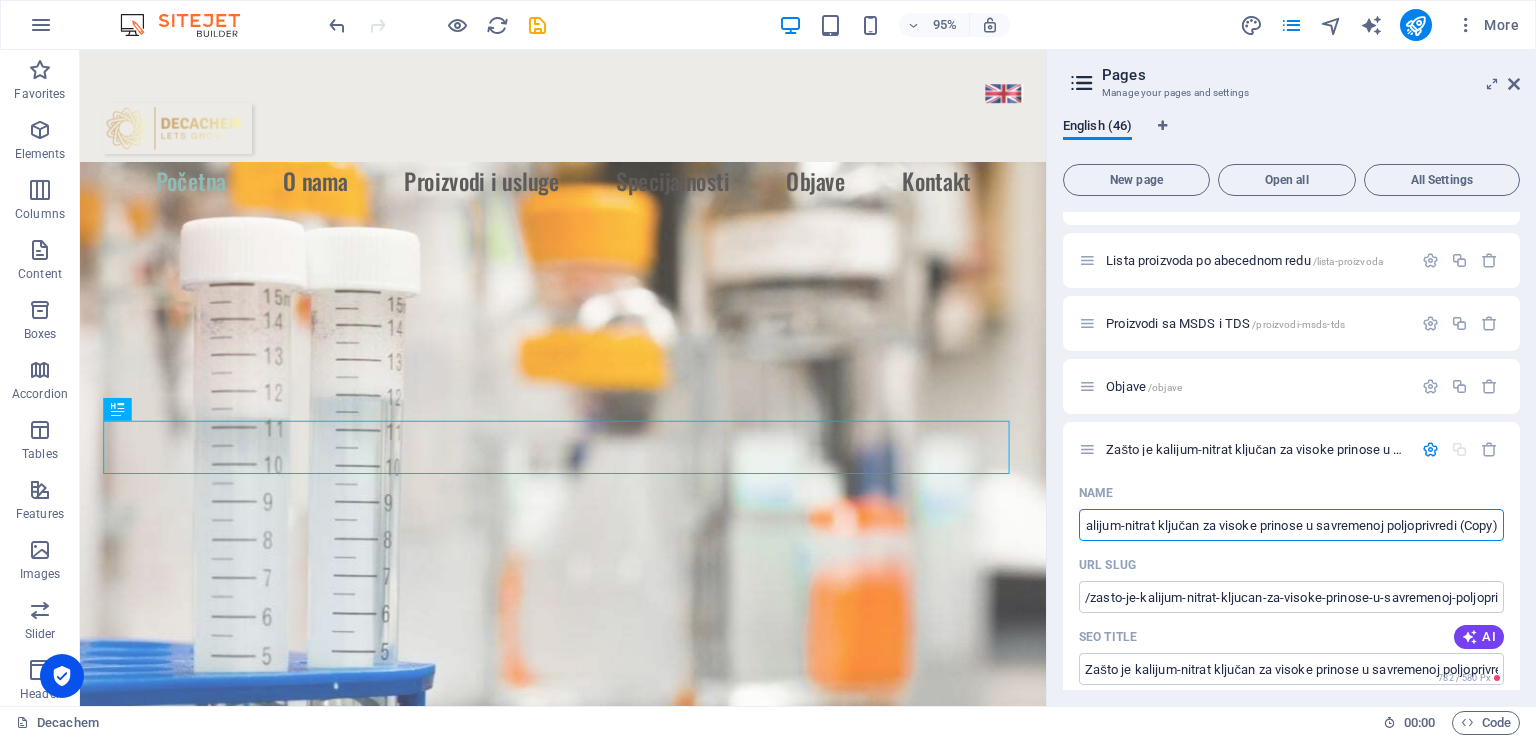 scroll, scrollTop: 0, scrollLeft: 0, axis: both 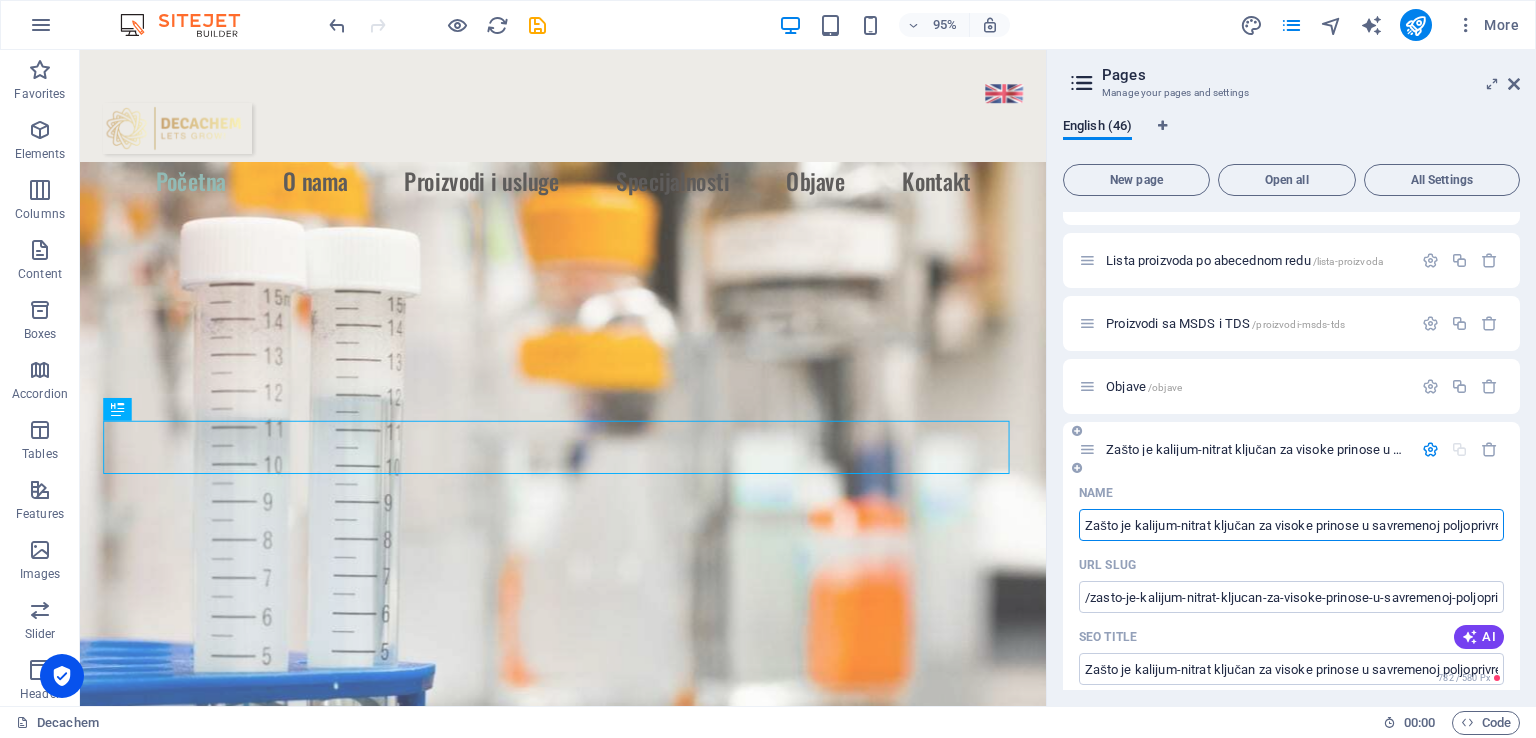paste on "Industrijska upotreba natrijum-nitrata: Od proizvodnje stakla do eksploziva           Ask ChatGPT" 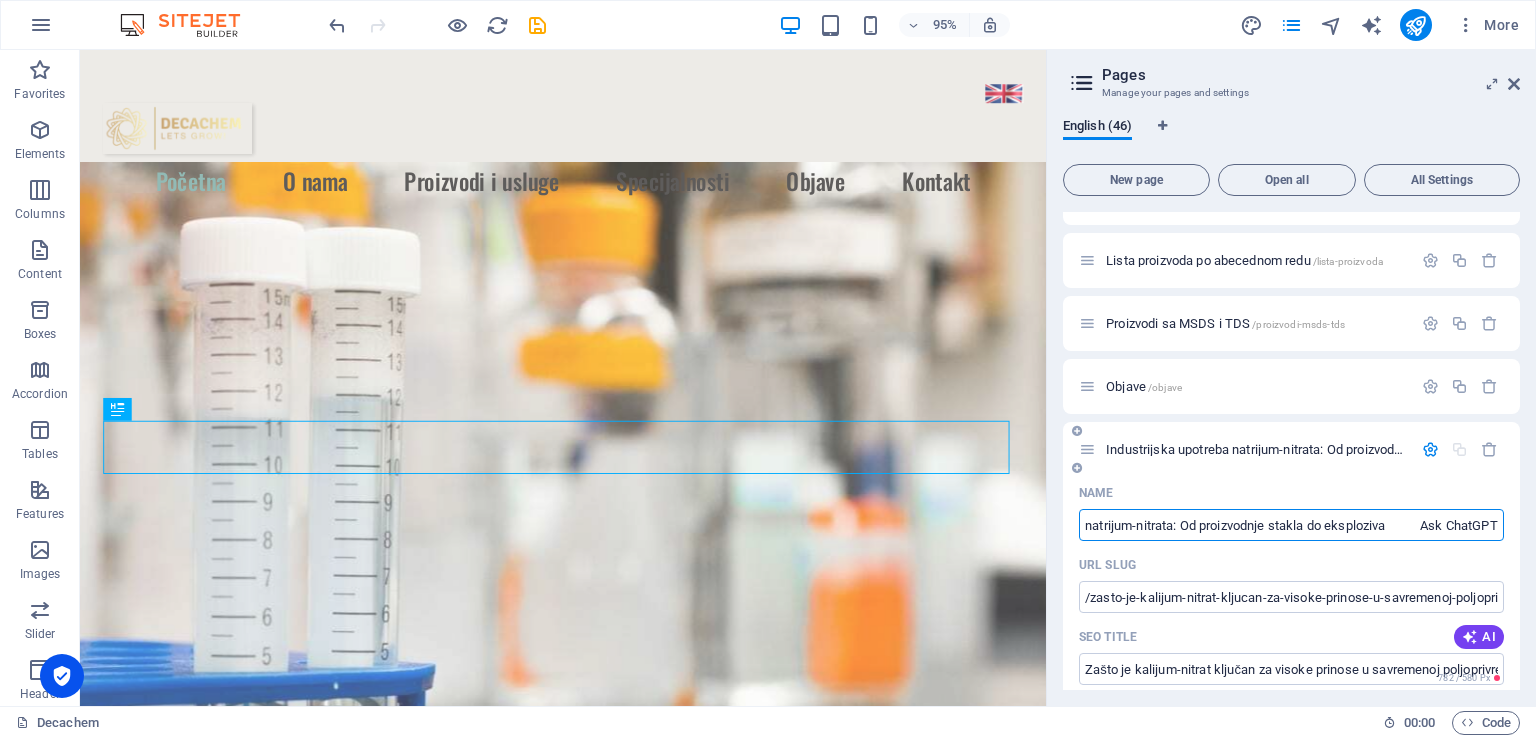 scroll, scrollTop: 0, scrollLeft: 71, axis: horizontal 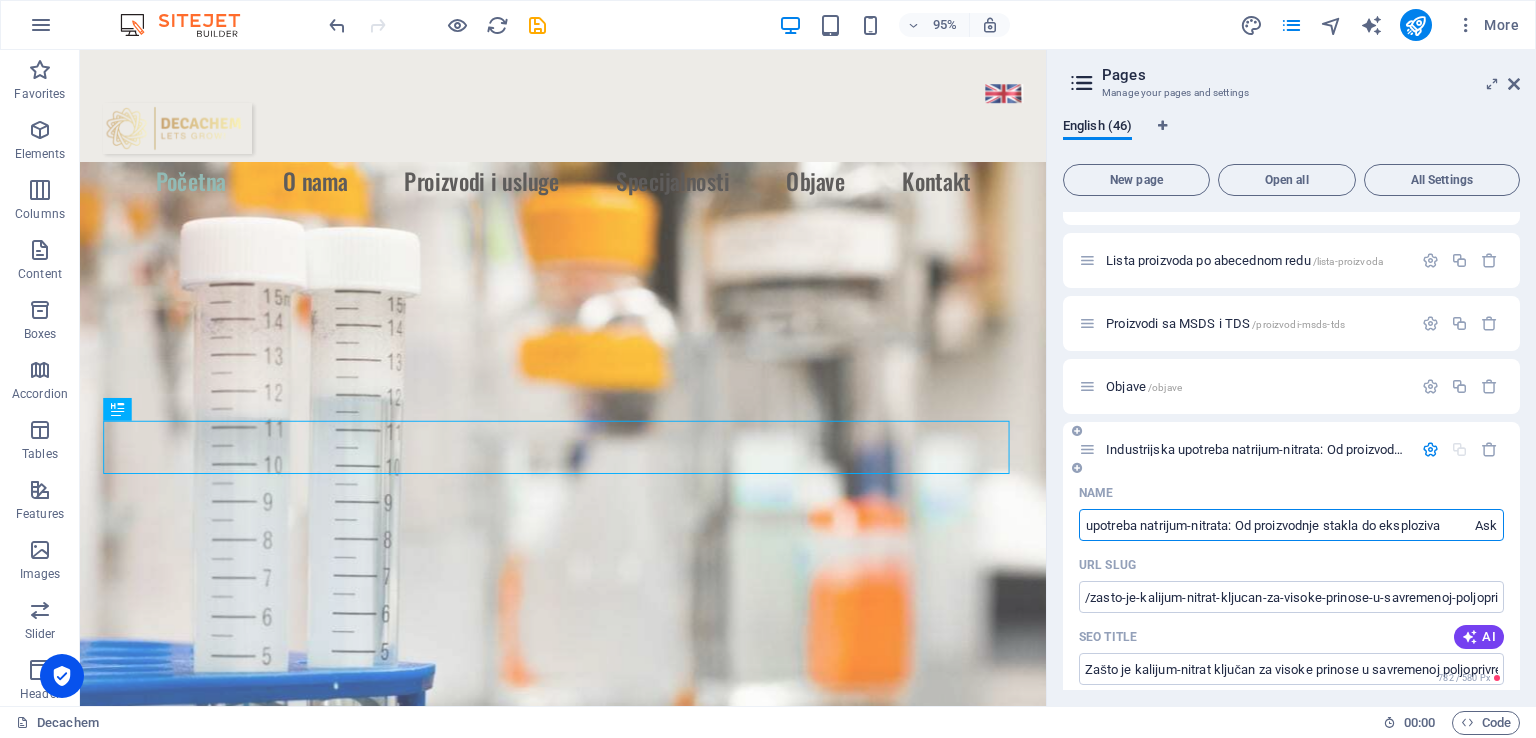 click on "Industrijska upotreba natrijum-nitrata: Od proizvodnje stakla do eksploziva           Ask ChatGPT" at bounding box center (1291, 525) 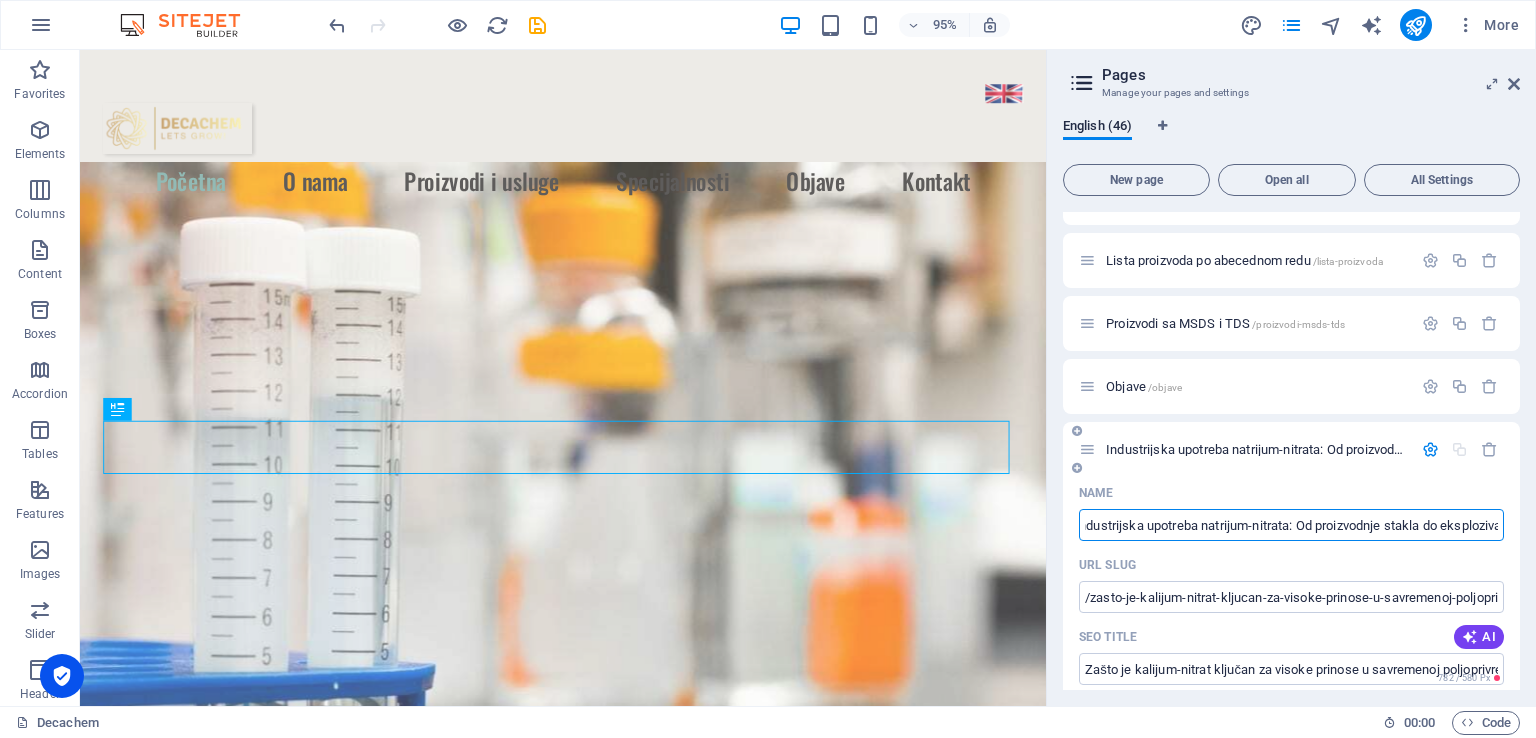 scroll, scrollTop: 0, scrollLeft: 0, axis: both 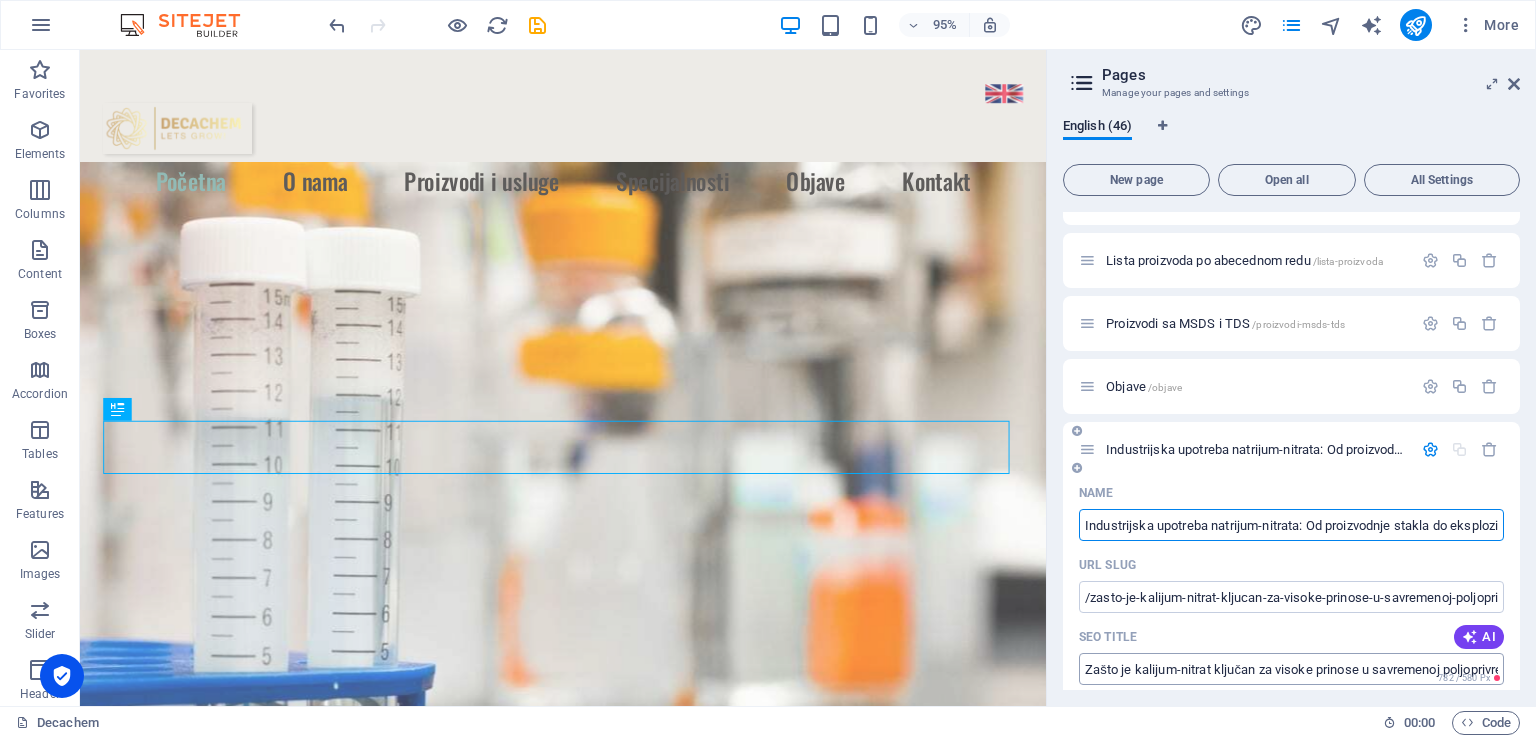 type on "Industrijska upotreba natrijum-nitrata: Od proizvodnje stakla do eksploziva" 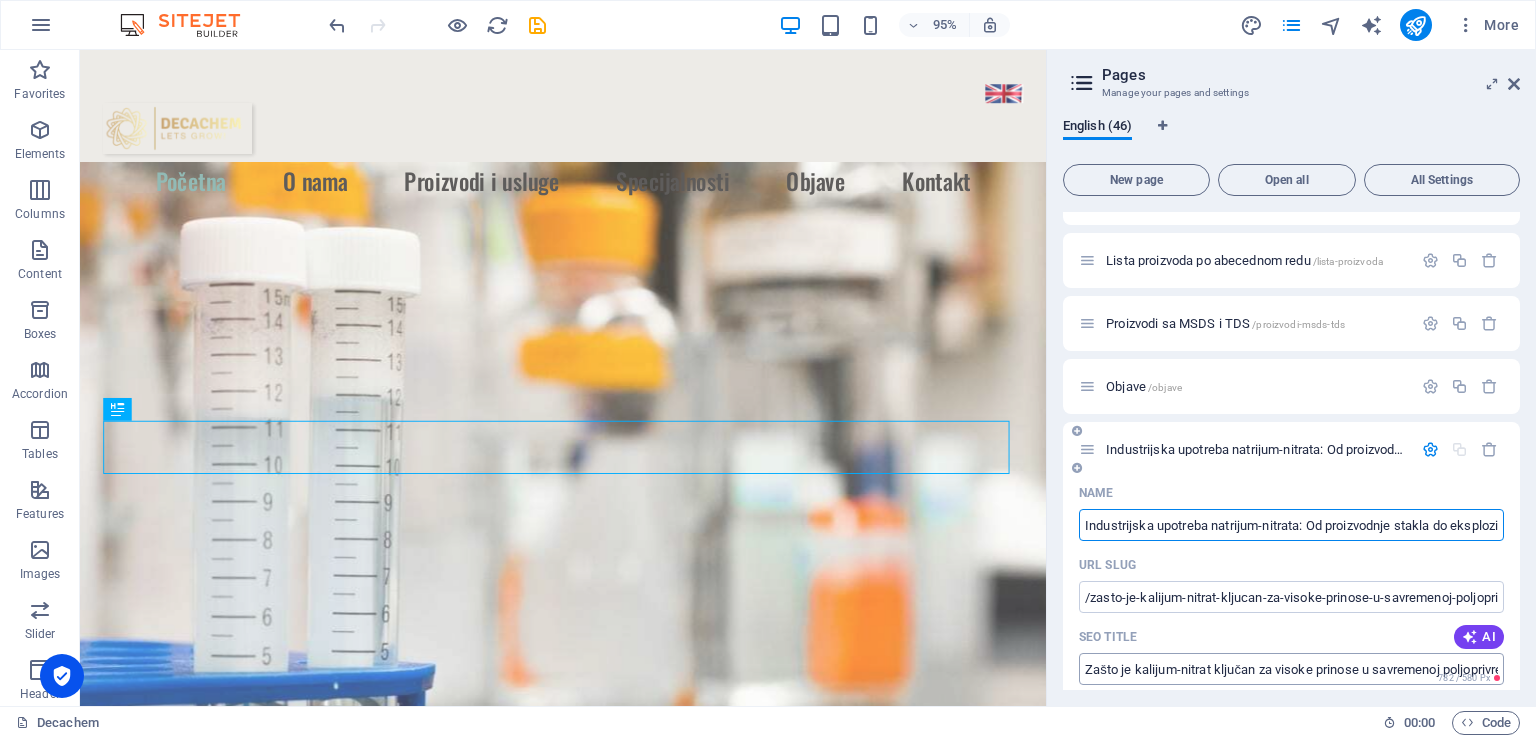 click on "Zašto je kalijum-nitrat ključan za visoke prinose u savremenoj poljoprivredi" at bounding box center (1291, 669) 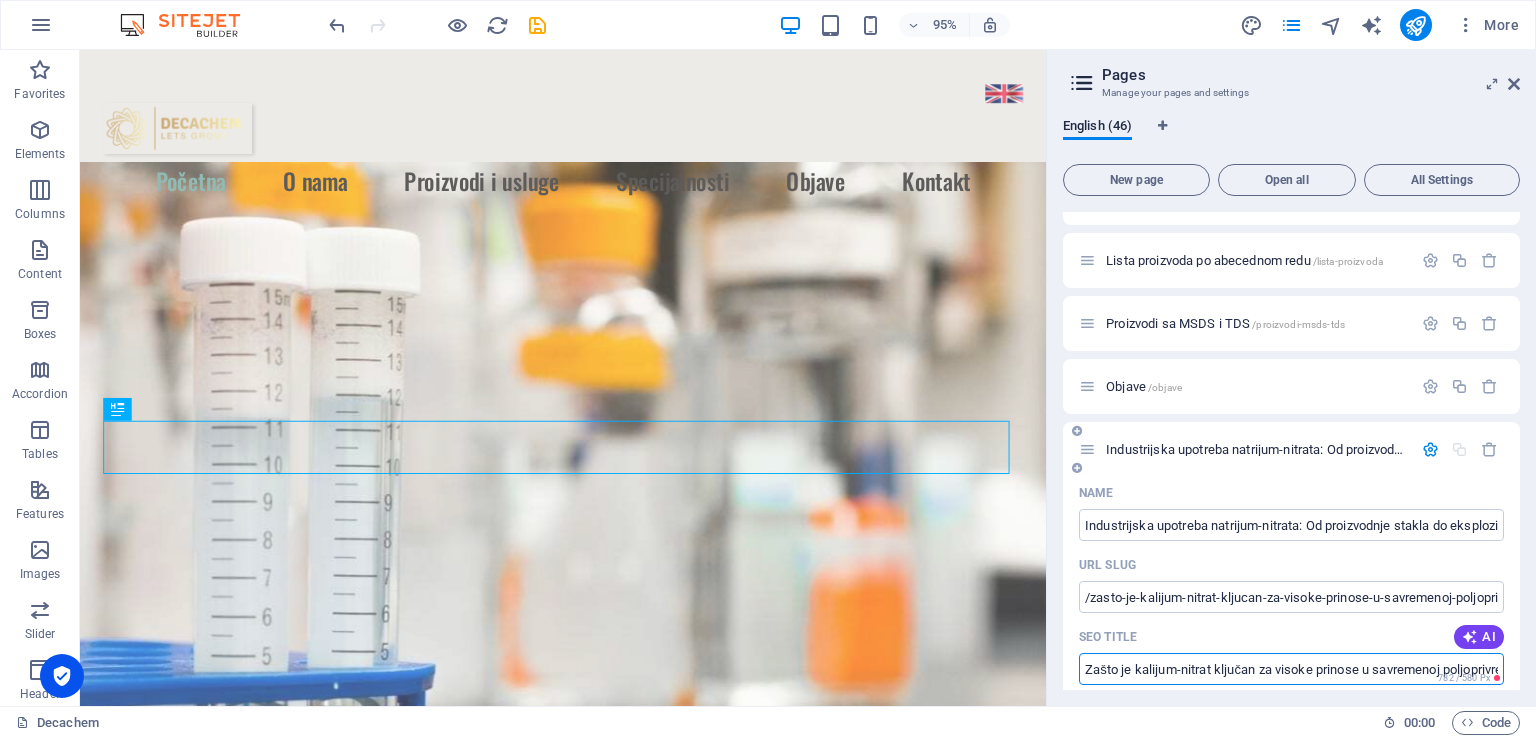 click on "Zašto je kalijum-nitrat ključan za visoke prinose u savremenoj poljoprivredi" at bounding box center [1291, 669] 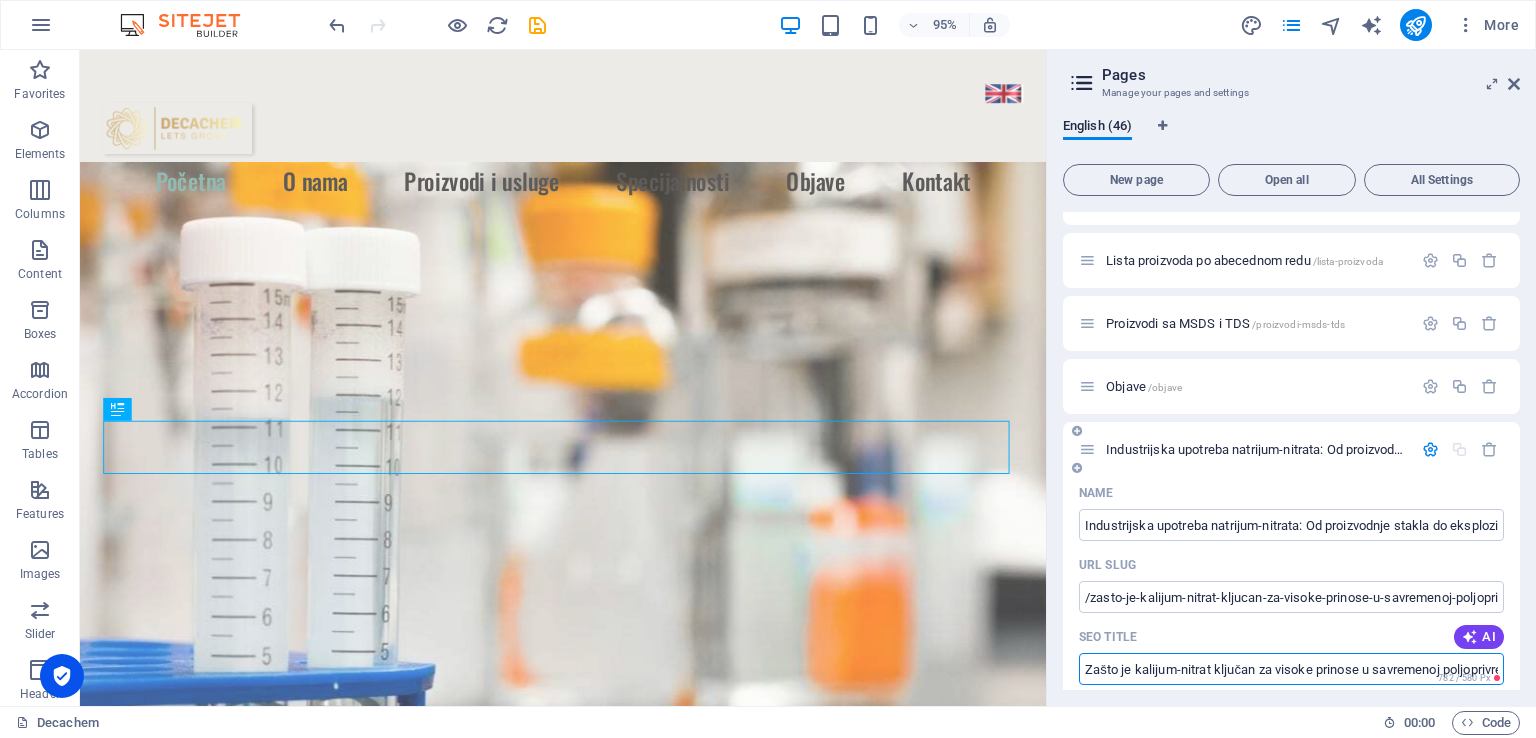 click on "Zašto je kalijum-nitrat ključan za visoke prinose u savremenoj poljoprivredi" at bounding box center [1291, 669] 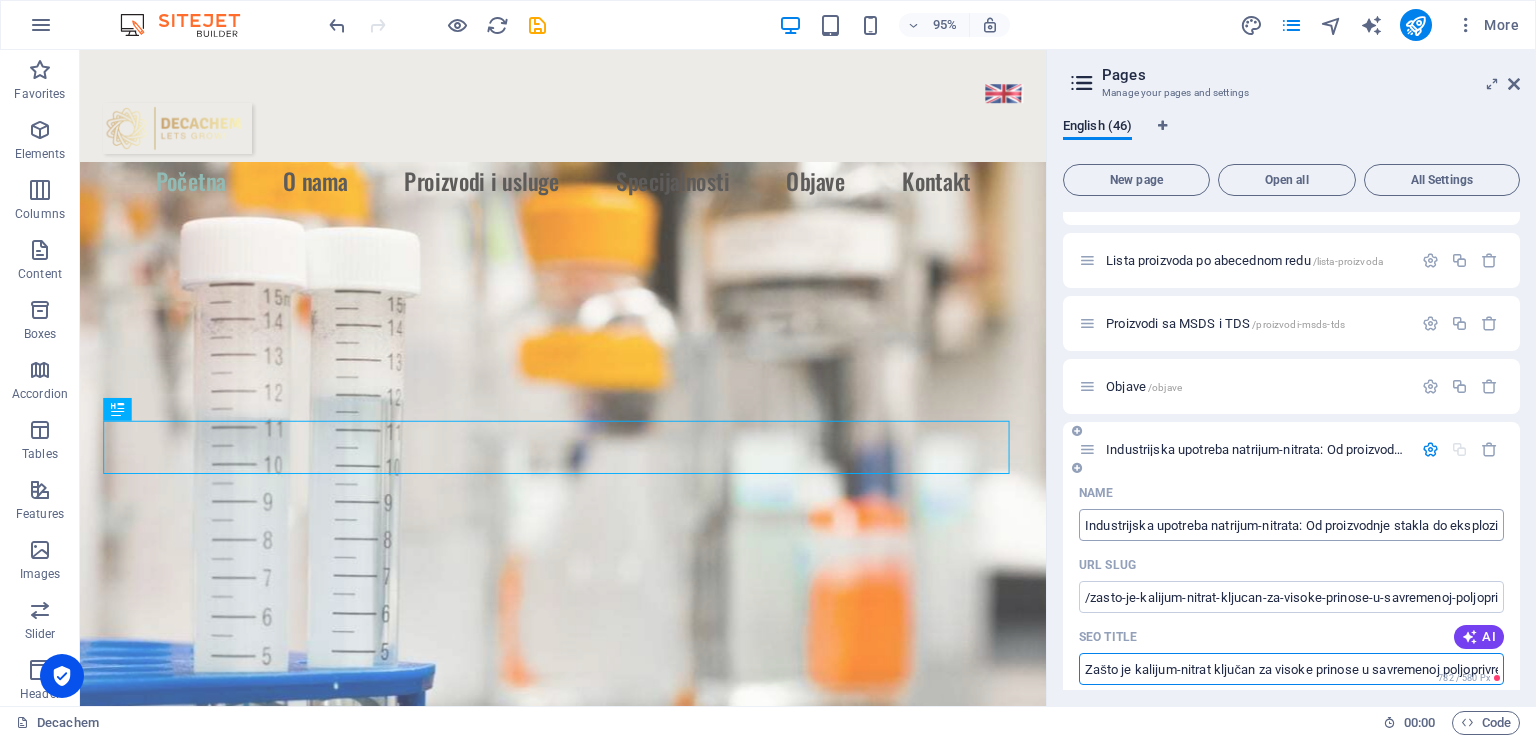 click on "Industrijska upotreba natrijum-nitrata: Od proizvodnje stakla do eksploziva" at bounding box center (1291, 525) 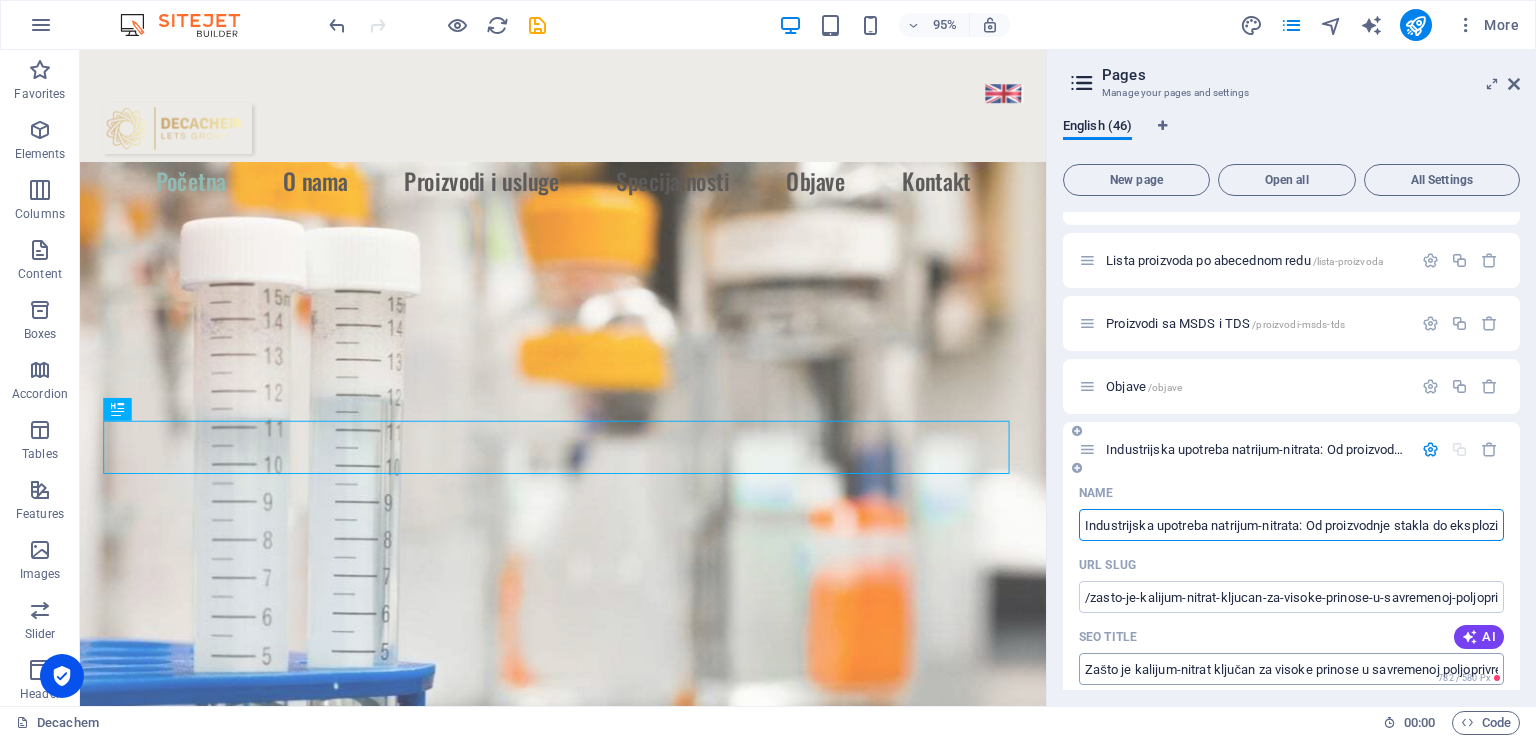 click on "Zašto je kalijum-nitrat ključan za visoke prinose u savremenoj poljoprivredi" at bounding box center (1291, 669) 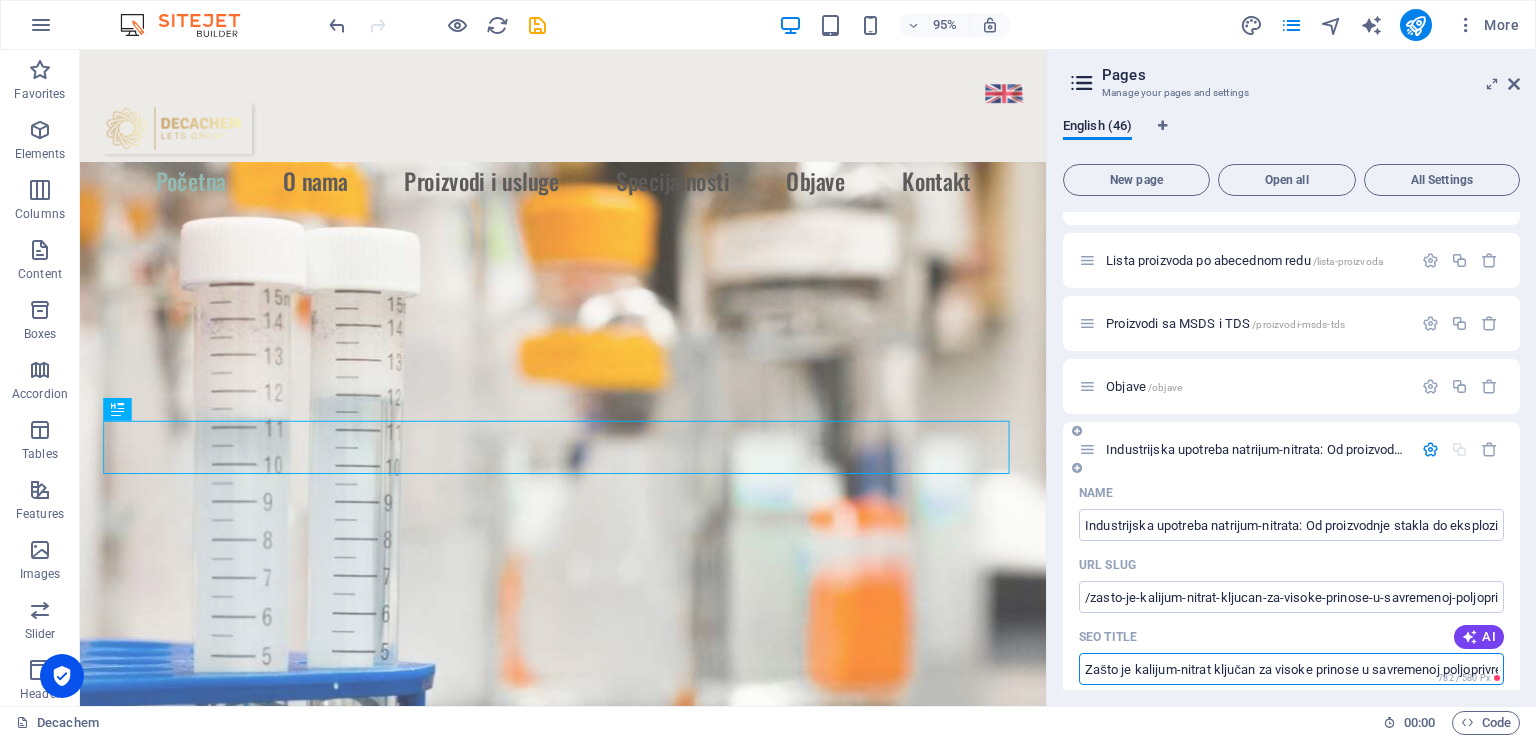 click on "Zašto je kalijum-nitrat ključan za visoke prinose u savremenoj poljoprivredi" at bounding box center (1291, 669) 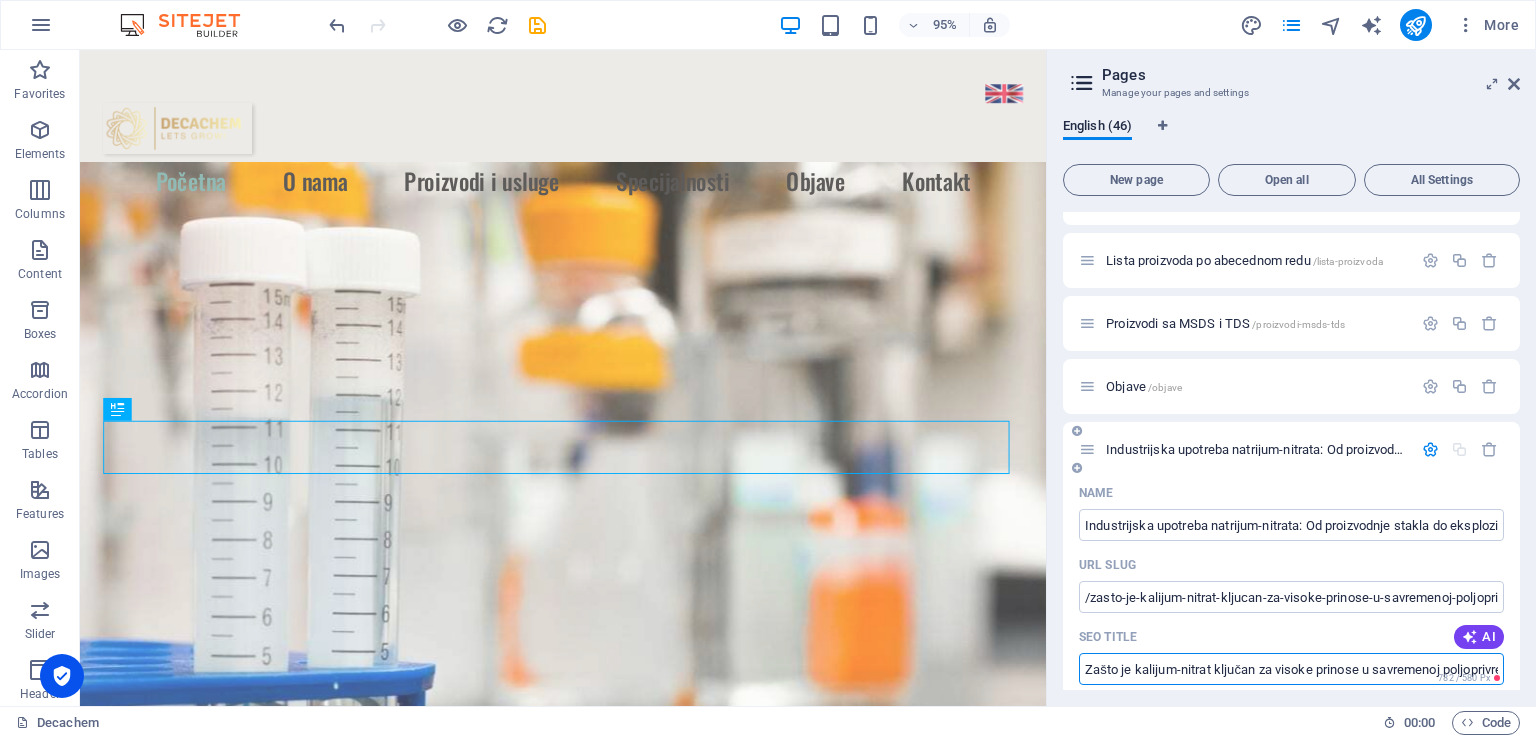 click on "Zašto je kalijum-nitrat ključan za visoke prinose u savremenoj poljoprivredi" at bounding box center (1291, 669) 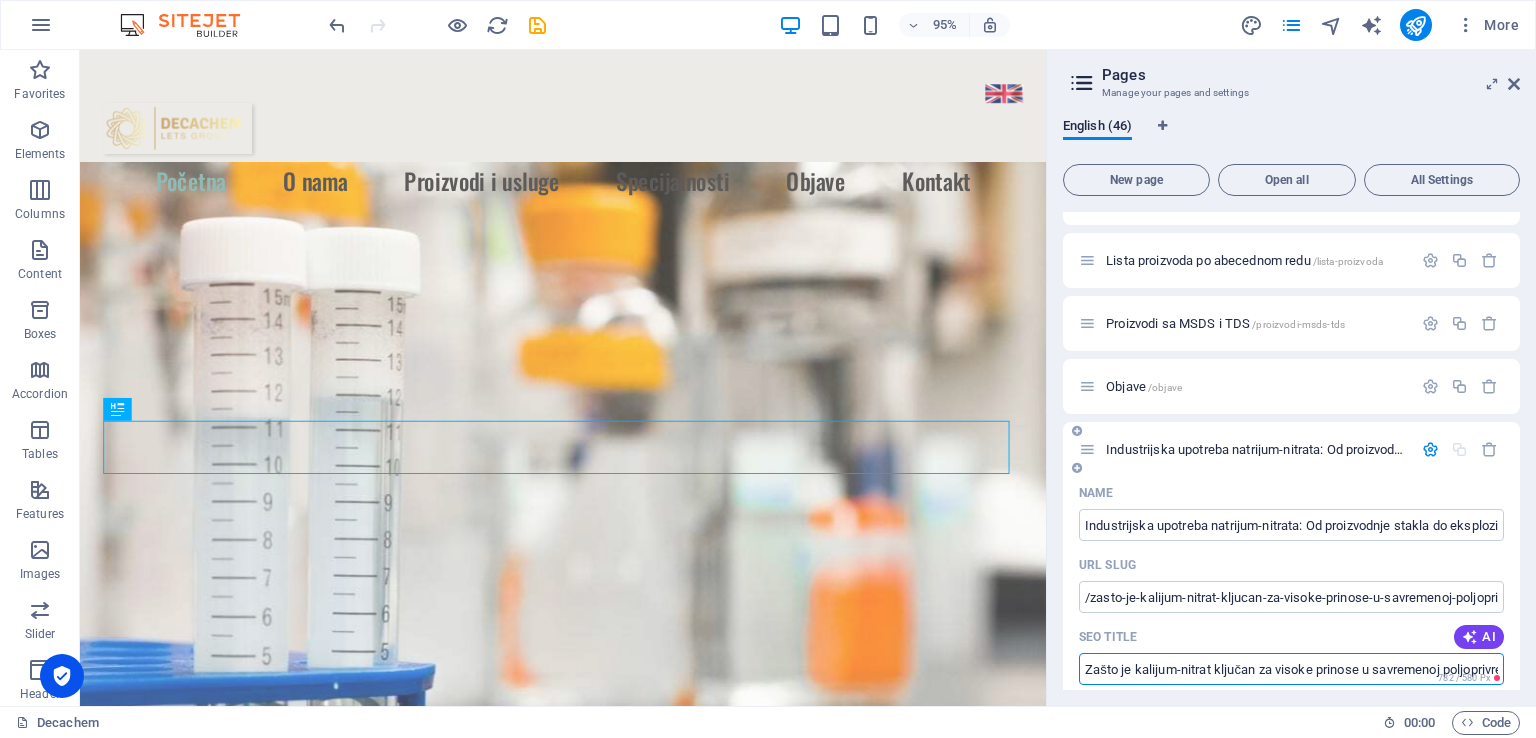 paste on "Industrijska upotreba natrijum-nitrata: Od proizvodnje stakla do eksploziva" 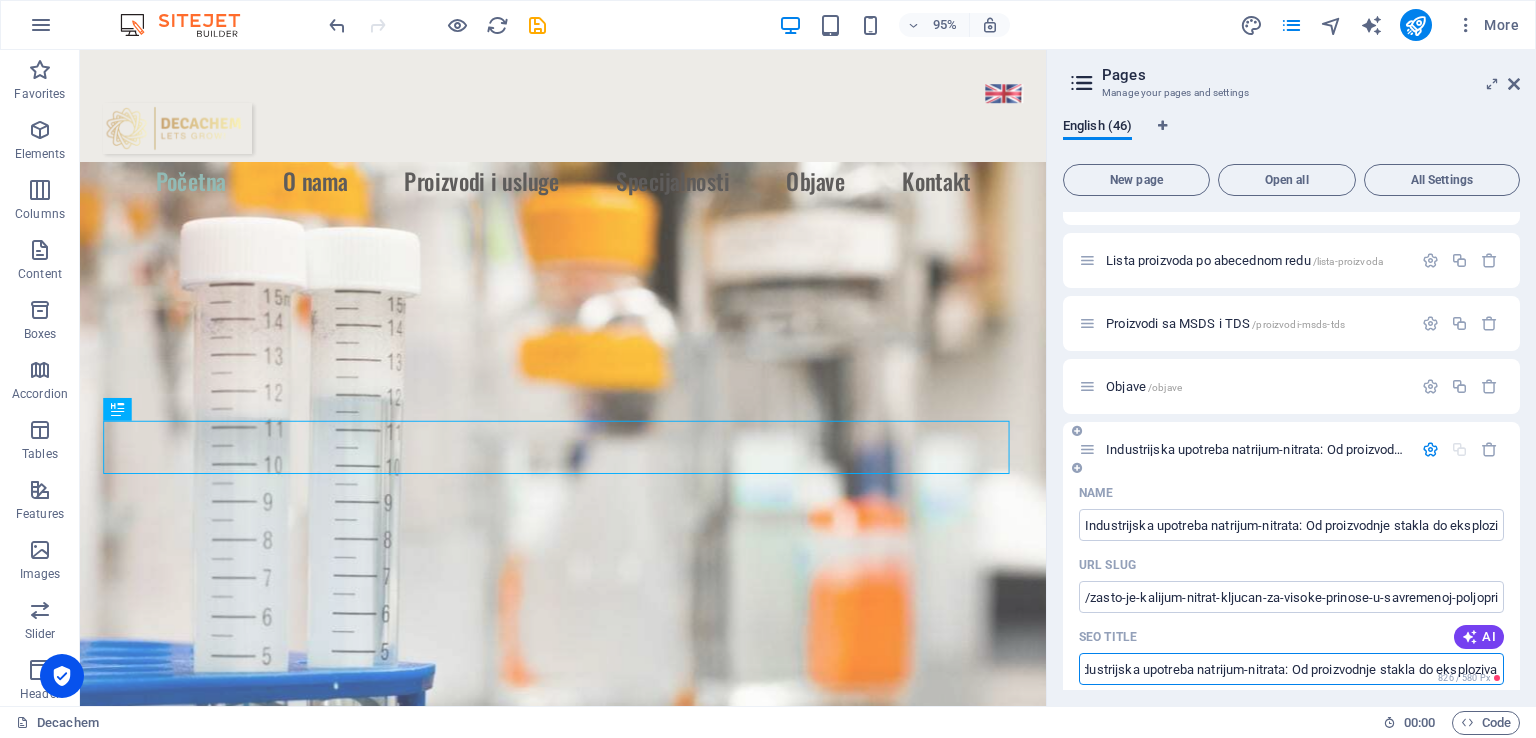 scroll, scrollTop: 0, scrollLeft: 28, axis: horizontal 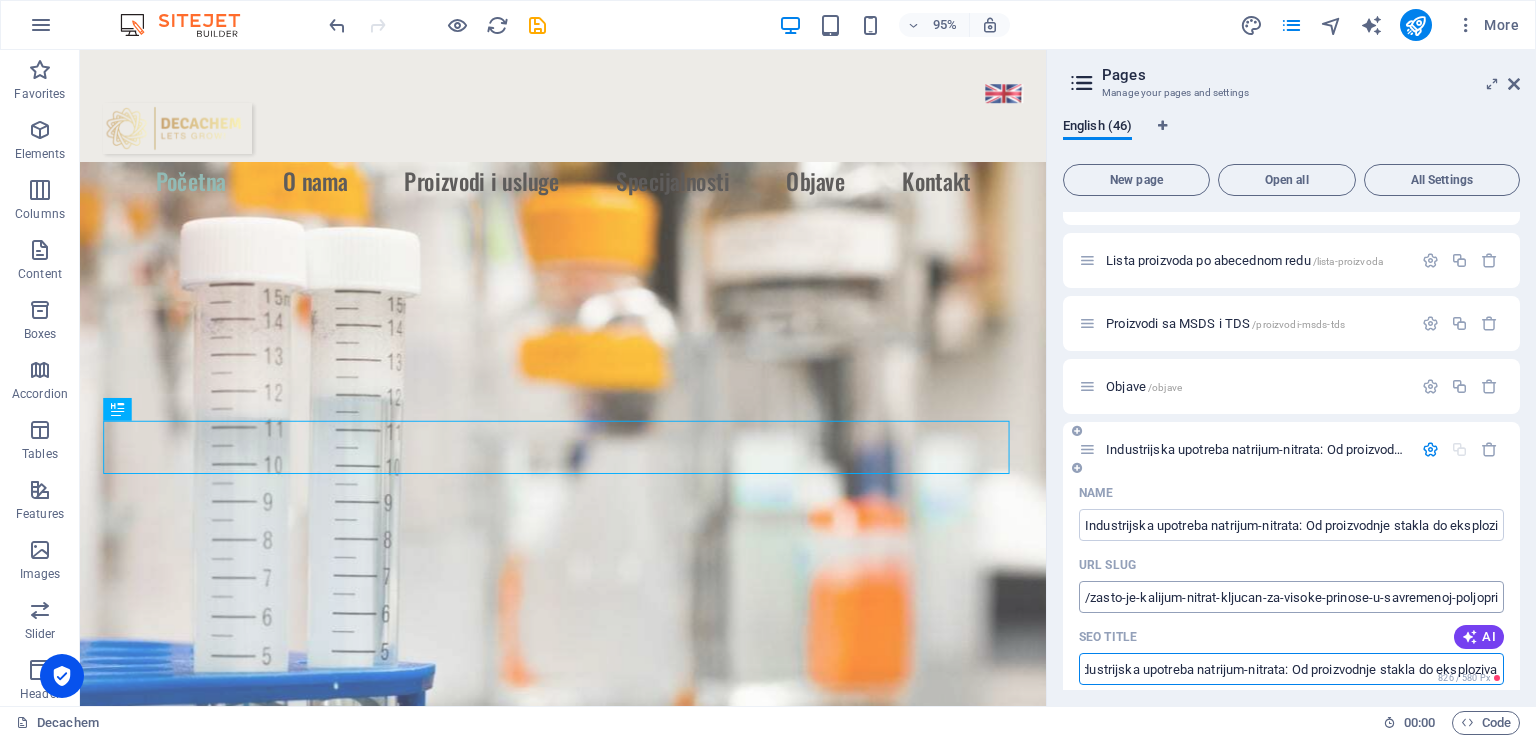 type on "Industrijska upotreba natrijum-nitrata: Od proizvodnje stakla do eksploziva" 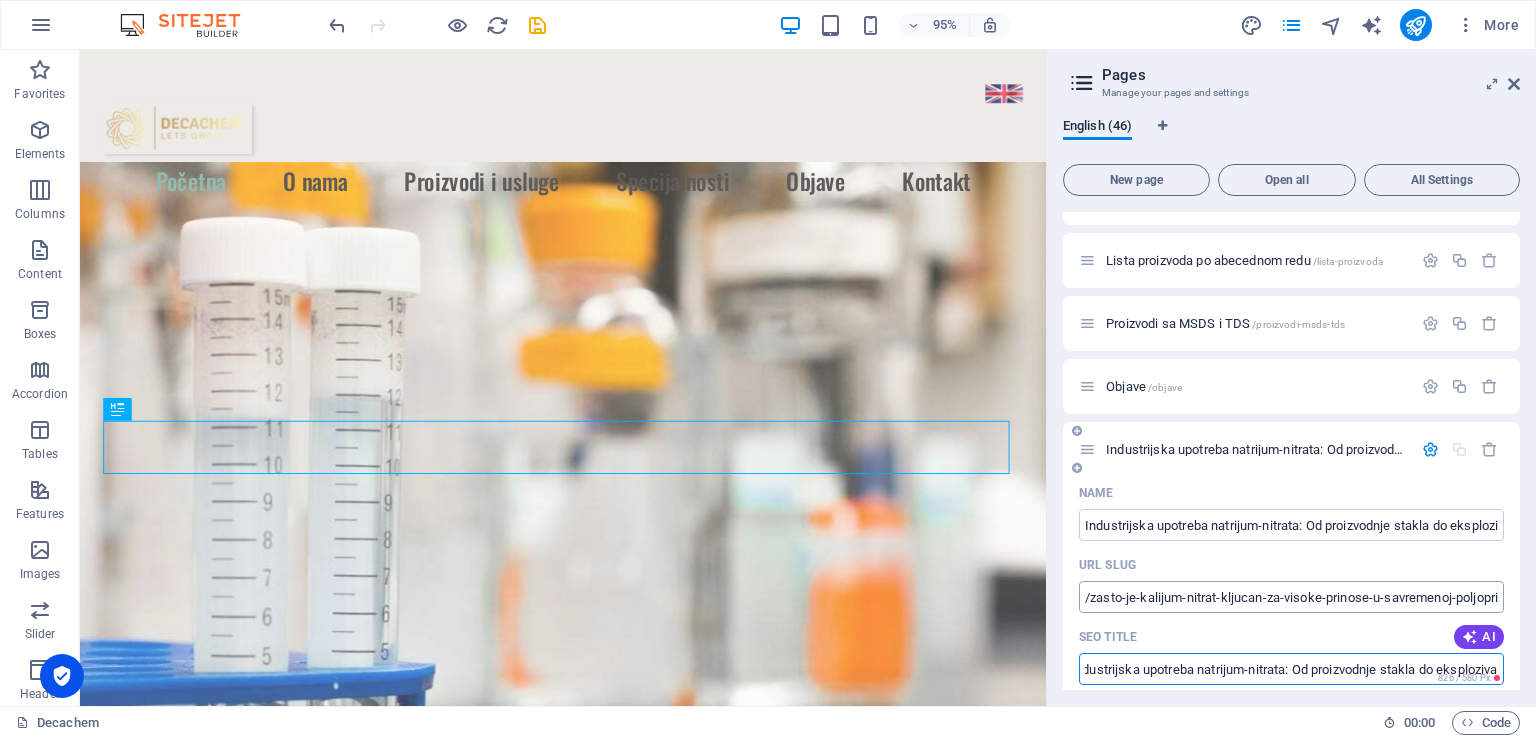 scroll, scrollTop: 0, scrollLeft: 0, axis: both 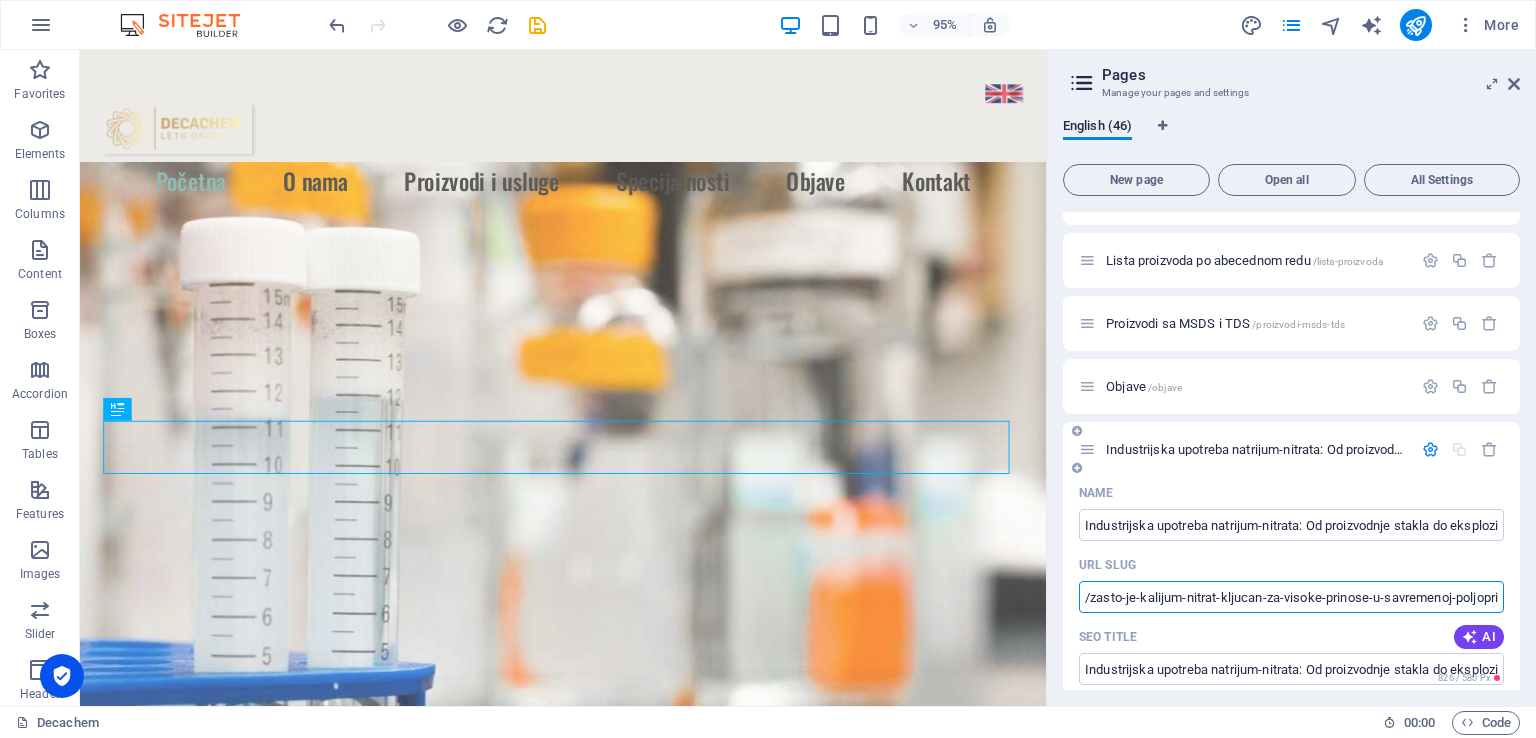 click on "/zasto-je-kalijum-nitrat-kljucan-za-visoke-prinose-u-savremenoj-poljoprivredi" at bounding box center (1291, 597) 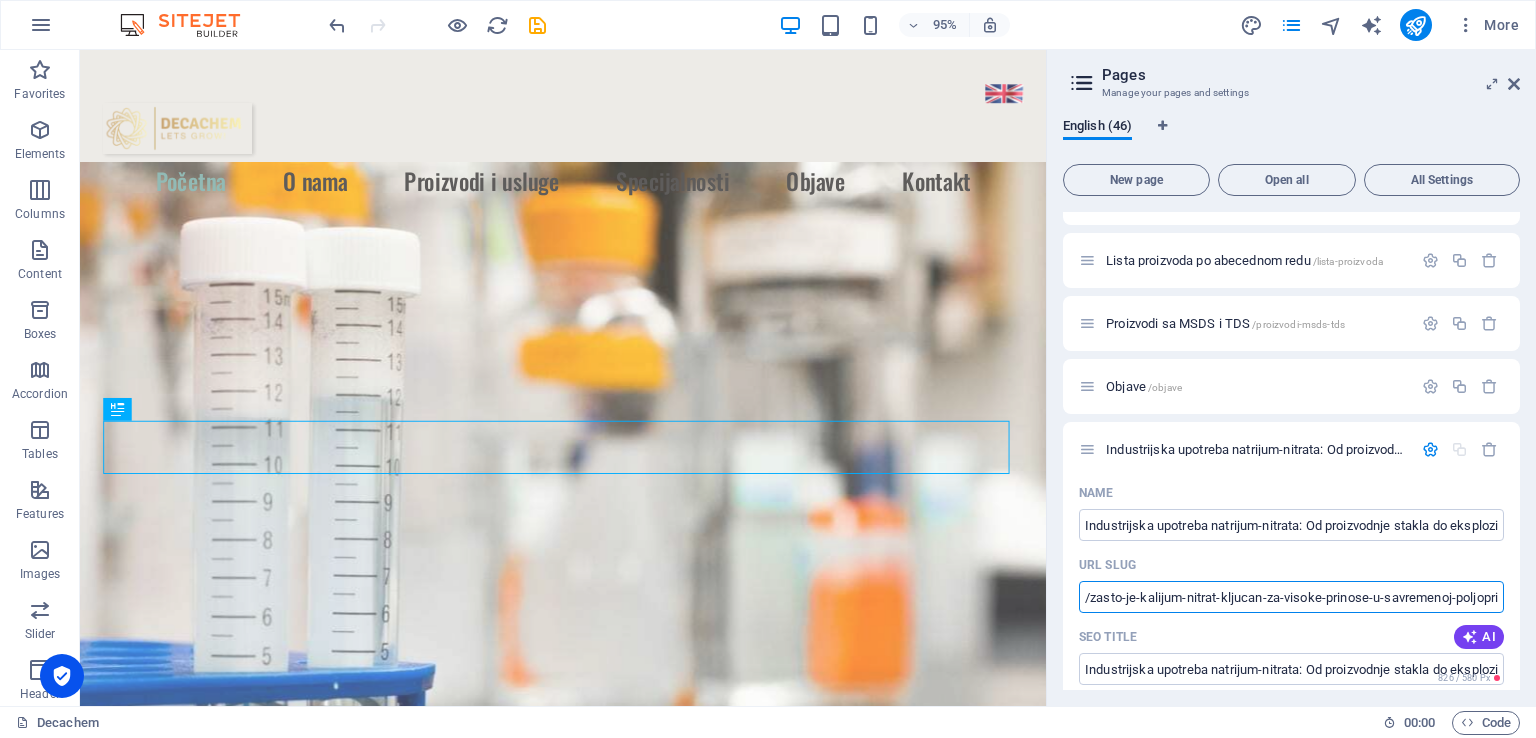 scroll, scrollTop: 0, scrollLeft: 36, axis: horizontal 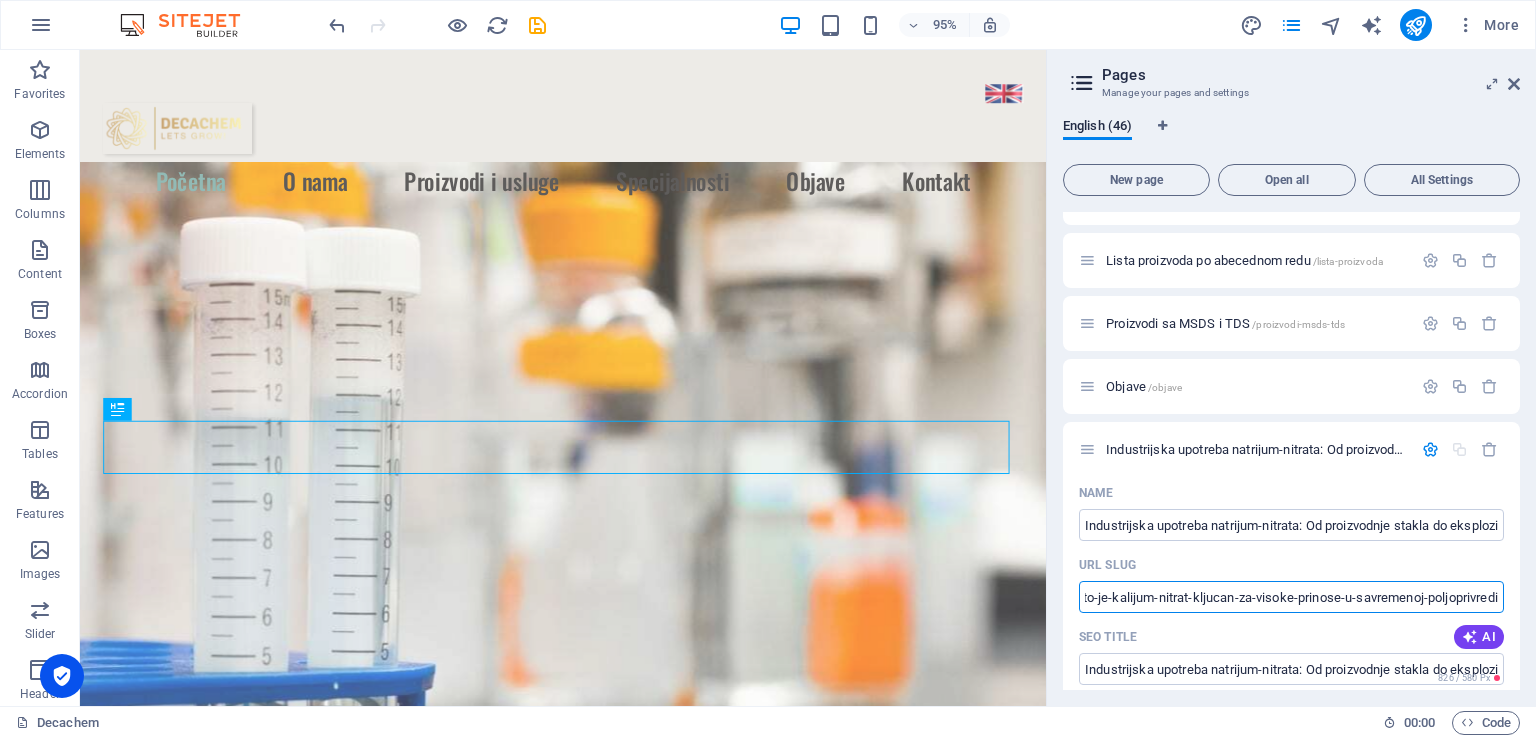 drag, startPoint x: 1093, startPoint y: 599, endPoint x: 1535, endPoint y: 595, distance: 442.0181 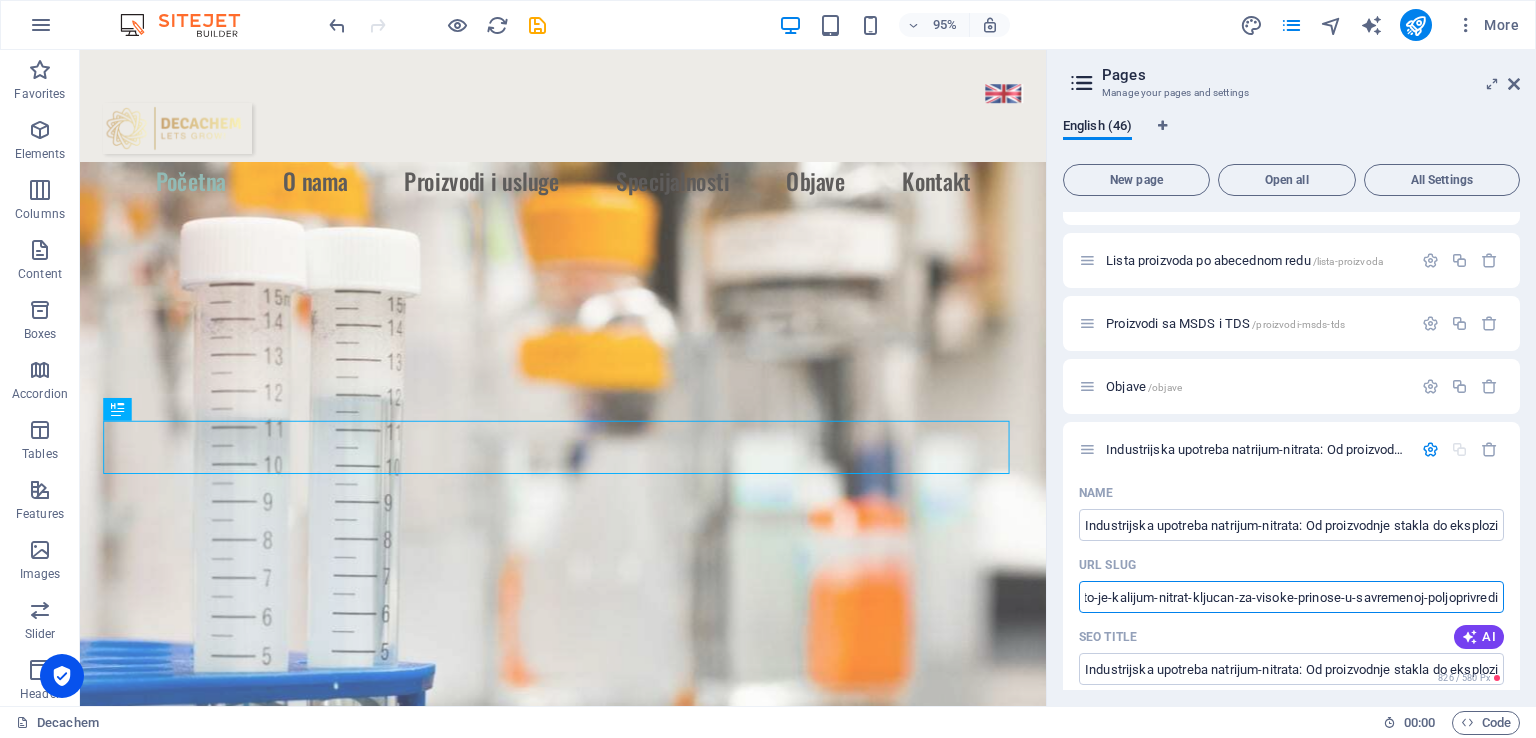 click on "English (46) New page Open all All Settings Decachem / O nama /o-nama Proizvodi i usluge /proizvodi-i-usluge Specijalnosti /specijalnosti Kontakt /kontakt Industrijske hemikalije i reagensi /industrijske-hemikalije-reagensi Hemikalije za rudarenje /hemikalije-za-rudarenje Hemikalije za vodu i otpad /hemikalije-voda-otpad Rastvarači / Plastifikatori / Premazi /rastvaraci-plastifikatori-premazi Sirovine za đubriva /sirovine-za-djubriva Kiseline / Alkoholi / Acetati /kiseline-alkoholi-acetati Nitrati i sulfati /nitrati-sulfati Prehrambeni proizvodi i stočna hrana  /prehrana-stocna-hrana Lista proizvoda po abecednom redu /lista-proizvoda Proizvodi sa MSDS i TDS /proizvodi-msds-tds Objave /objave Industrijska upotreba natrijum-nitrata: Od proizvodnje stakla do eksploziva         /zasto-je-kalijum-nitrat-kljucan-za-visoke-prinose-u-savremenoj-poljoprivredi Name Industrijska upotreba natrijum-nitrata: Od proizvodnje stakla do eksploziva ​ URL SLUG ​ SEO Title AI ​ 826 / 580 Px SEO Description AI ​ AI ​" at bounding box center [1291, 404] 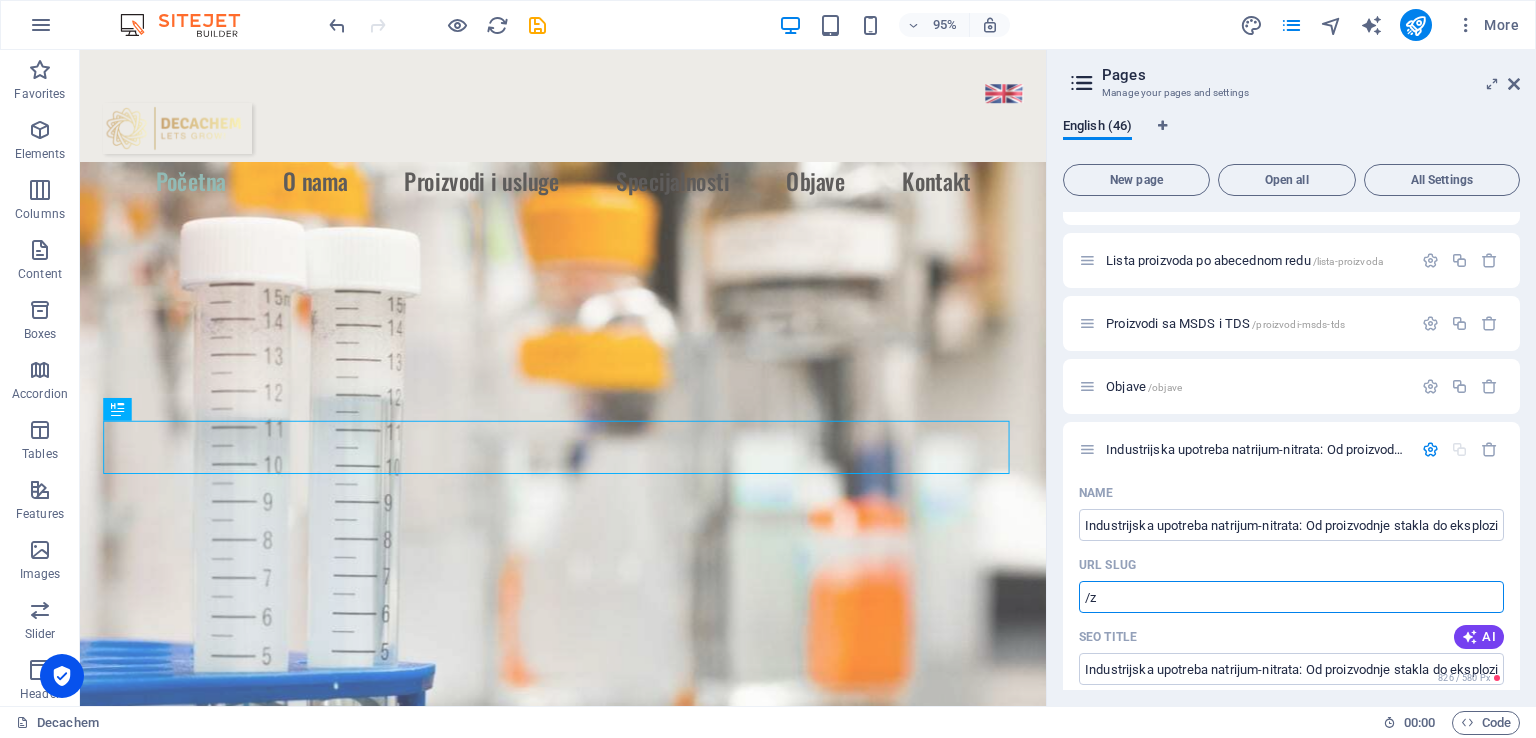scroll, scrollTop: 0, scrollLeft: 0, axis: both 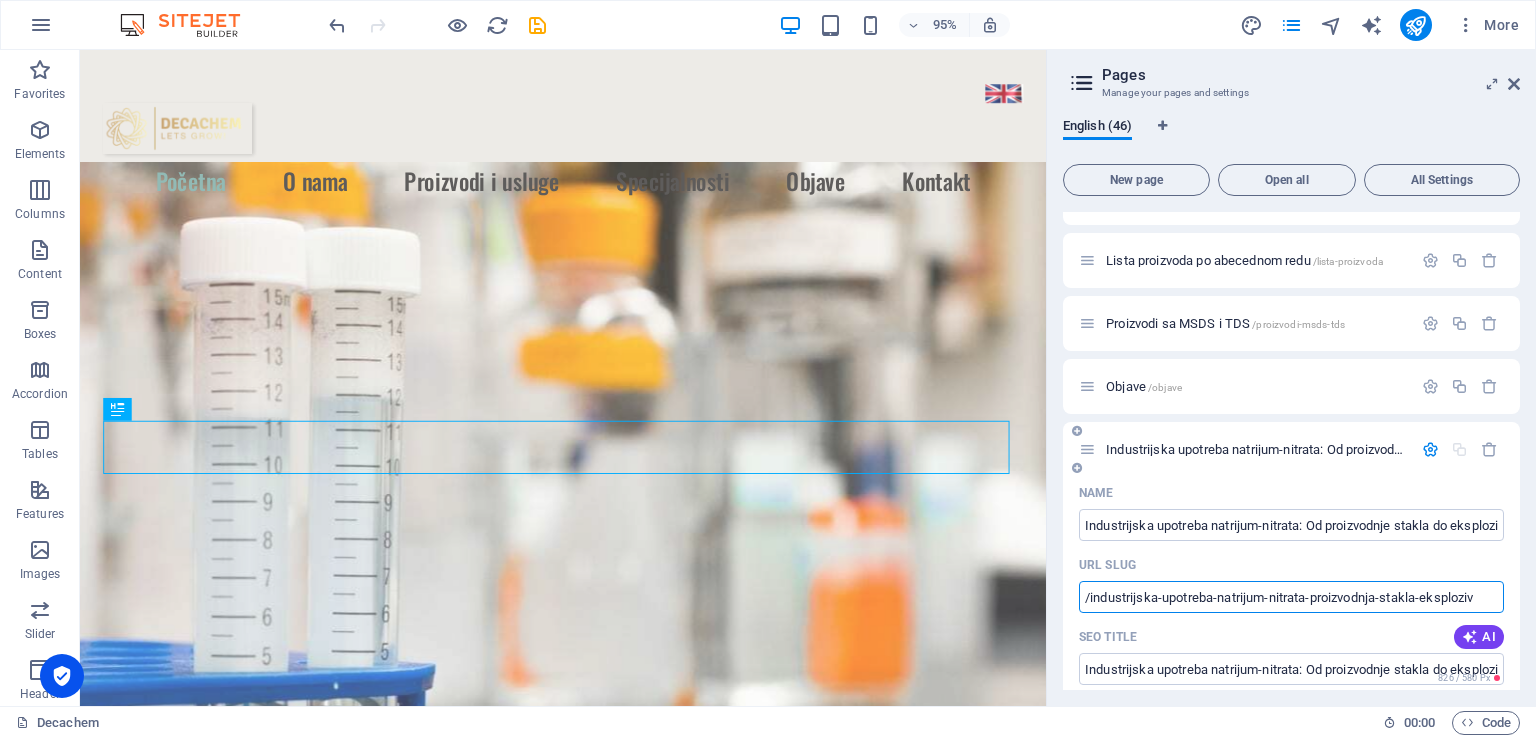 type on "/industrijska-upotreba-natrijum-nitrata-proizvodnja-stakla-eksploziv" 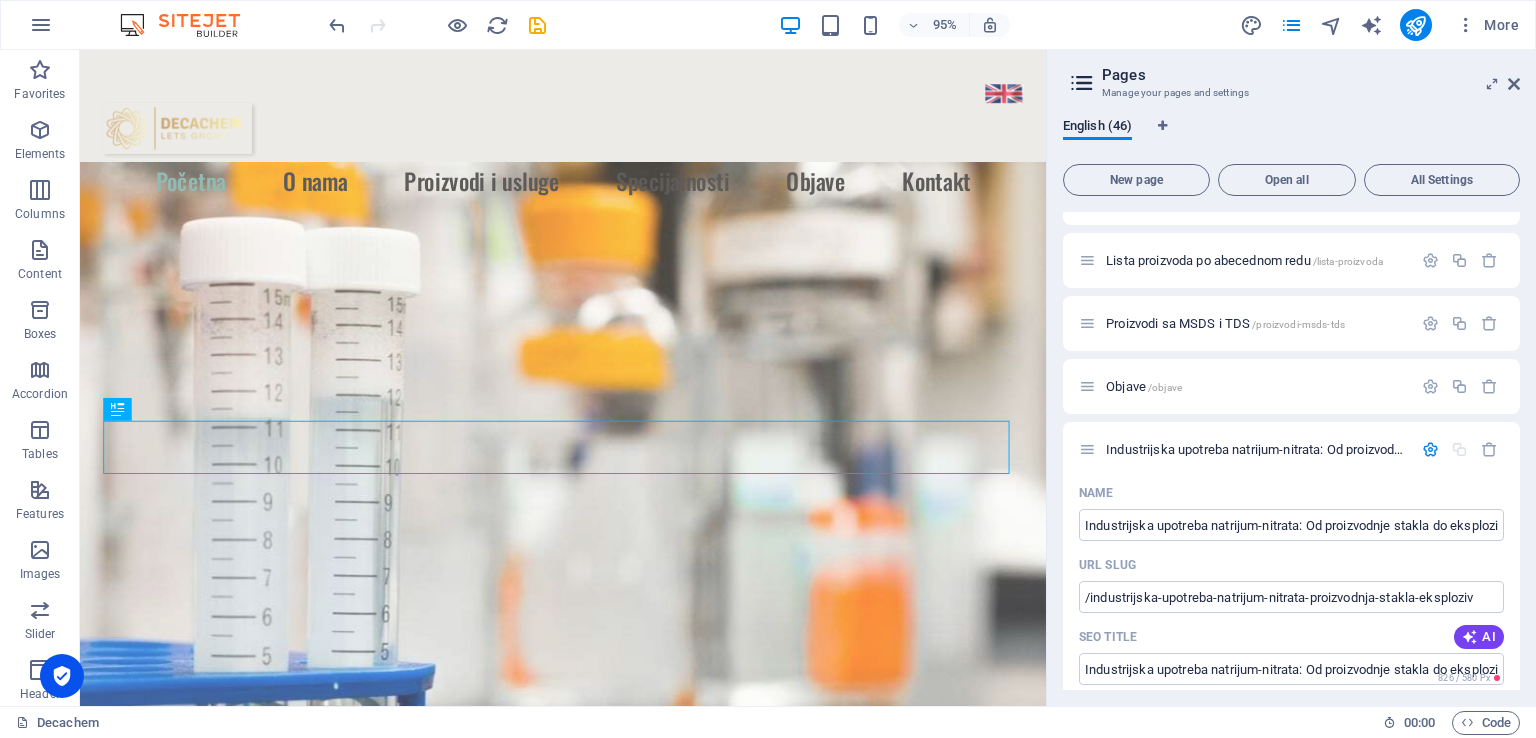 drag, startPoint x: 1519, startPoint y: 360, endPoint x: 1517, endPoint y: 374, distance: 14.142136 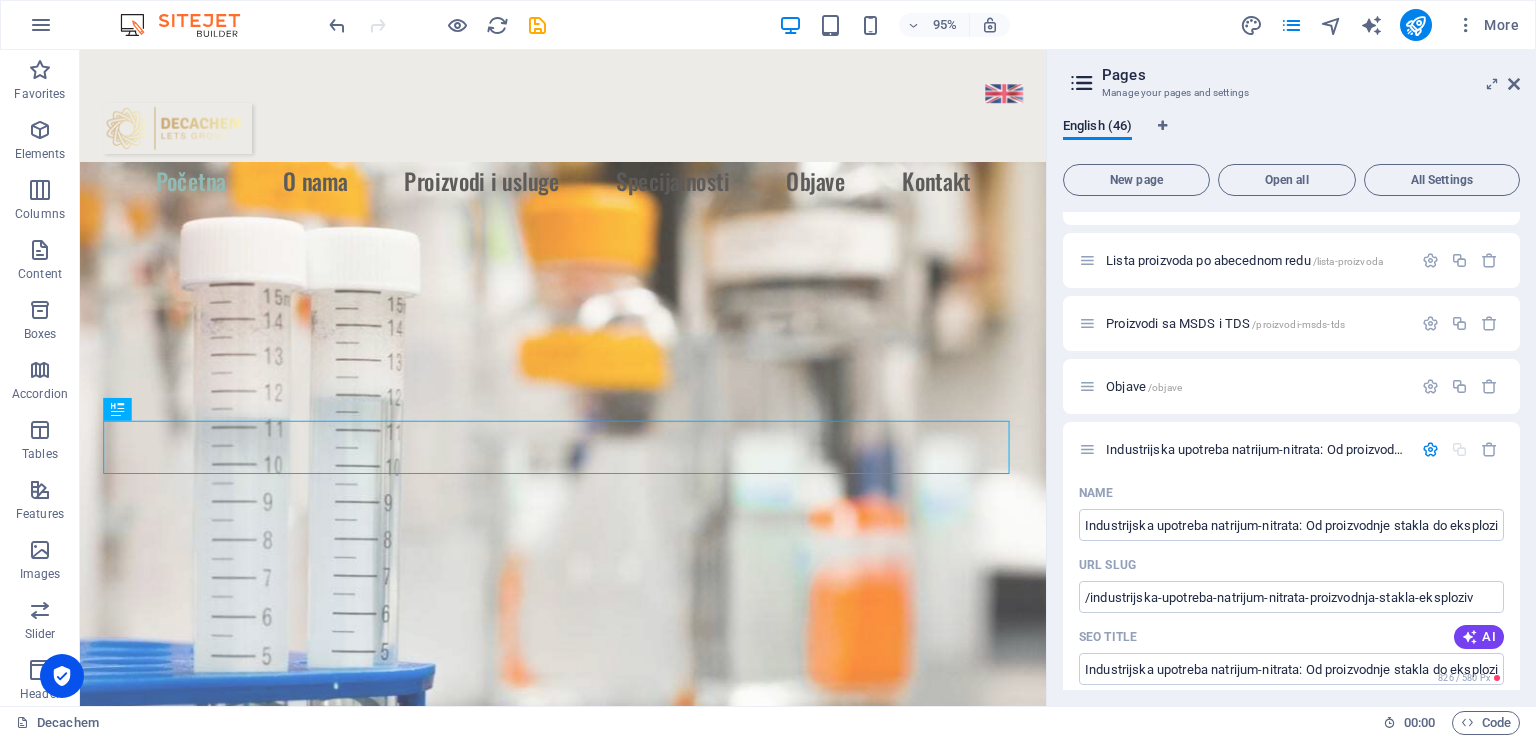 click on "Decachem / O nama /o-nama Proizvodi i usluge /proizvodi-i-usluge Specijalnosti /specijalnosti Kontakt /kontakt Industrijske hemikalije i reagensi /industrijske-hemikalije-reagensi Hemikalije za rudarenje /hemikalije-za-rudarenje Hemikalije za vodu i otpad /hemikalije-voda-otpad Rastvarači / Plastifikatori / Premazi /rastvaraci-plastifikatori-premazi Sirovine za đubriva /sirovine-za-djubriva Kiseline / Alkoholi / Acetati /kiseline-alkoholi-acetati Nitrati i sulfati /nitrati-sulfati Prehrambeni proizvodi i stočna hrana  /prehrana-stocna-hrana Lista proizvoda po abecednom redu /lista-proizvoda Proizvodi sa MSDS i TDS /proizvodi-msds-tds Objave /objave Industrijska upotreba natrijum-nitrata: Od proizvodnje stakla do eksploziva         /industrijska-upotreba-natrijum-nitrata-proizvodnja-stakla-eksploziv Name Industrijska upotreba natrijum-nitrata: Od proizvodnje stakla do eksploziva ​ URL SLUG /industrijska-upotreba-natrijum-nitrata-proizvodnja-stakla-eksploziv ​ SEO Title AI ​ 826 / 580 Px AI ​ AI ​" at bounding box center (1291, 451) 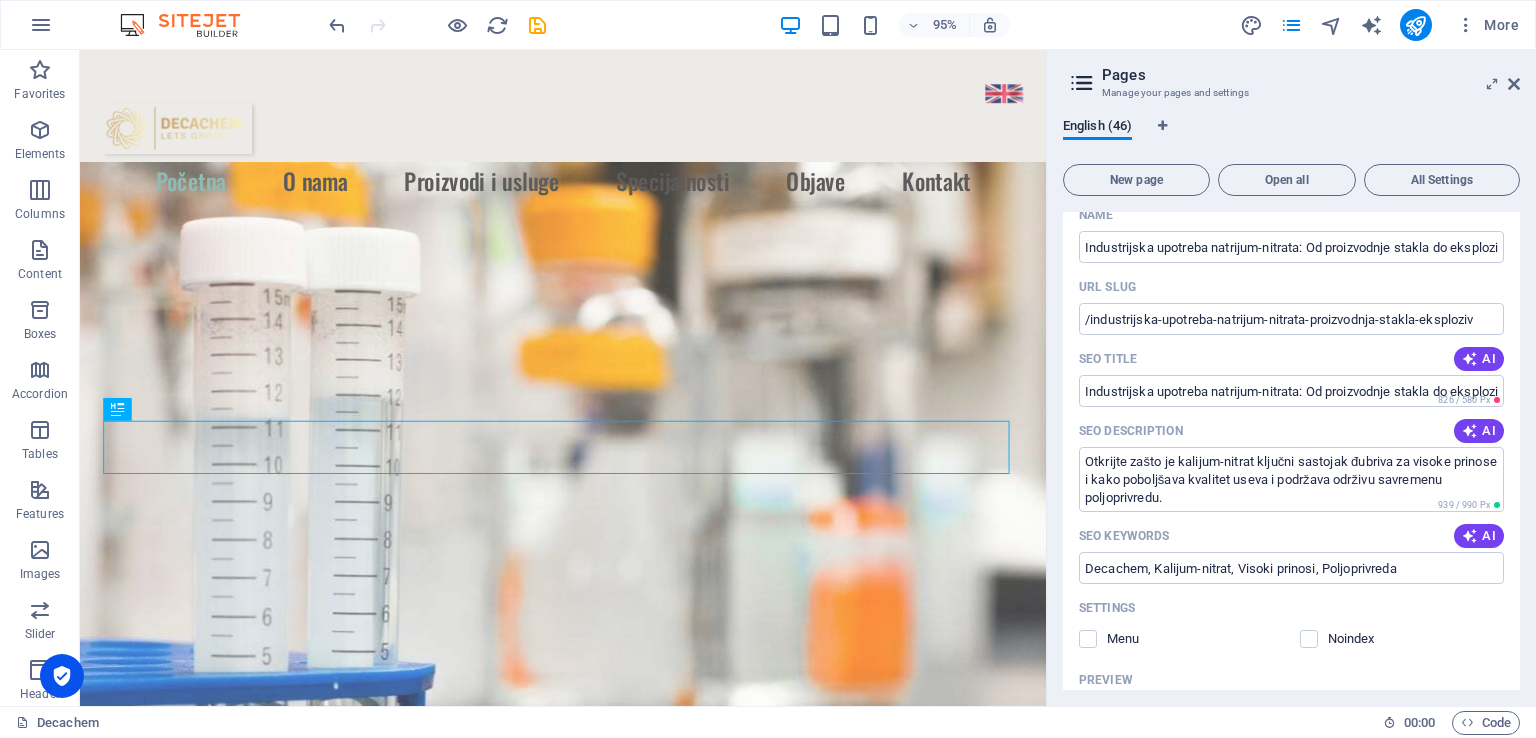 scroll, scrollTop: 1089, scrollLeft: 0, axis: vertical 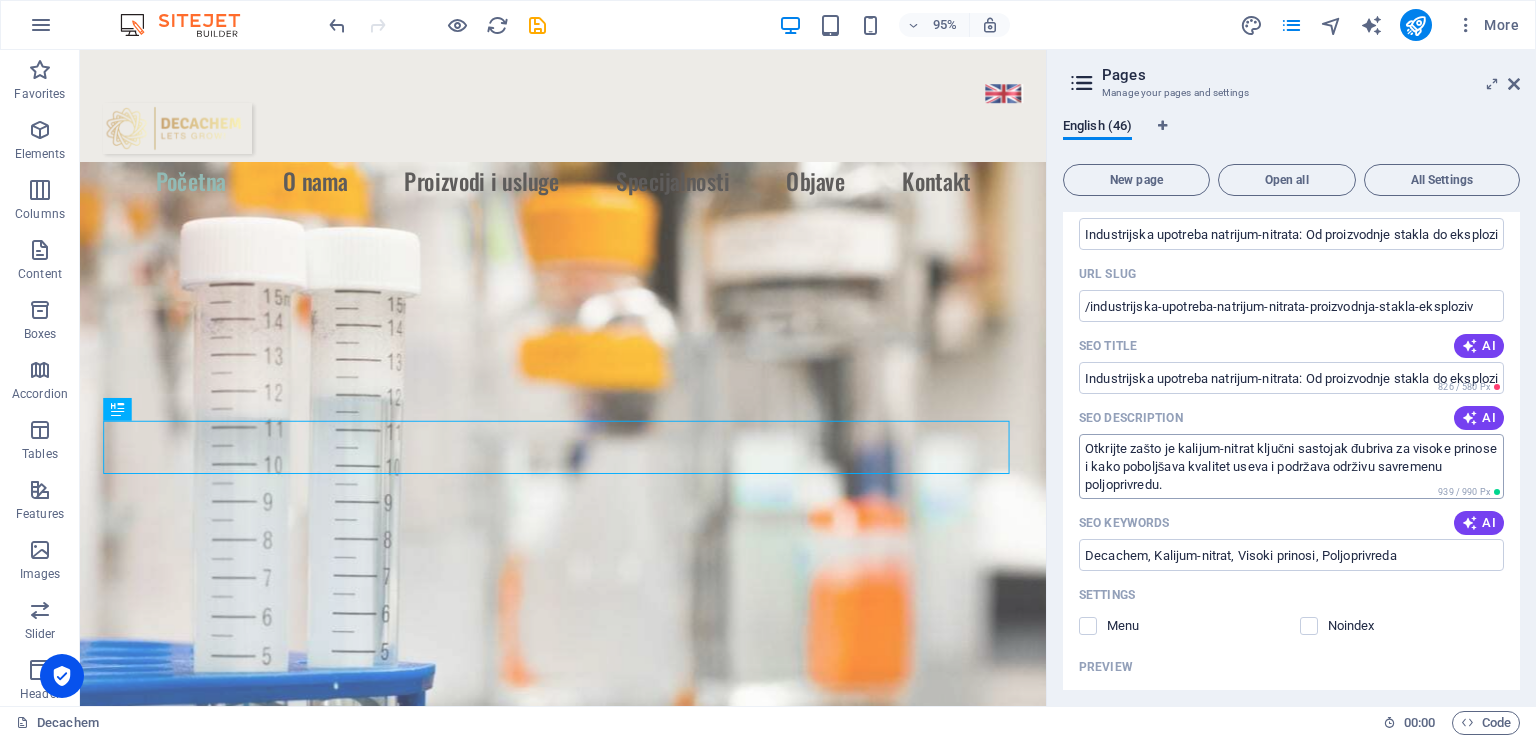 click on "Otkrijte zašto je kalijum-nitrat ključni sastojak đubriva za visoke prinose i kako poboljšava kvalitet useva i podržava održivu savremenu poljoprivredu." at bounding box center [1291, 466] 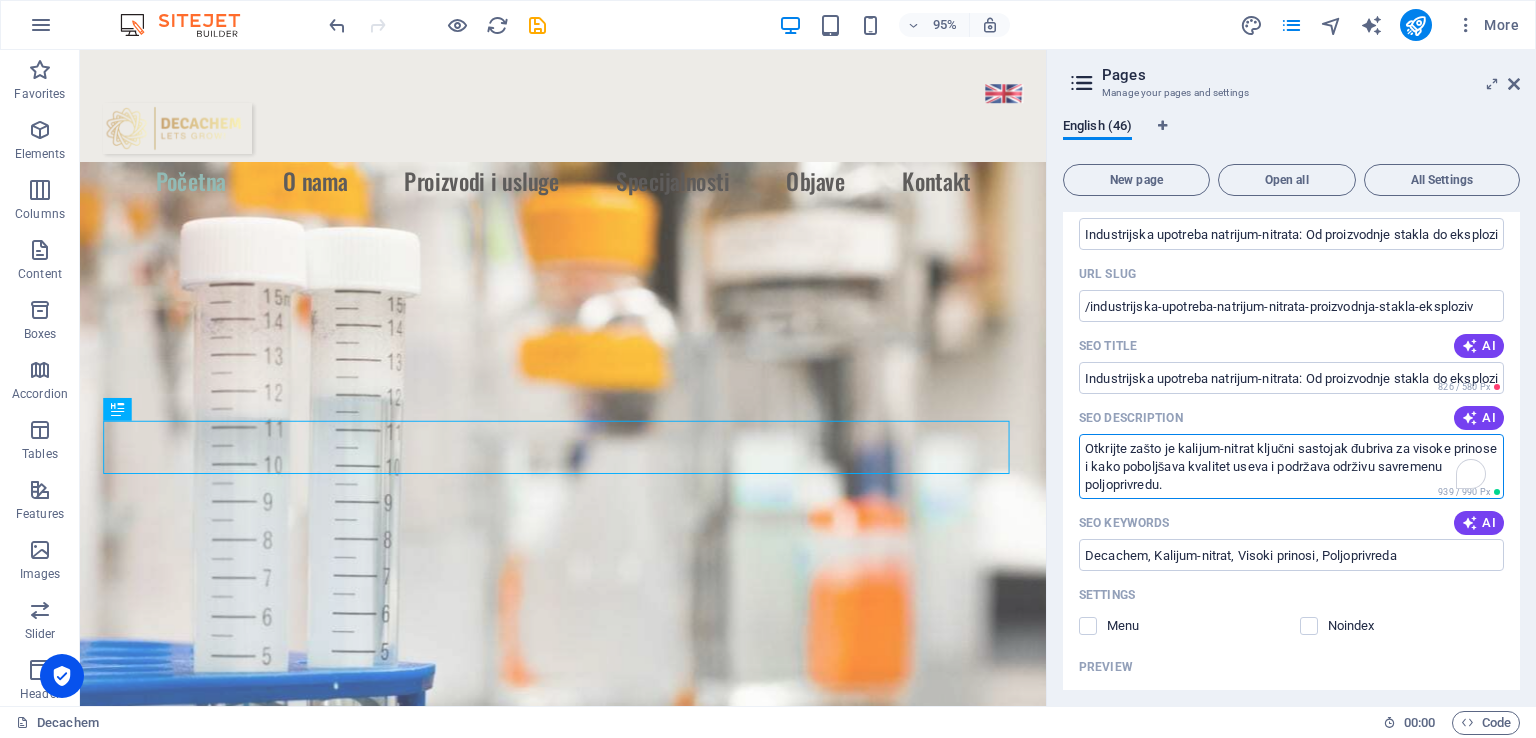 click on "Otkrijte zašto je kalijum-nitrat ključni sastojak đubriva za visoke prinose i kako poboljšava kvalitet useva i podržava održivu savremenu poljoprivredu." at bounding box center [1291, 466] 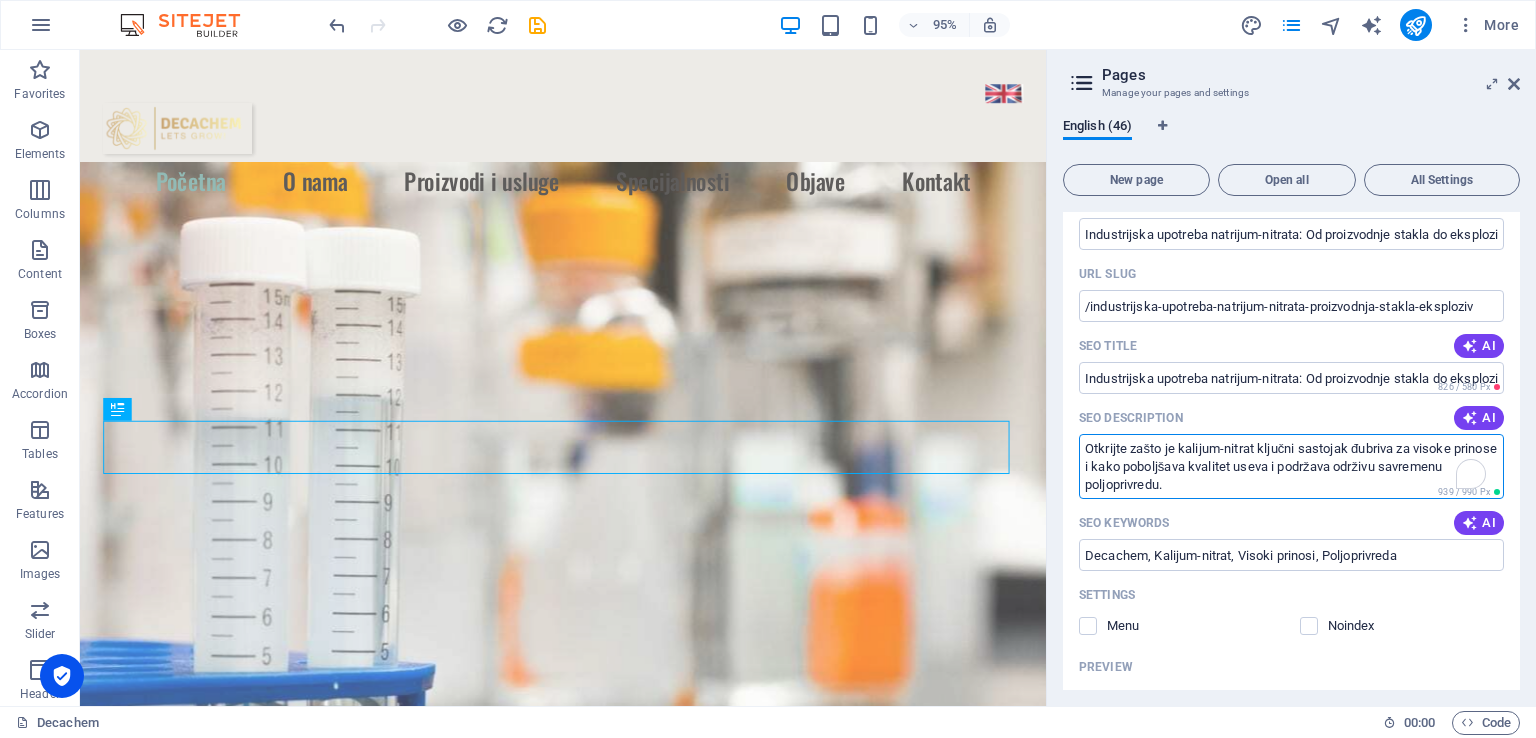 click on "Otkrijte zašto je kalijum-nitrat ključni sastojak đubriva za visoke prinose i kako poboljšava kvalitet useva i podržava održivu savremenu poljoprivredu." at bounding box center [1291, 466] 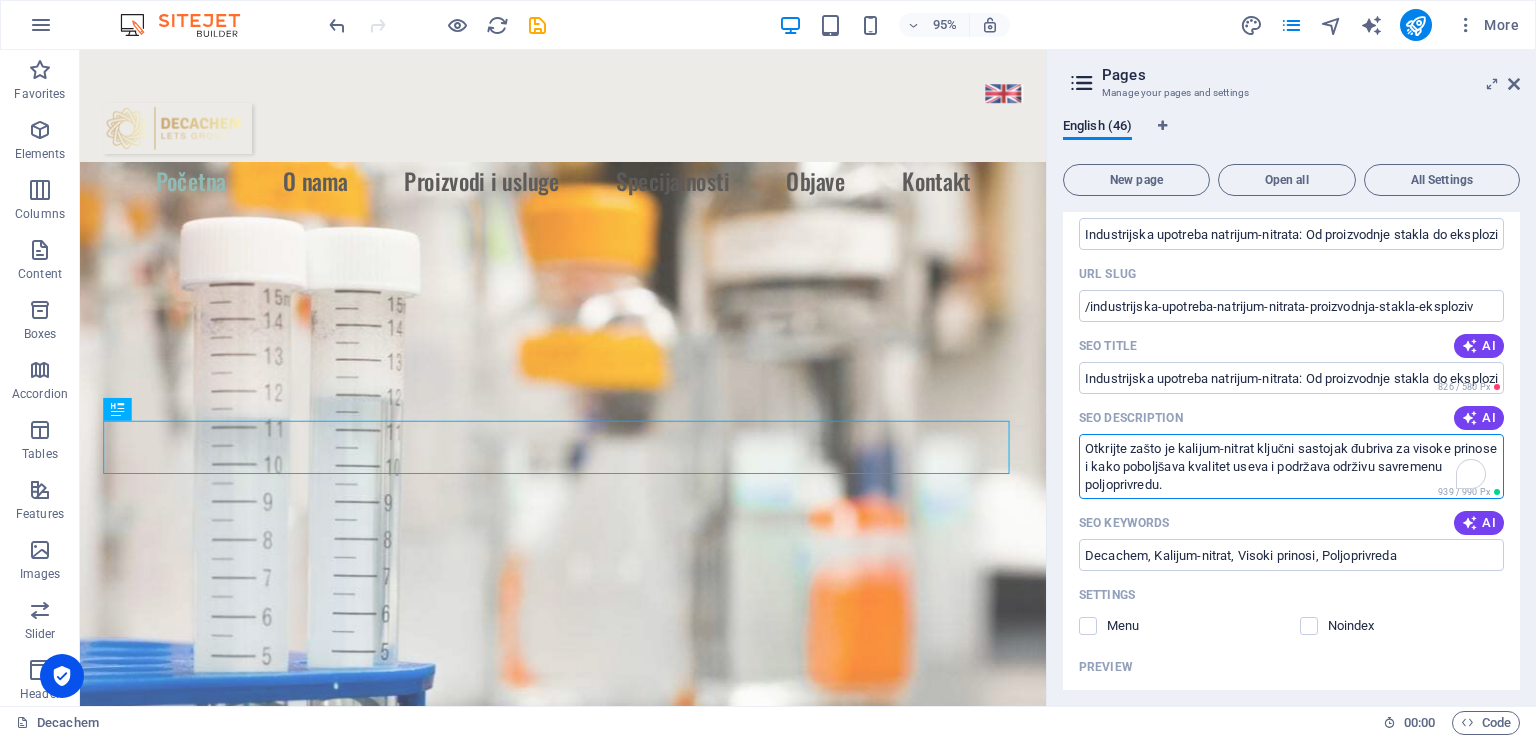 paste on "raznovrsne industrijske primene natrijum-nitrata — od proizvodnje stakla i obrade metala do đubriva i eksploziva." 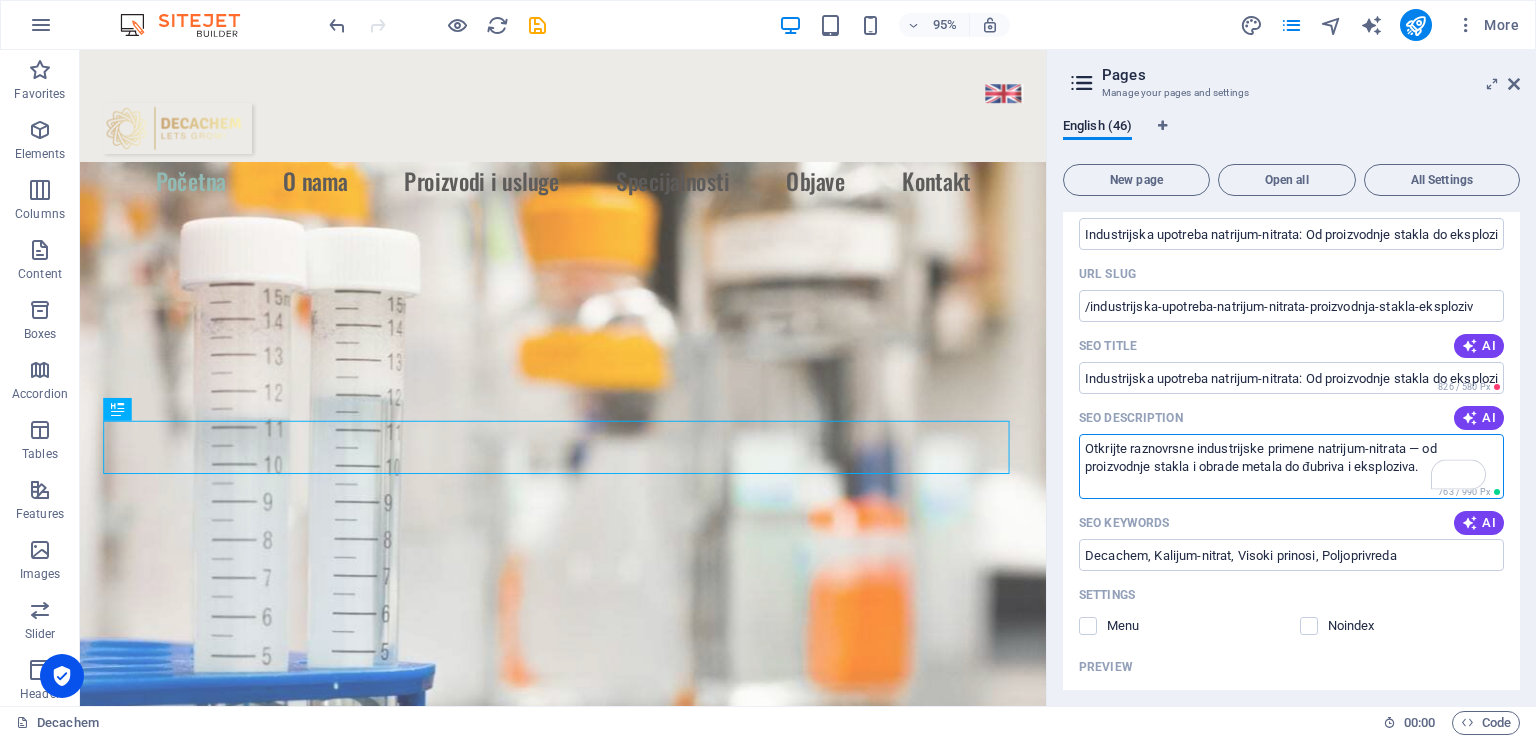 scroll, scrollTop: 1089, scrollLeft: 0, axis: vertical 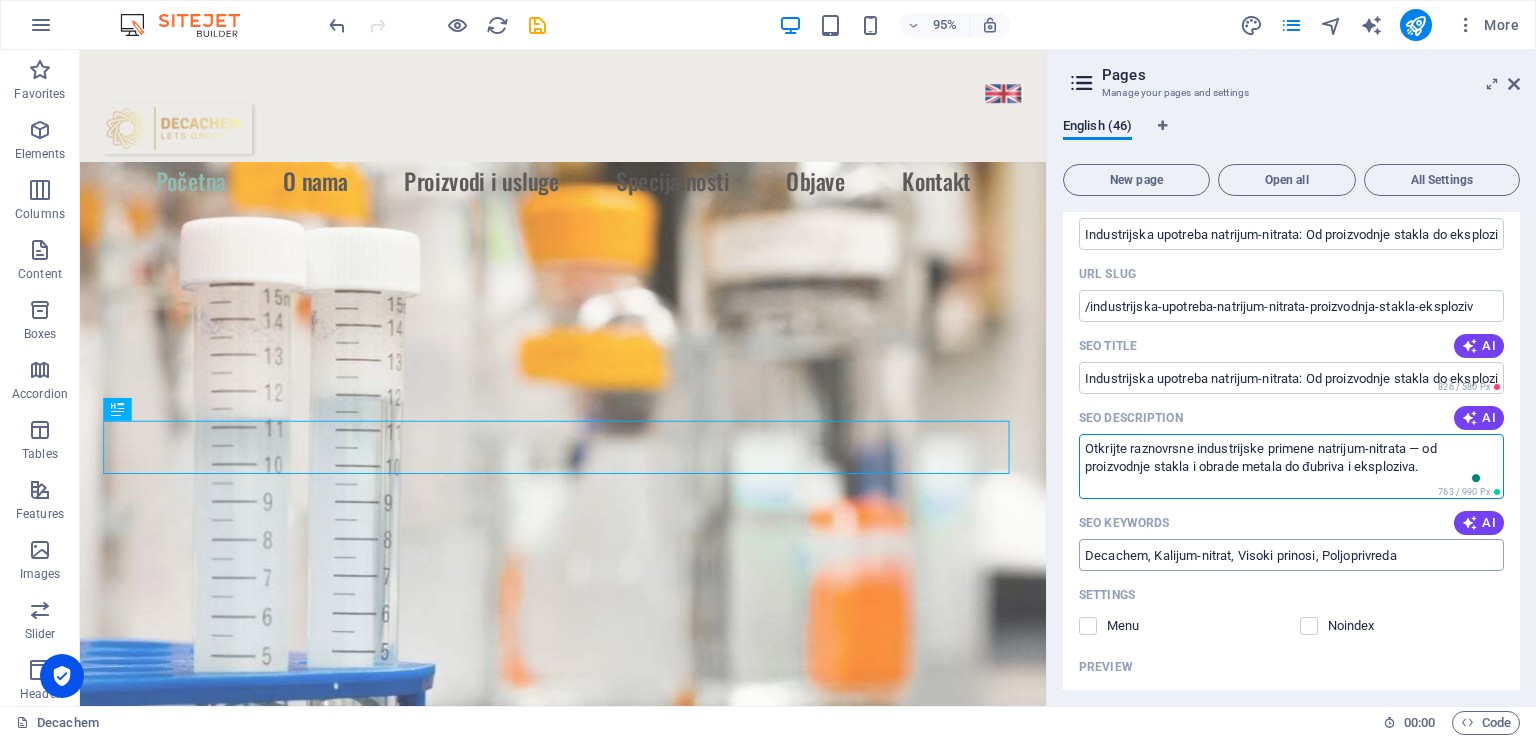 type on "Otkrijte raznovrsne industrijske primene natrijum-nitrata — od proizvodnje stakla i obrade metala do đubriva i eksploziva." 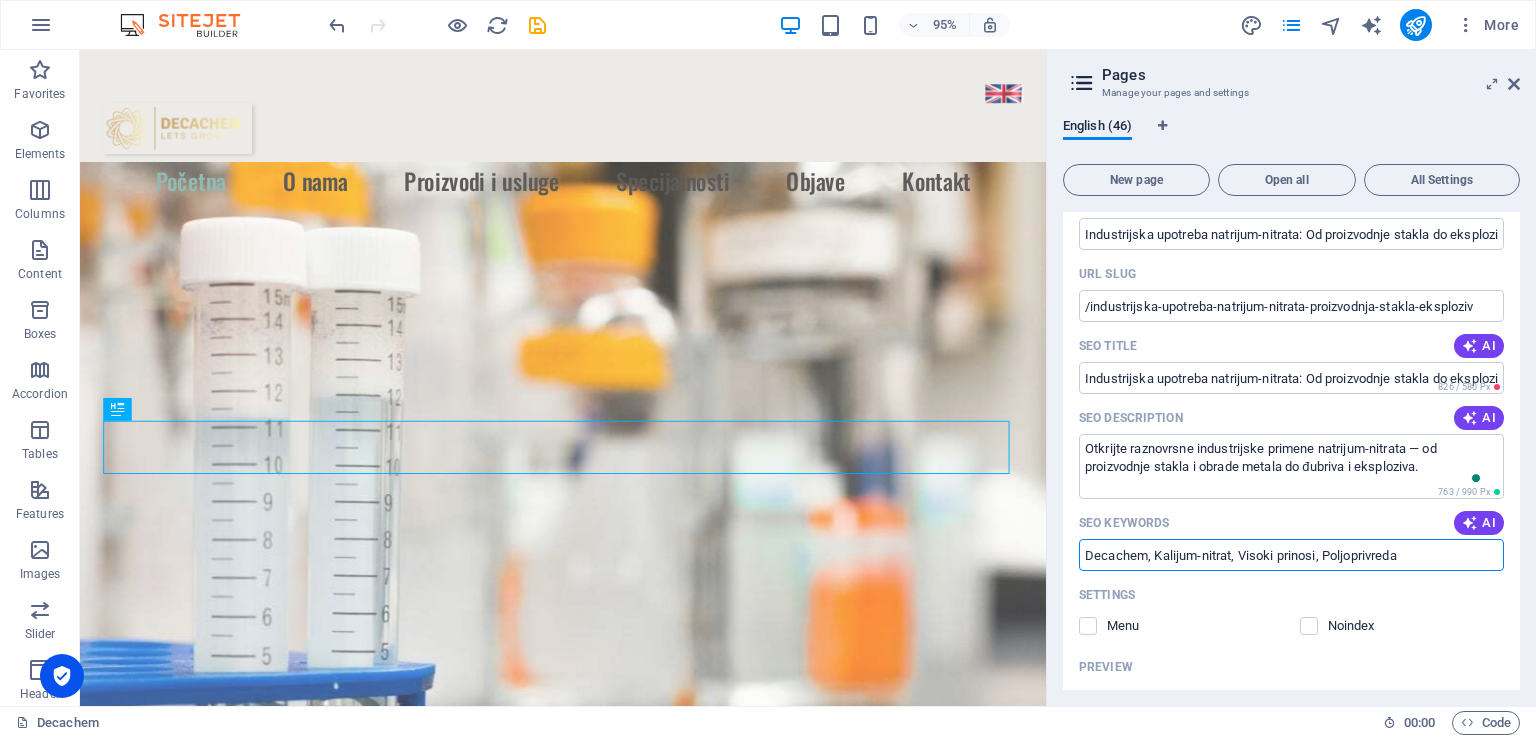 drag, startPoint x: 1156, startPoint y: 546, endPoint x: 1404, endPoint y: 552, distance: 248.07257 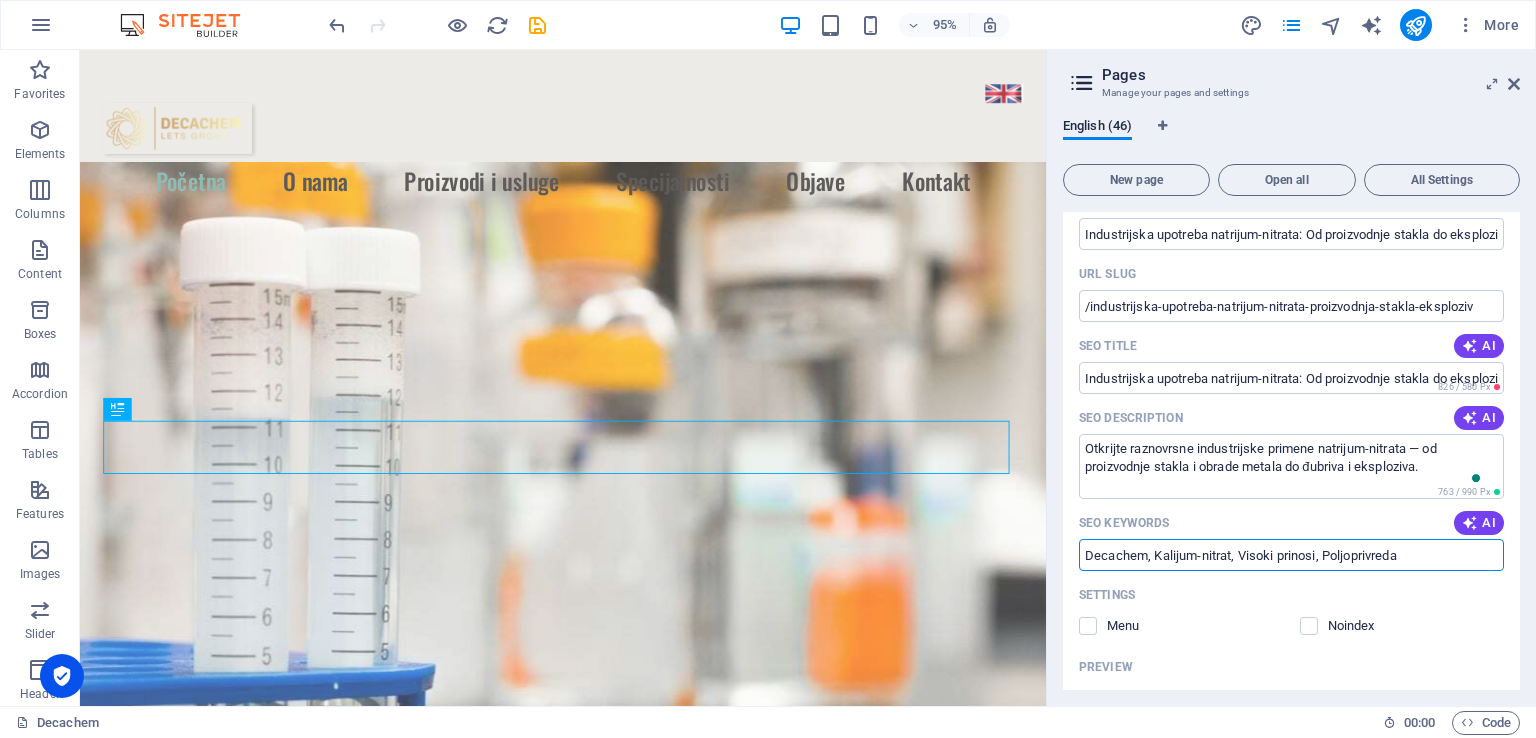 click on "Decachem, Kalijum-nitrat, Visoki prinosi, Poljoprivreda" at bounding box center (1291, 555) 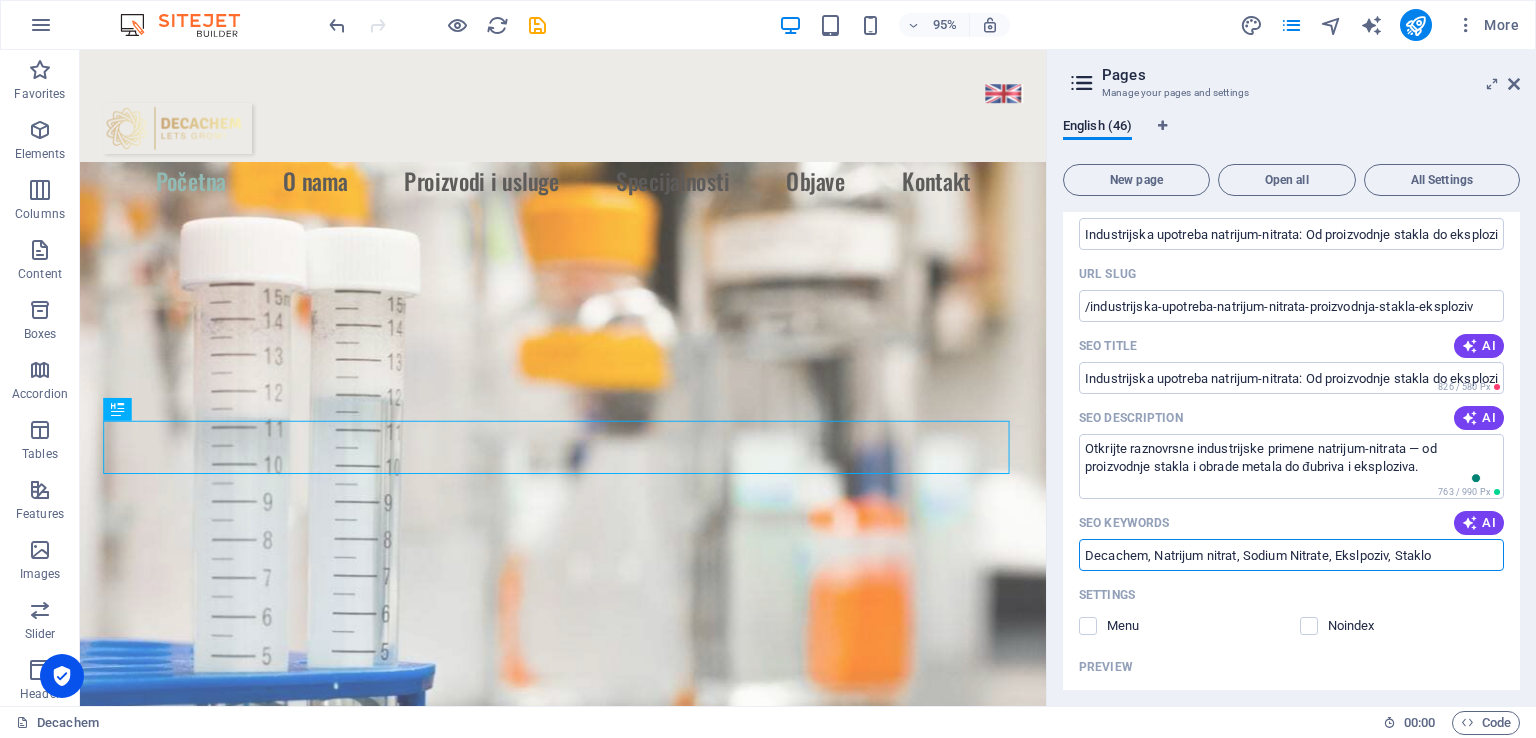 scroll, scrollTop: 1158, scrollLeft: 0, axis: vertical 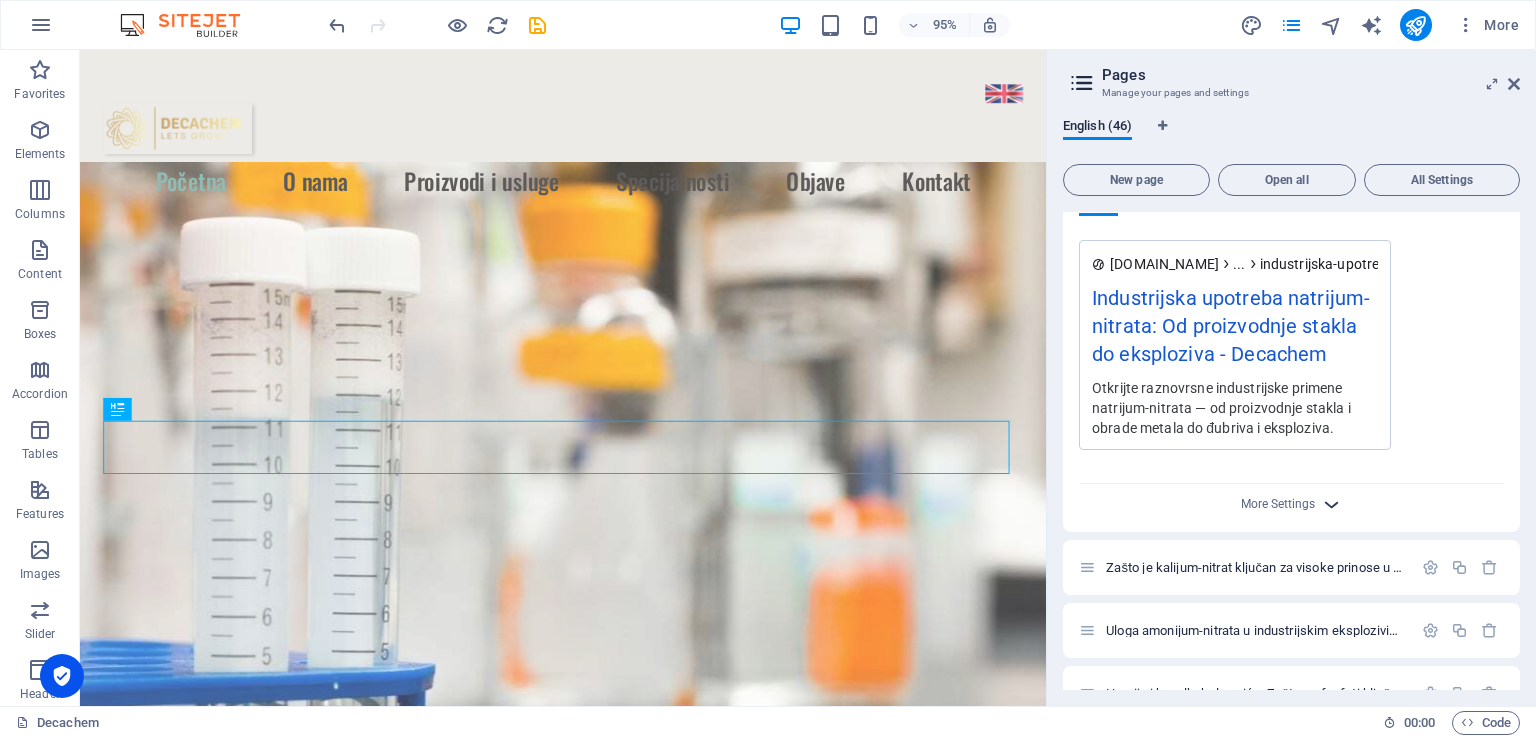 type on "Decachem, Natrijum nitrat, Sodium Nitrate, Ekslpoziv, Staklo" 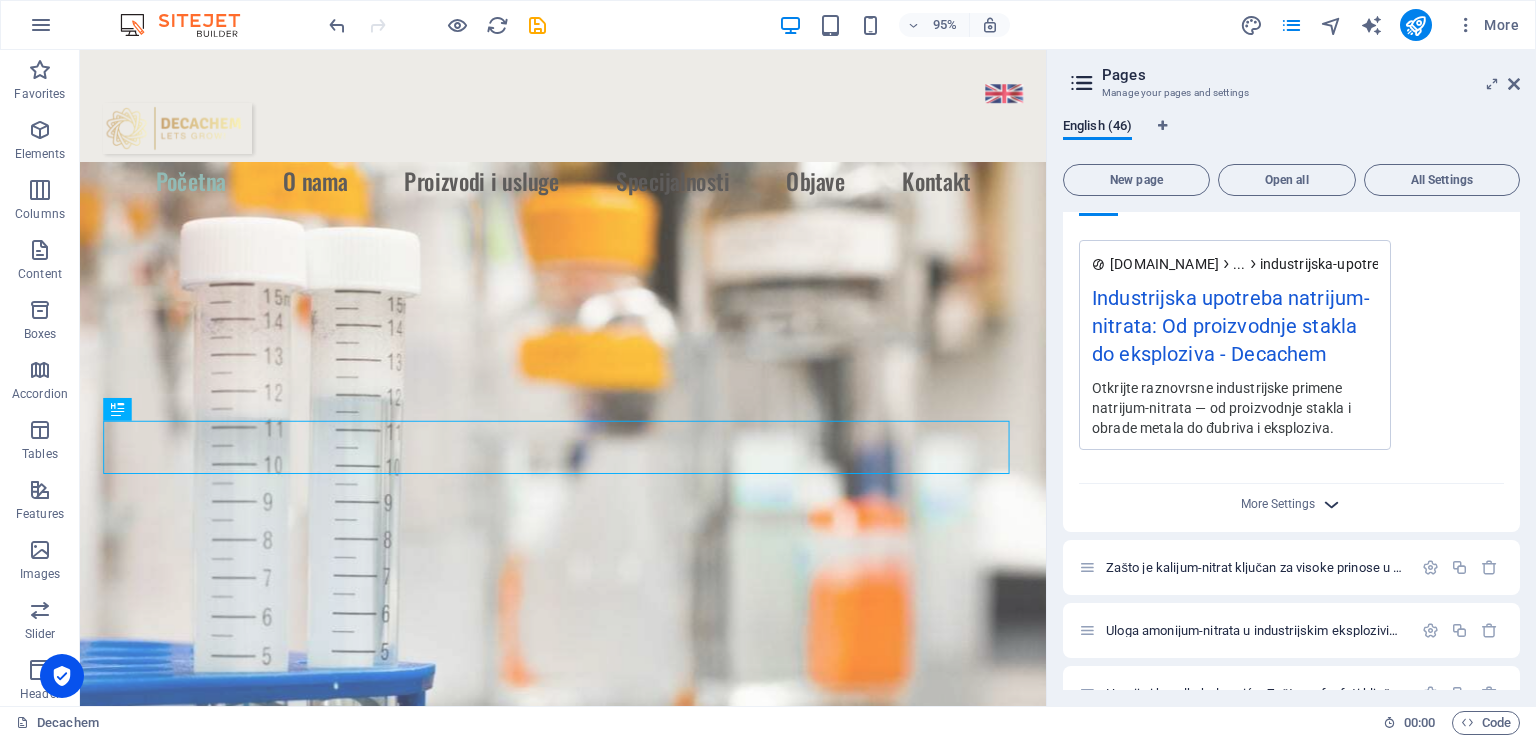 click at bounding box center [1331, 504] 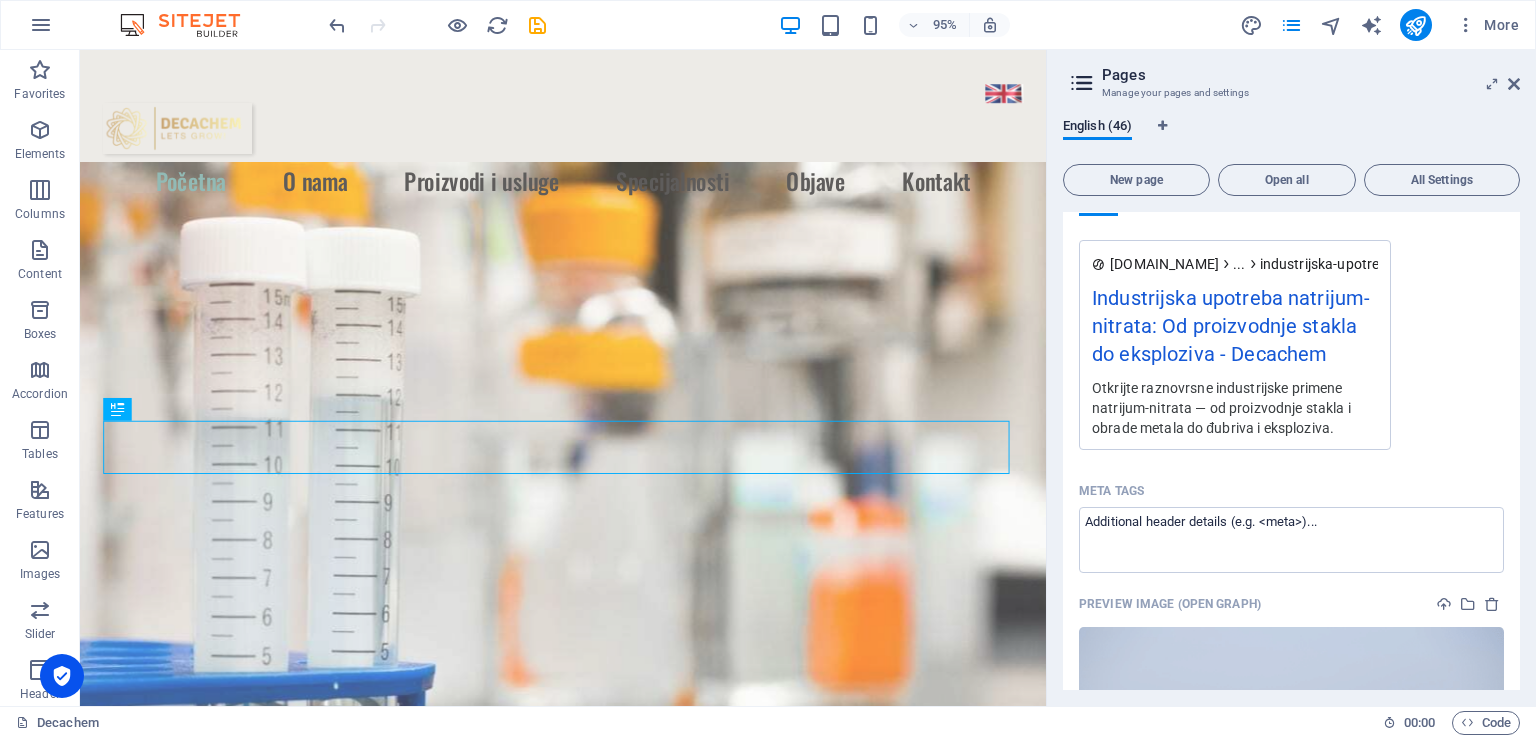 drag, startPoint x: 1520, startPoint y: 439, endPoint x: 1519, endPoint y: 465, distance: 26.019224 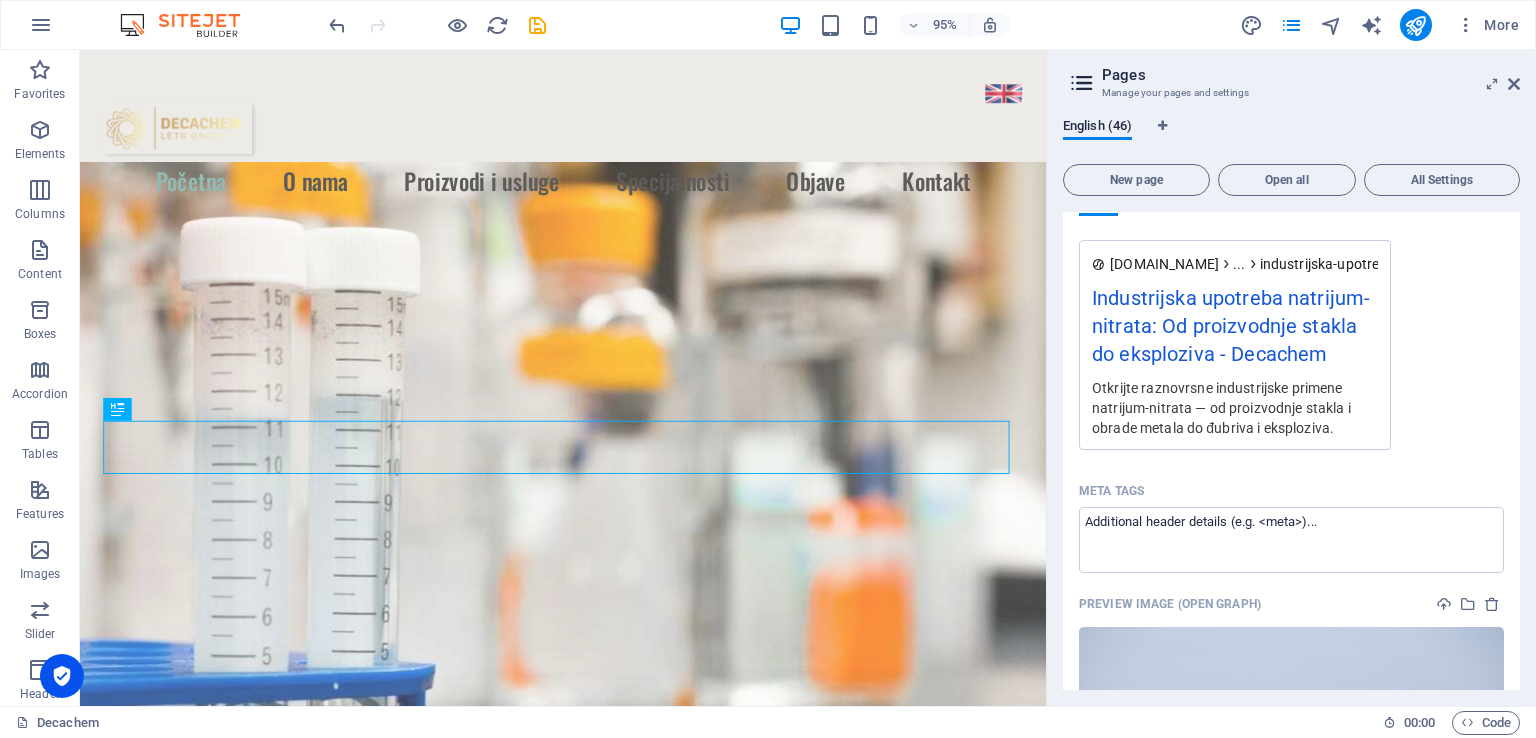 click on "English (46) New page Open all All Settings Decachem / O nama /o-nama Proizvodi i usluge /proizvodi-i-usluge Specijalnosti /specijalnosti Kontakt /kontakt Industrijske hemikalije i reagensi /industrijske-hemikalije-reagensi Hemikalije za rudarenje /hemikalije-za-rudarenje Hemikalije za vodu i otpad /hemikalije-voda-otpad Rastvarači / Plastifikatori / Premazi /rastvaraci-plastifikatori-premazi Sirovine za đubriva /sirovine-za-djubriva Kiseline / Alkoholi / Acetati /kiseline-alkoholi-acetati Nitrati i sulfati /nitrati-sulfati Prehrambeni proizvodi i stočna hrana  /prehrana-stocna-hrana Lista proizvoda po abecednom redu /lista-proizvoda Proizvodi sa MSDS i TDS /proizvodi-msds-tds Objave /objave Industrijska upotreba natrijum-nitrata: Od proizvodnje stakla do eksploziva         /industrijska-upotreba-natrijum-nitrata-proizvodnja-stakla-eksploziv Name Industrijska upotreba natrijum-nitrata: Od proizvodnje stakla do eksploziva ​ URL SLUG /industrijska-upotreba-natrijum-nitrata-proizvodnja-stakla-eksploziv ​" at bounding box center [1291, 404] 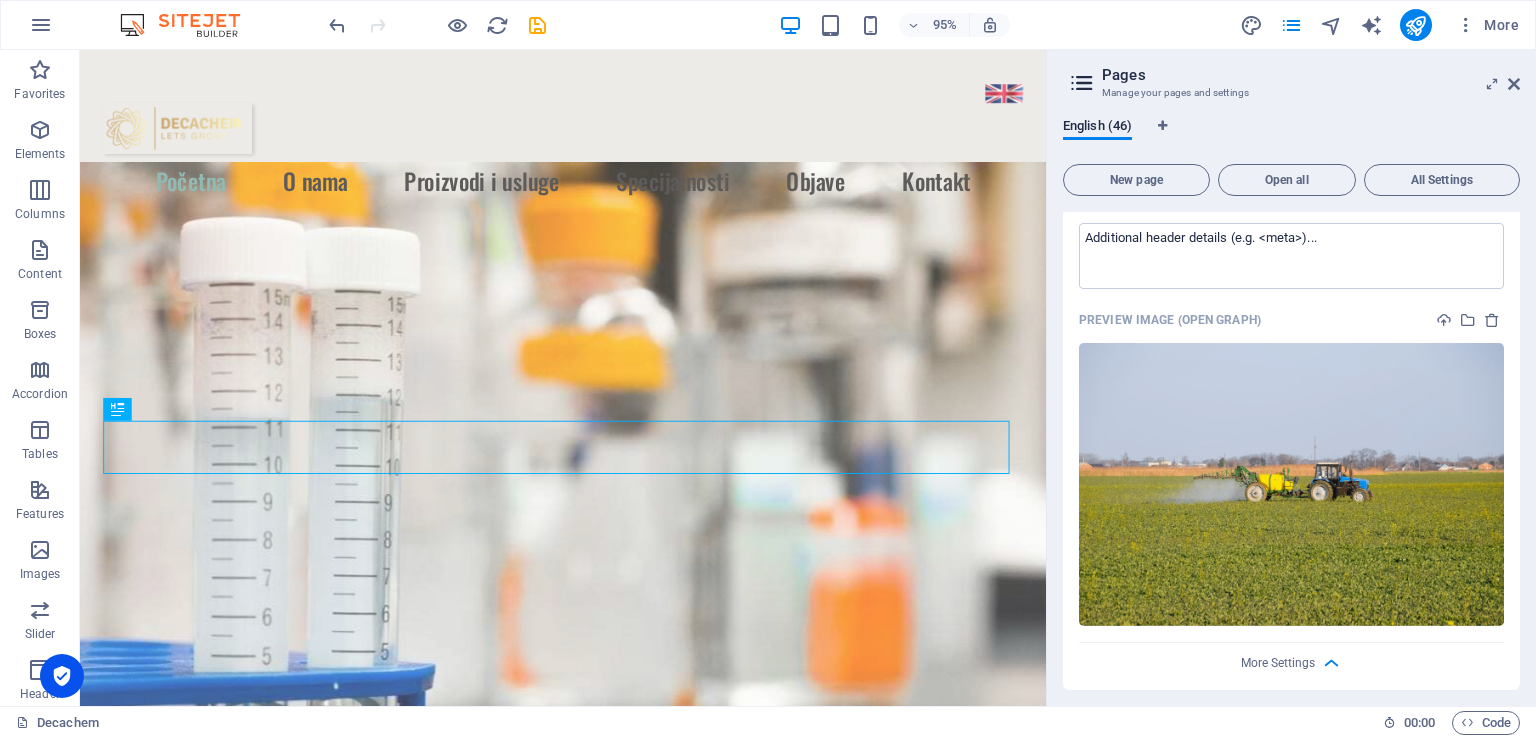 click at bounding box center [1291, 484] 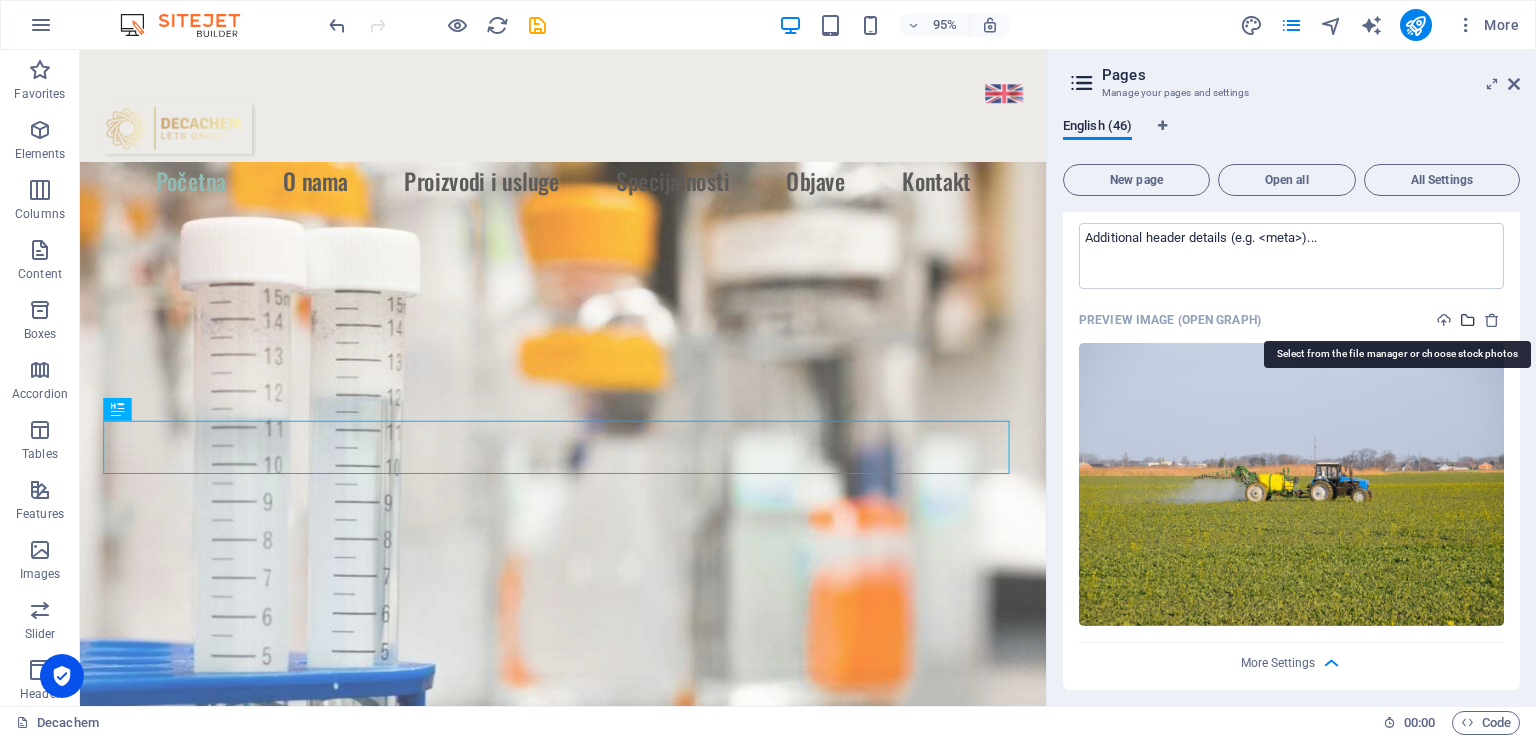 click at bounding box center [1468, 320] 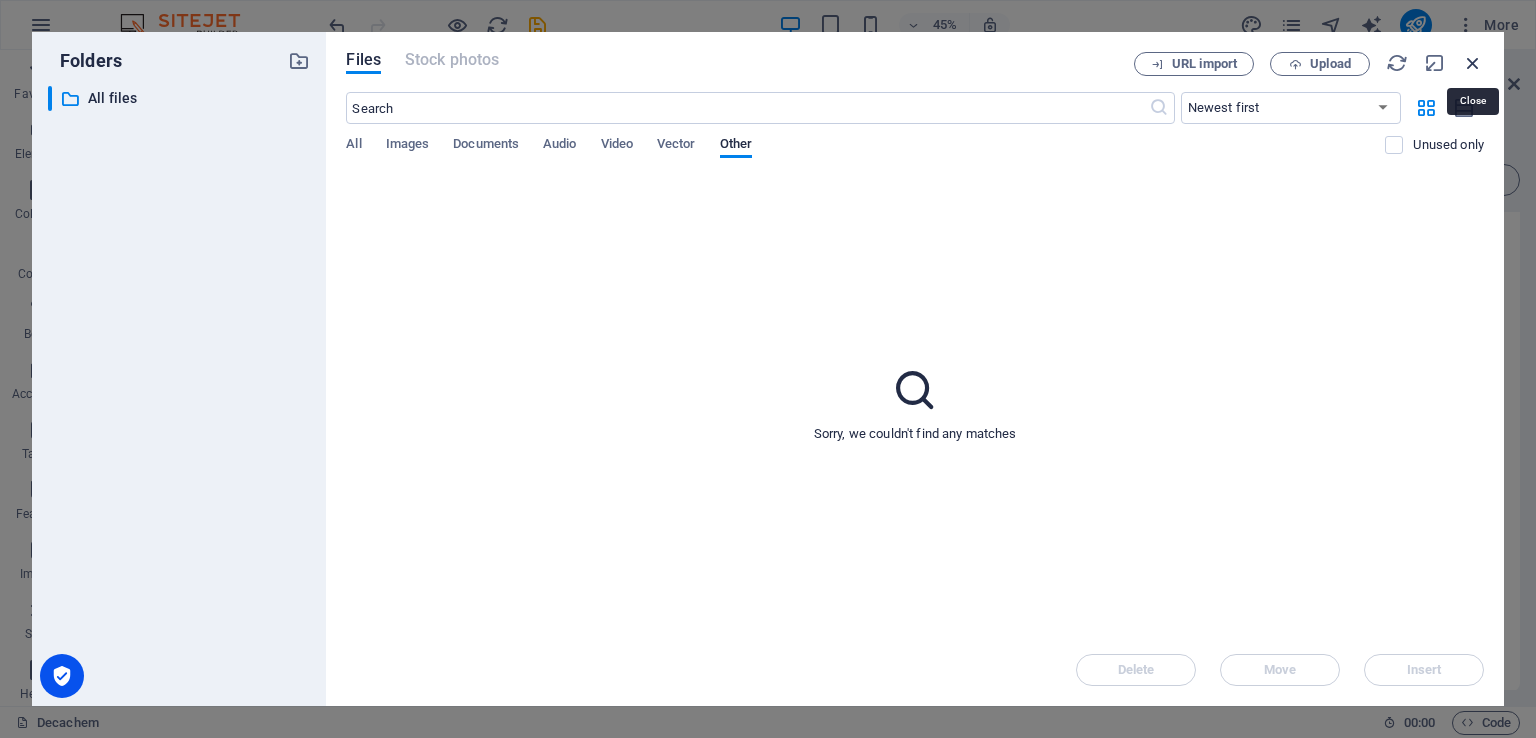 click at bounding box center (1473, 63) 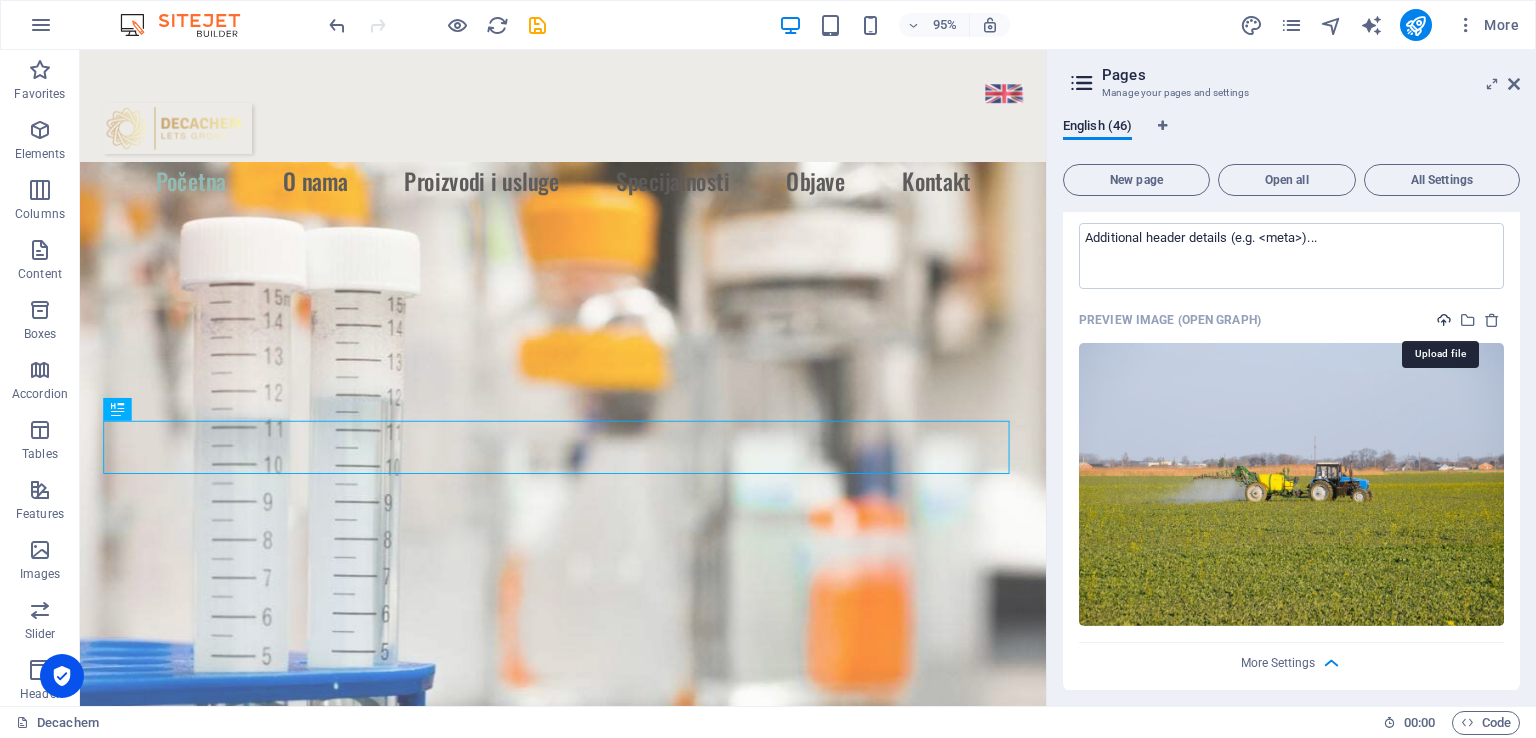 click at bounding box center (1444, 320) 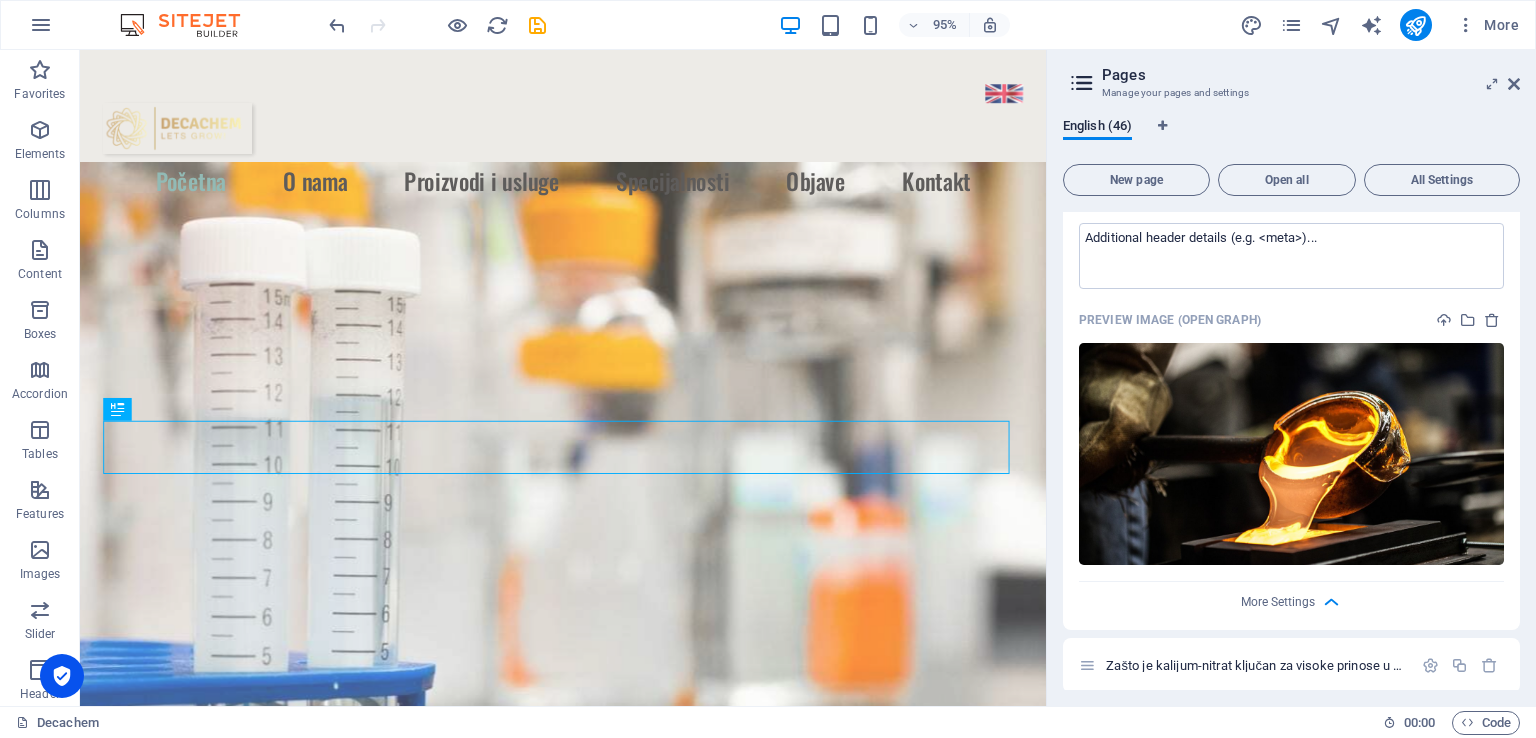 scroll, scrollTop: 1765, scrollLeft: 0, axis: vertical 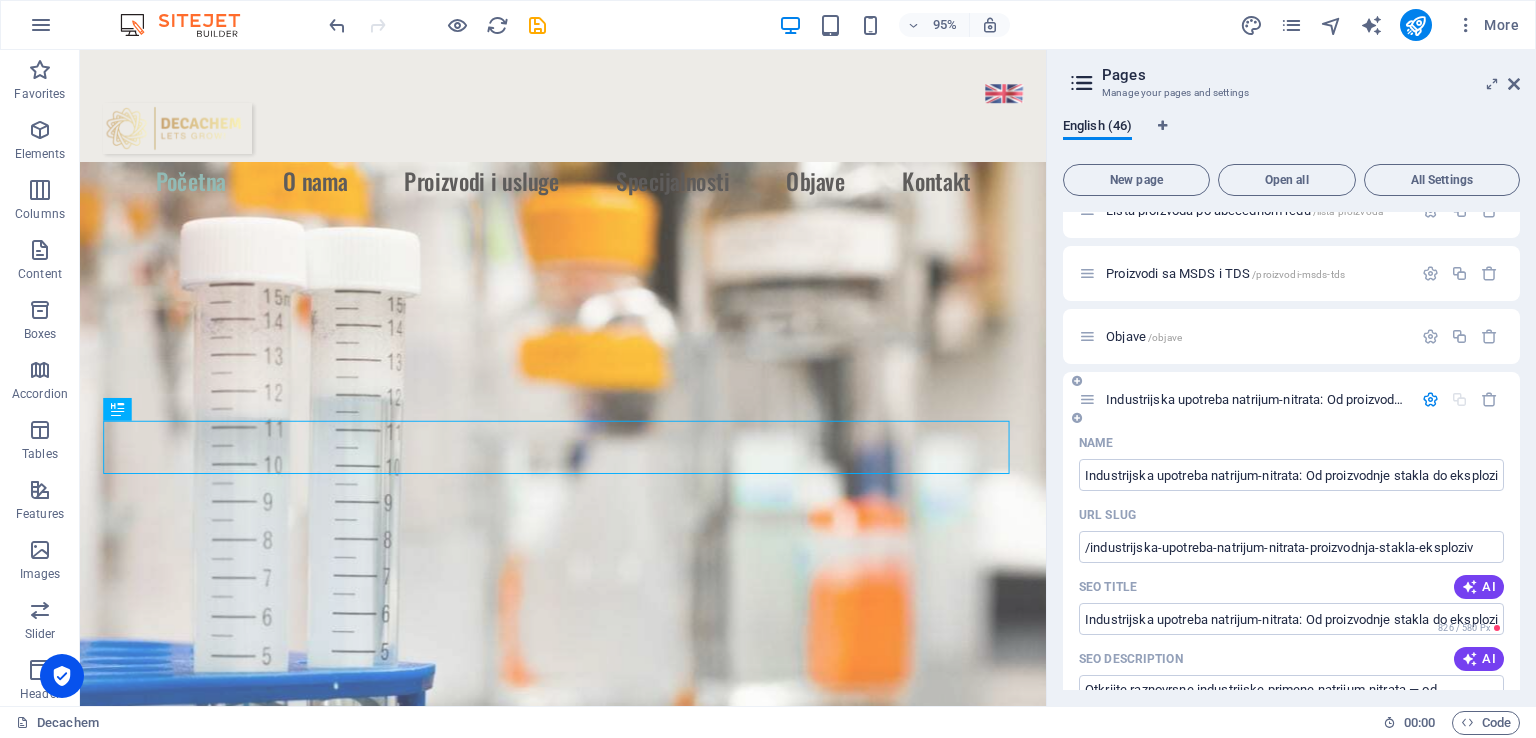 click on "Industrijska upotreba natrijum-nitrata: Od proizvodnje stakla do eksploziva         /industrijska-upotreba-natrijum-nitrata-proizvodnja-stakla-eksploziv" at bounding box center [1471, 399] 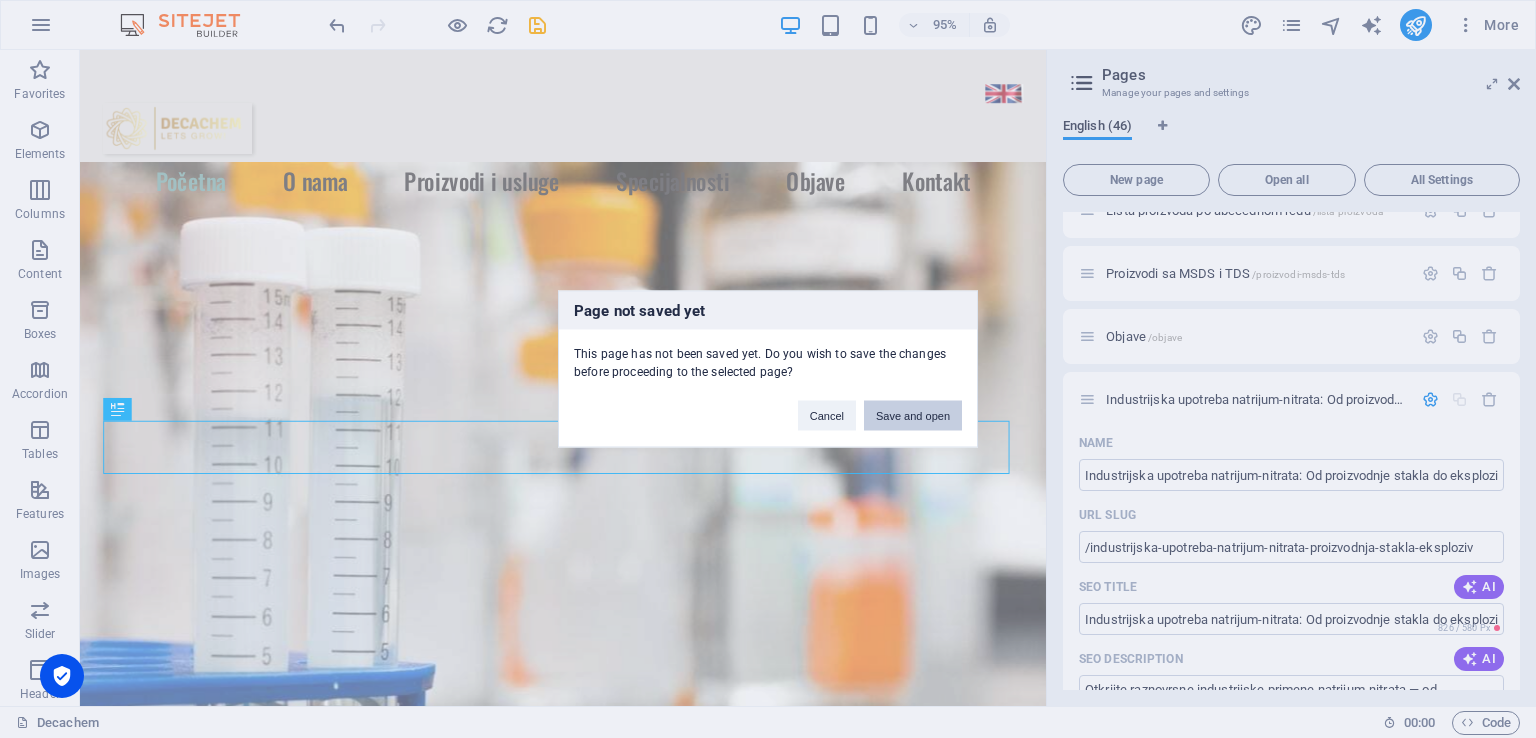 click on "Save and open" at bounding box center [913, 416] 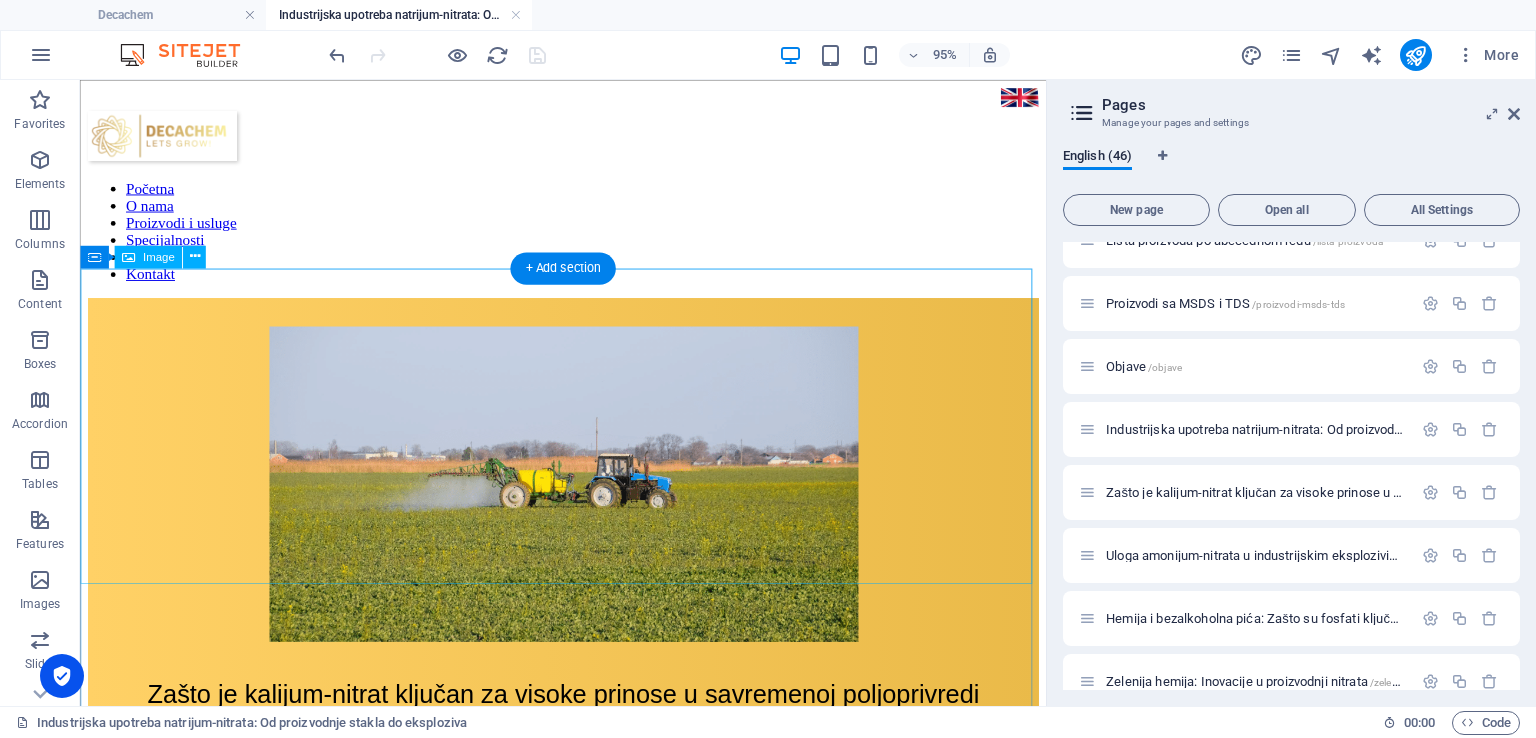 click at bounding box center [588, 492] 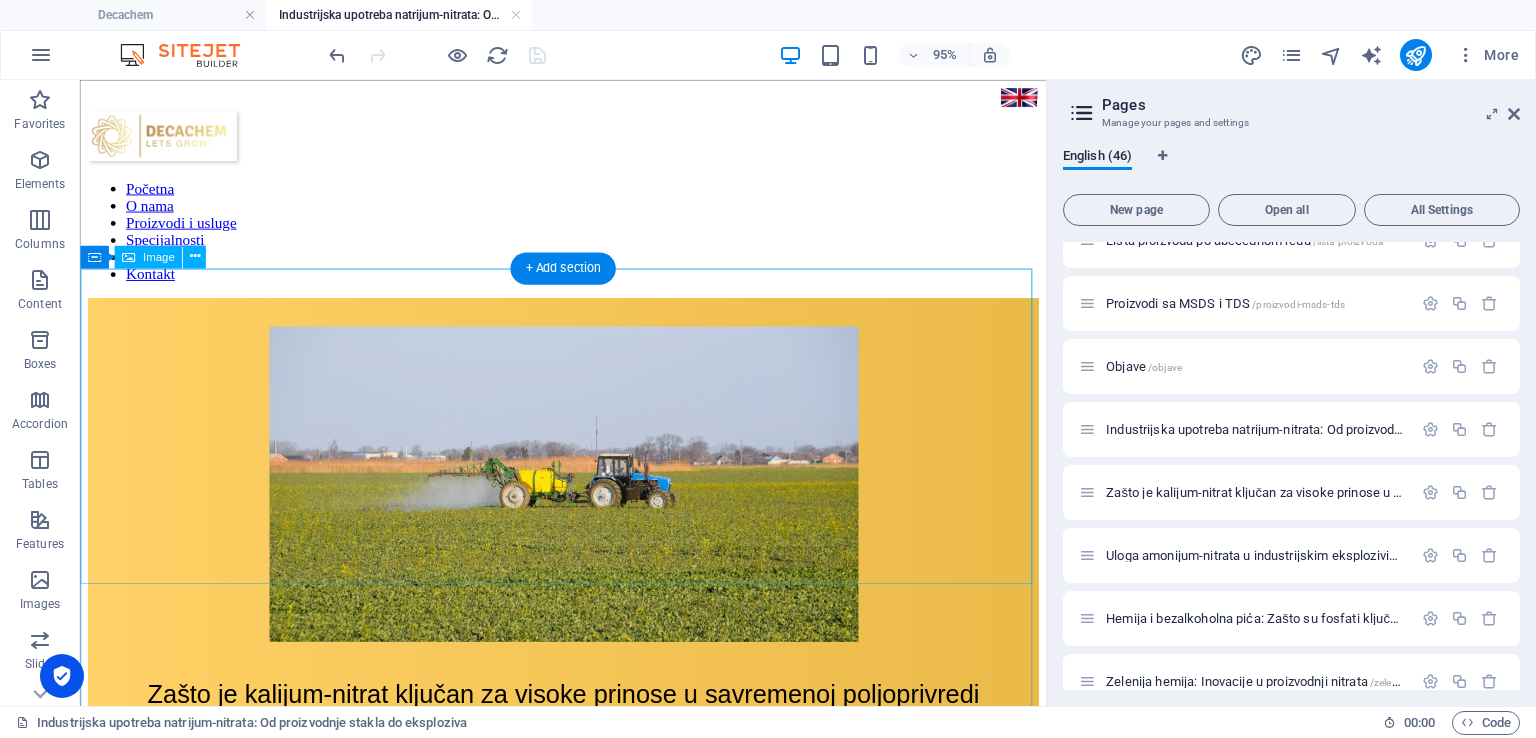 click at bounding box center (588, 492) 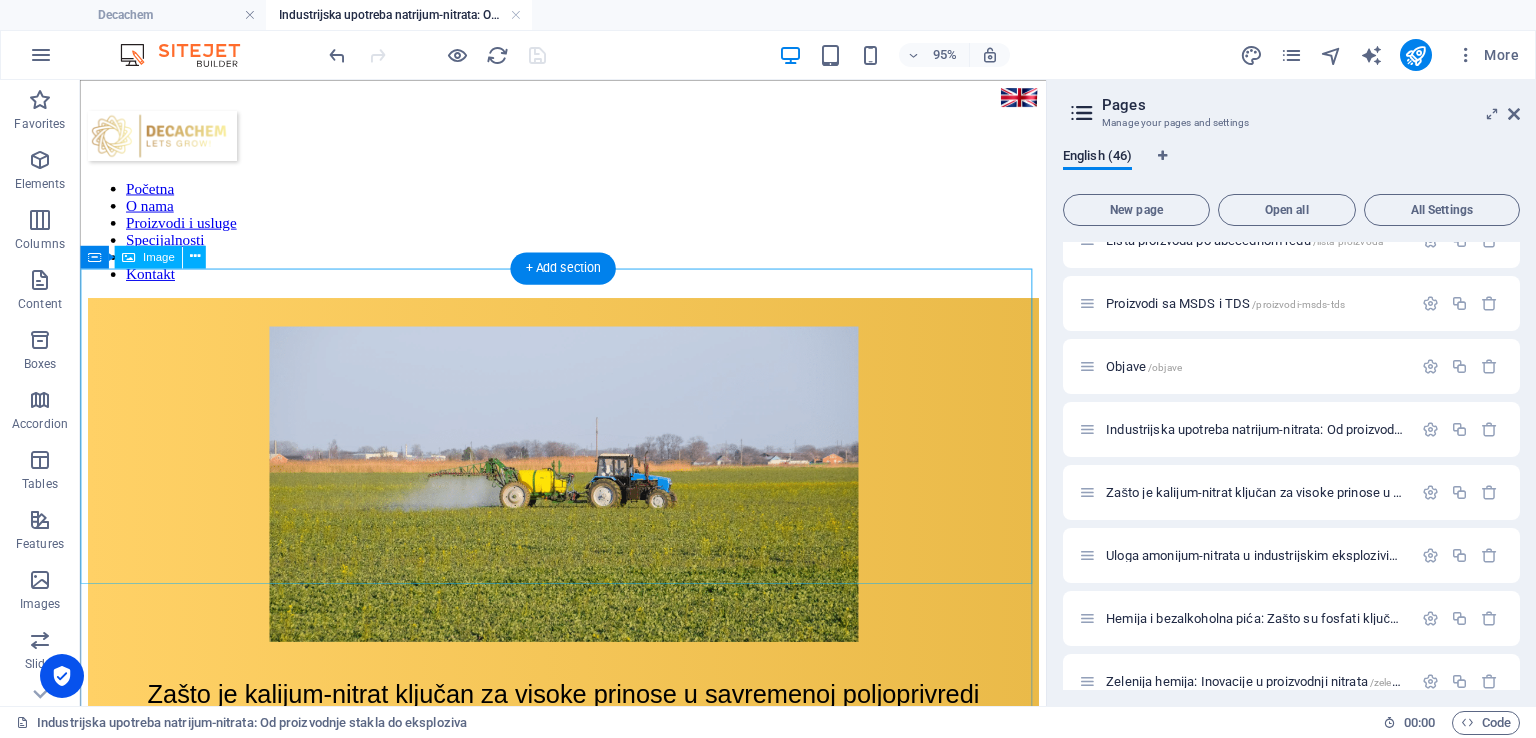 select on "px" 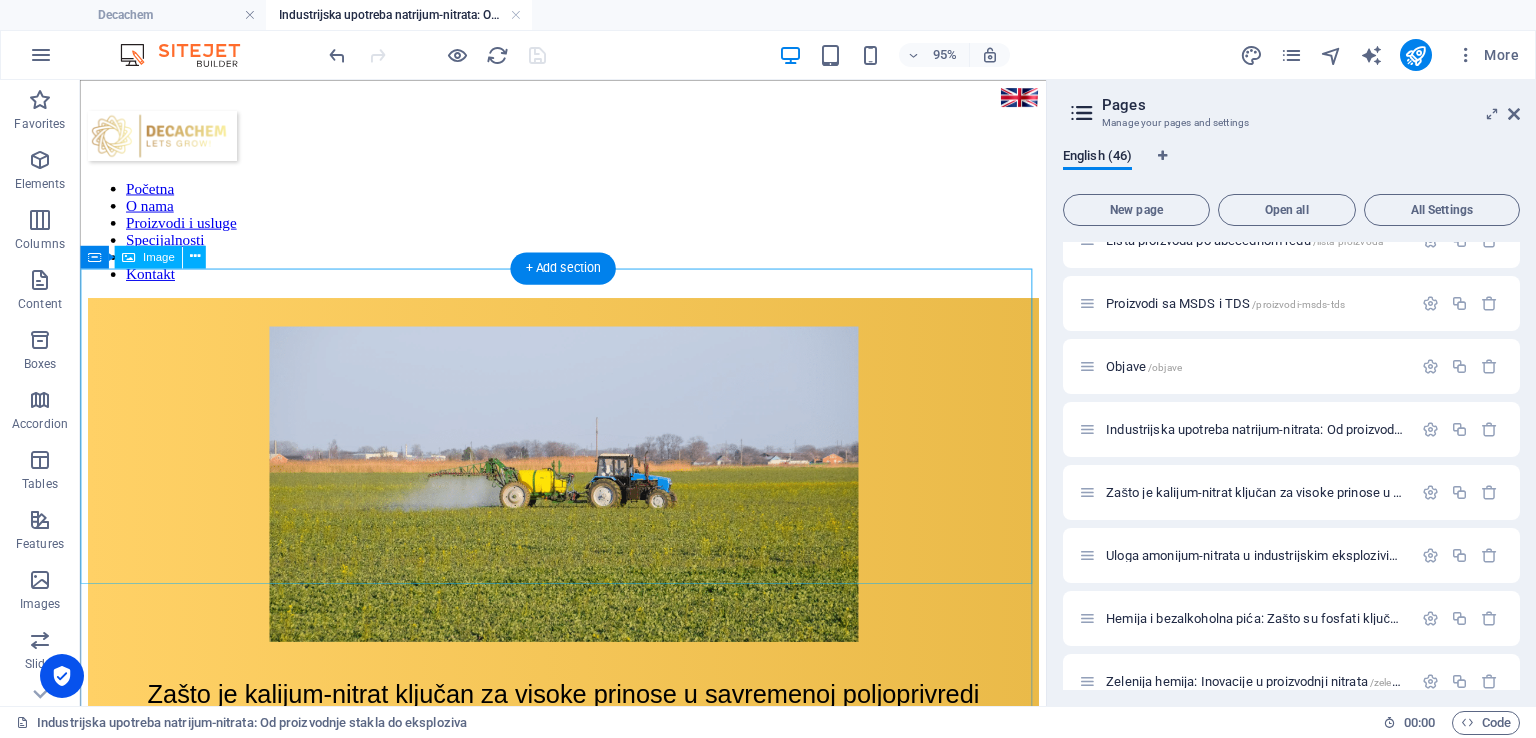 select on "px" 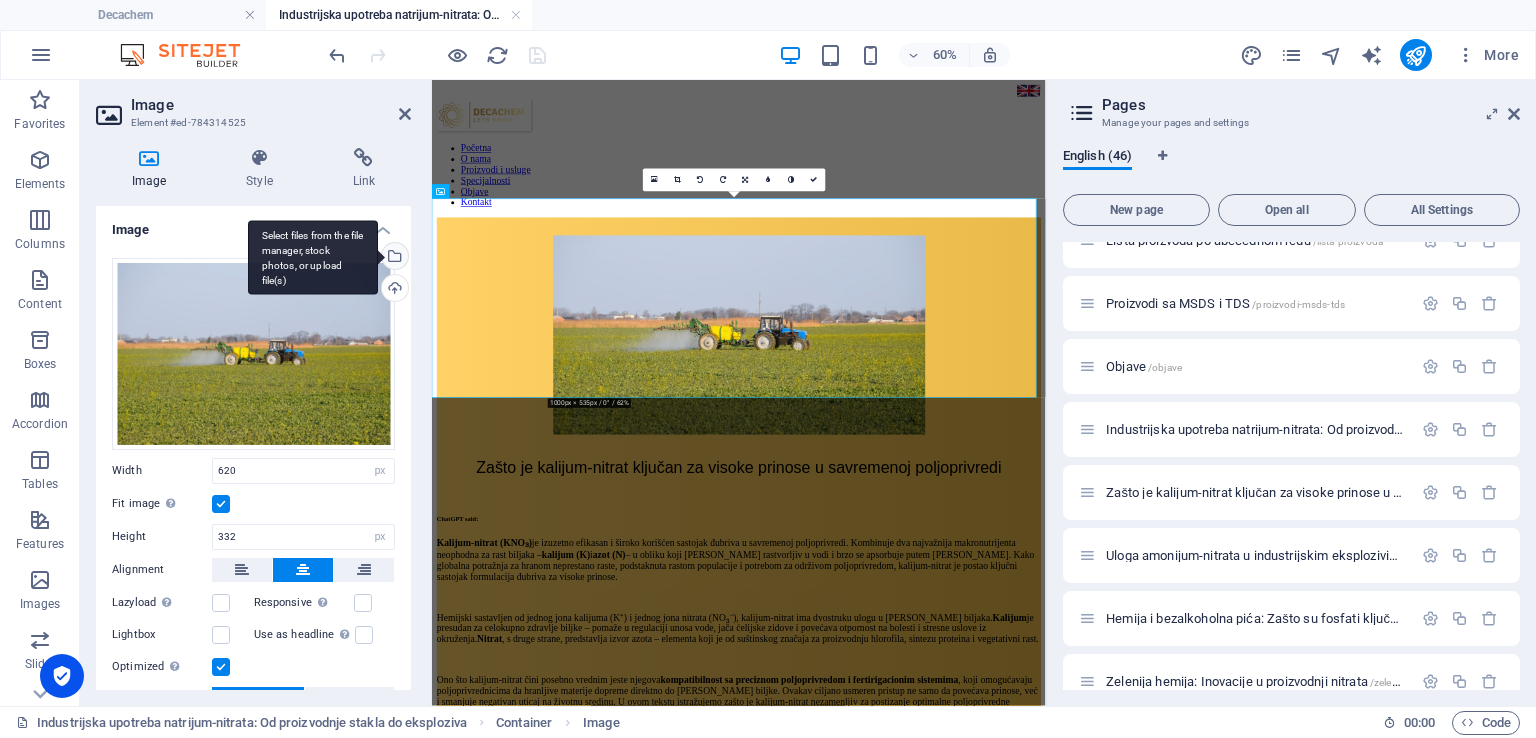 click on "Select files from the file manager, stock photos, or upload file(s)" at bounding box center [393, 258] 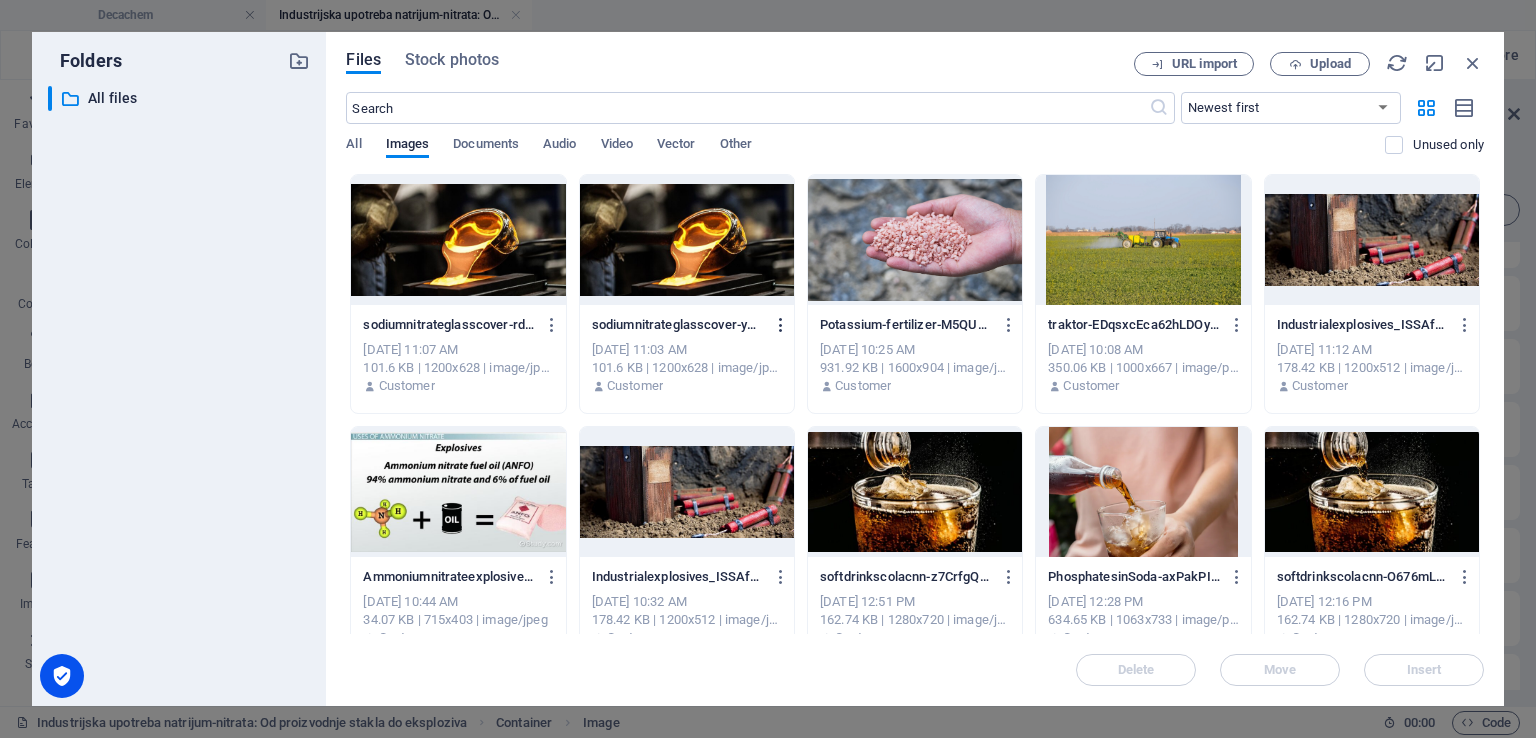click at bounding box center (781, 325) 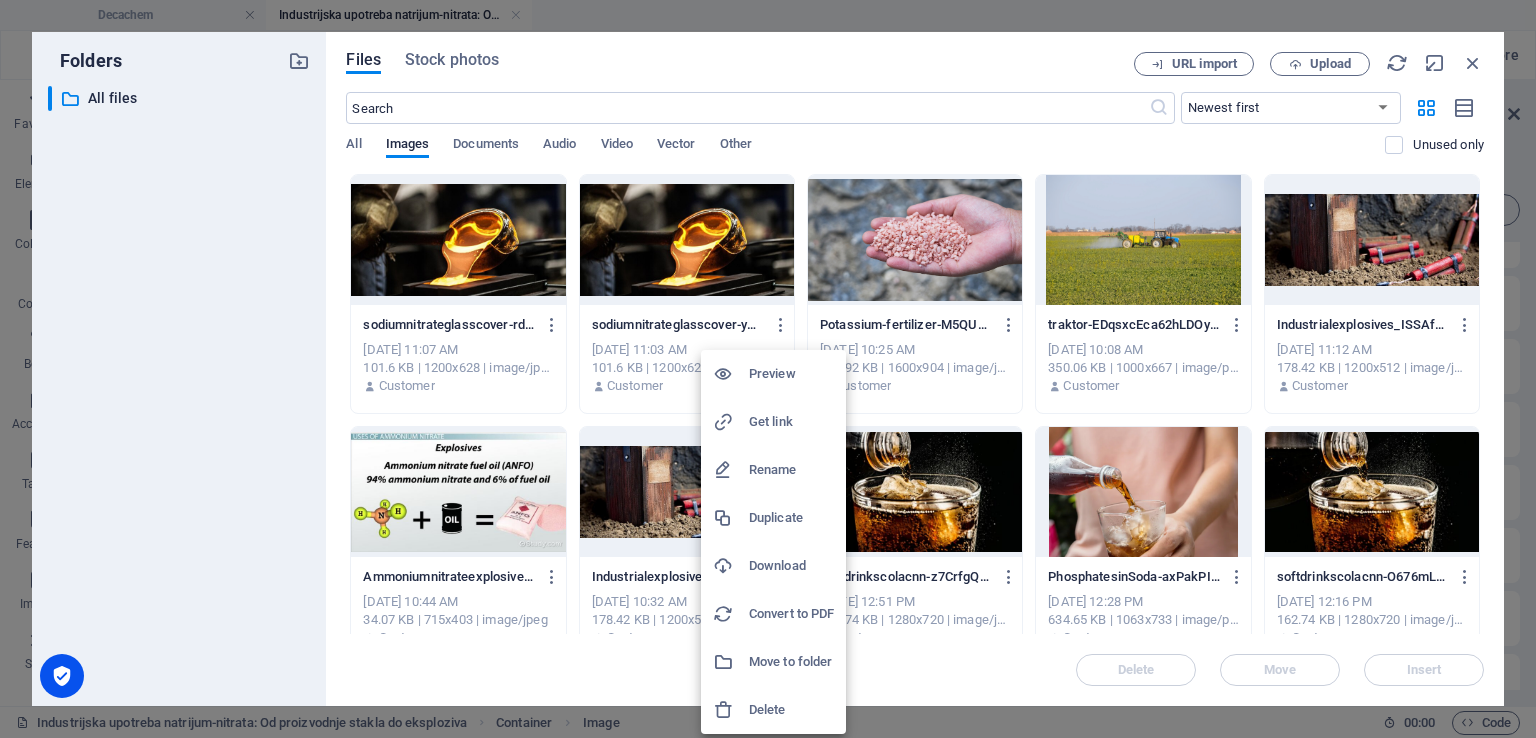 click on "Delete" at bounding box center [791, 710] 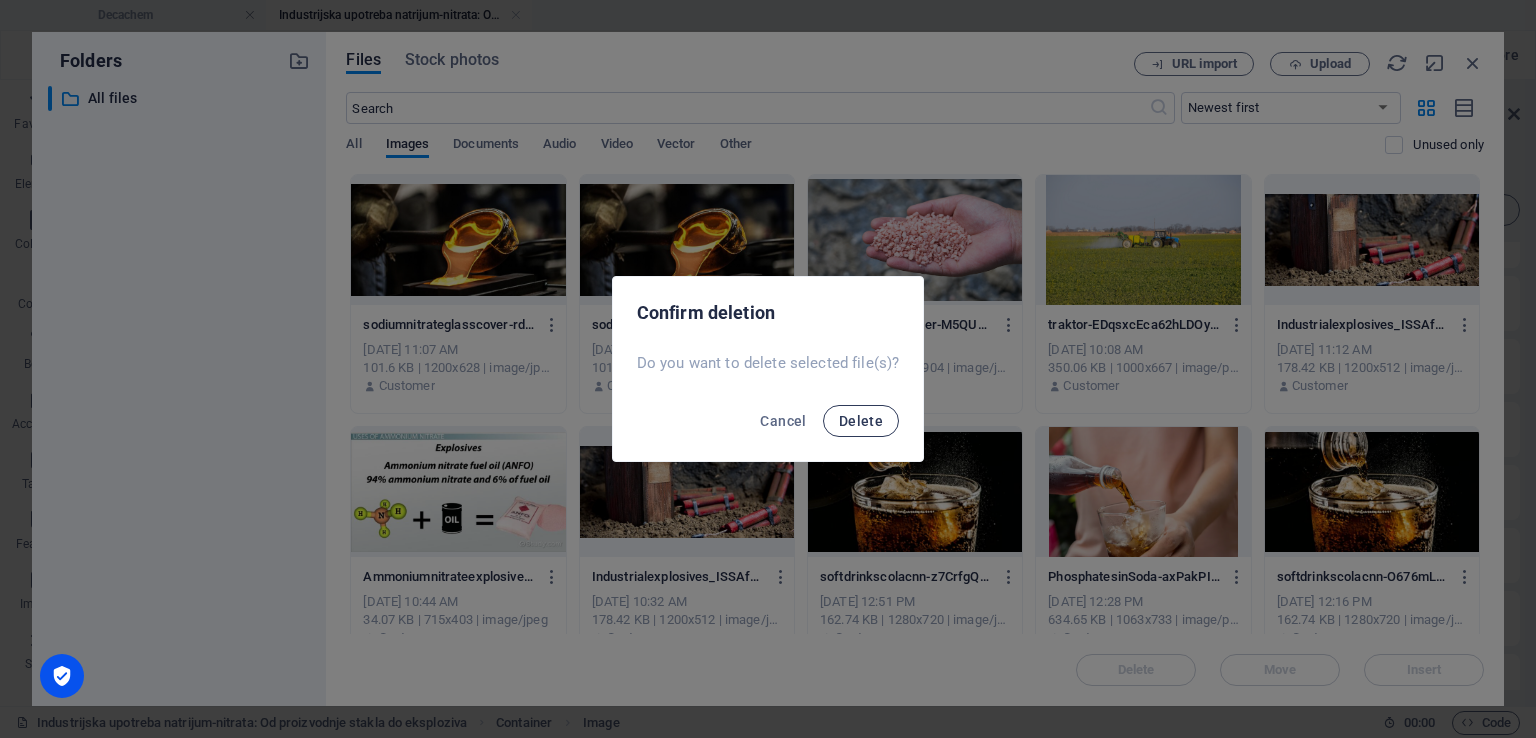 click on "Delete" at bounding box center (861, 421) 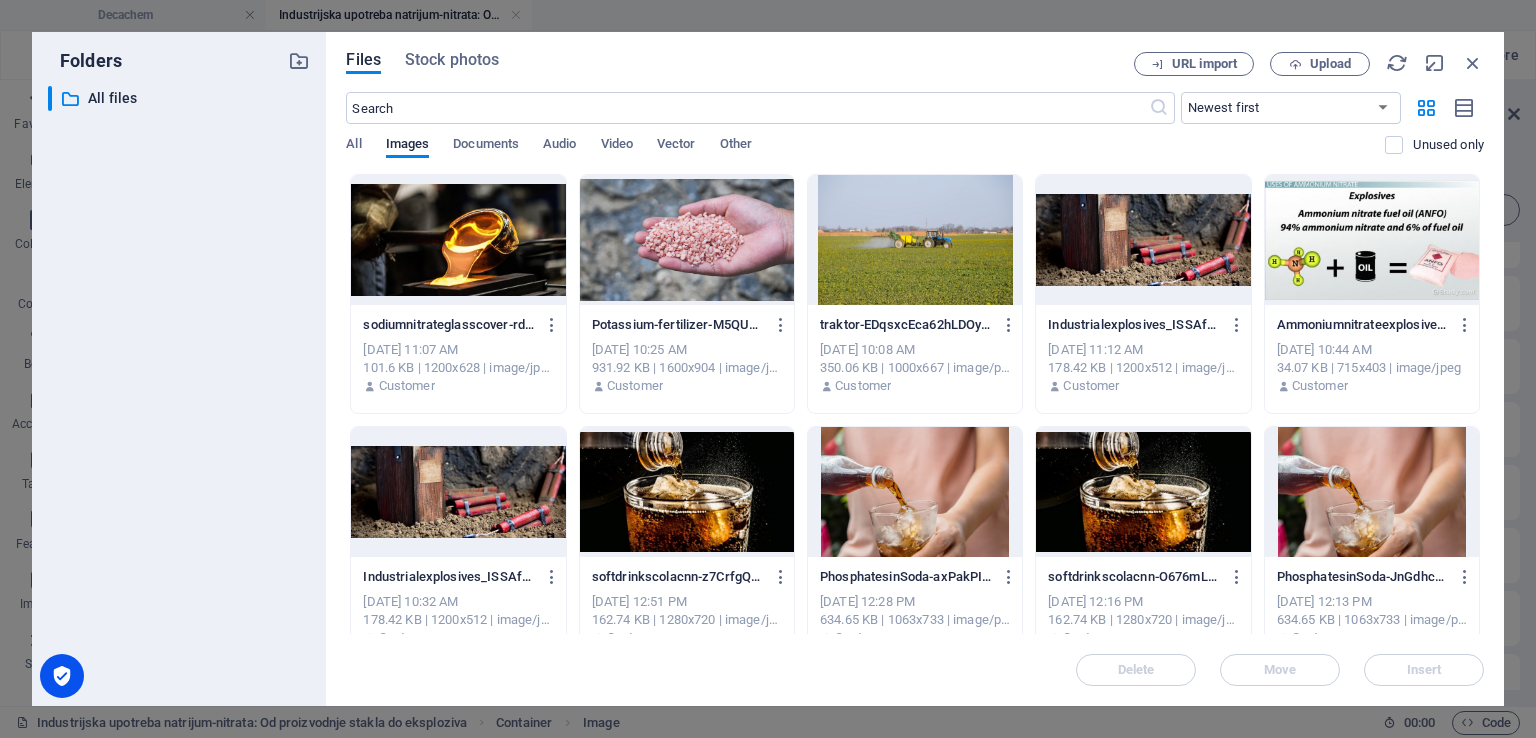 click at bounding box center (458, 240) 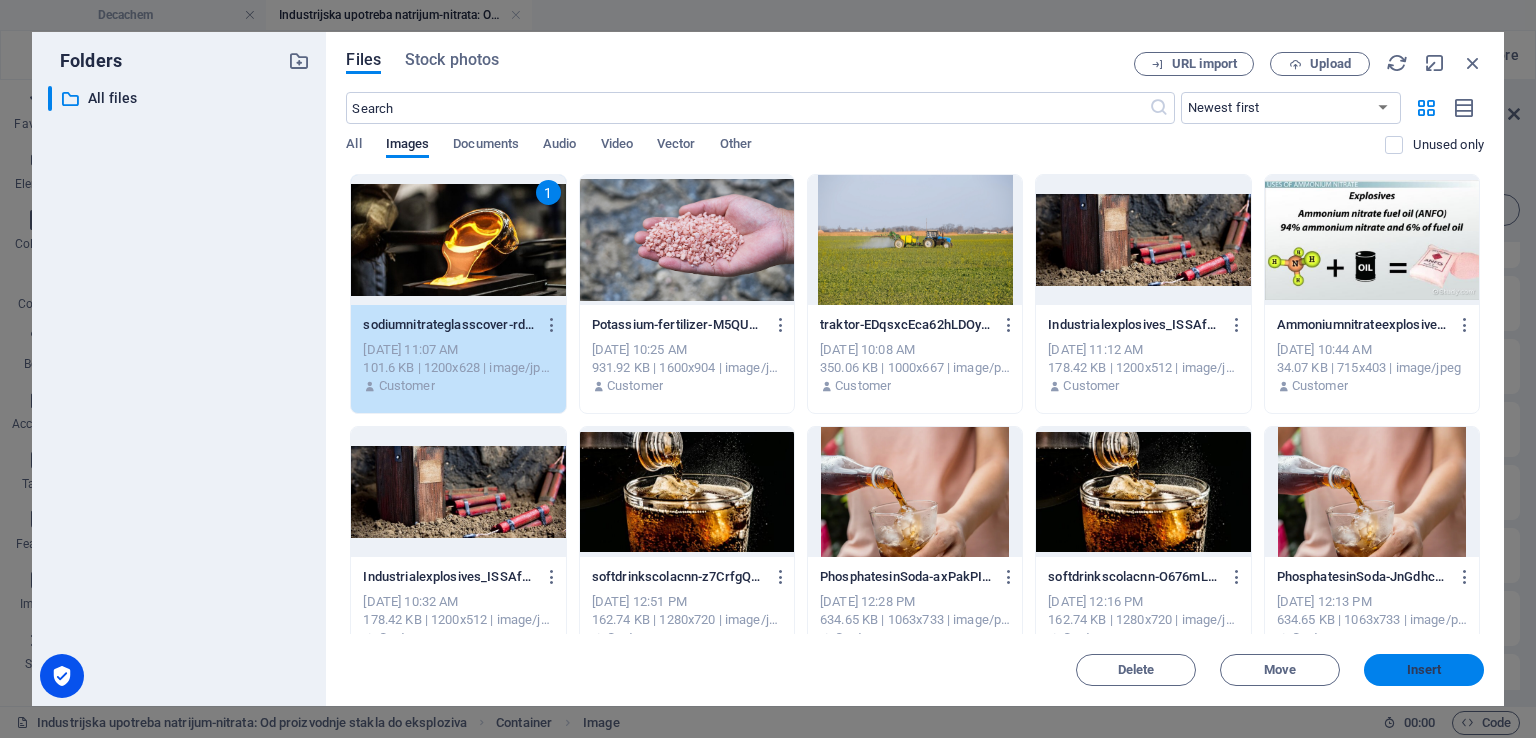 click on "Insert" at bounding box center [1424, 670] 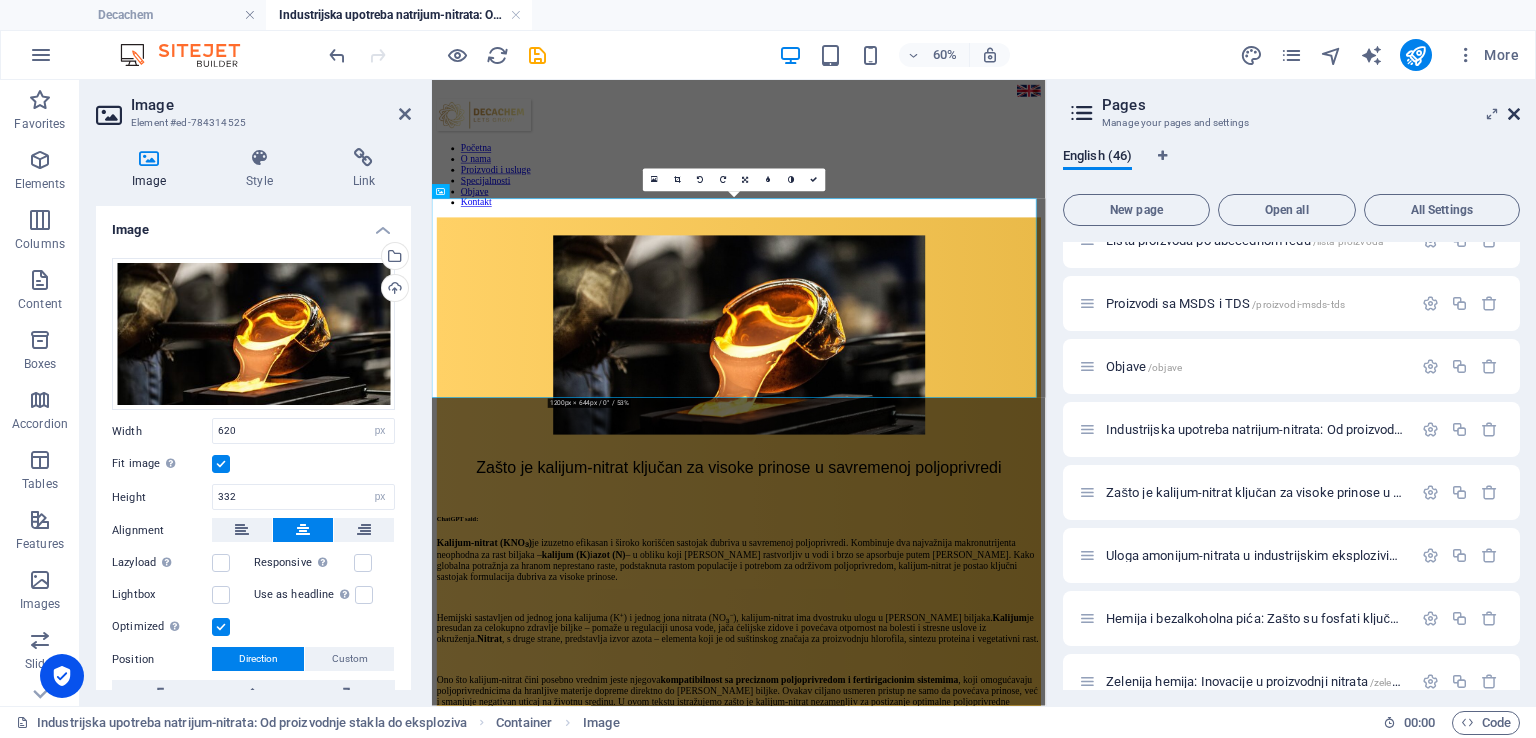 click at bounding box center (1514, 114) 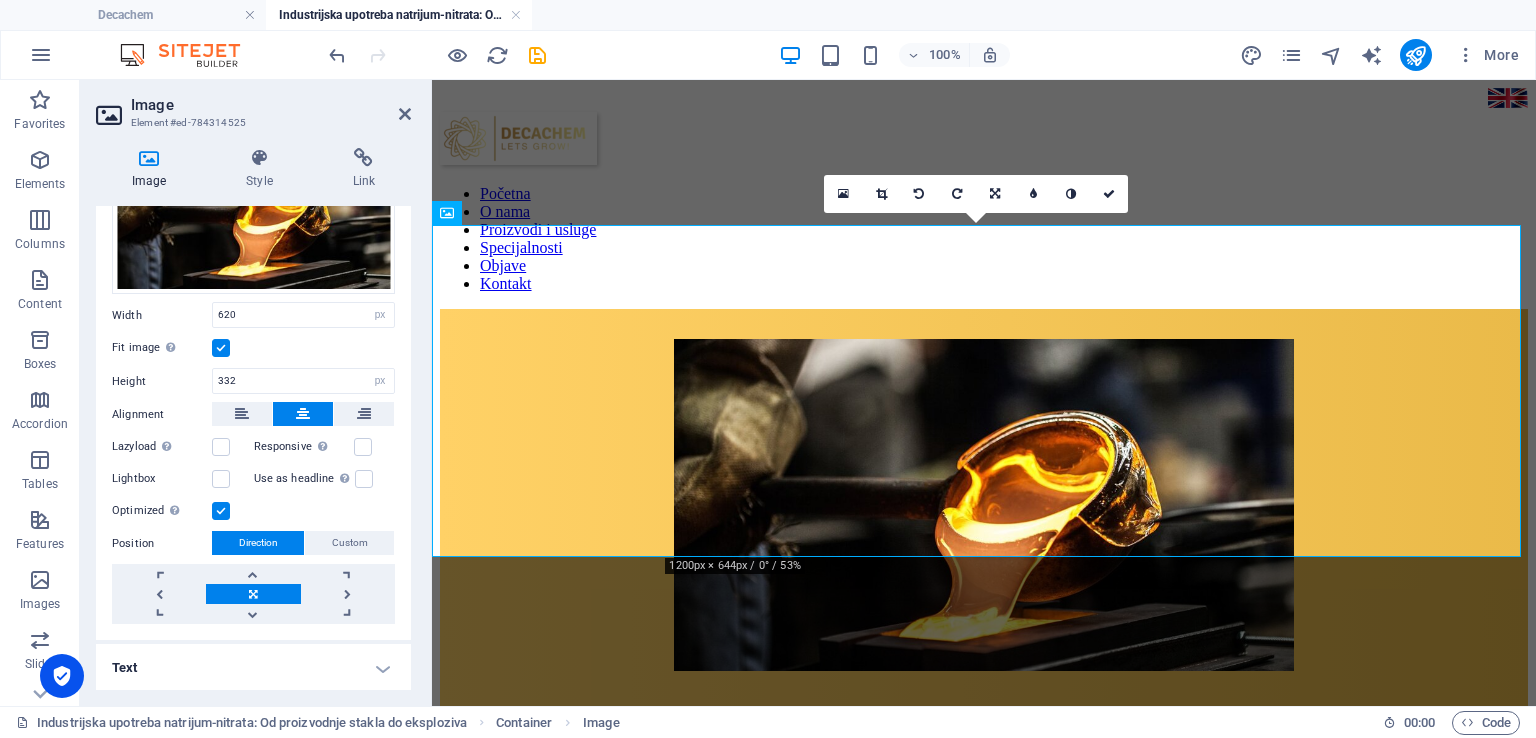 click on "Text" at bounding box center (253, 668) 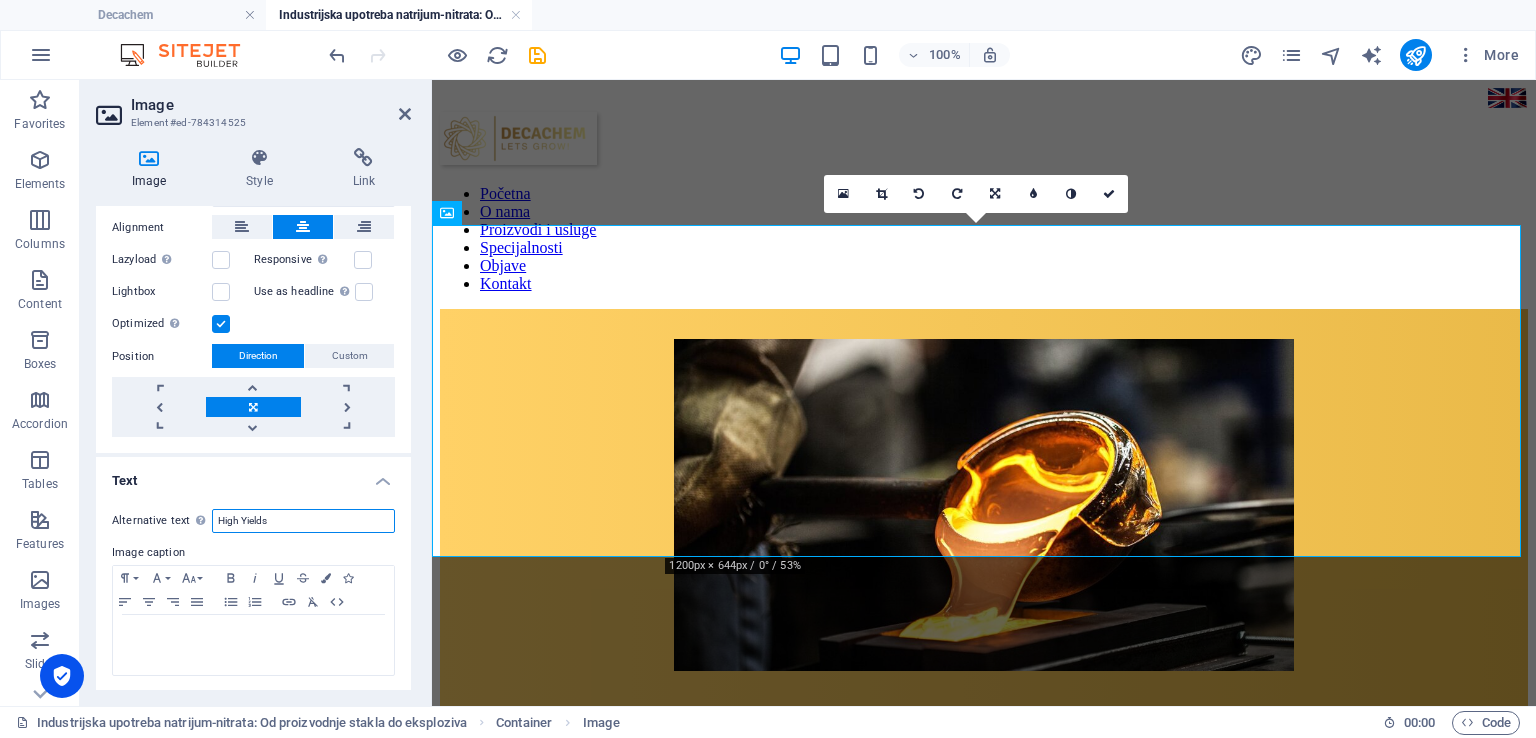 click on "High Yields" at bounding box center [303, 521] 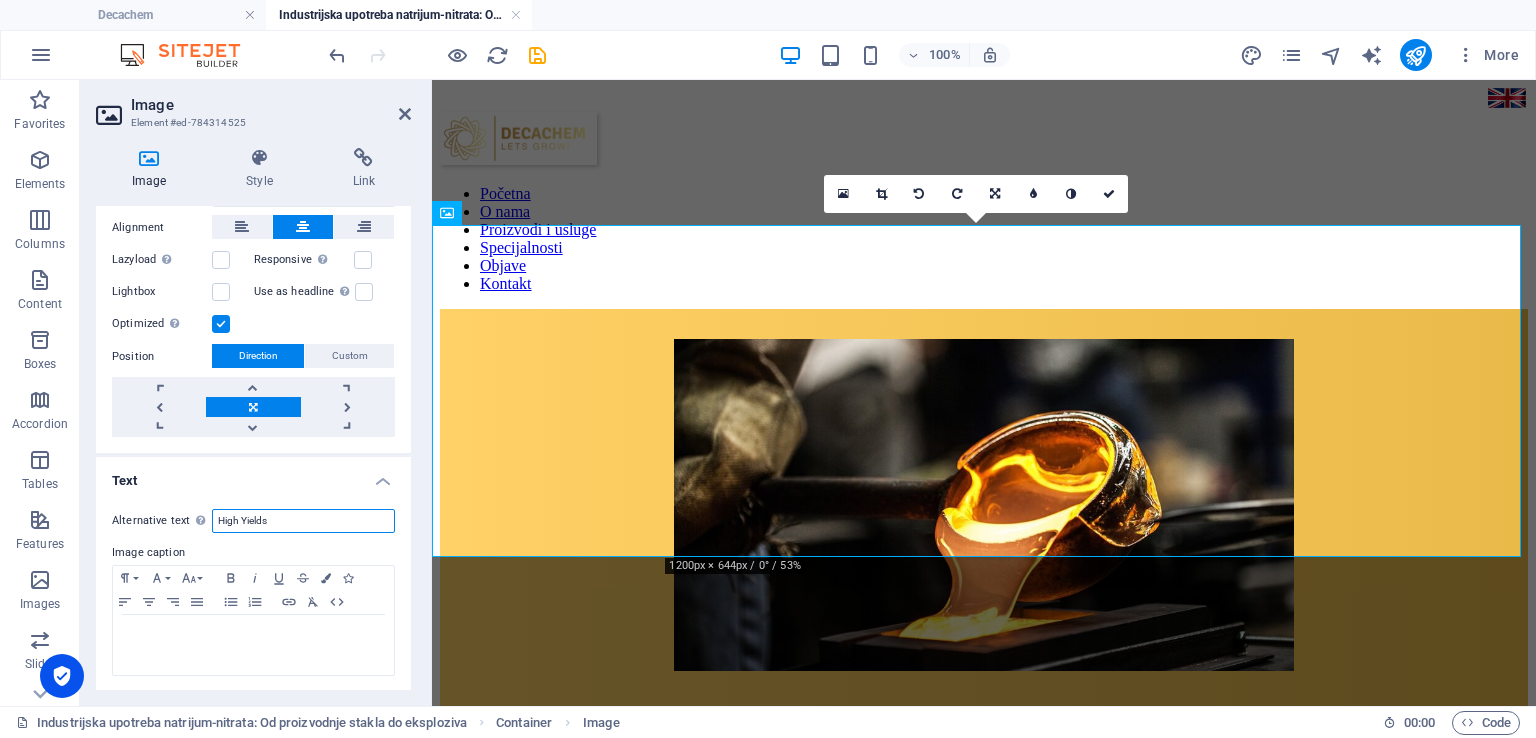 click on "High Yields" at bounding box center (303, 521) 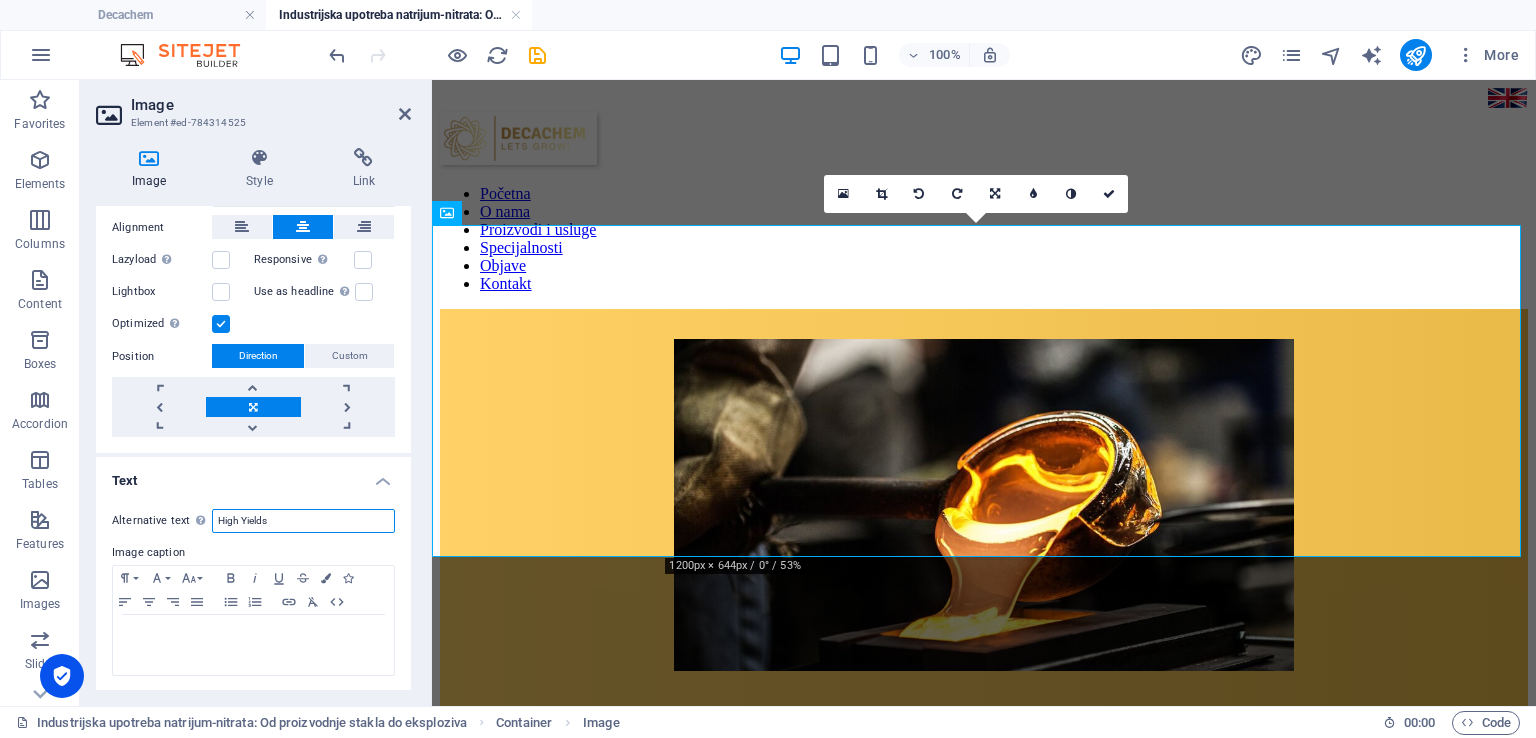 click on "High Yields" at bounding box center (303, 521) 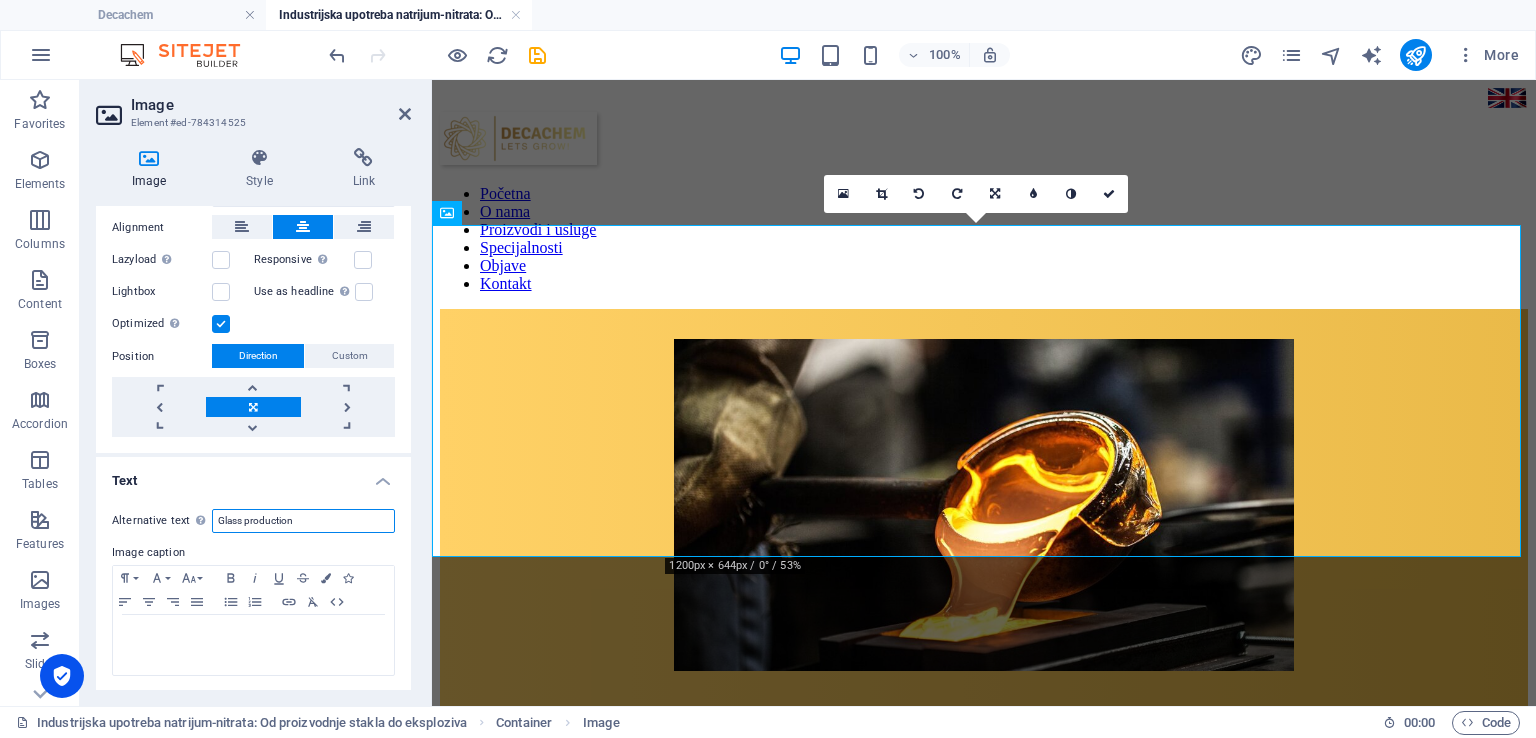 type on "Glass production" 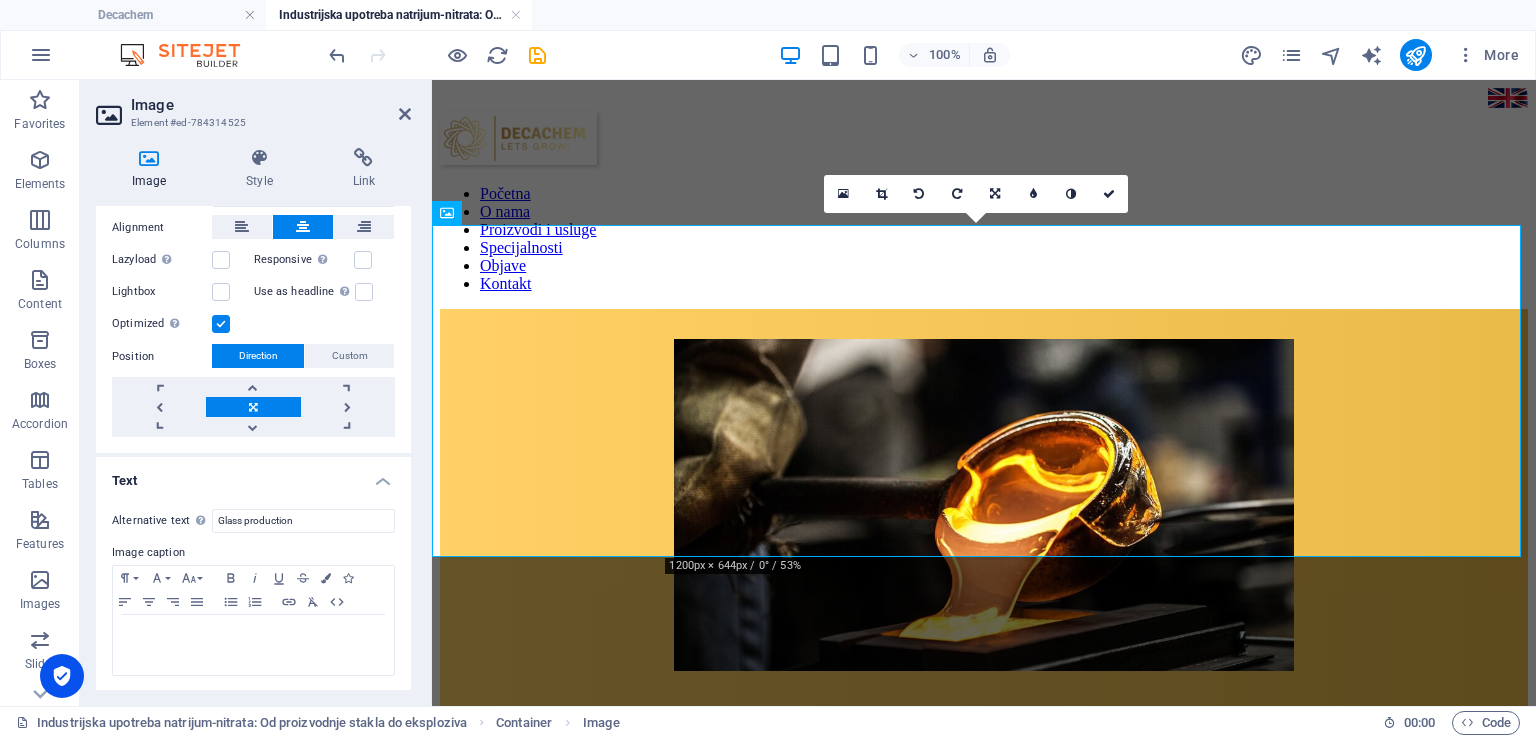 click on "Image Style Link Image Drag files here, click to choose files or select files from Files or our free stock photos & videos Select files from the file manager, stock photos, or upload file(s) Upload Width 620 Default auto px rem % em vh vw Fit image Automatically fit image to a fixed width and height Height 332 Default auto px Alignment Lazyload Loading images after the page loads improves page speed. Responsive Automatically load retina image and smartphone optimized sizes. Lightbox Use as headline The image will be wrapped in an H1 headline tag. Useful for giving alternative text the weight of an H1 headline, e.g. for the logo. Leave unchecked if uncertain. Optimized Images are compressed to improve page speed. Position Direction Custom X offset 50 px rem % vh vw Y offset 50 px rem % vh vw Text Float No float Image left Image right Determine how text should behave around the image. Text Alternative text Glass production Image caption Paragraph Format Normal Heading 1 Heading 2 Heading 3 Heading 4 Heading 5 8" at bounding box center [253, 419] 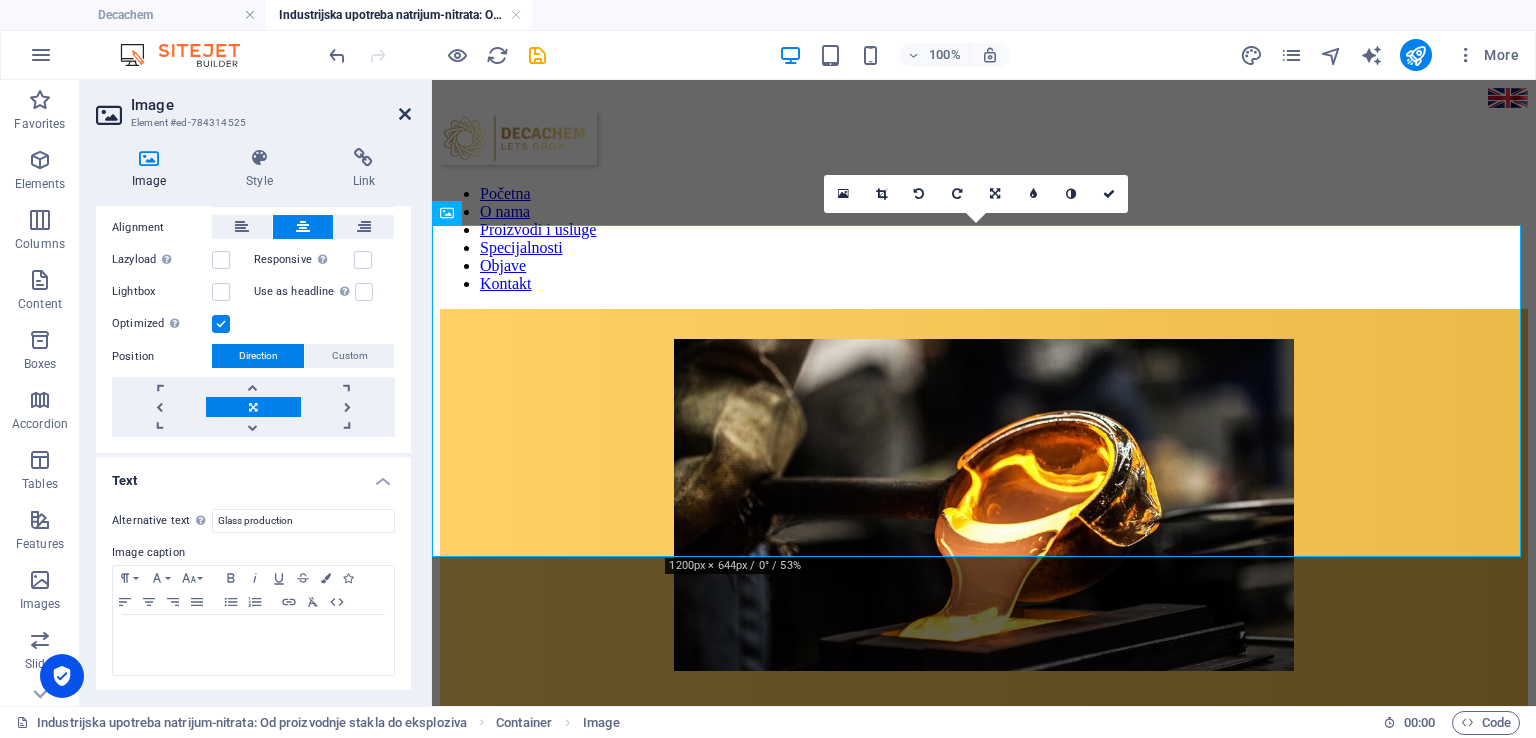 click at bounding box center [405, 114] 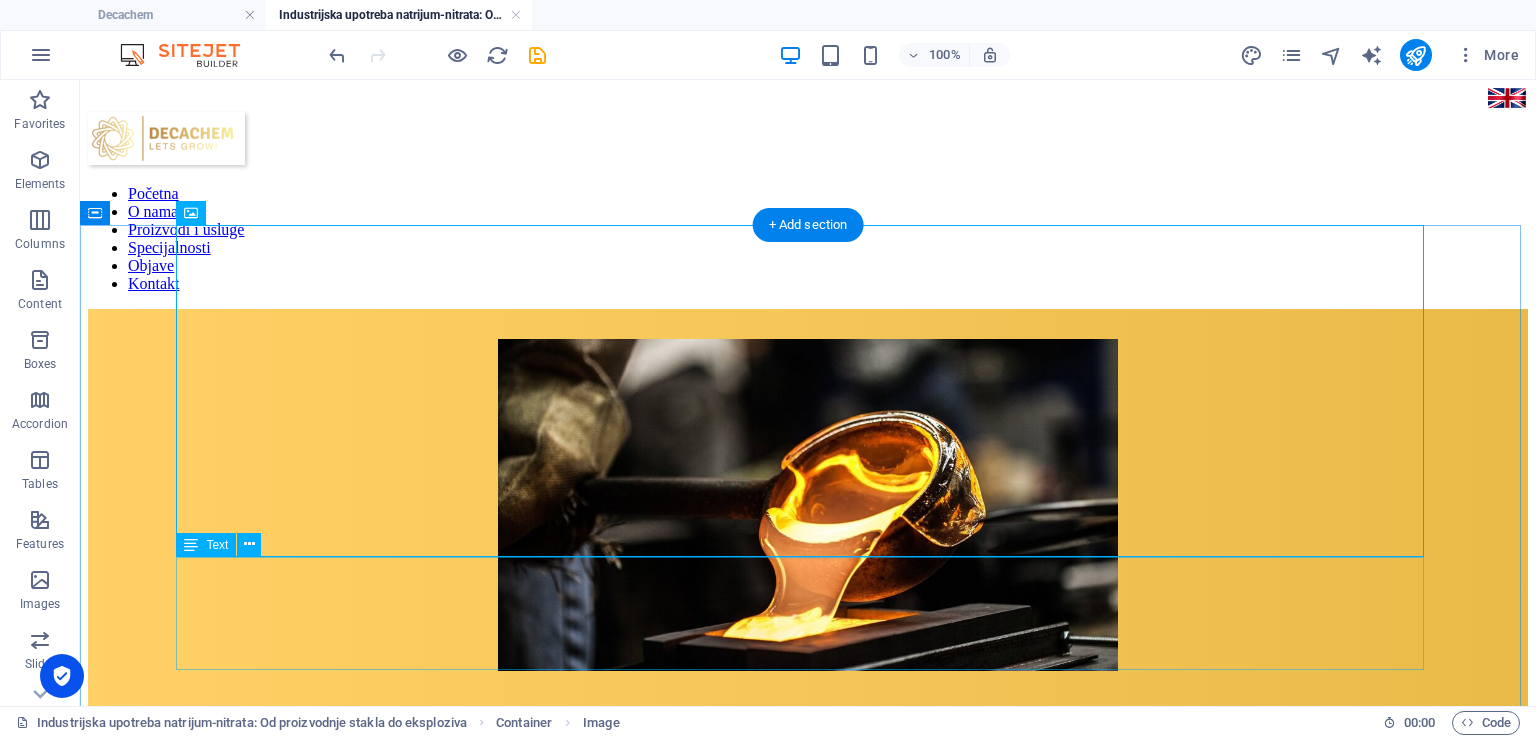 click on "Zašto je kalijum-nitrat ključan za visoke prinose u savremenoj poljoprivredi" at bounding box center [808, 741] 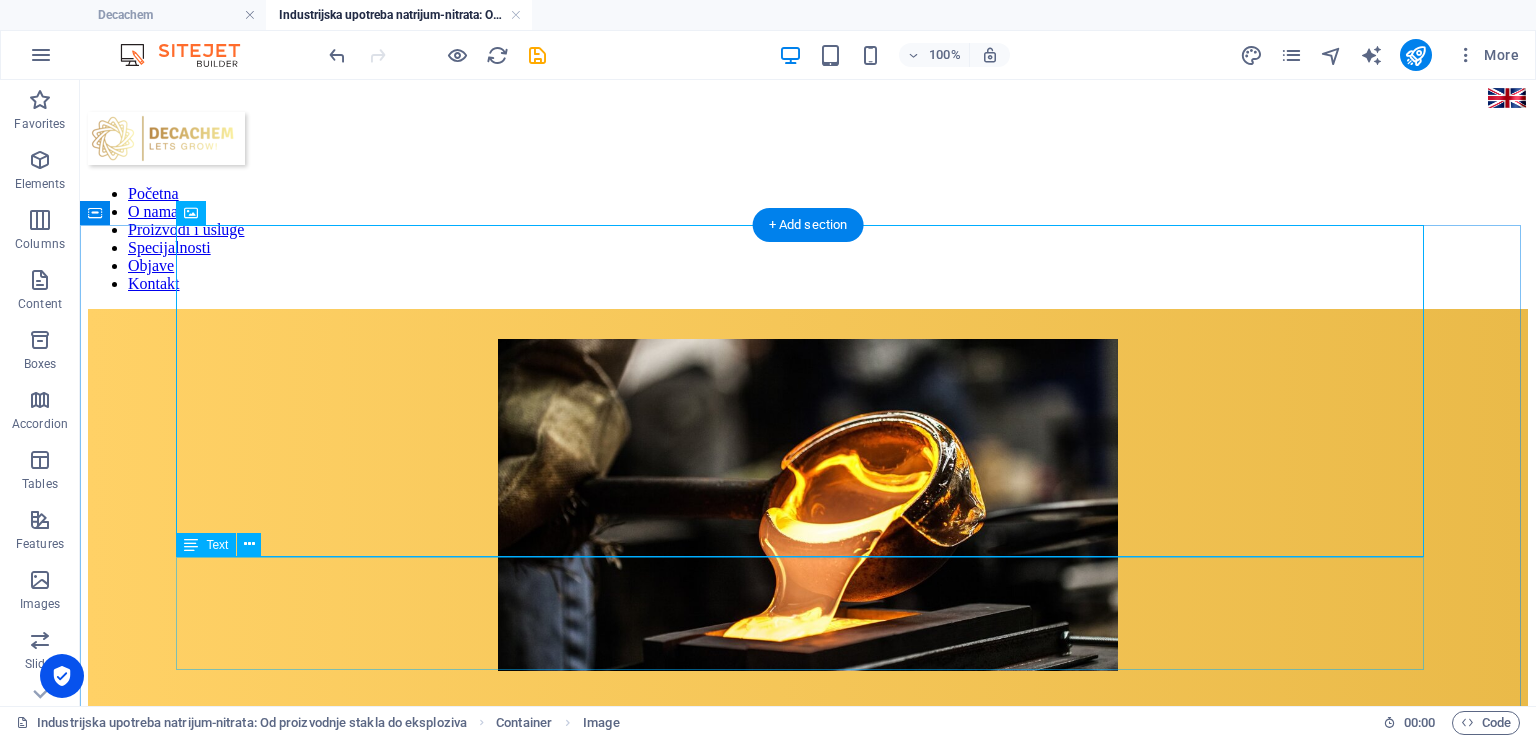 click on "Zašto je kalijum-nitrat ključan za visoke prinose u savremenoj poljoprivredi" at bounding box center (808, 741) 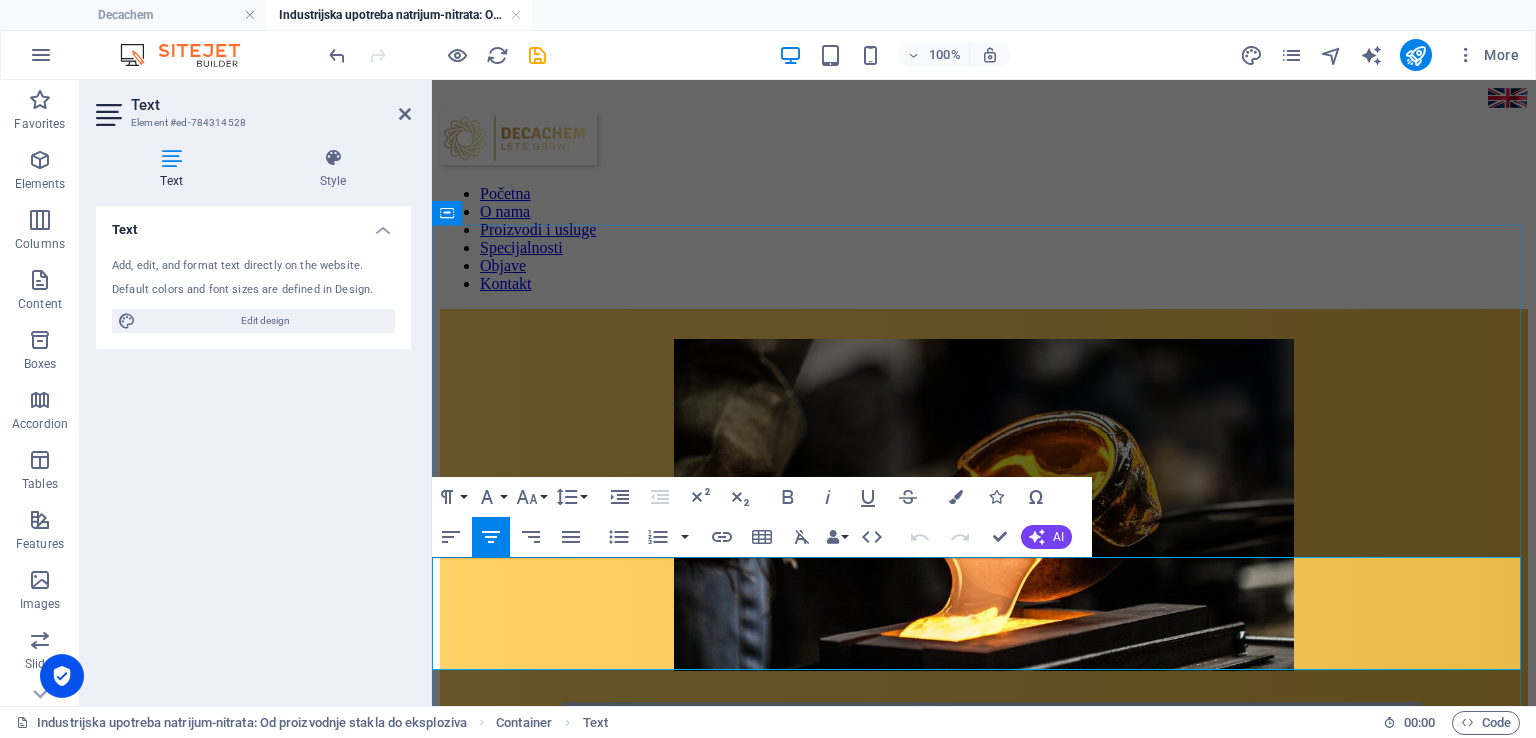 drag, startPoint x: 1437, startPoint y: 609, endPoint x: 556, endPoint y: 617, distance: 881.0363 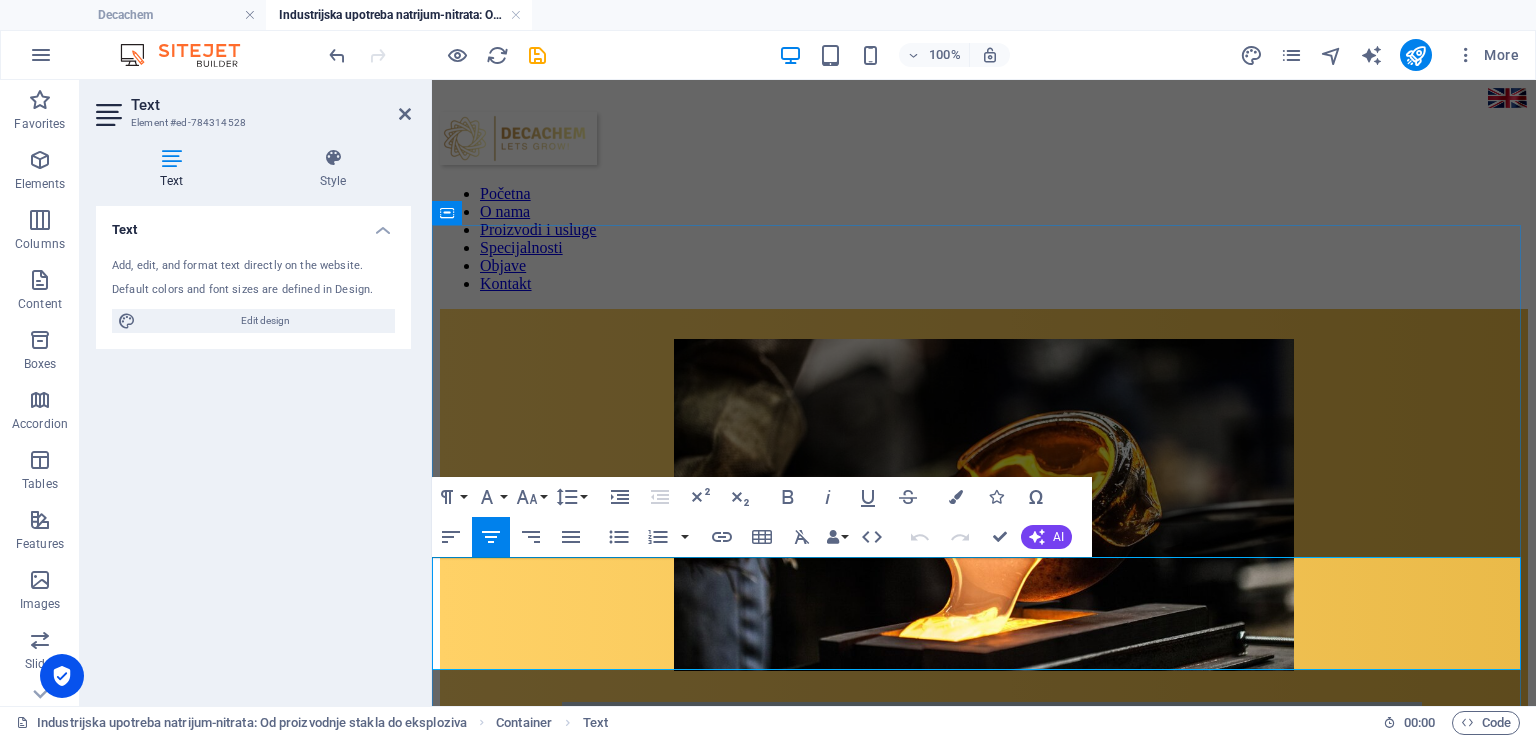 click on "Zašto je kalijum-nitrat ključan za visoke prinose u savremenoj poljoprivredi" at bounding box center [984, 724] 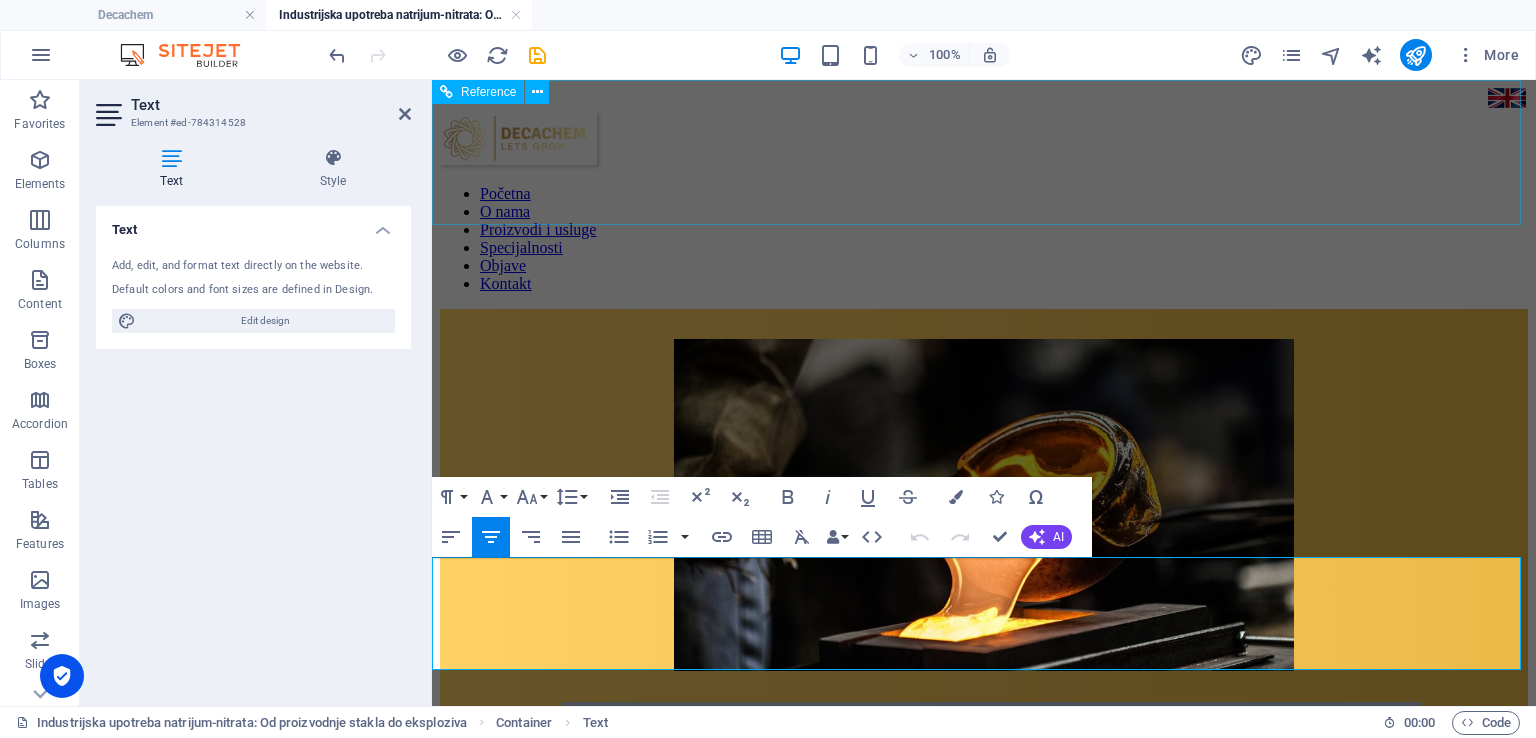type 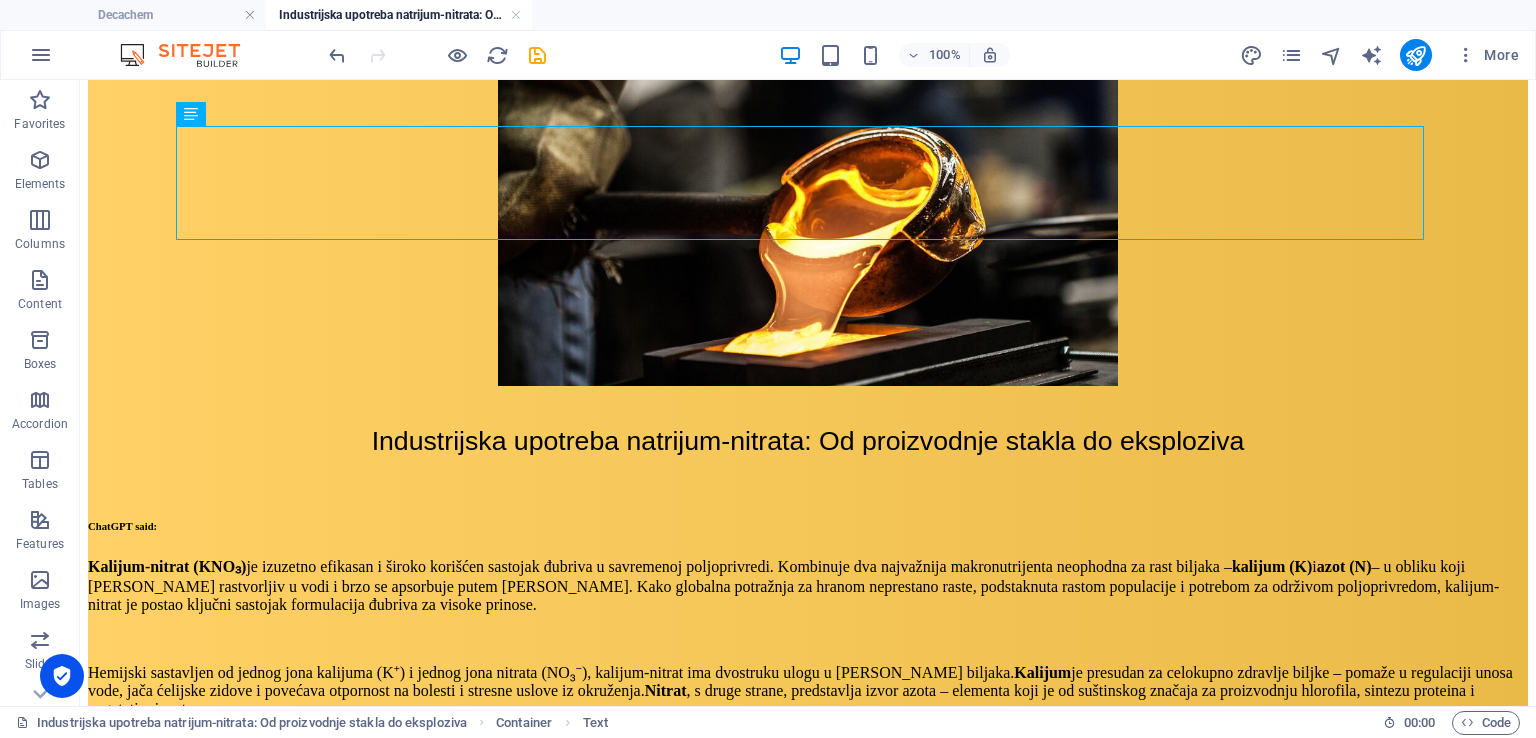 scroll, scrollTop: 199, scrollLeft: 0, axis: vertical 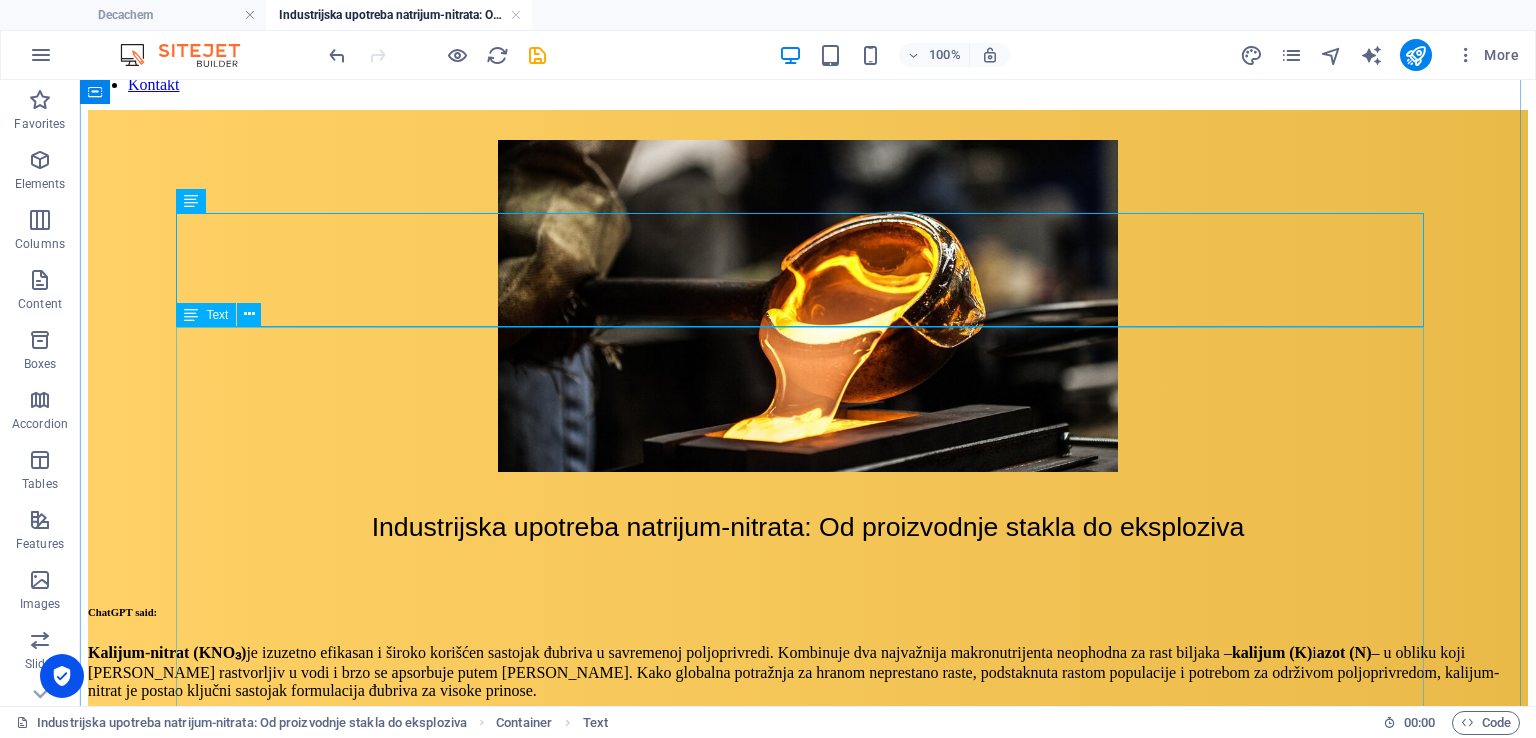 click on "ChatGPT said: Kalijum-nitrat (KNO₃)  je izuzetno efikasan i široko korišćen sastojak đubriva u savremenoj poljoprivredi. Kombinuje dva najvažnija makronutrijenta neophodna za rast biljaka –  kalijum (K)  i  azot (N)  – u obliku koji [PERSON_NAME] rastvorljiv u vodi i brzo se apsorbuje putem [PERSON_NAME]. Kako globalna potražnja za hranom neprestano raste, podstaknuta rastom populacije i potrebom za održivom poljoprivredom, kalijum-nitrat je postao ključni sastojak formulacija đubriva za visoke prinose. Hemijski sastavljen od jednog jona kalijuma (K⁺) i jednog jona nitrata (NO₃⁻), kalijum-nitrat ima dvostruku ulogu u [PERSON_NAME] biljaka.  Kalijum  je presudan za celokupno zdravlje biljke – pomaže u regulaciji unosa vode, jača ćelijske zidove i povećava otpornost na bolesti i stresne uslove iz okruženja.  Nitrat , s druge strane, predstavlja izvor azota – elementa koji je od suštinskog značaja za proizvodnju hlorofila, sintezu proteina i vegetativni rast. makronutrijente  i  mikronutrijente ." at bounding box center (808, 1255) 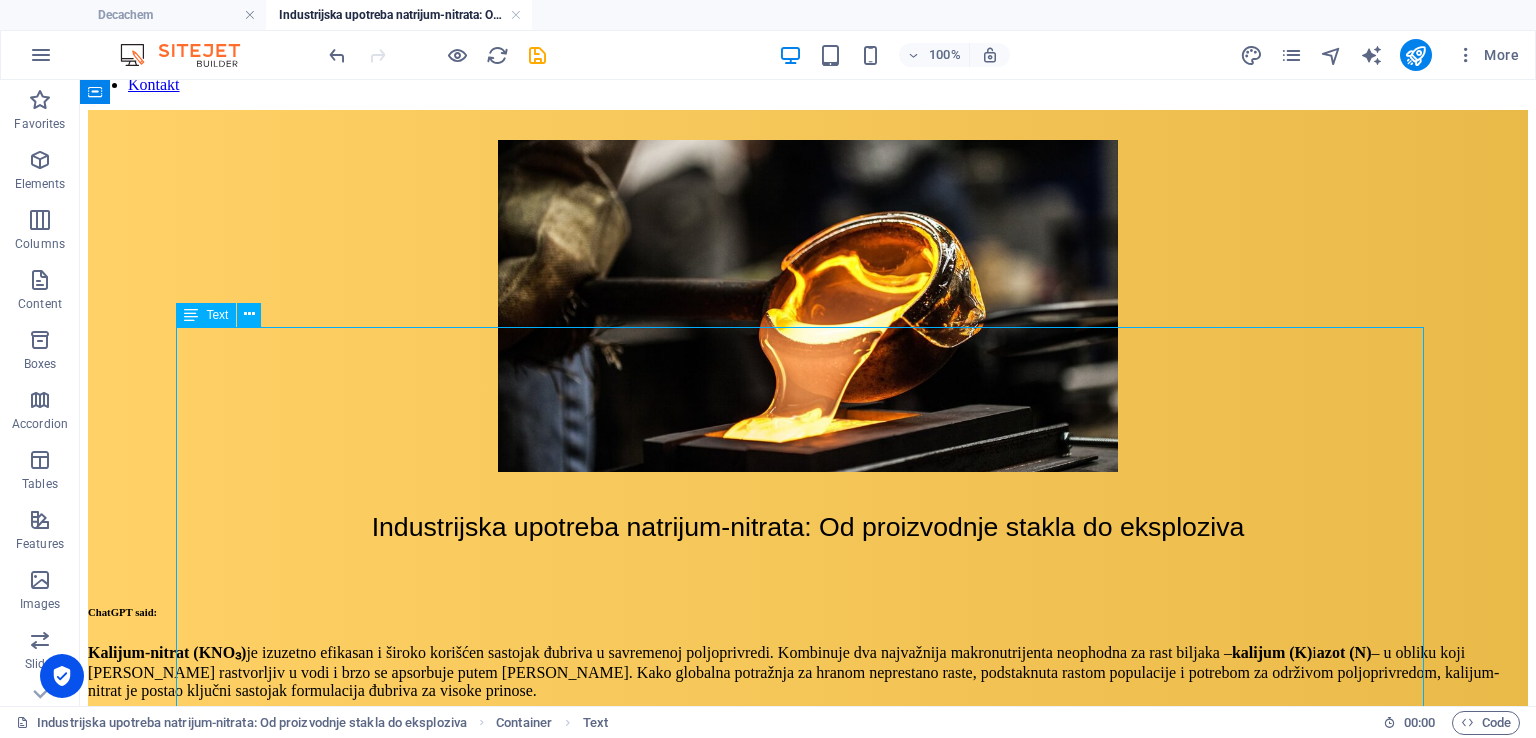click on "ChatGPT said: Kalijum-nitrat (KNO₃)  je izuzetno efikasan i široko korišćen sastojak đubriva u savremenoj poljoprivredi. Kombinuje dva najvažnija makronutrijenta neophodna za rast biljaka –  kalijum (K)  i  azot (N)  – u obliku koji [PERSON_NAME] rastvorljiv u vodi i brzo se apsorbuje putem [PERSON_NAME]. Kako globalna potražnja za hranom neprestano raste, podstaknuta rastom populacije i potrebom za održivom poljoprivredom, kalijum-nitrat je postao ključni sastojak formulacija đubriva za visoke prinose. Hemijski sastavljen od jednog jona kalijuma (K⁺) i jednog jona nitrata (NO₃⁻), kalijum-nitrat ima dvostruku ulogu u [PERSON_NAME] biljaka.  Kalijum  je presudan za celokupno zdravlje biljke – pomaže u regulaciji unosa vode, jača ćelijske zidove i povećava otpornost na bolesti i stresne uslove iz okruženja.  Nitrat , s druge strane, predstavlja izvor azota – elementa koji je od suštinskog značaja za proizvodnju hlorofila, sintezu proteina i vegetativni rast. makronutrijente  i  mikronutrijente ." at bounding box center (808, 1255) 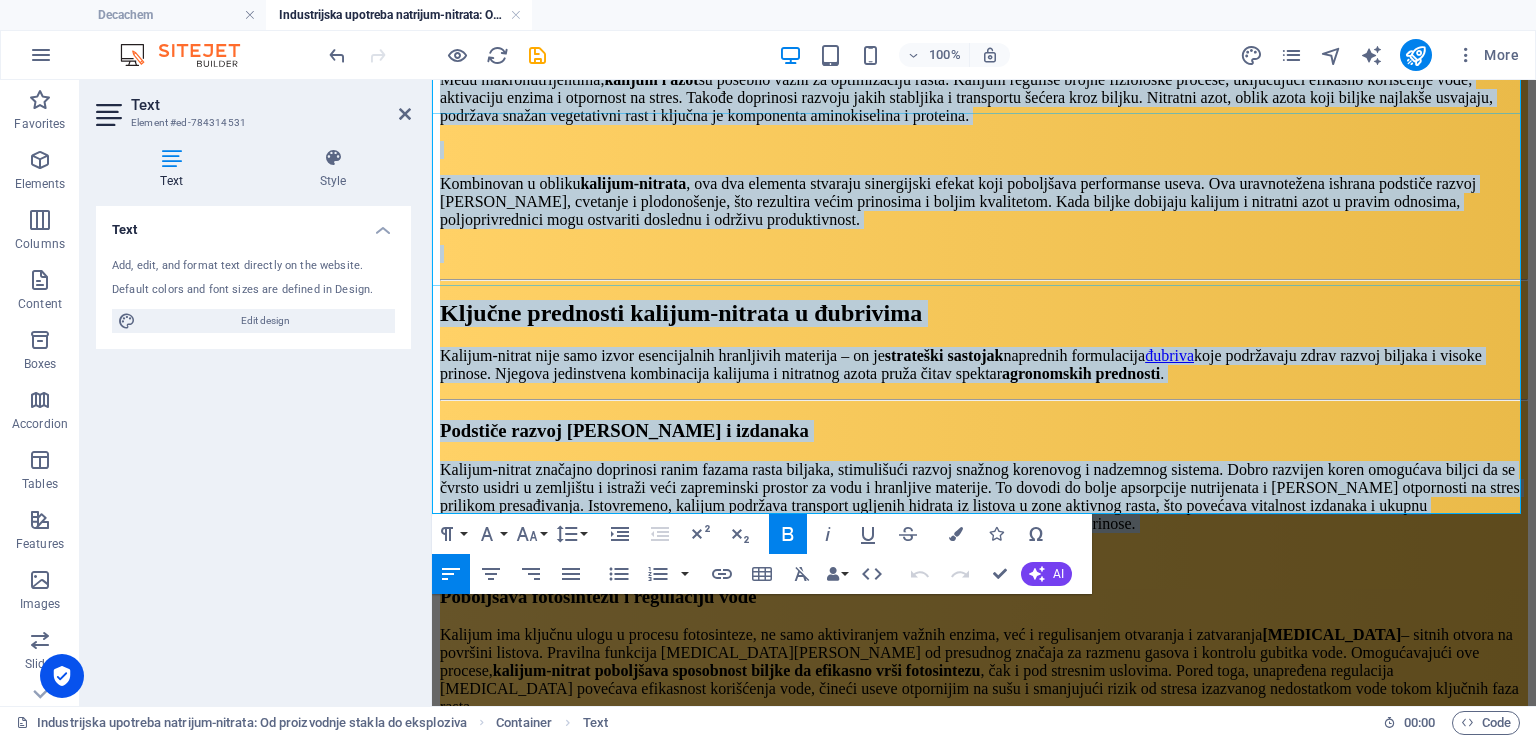 scroll, scrollTop: 1228, scrollLeft: 0, axis: vertical 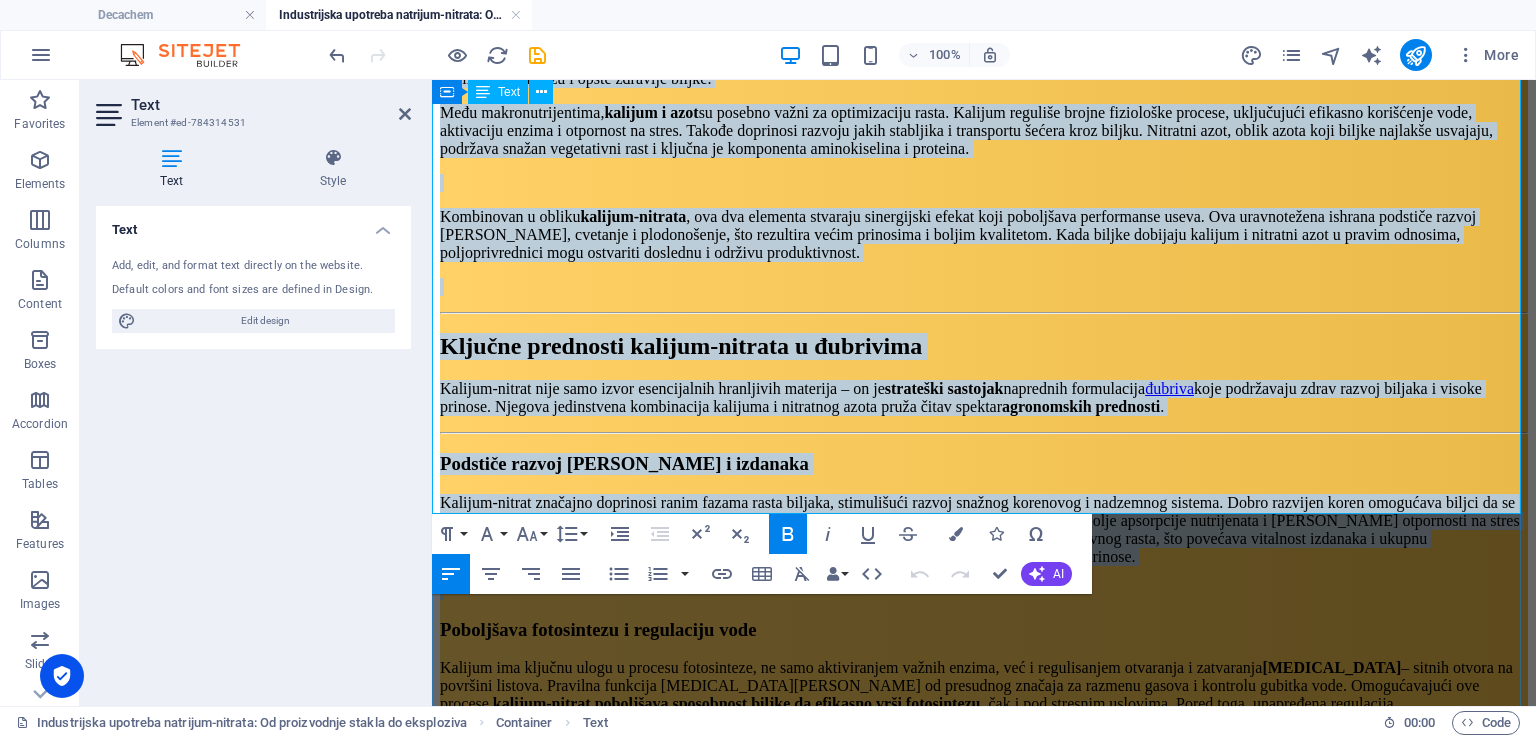 drag, startPoint x: 436, startPoint y: 345, endPoint x: 1490, endPoint y: 470, distance: 1061.3864 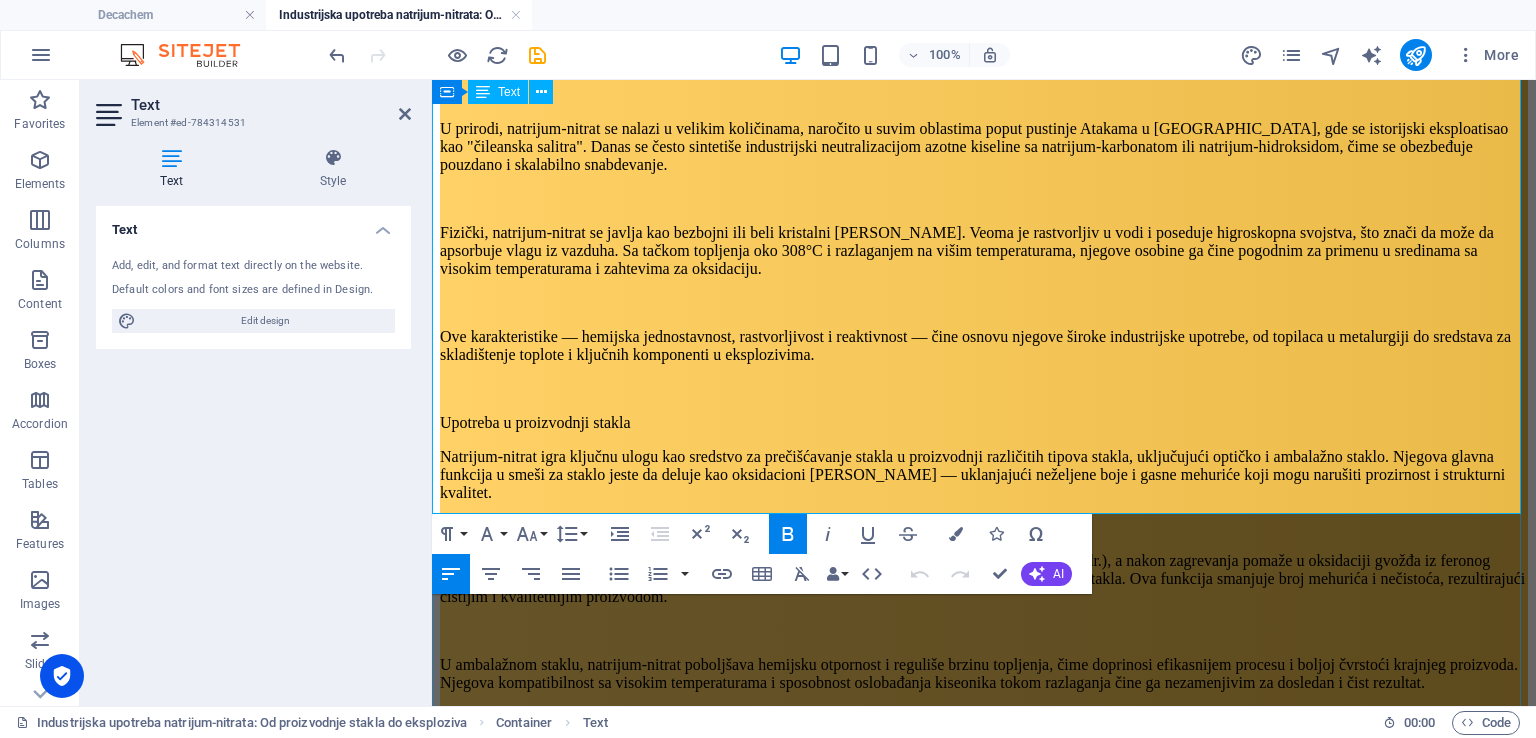 scroll, scrollTop: 113234, scrollLeft: 2, axis: both 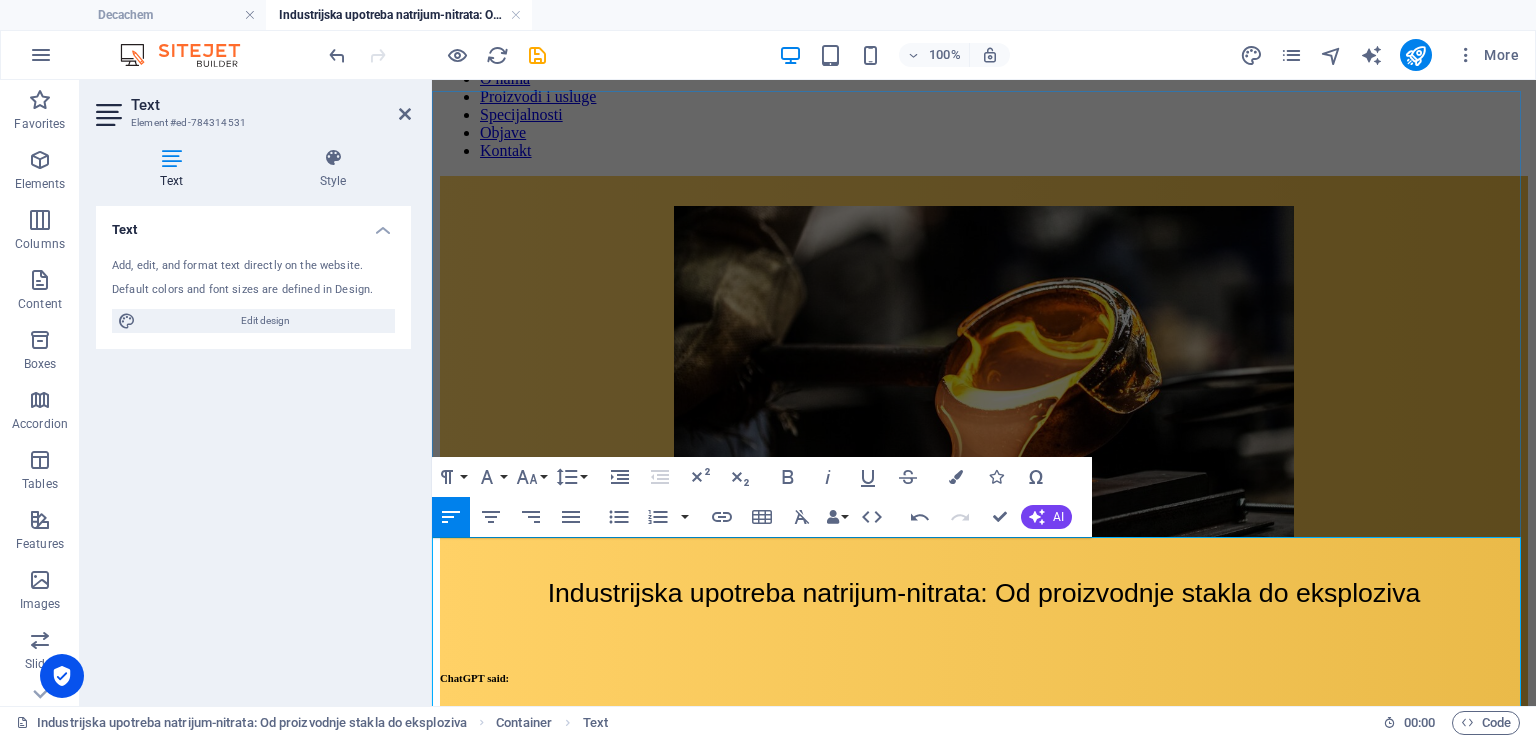click on "Industrijska upotreba natrijum-nitrata: Od proizvodnje stakla do eksploziva" at bounding box center [984, 718] 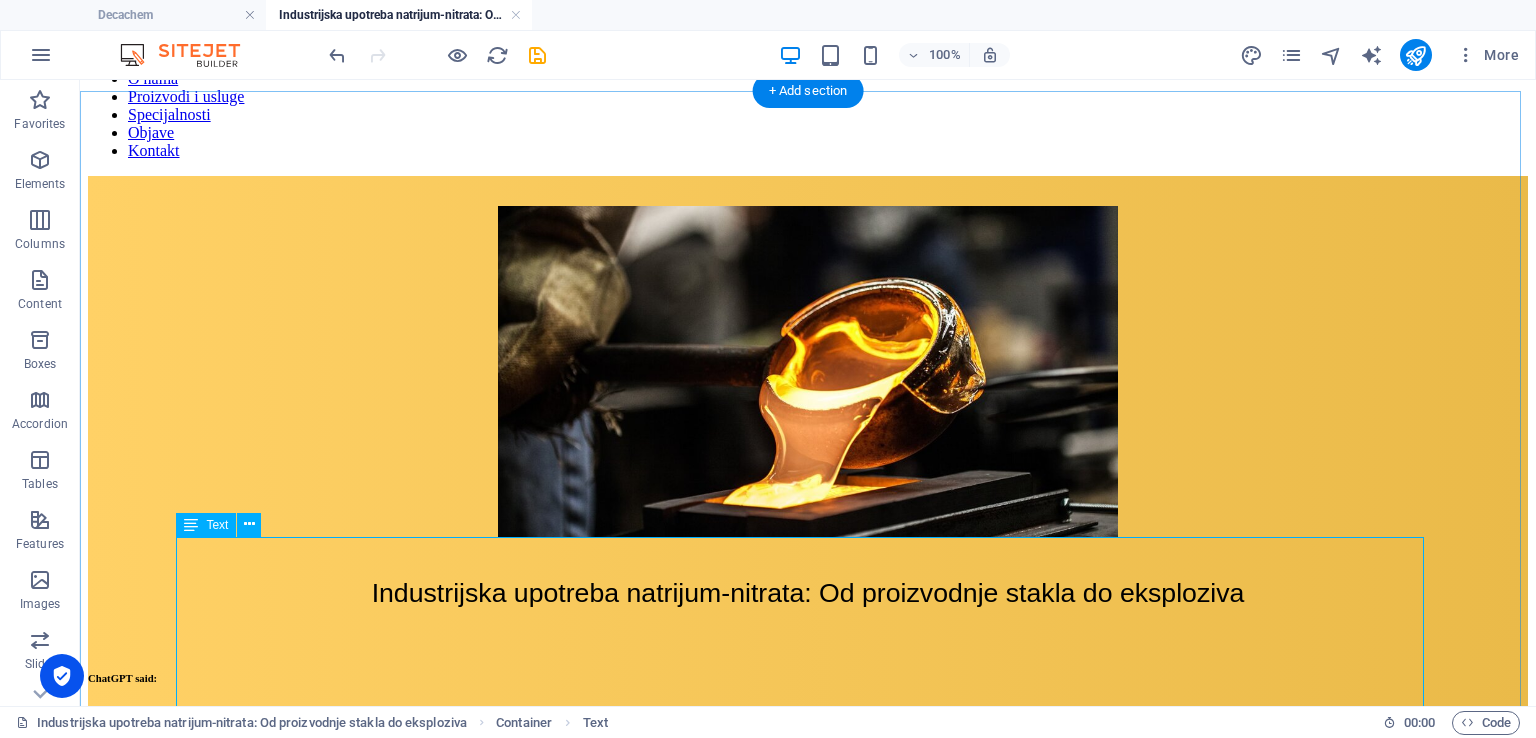 click on "ChatGPT said: Natrijum-nitrat (NaNO₃) je prirodno prisutan spoj poznat po odličnim oksidujućim osobinama i visokoj rastvorljivosti u vodi. Često se pojavljuje kao beli kristalni [PERSON_NAME], a ovaj svestrani hemijski spoj igra ključnu ulogu u raznim industrijskim sektorima. Istorijski je dobijan iz prirodnih mineralnih ležišta, dok [PERSON_NAME] natrijum-nitrat sve češće proizvodi sintetički kako bi se zadovoljila globalna potražnja. Njegov značaj leži u sposobnosti da deluje kao stabilizator, oksidans i sredstvo za topljenje, što ga čini neprocenjivim u širokom spektru industrija. Od poboljšanja prozirnosti i izdržljivosti stakla, preko skladištenja toplote u sistemima za termalnu energiju, do ključnog sastojka u pogonskim gorivima i eksplozivima — natrijum-nitrat nastavlja da potvrđuje svoju vrednost. Šta je natrijum-nitrat? Upotreba u proizvodnji stakla Upotreba u specijalnom i staklu od staklenih vlakana Upotreba u proizvodnji eksploziva Bezbednost i rukovanje" at bounding box center [808, 1467] 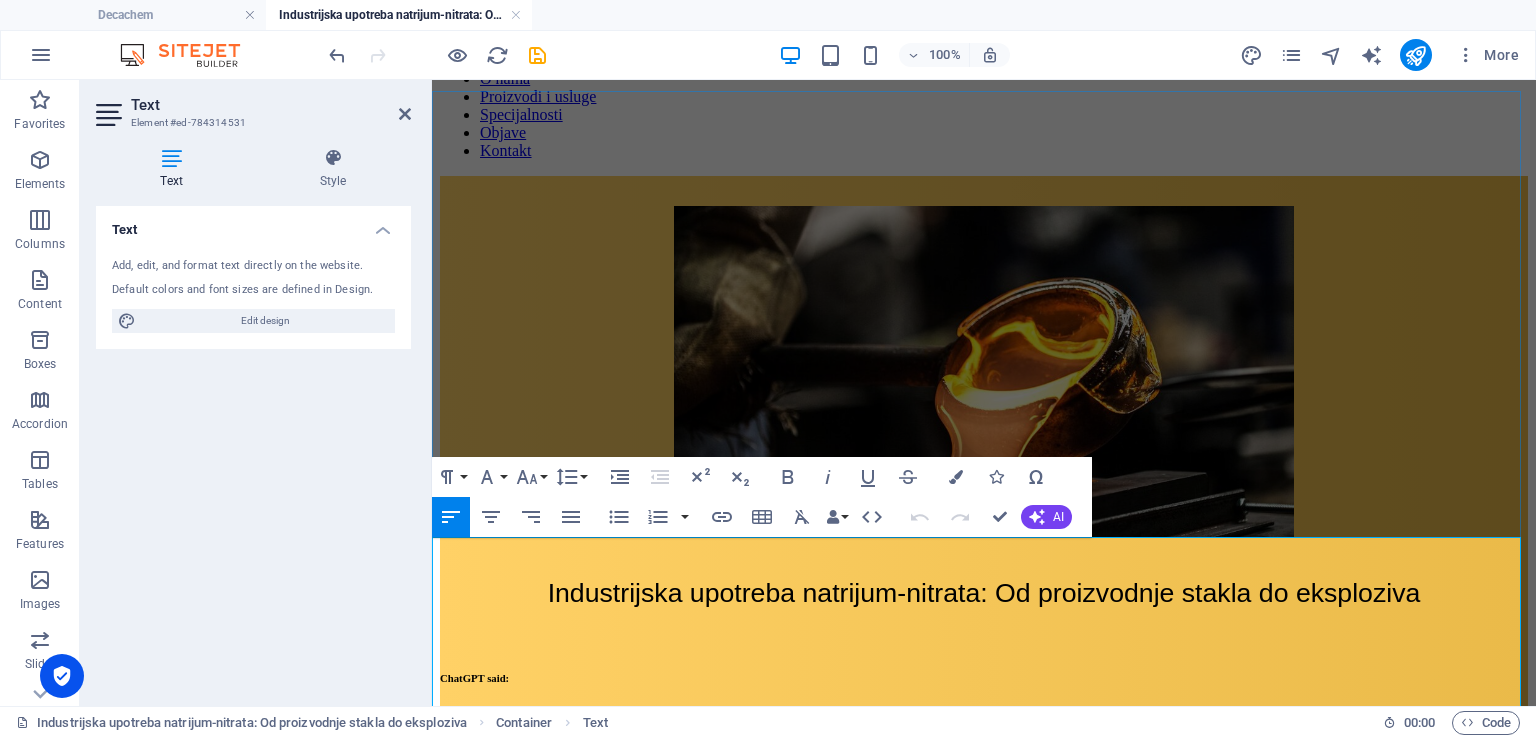 click on "Natrijum-nitrat (NaNO₃) je prirodno prisutan spoj poznat po odličnim oksidujućim osobinama i visokoj rastvorljivosti u vodi. Često se pojavljuje kao beli kristalni [PERSON_NAME], a ovaj svestrani hemijski spoj igra ključnu ulogu u raznim industrijskim sektorima. Istorijski je dobijan iz prirodnih mineralnih ležišta, dok [PERSON_NAME] natrijum-nitrat sve češće proizvodi sintetički kako bi se zadovoljila globalna potražnja." at bounding box center (984, 737) 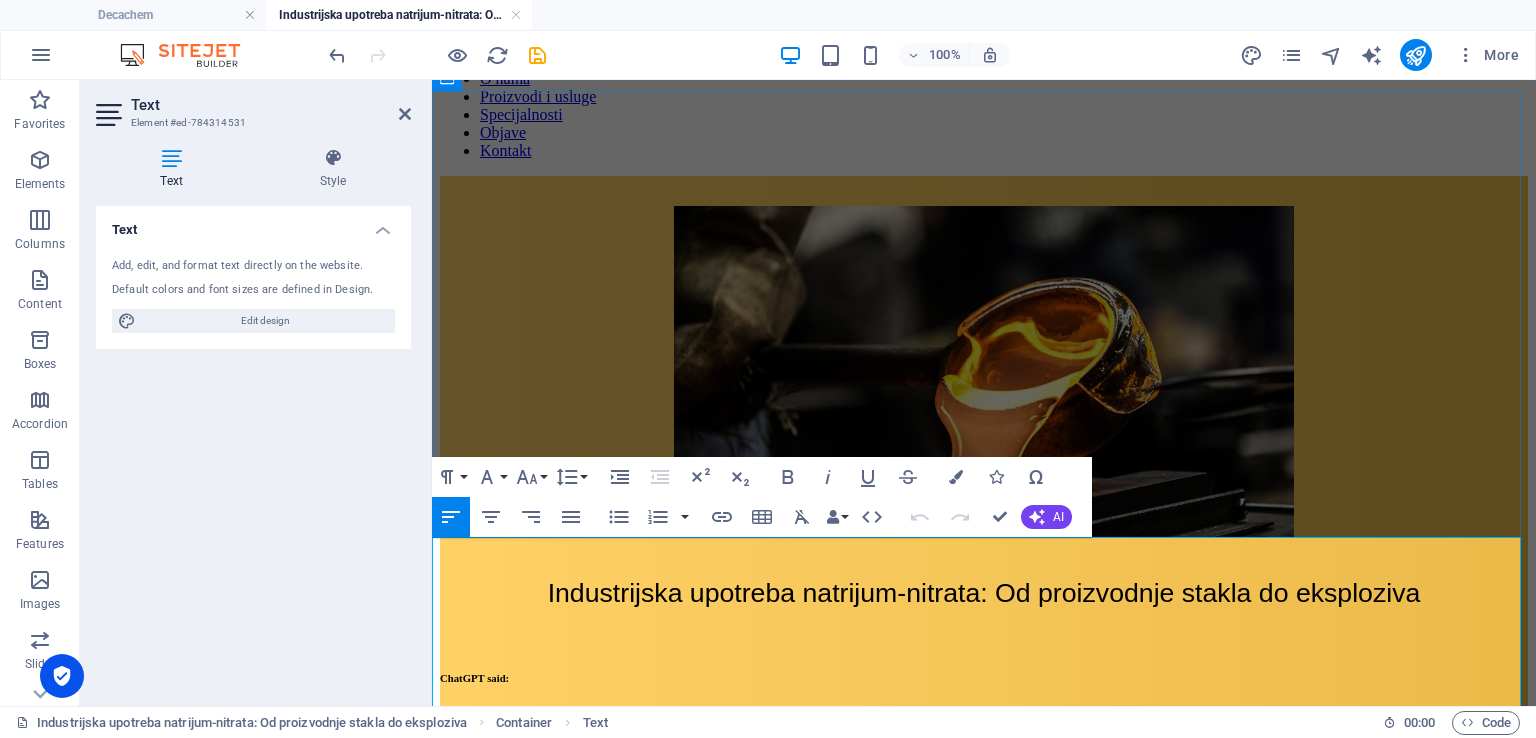 click on "Natrijum-nitrat (NaNO₃) je prirodno prisutan spoj poznat po odličnim oksidujućim osobinama i visokoj rastvorljivosti u vodi. Često se pojavljuje kao beli kristalni [PERSON_NAME], a ovaj svestrani hemijski spoj igra ključnu ulogu u raznim industrijskim sektorima. Istorijski je dobijan iz prirodnih mineralnih ležišta, dok [PERSON_NAME] natrijum-nitrat sve češće proizvodi sintetički kako bi se zadovoljila globalna potražnja." at bounding box center [984, 737] 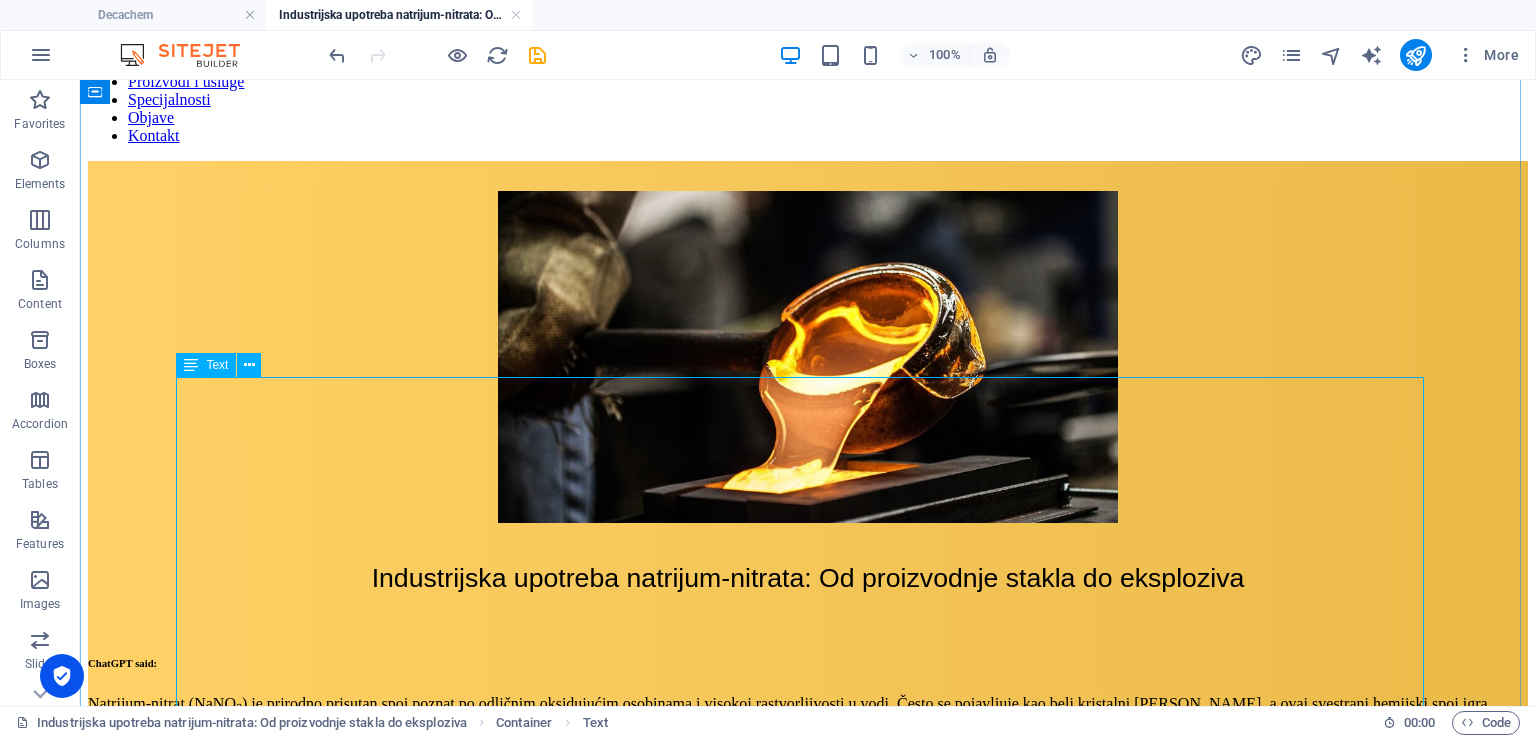 click on "ChatGPT said: Natrijum-nitrat (NaNO₃) je prirodno prisutan spoj poznat po odličnim oksidujućim osobinama i visokoj rastvorljivosti u vodi. Često se pojavljuje kao beli kristalni [PERSON_NAME], a ovaj svestrani hemijski spoj igra ključnu ulogu u raznim industrijskim sektorima. Istorijski je dobijan iz prirodnih mineralnih ležišta, dok [PERSON_NAME] natrijum-nitrat sve češće proizvodi sintetički kako bi se zadovoljila globalna potražnja. Njegov značaj leži u sposobnosti da deluje kao stabilizator, oksidans i sredstvo za topljenje, što ga čini neprocenjivim u širokom spektru industrija. Od poboljšanja prozirnosti i izdržljivosti stakla, preko skladištenja toplote u sistemima za termalnu energiju, do ključnog sastojka u pogonskim gorivima i eksplozivima — natrijum-nitrat nastavlja da potvrđuje svoju vrednost. Šta je natrijum-nitrat? Upotreba u proizvodnji stakla Upotreba u specijalnom i staklu od staklenih vlakana Upotreba u proizvodnji eksploziva Bezbednost i rukovanje" at bounding box center (808, 1452) 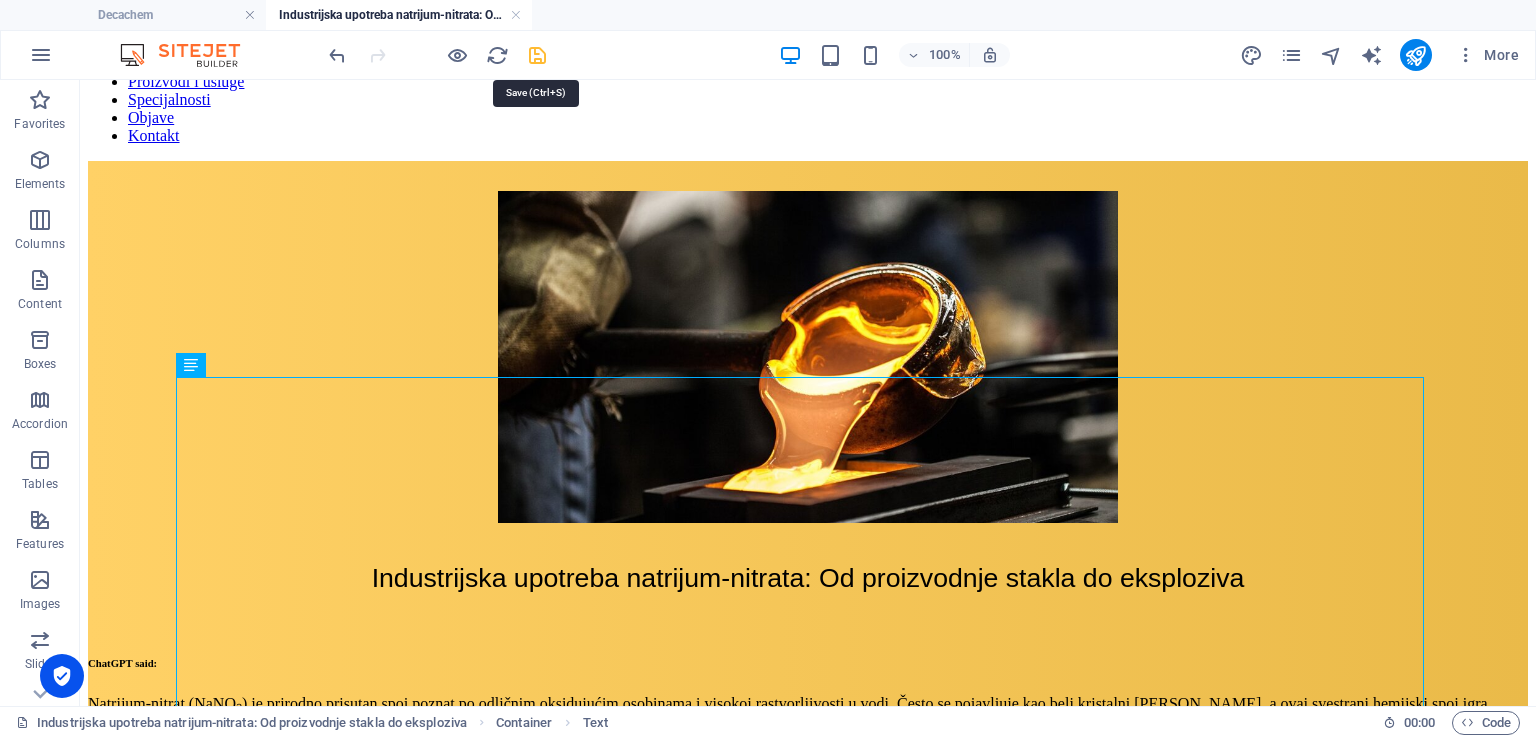 click at bounding box center [537, 55] 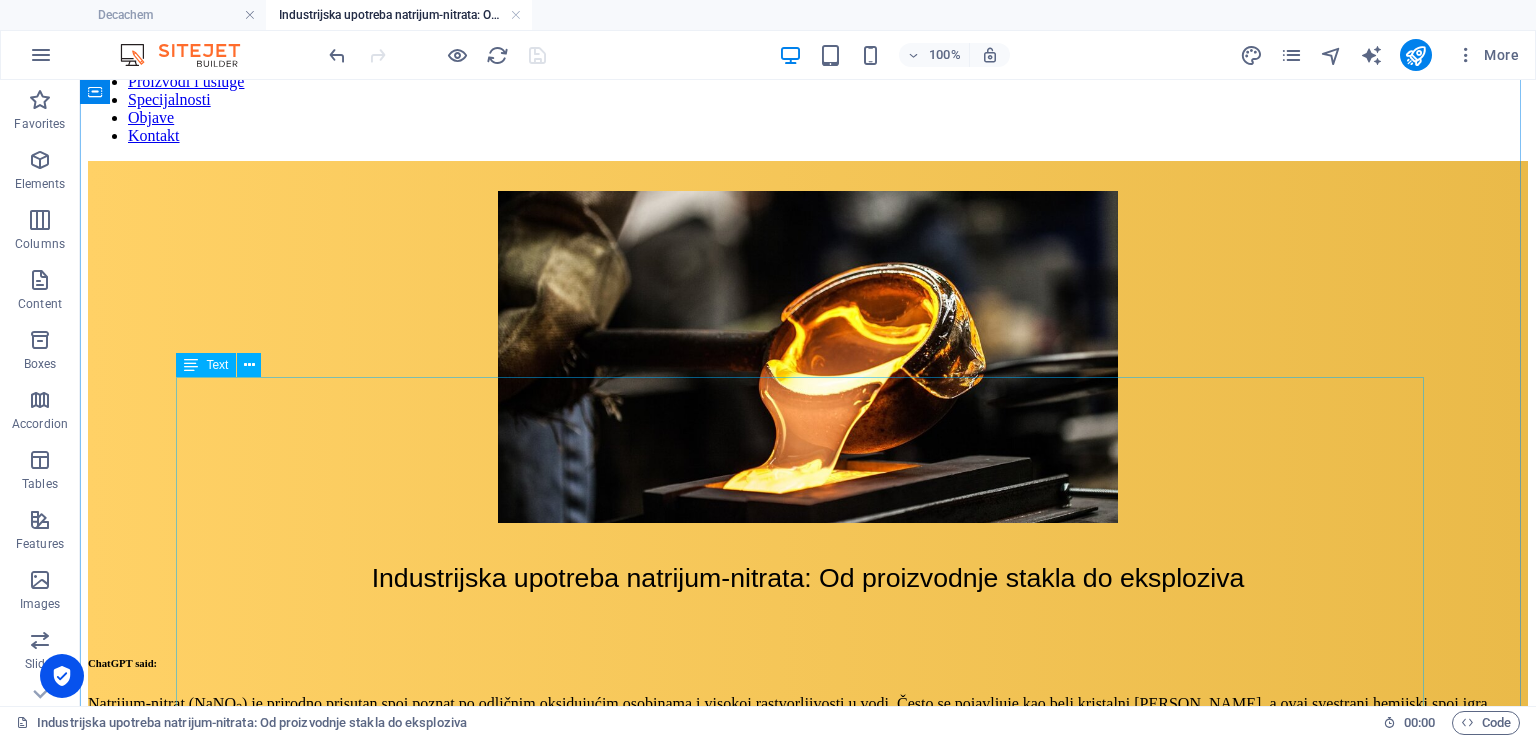 click on "ChatGPT said: Natrijum-nitrat (NaNO₃) je prirodno prisutan spoj poznat po odličnim oksidujućim osobinama i visokoj rastvorljivosti u vodi. Često se pojavljuje kao beli kristalni [PERSON_NAME], a ovaj svestrani hemijski spoj igra ključnu ulogu u raznim industrijskim sektorima. Istorijski je dobijan iz prirodnih mineralnih ležišta, dok [PERSON_NAME] natrijum-nitrat sve češće proizvodi sintetički kako bi se zadovoljila globalna potražnja. Njegov značaj leži u sposobnosti da deluje kao stabilizator, oksidans i sredstvo za topljenje, što ga čini neprocenjivim u širokom spektru industrija. Od poboljšanja prozirnosti i izdržljivosti stakla, preko skladištenja toplote u sistemima za termalnu energiju, do ključnog sastojka u pogonskim gorivima i eksplozivima — natrijum-nitrat nastavlja da potvrđuje svoju vrednost. Šta je natrijum-nitrat? Upotreba u proizvodnji stakla Upotreba u specijalnom i staklu od staklenih vlakana Upotreba u proizvodnji eksploziva Bezbednost i rukovanje" at bounding box center (808, 1452) 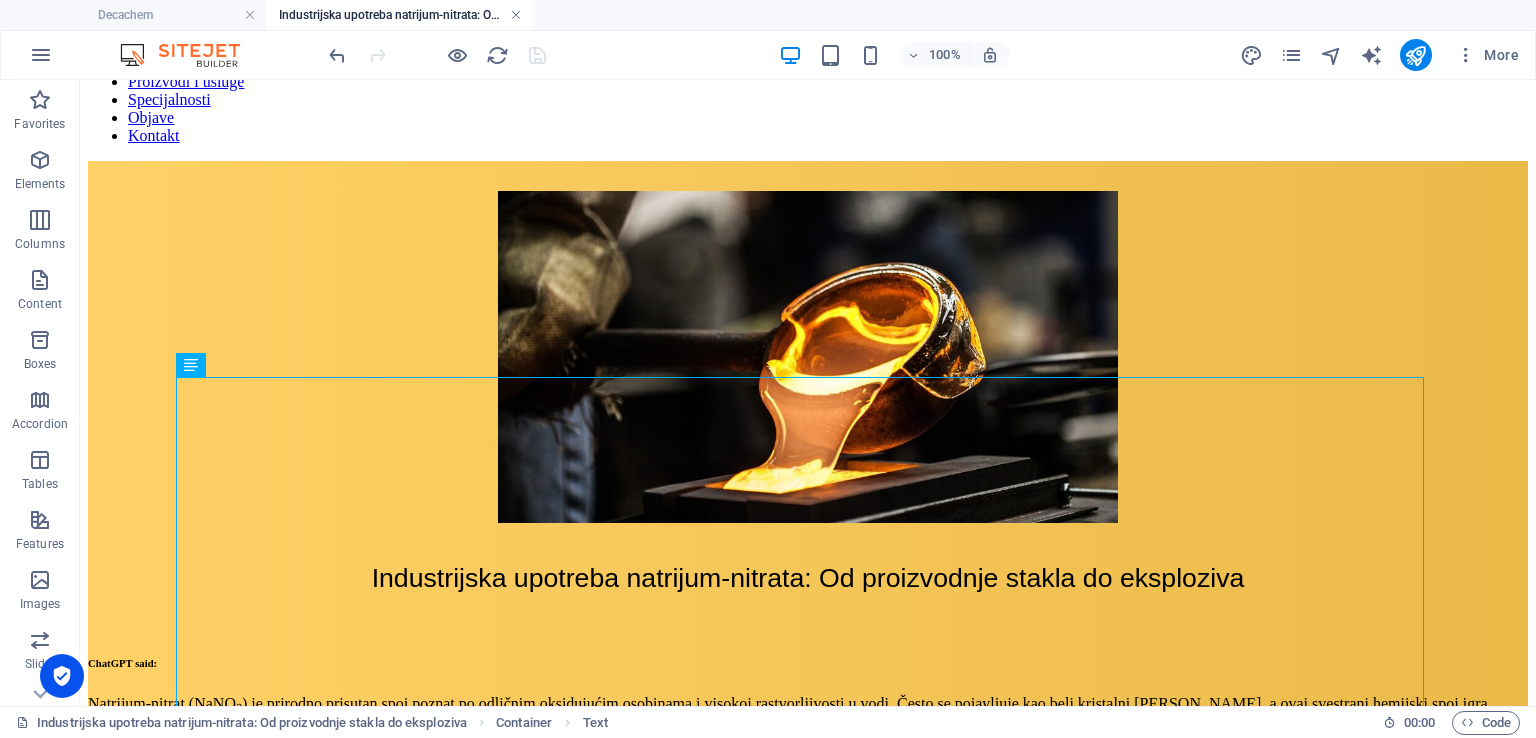 click at bounding box center (516, 15) 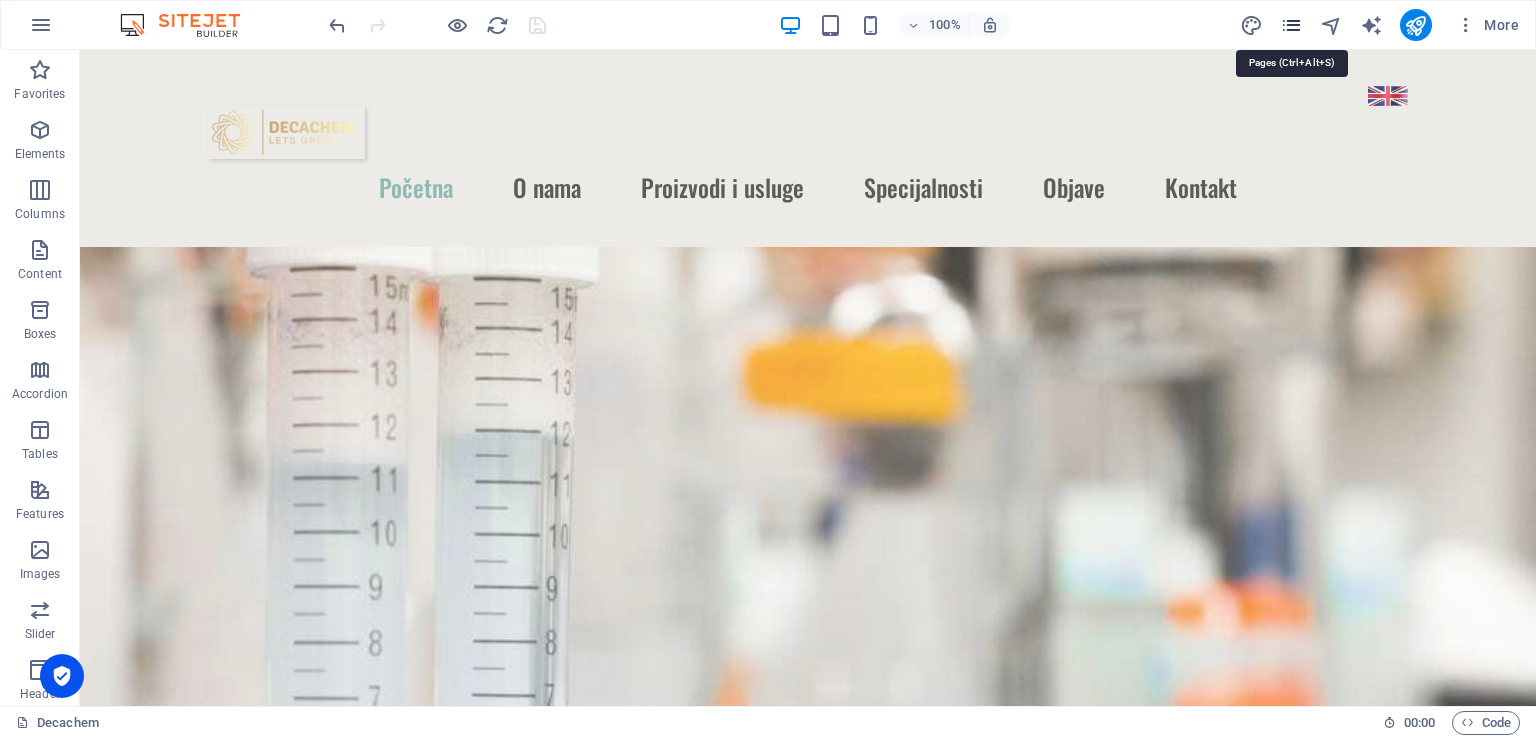 click at bounding box center (1291, 25) 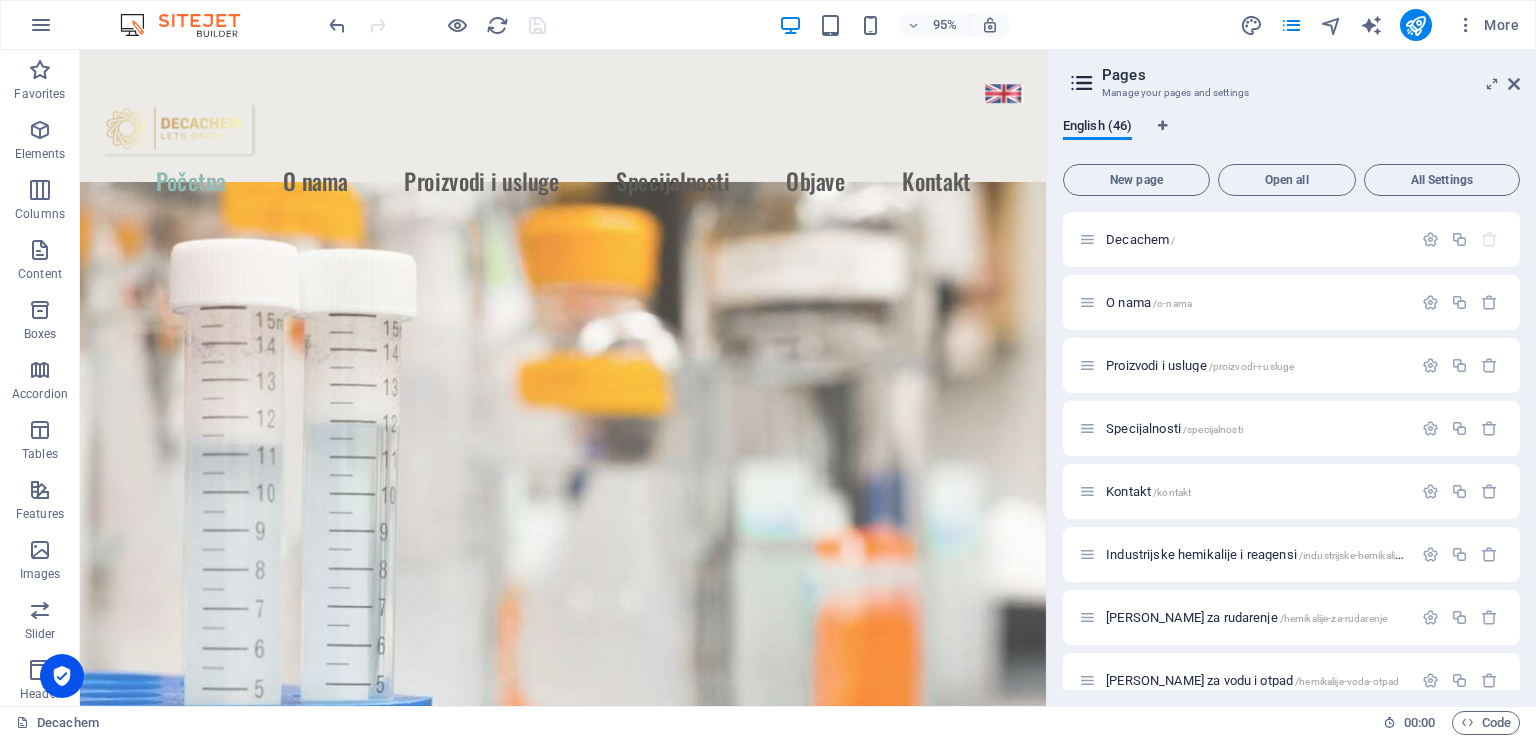 scroll, scrollTop: 417, scrollLeft: 0, axis: vertical 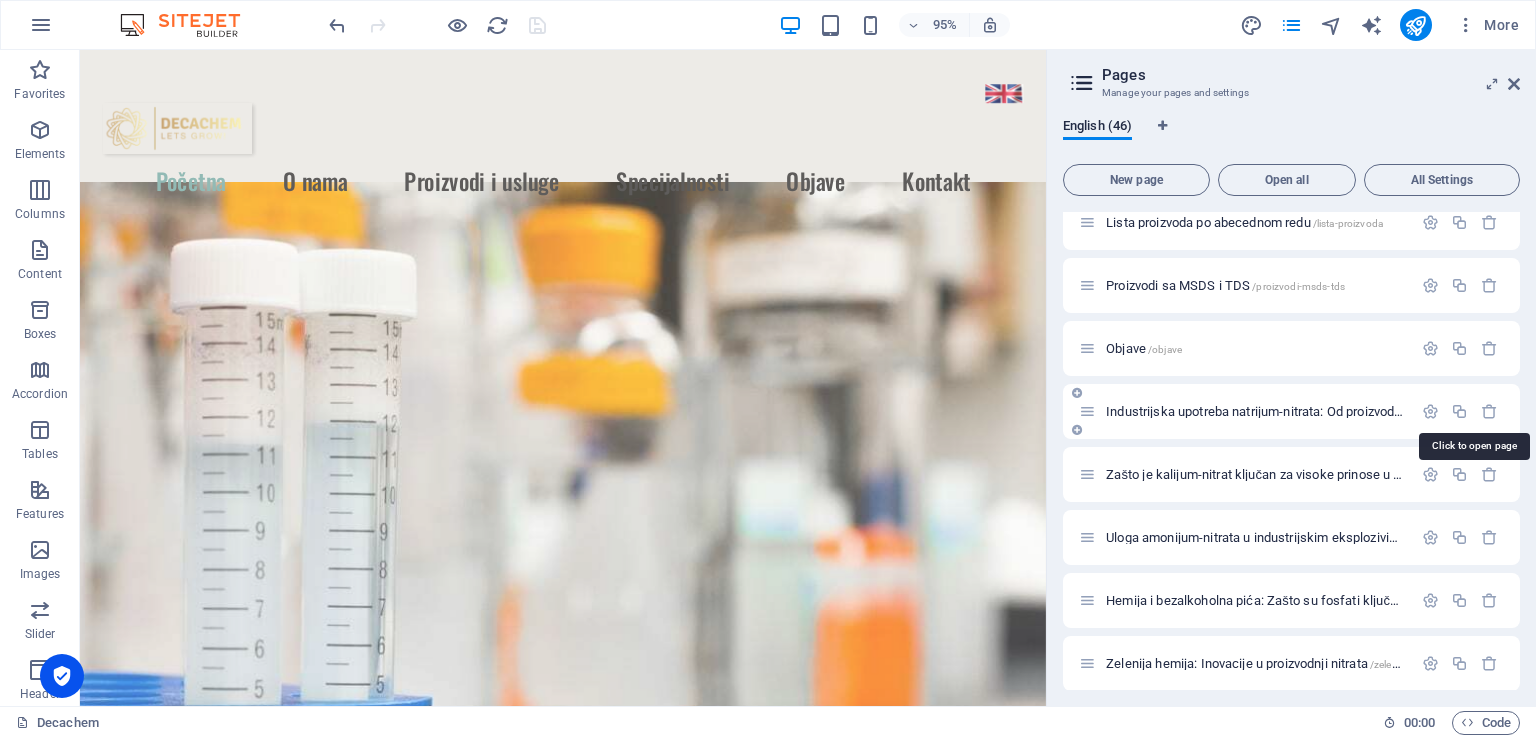 click on "Industrijska upotreba natrijum-nitrata: Od proizvodnje stakla do eksploziva         /industrijska-upotreba-natrijum-nitrata-proizvodnja-stakla-eksploziv" at bounding box center [1471, 411] 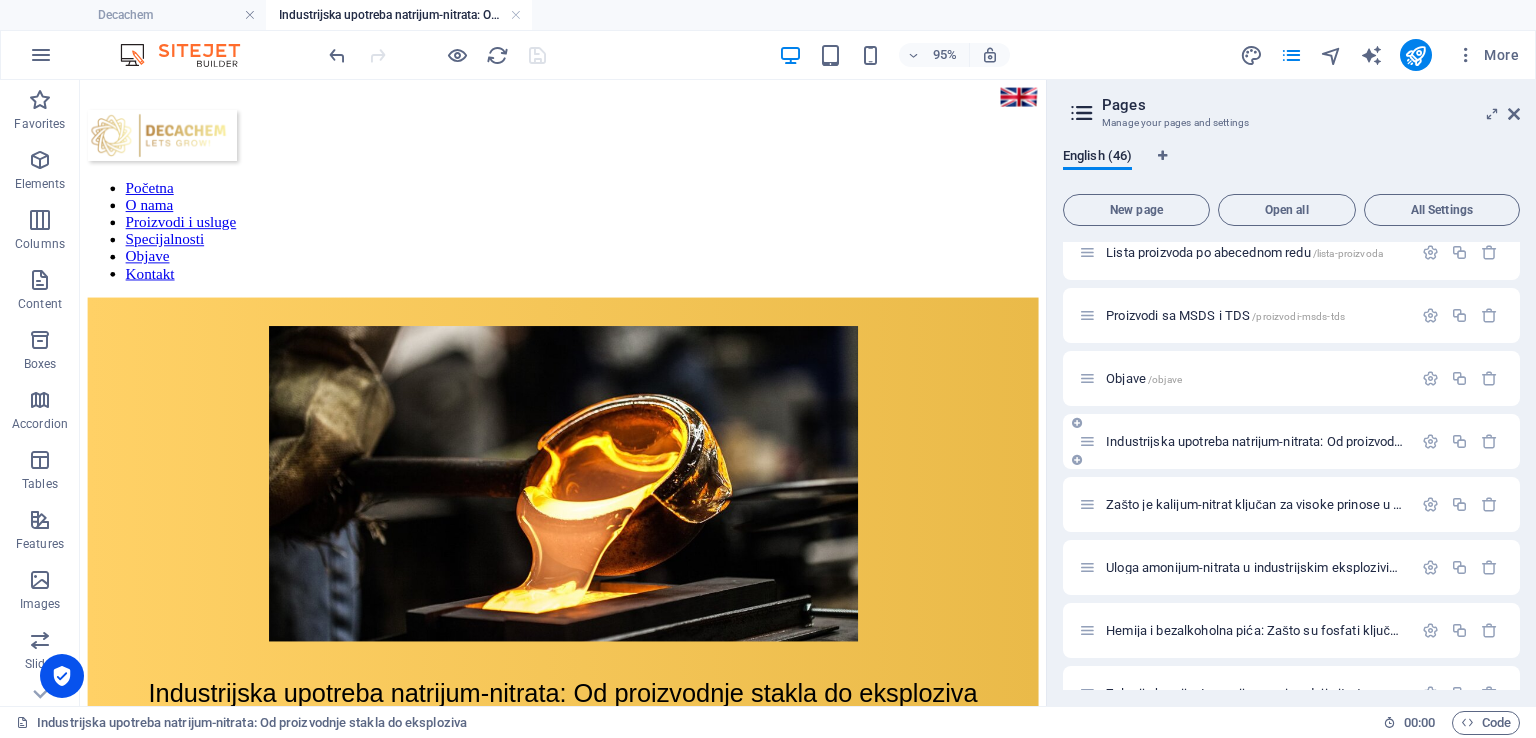 scroll, scrollTop: 0, scrollLeft: 0, axis: both 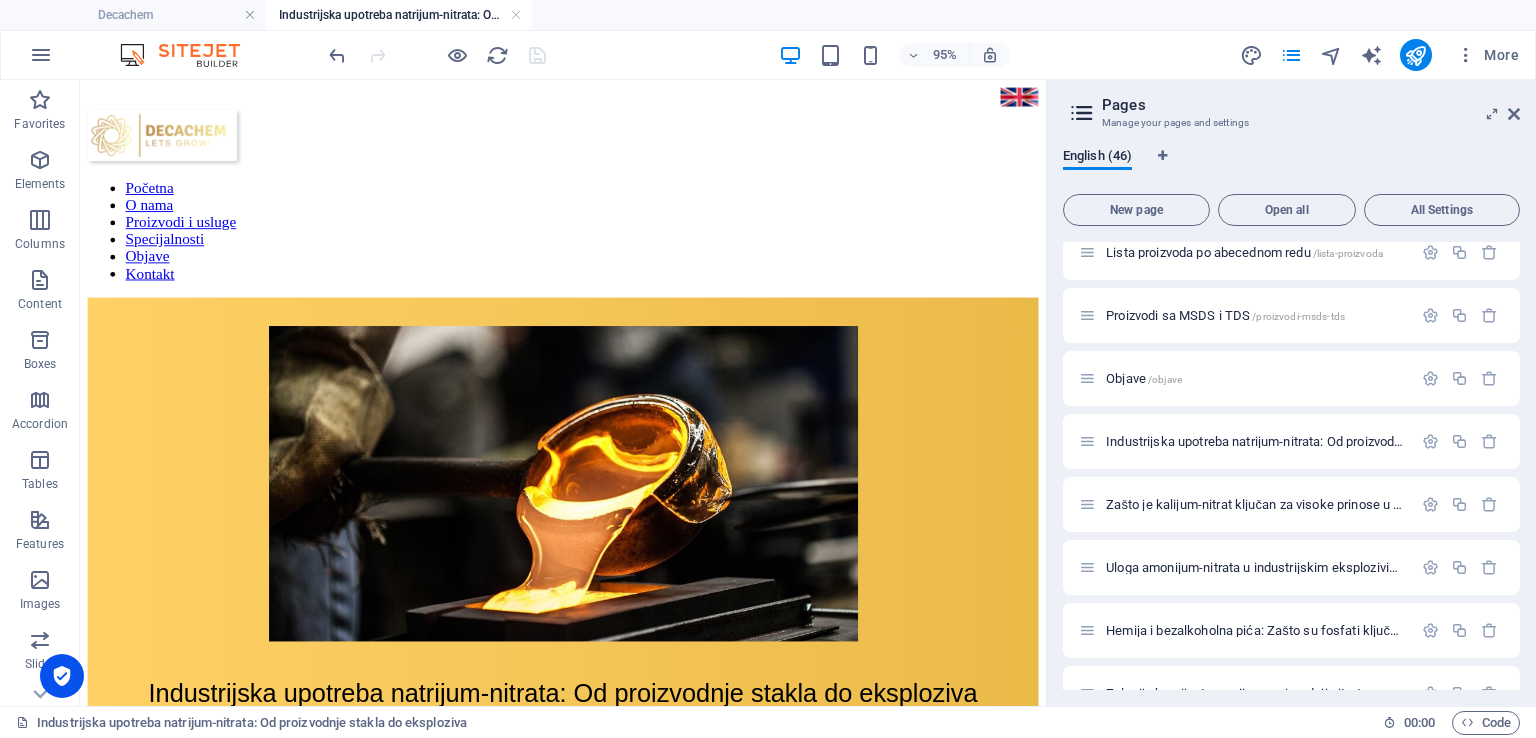 click on "Pages Manage your pages and settings English (46) New page Open all All Settings Decachem / O nama /o-nama Proizvodi i usluge /proizvodi-i-usluge Specijalnosti /specijalnosti Kontakt /kontakt Industrijske hemikalije i reagensi /industrijske-hemikalije-reagensi Hemikalije za rudarenje /hemikalije-za-rudarenje Hemikalije za vodu i otpad /hemikalije-voda-otpad Rastvarači / Plastifikatori / Premazi /rastvaraci-plastifikatori-premazi Sirovine za đubriva /sirovine-za-djubriva Kiseline / Alkoholi / Acetati /kiseline-alkoholi-acetati Nitrati i sulfati /nitrati-sulfati Prehrambeni proizvodi i stočna hrana  /prehrana-stocna-hrana Lista proizvoda po abecednom redu /lista-proizvoda Proizvodi sa MSDS i TDS /proizvodi-msds-tds Objave /objave Industrijska upotreba natrijum-nitrata: Od proizvodnje stakla do eksploziva         /industrijska-upotreba-natrijum-nitrata-proizvodnja-stakla-eksploziv Zašto je kalijum-nitrat ključan za visoke prinose u savremenoj poljoprivredi /kalijum-nitrat-prinosi-savremena-poljoprivreda" at bounding box center (1291, 393) 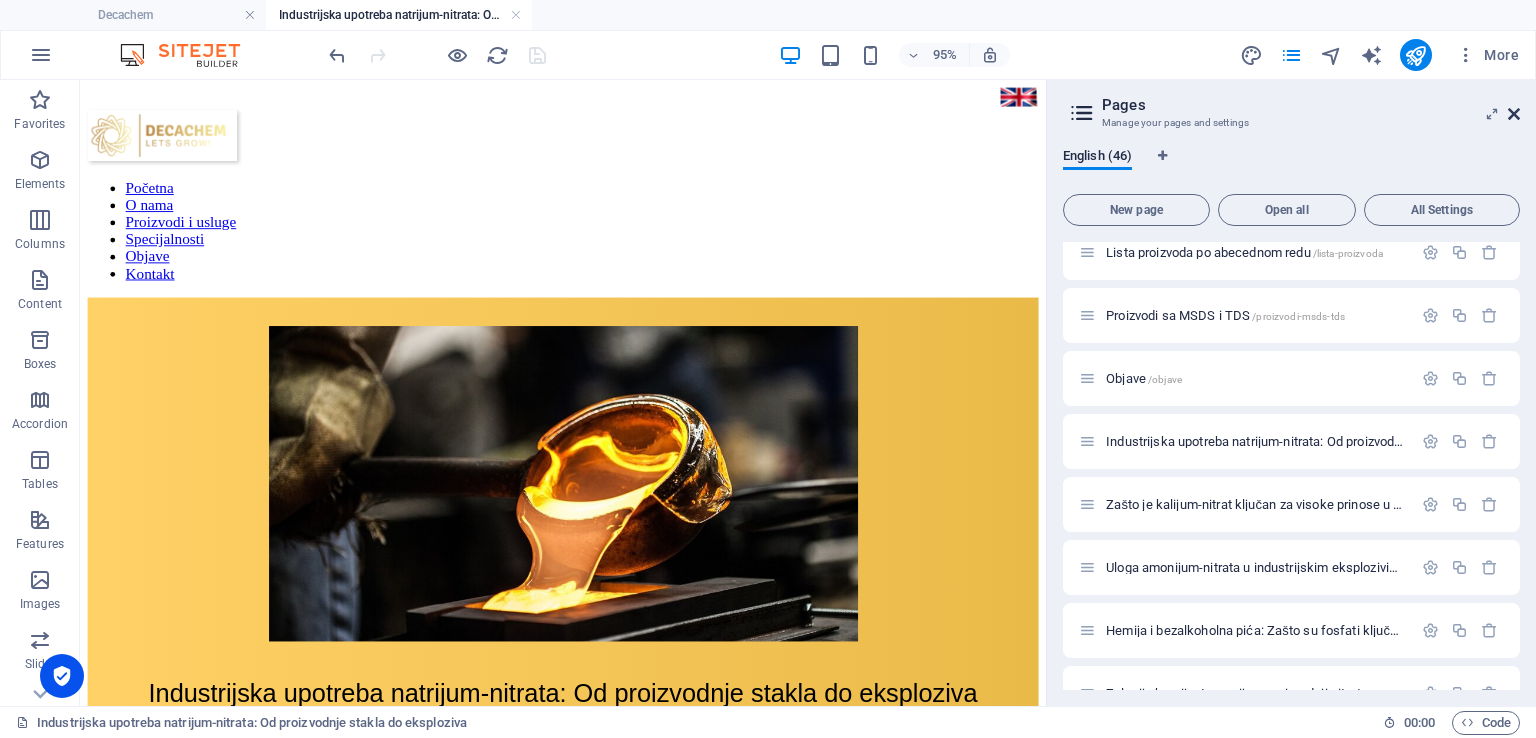 click at bounding box center [1514, 114] 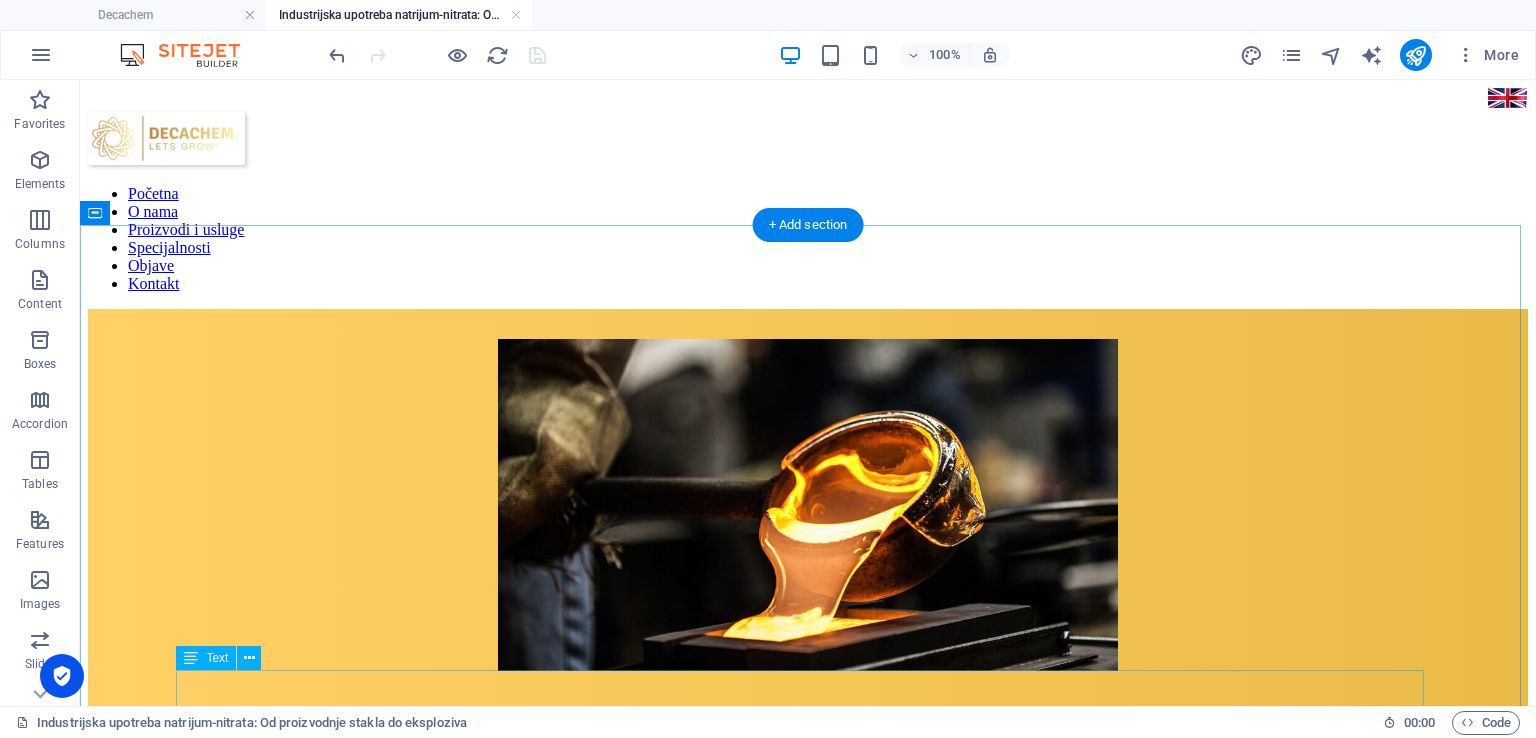click on "ChatGPT said: Natrijum-nitrat (NaNO₃) je prirodno prisutan spoj poznat po odličnim oksidujućim osobinama i visokoj rastvorljivosti u vodi. Često se pojavljuje kao beli kristalni [PERSON_NAME], a ovaj svestrani hemijski spoj igra ključnu ulogu u raznim industrijskim sektorima. Istorijski je dobijan iz prirodnih mineralnih ležišta, dok [PERSON_NAME] natrijum-nitrat sve češće proizvodi sintetički kako bi se zadovoljila globalna potražnja. Njegov značaj leži u sposobnosti da deluje kao stabilizator, oksidans i sredstvo za topljenje, što ga čini neprocenjivim u širokom spektru industrija. Od poboljšanja prozirnosti i izdržljivosti stakla, preko skladištenja toplote u sistemima za termalnu energiju, do ključnog sastojka u pogonskim gorivima i eksplozivima — natrijum-nitrat nastavlja da potvrđuje svoju vrednost. Šta je natrijum-nitrat? Upotreba u proizvodnji stakla Upotreba u specijalnom i staklu od staklenih vlakana Upotreba u proizvodnji eksploziva Bezbednost i rukovanje" at bounding box center (808, 1600) 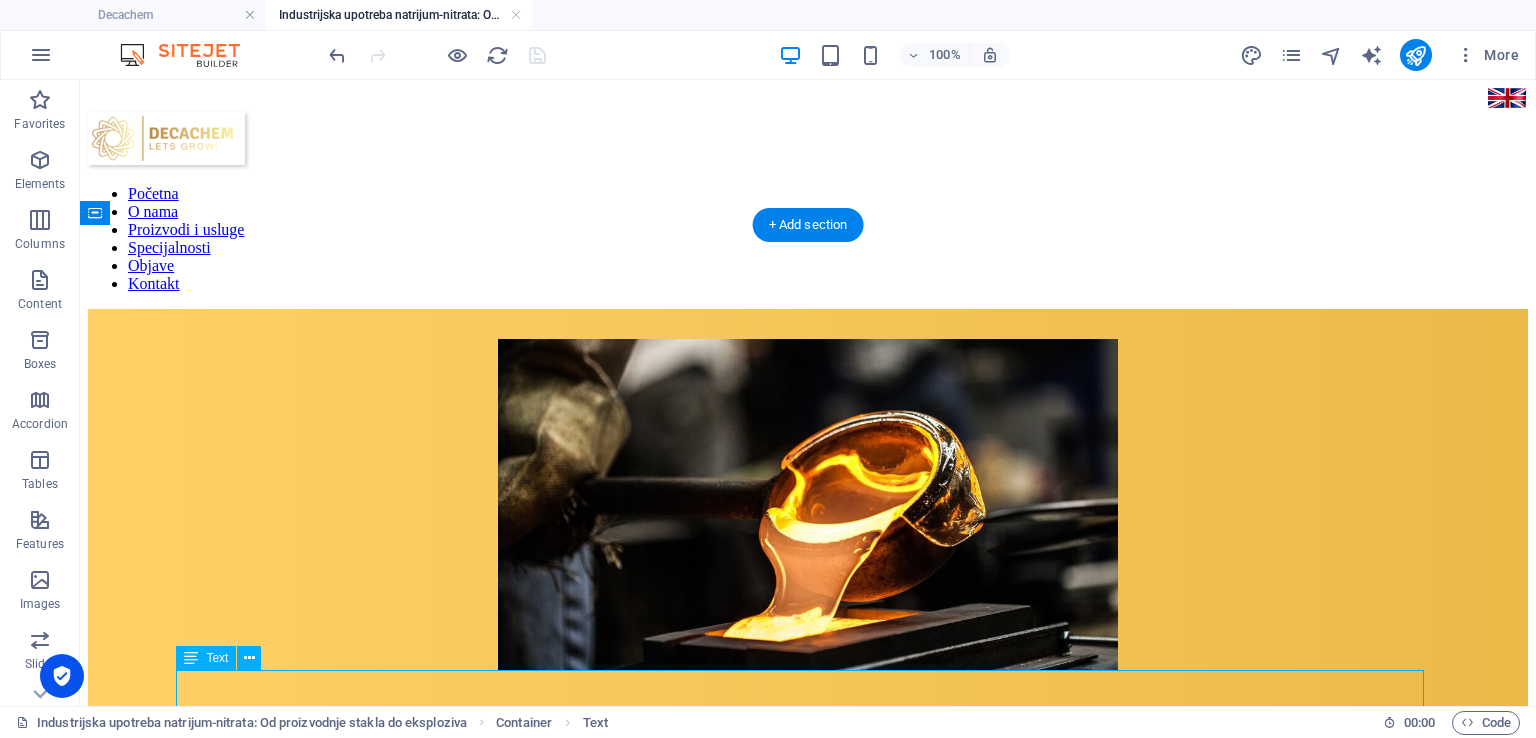 click on "ChatGPT said: Natrijum-nitrat (NaNO₃) je prirodno prisutan spoj poznat po odličnim oksidujućim osobinama i visokoj rastvorljivosti u vodi. Često se pojavljuje kao beli kristalni [PERSON_NAME], a ovaj svestrani hemijski spoj igra ključnu ulogu u raznim industrijskim sektorima. Istorijski je dobijan iz prirodnih mineralnih ležišta, dok [PERSON_NAME] natrijum-nitrat sve češće proizvodi sintetički kako bi se zadovoljila globalna potražnja. Njegov značaj leži u sposobnosti da deluje kao stabilizator, oksidans i sredstvo za topljenje, što ga čini neprocenjivim u širokom spektru industrija. Od poboljšanja prozirnosti i izdržljivosti stakla, preko skladištenja toplote u sistemima za termalnu energiju, do ključnog sastojka u pogonskim gorivima i eksplozivima — natrijum-nitrat nastavlja da potvrđuje svoju vrednost. Šta je natrijum-nitrat? Upotreba u proizvodnji stakla Upotreba u specijalnom i staklu od staklenih vlakana Upotreba u proizvodnji eksploziva Bezbednost i rukovanje" at bounding box center (808, 1600) 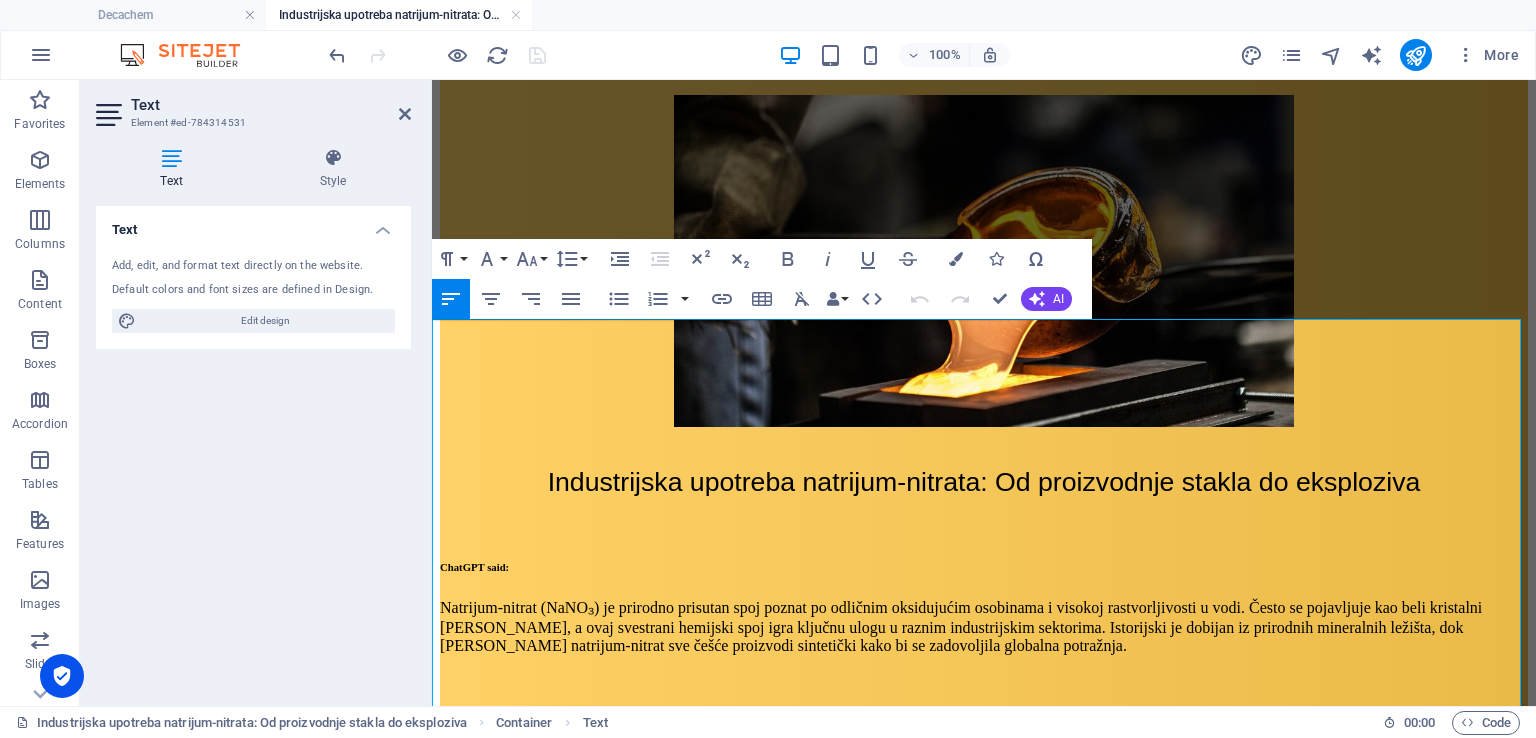 scroll, scrollTop: 297, scrollLeft: 0, axis: vertical 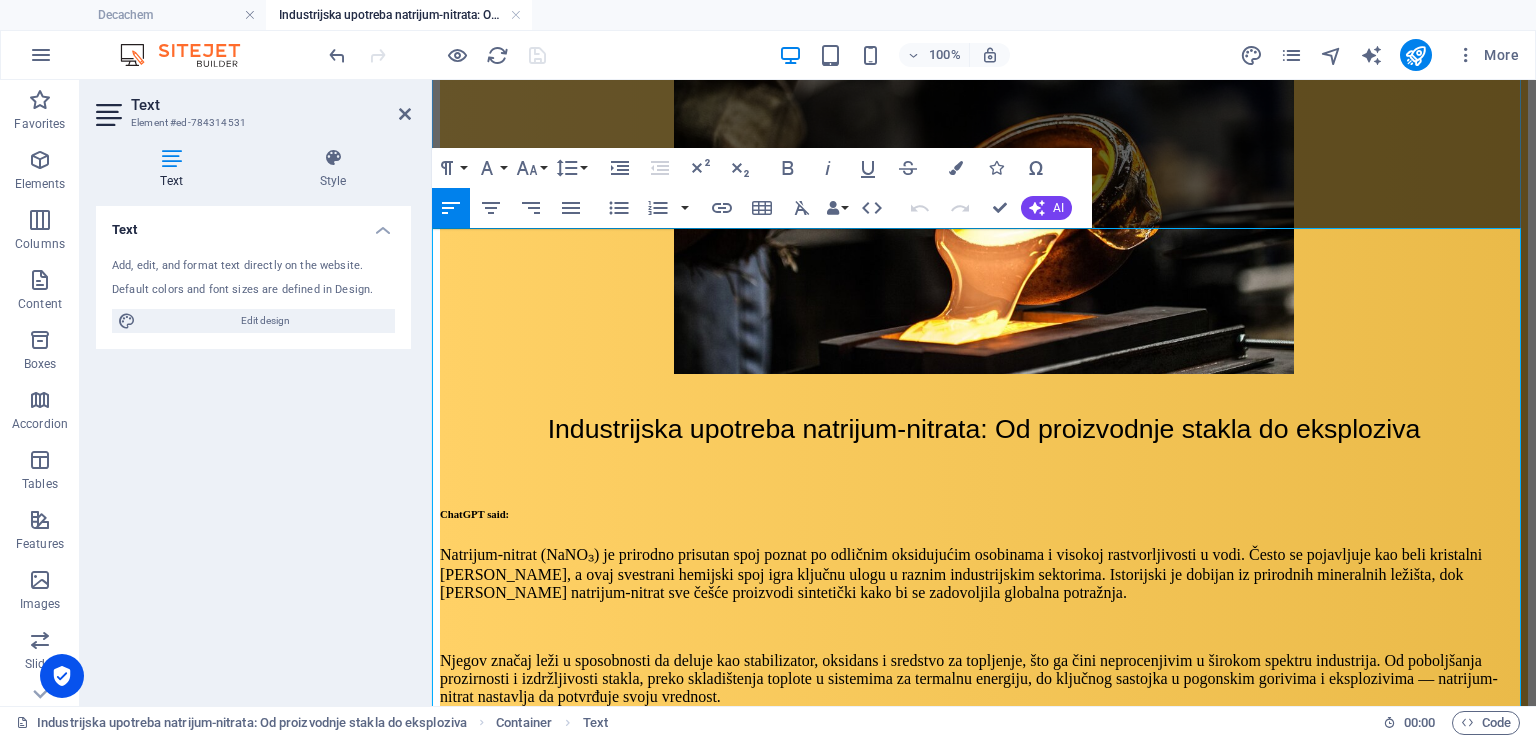 click at bounding box center (984, 731) 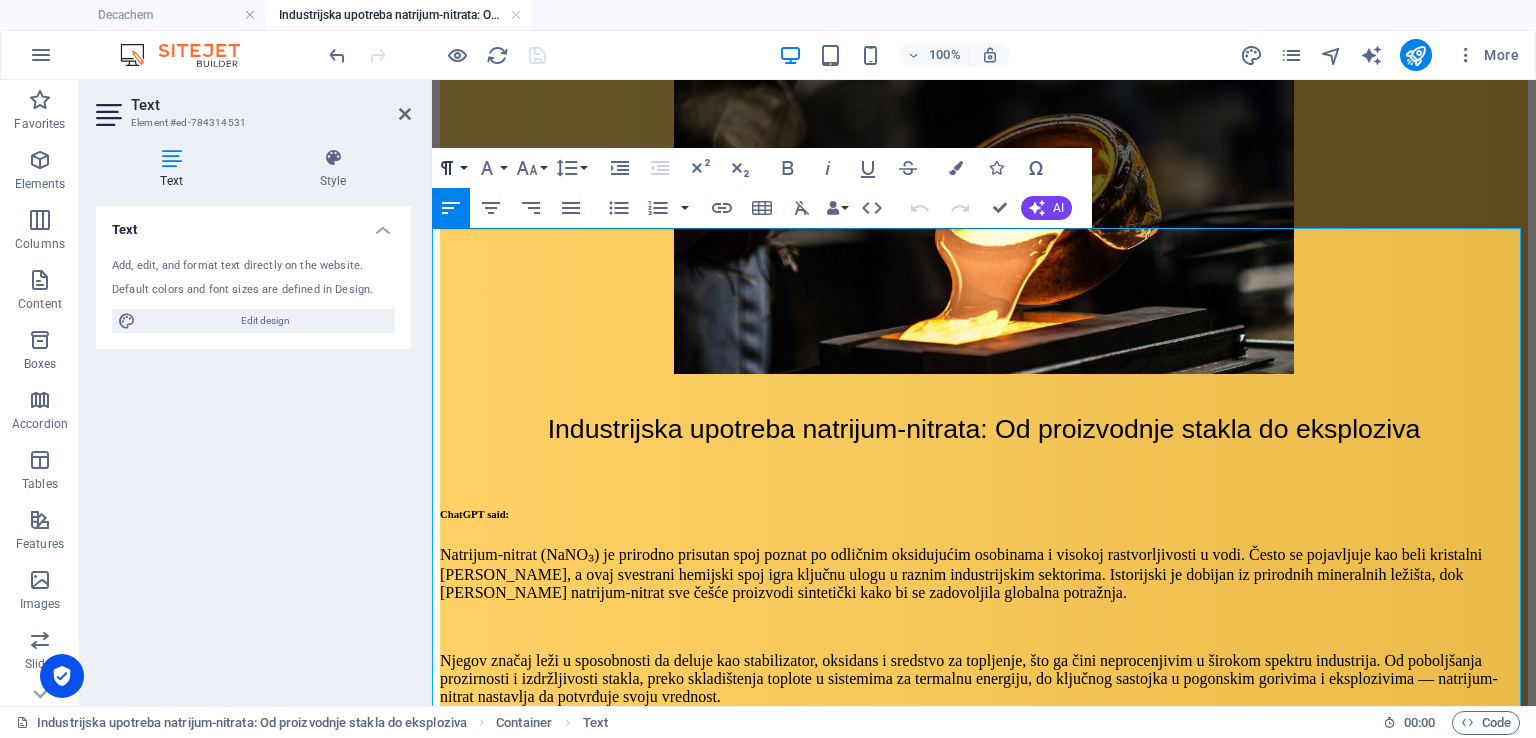 click on "Paragraph Format" at bounding box center [451, 168] 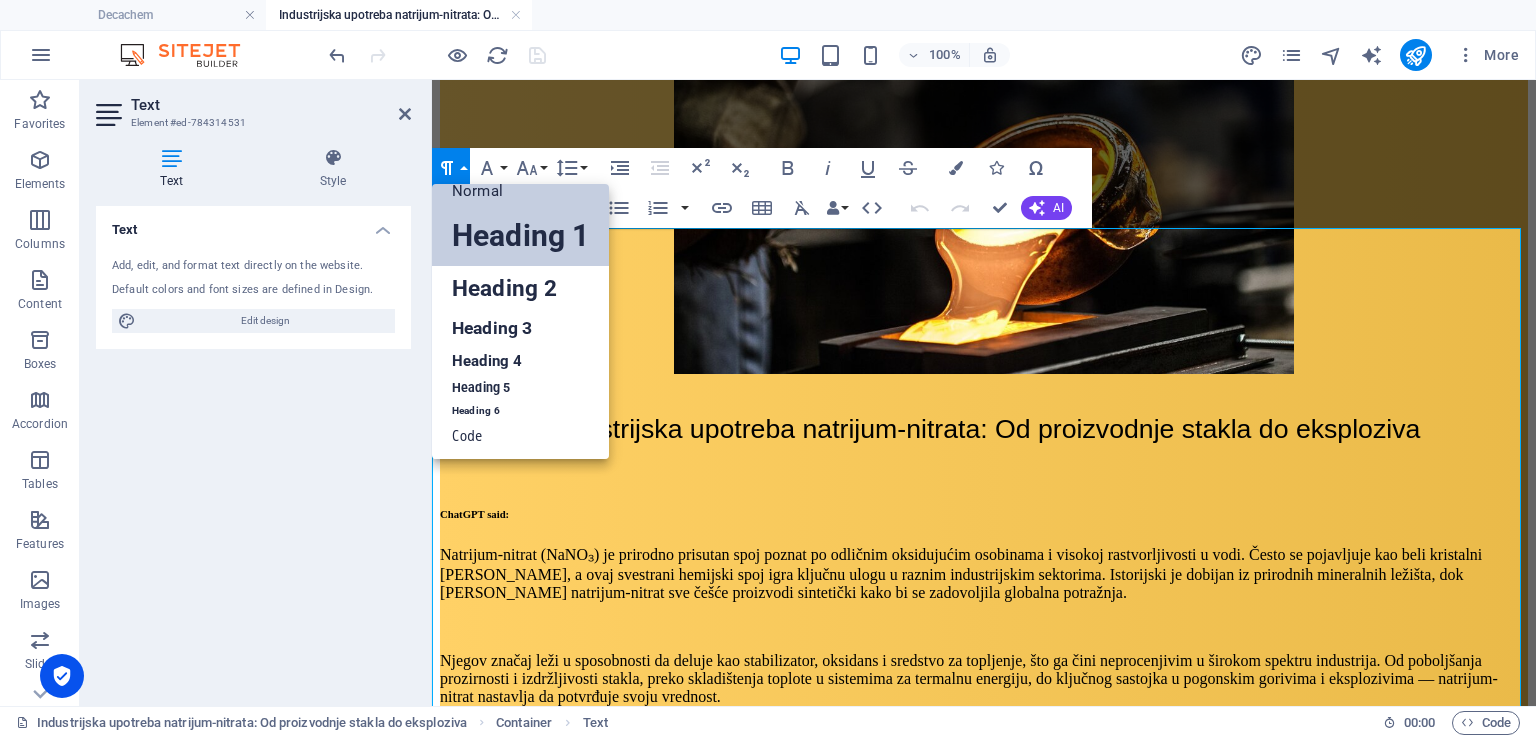 scroll, scrollTop: 16, scrollLeft: 0, axis: vertical 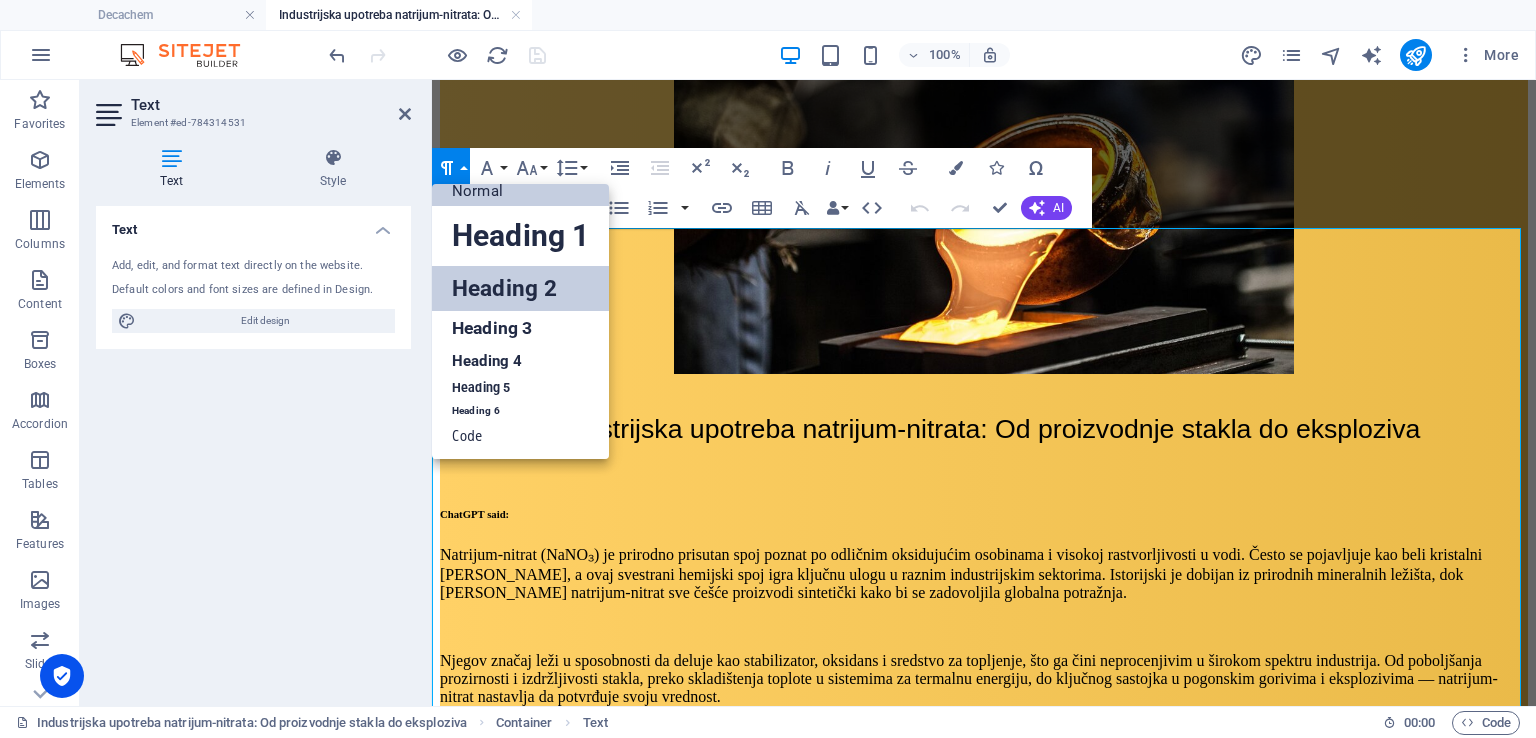 click on "Heading 2" at bounding box center [520, 288] 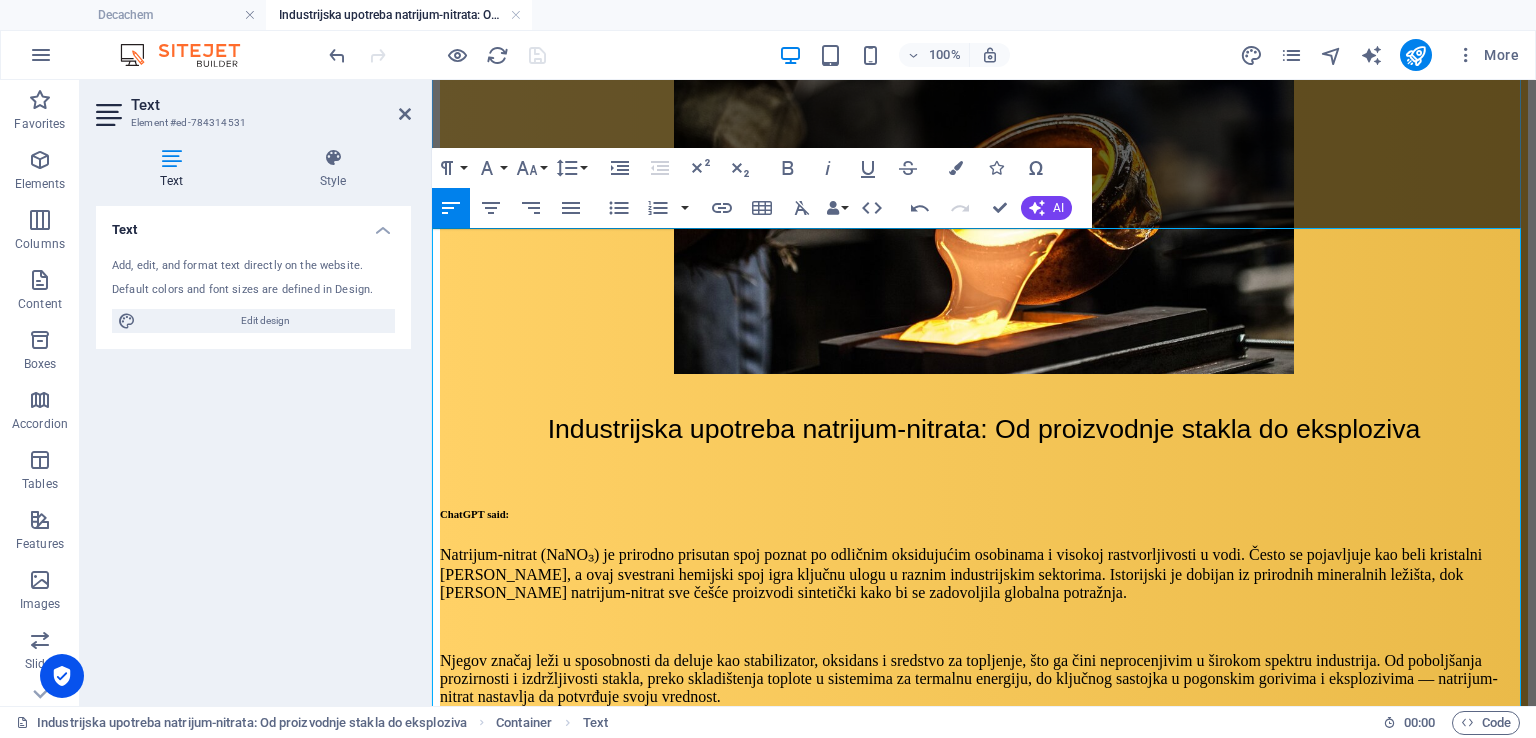 click on "Šta je natrijum-nitrat?" at bounding box center [984, 859] 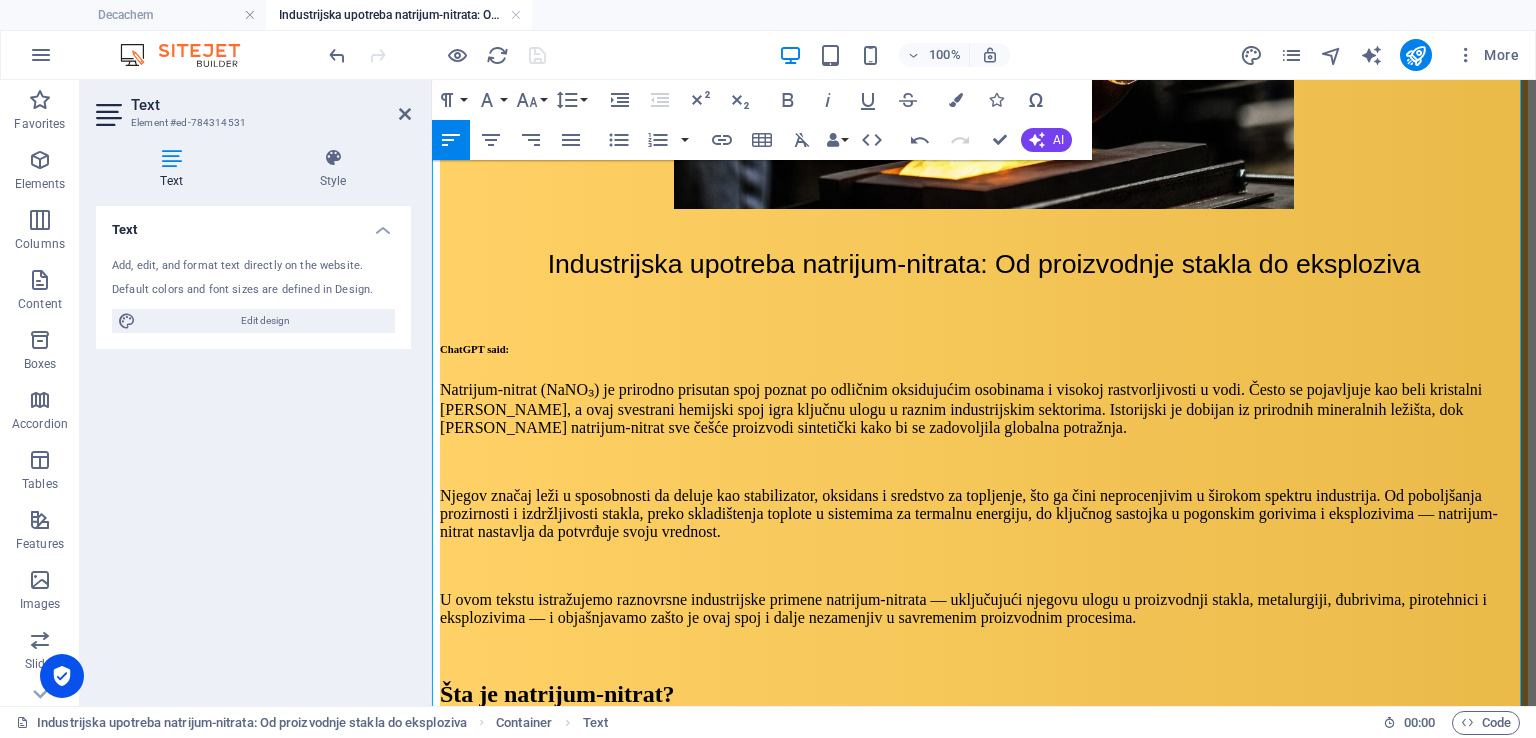 scroll, scrollTop: 486, scrollLeft: 0, axis: vertical 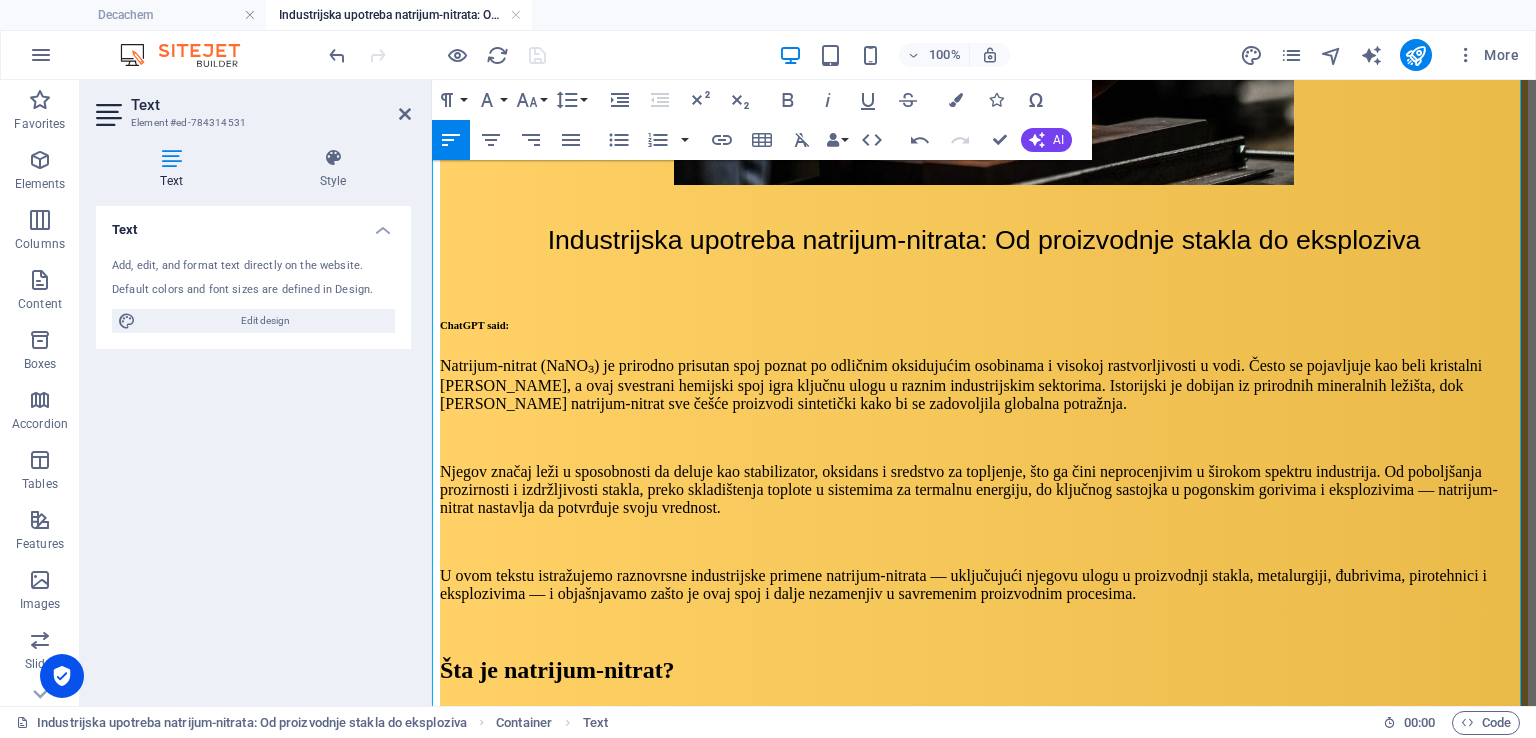 click on "Upotreba u proizvodnji stakla" at bounding box center (984, 1114) 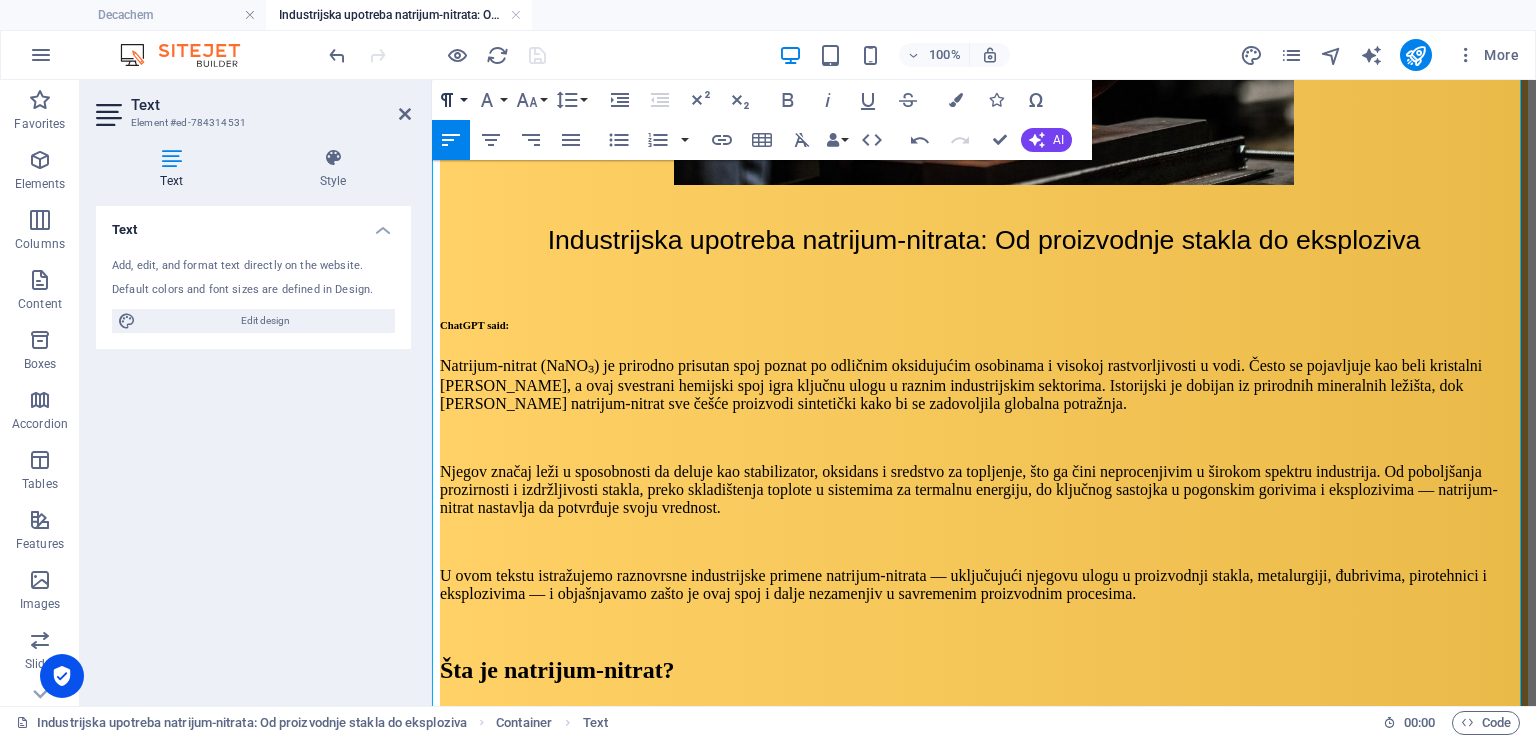 click on "Paragraph Format" at bounding box center [451, 100] 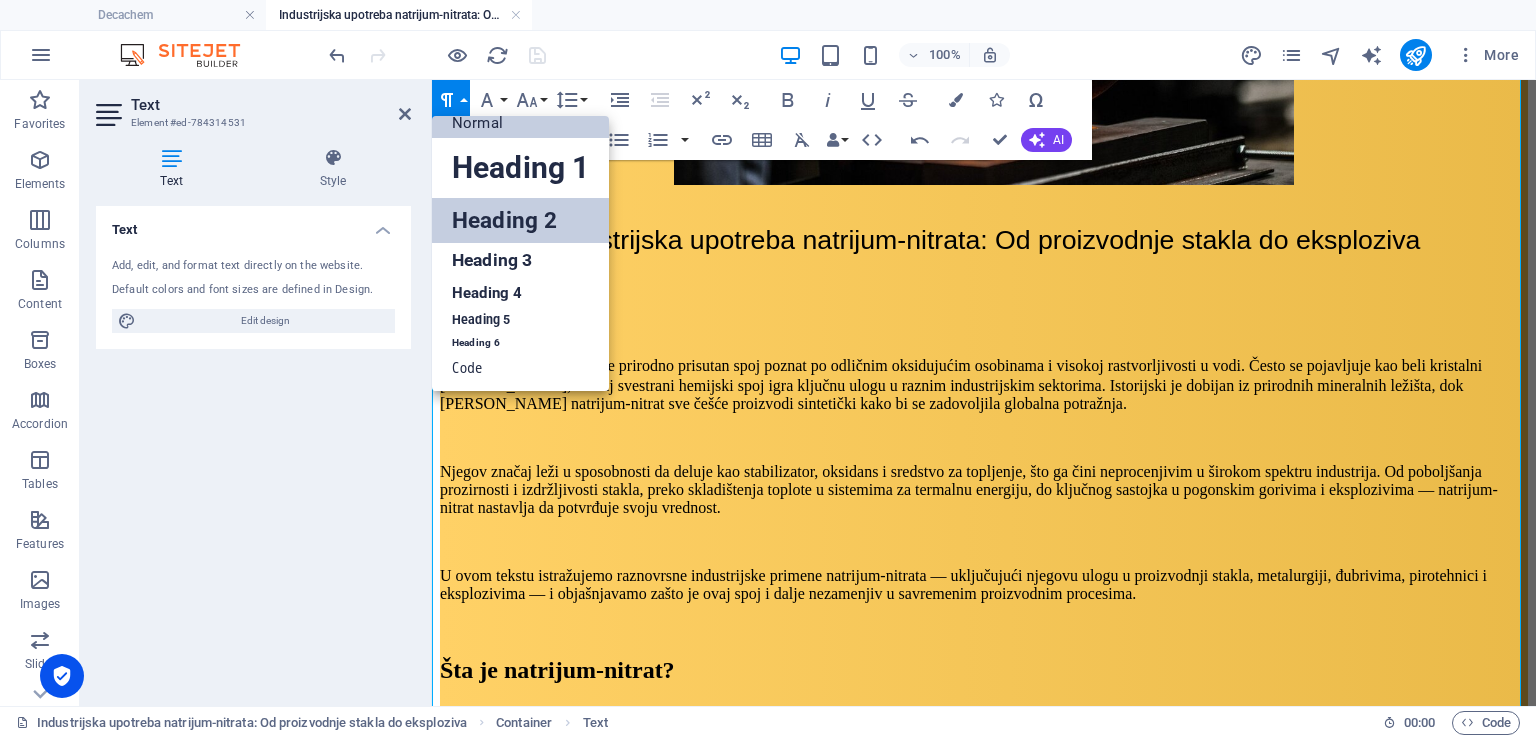click on "Heading 2" at bounding box center (520, 220) 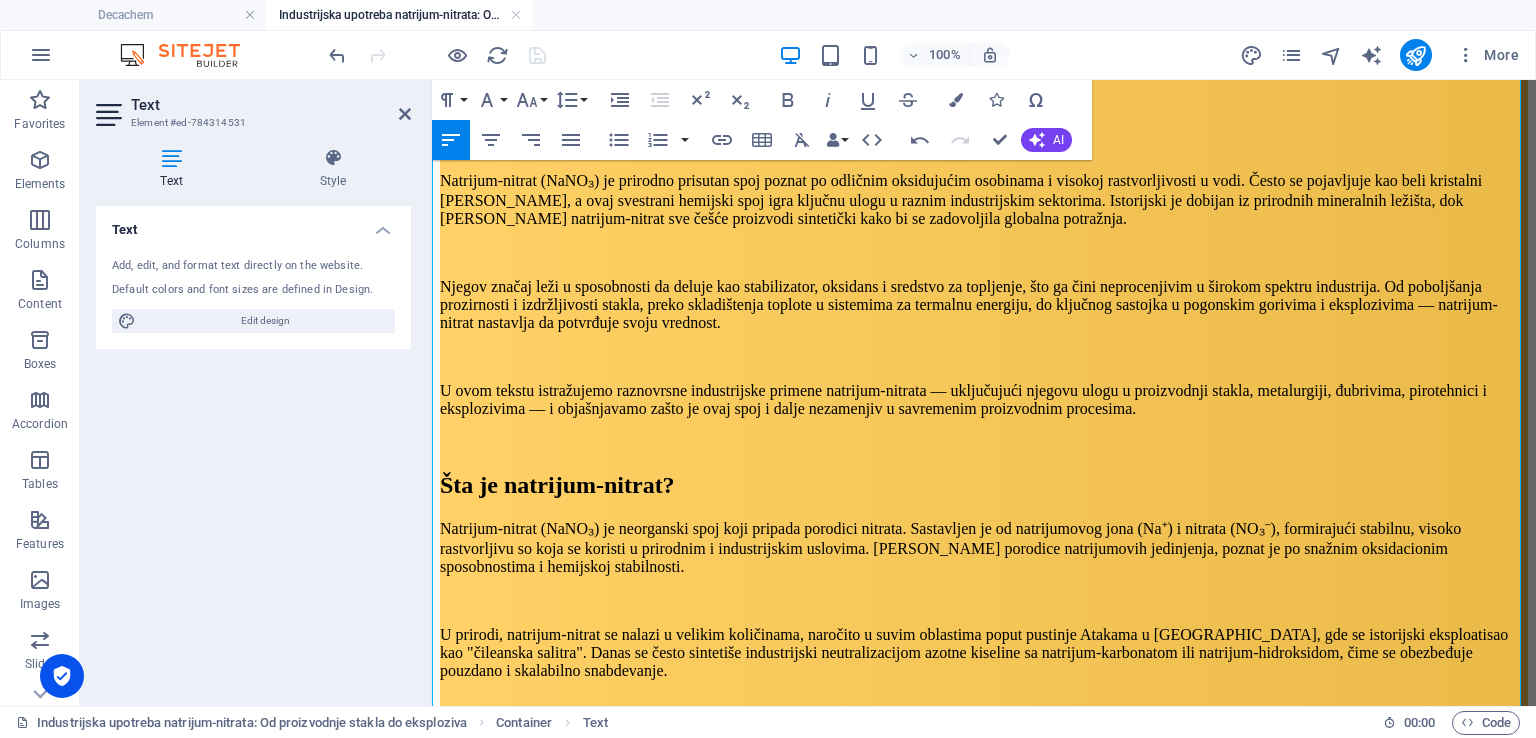 scroll, scrollTop: 680, scrollLeft: 0, axis: vertical 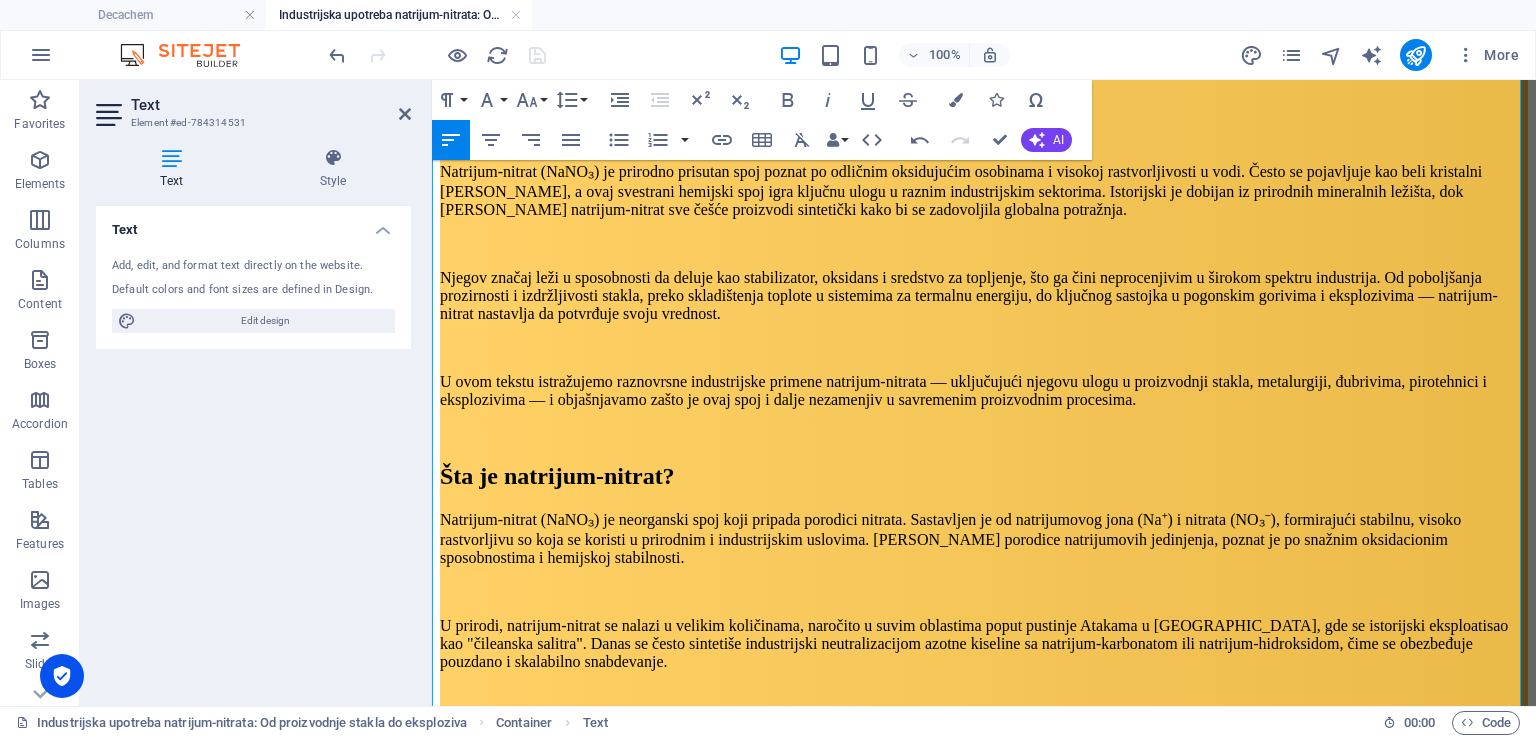 click on "Natrijum-nitrat igra ključnu ulogu kao sredstvo za prečišćavanje stakla u proizvodnji različitih tipova stakla, uključujući optičko i ambalažno staklo. Njegova glavna funkcija u smeši za staklo jeste da deluje kao oksidacioni [PERSON_NAME] — uklanjajući neželjene boje i gasne mehuriće koji mogu narušiti prozirnost i strukturni kvalitet." at bounding box center [984, 988] 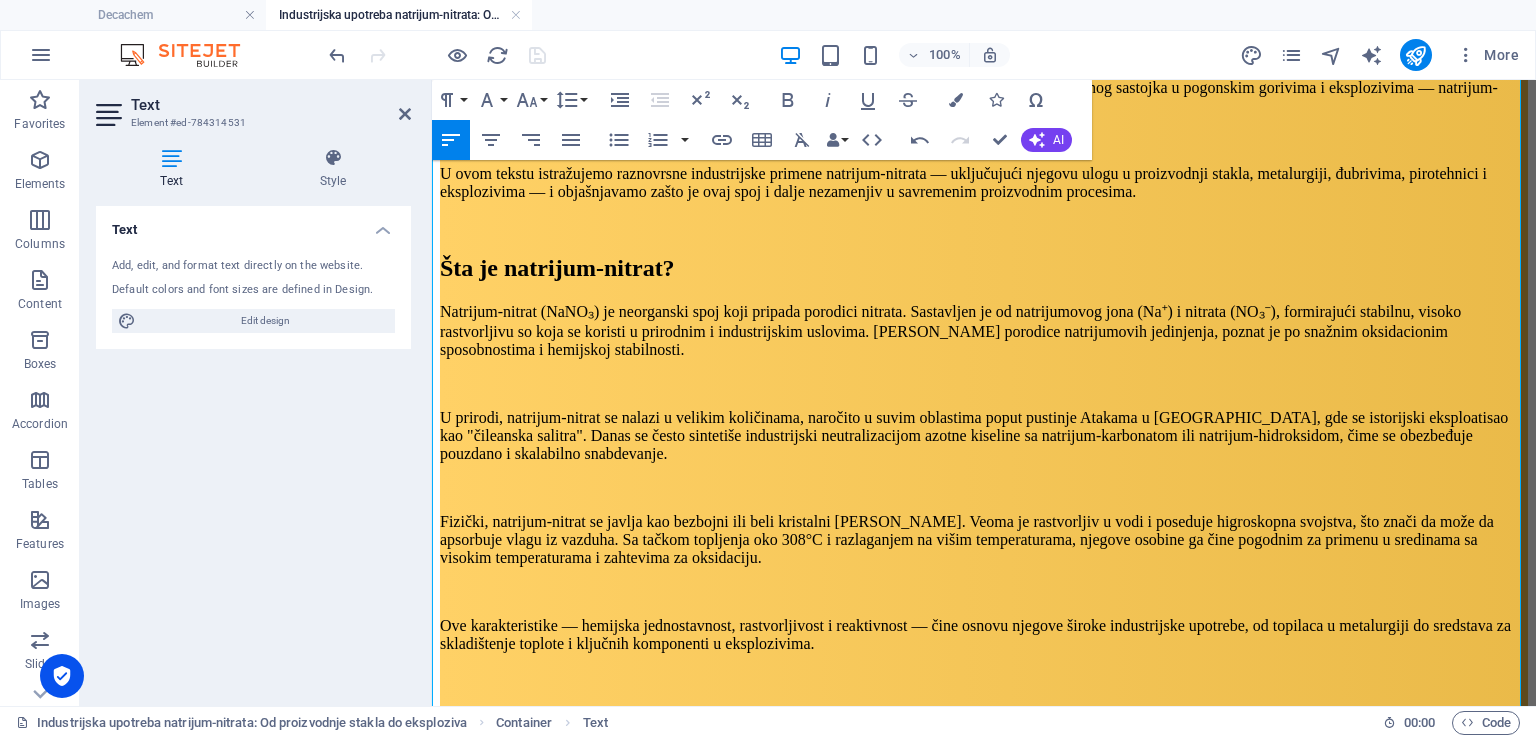 scroll, scrollTop: 912, scrollLeft: 0, axis: vertical 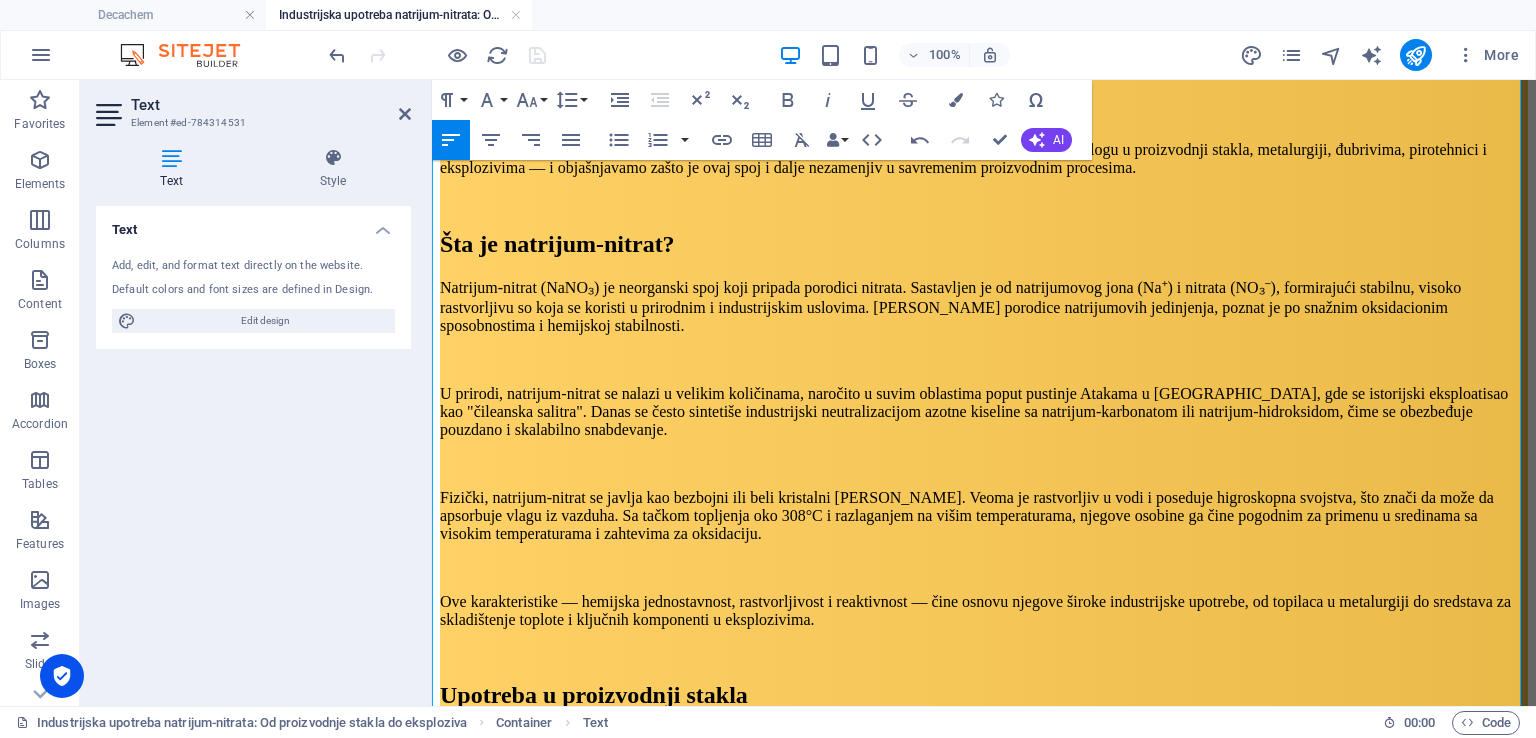 click on "Upotreba u specijalnom i staklu od staklenih vlakana" at bounding box center [984, 1032] 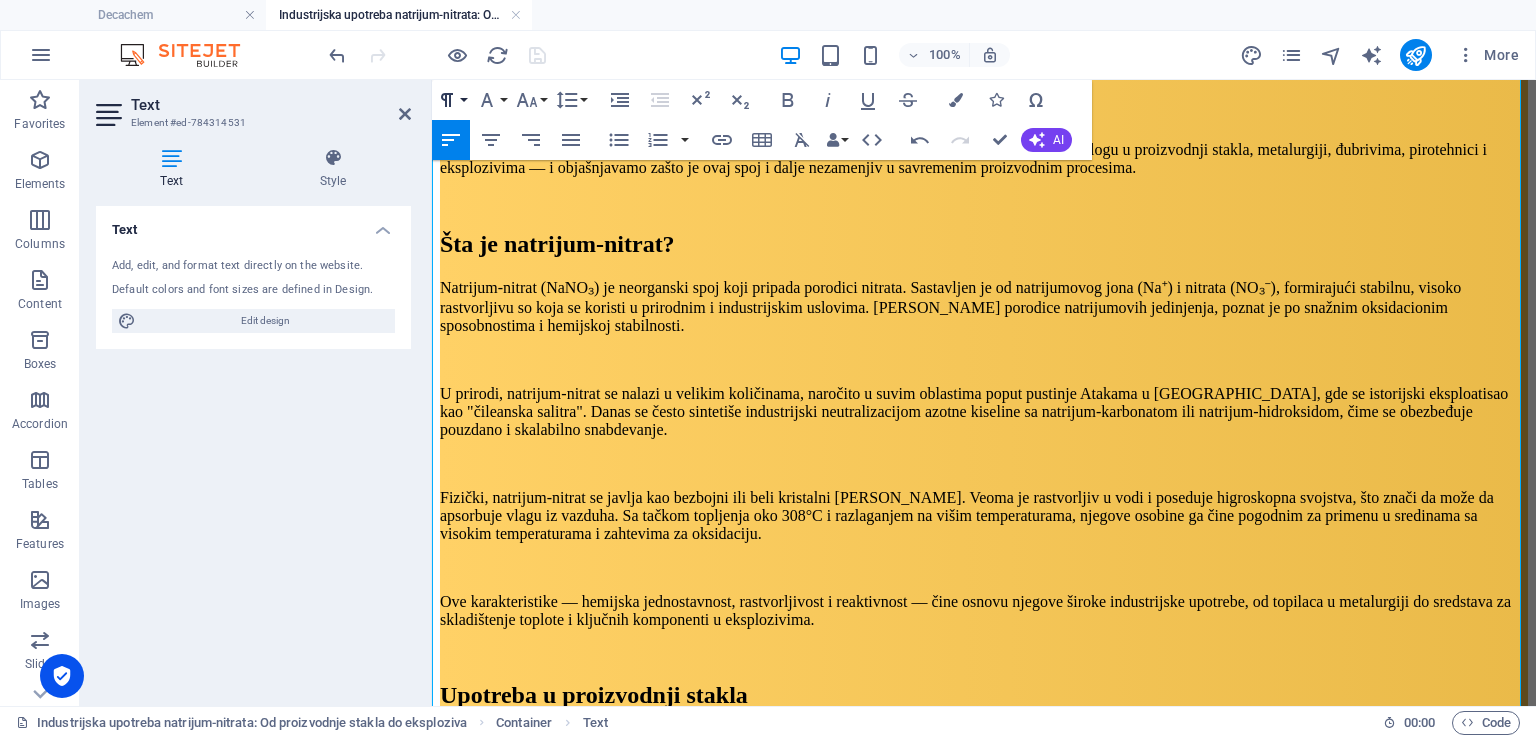 click on "Paragraph Format" at bounding box center [451, 100] 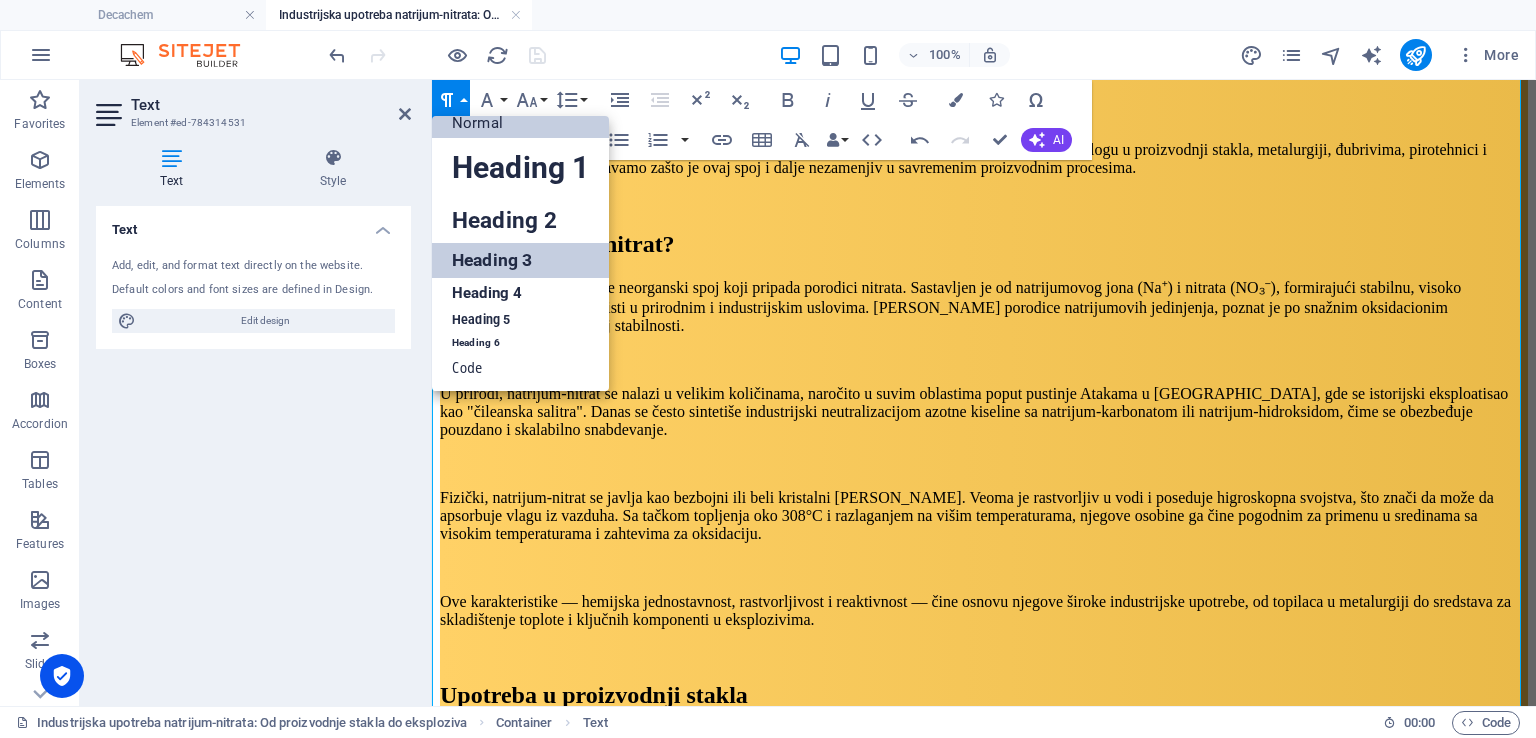 click on "Heading 3" at bounding box center [520, 260] 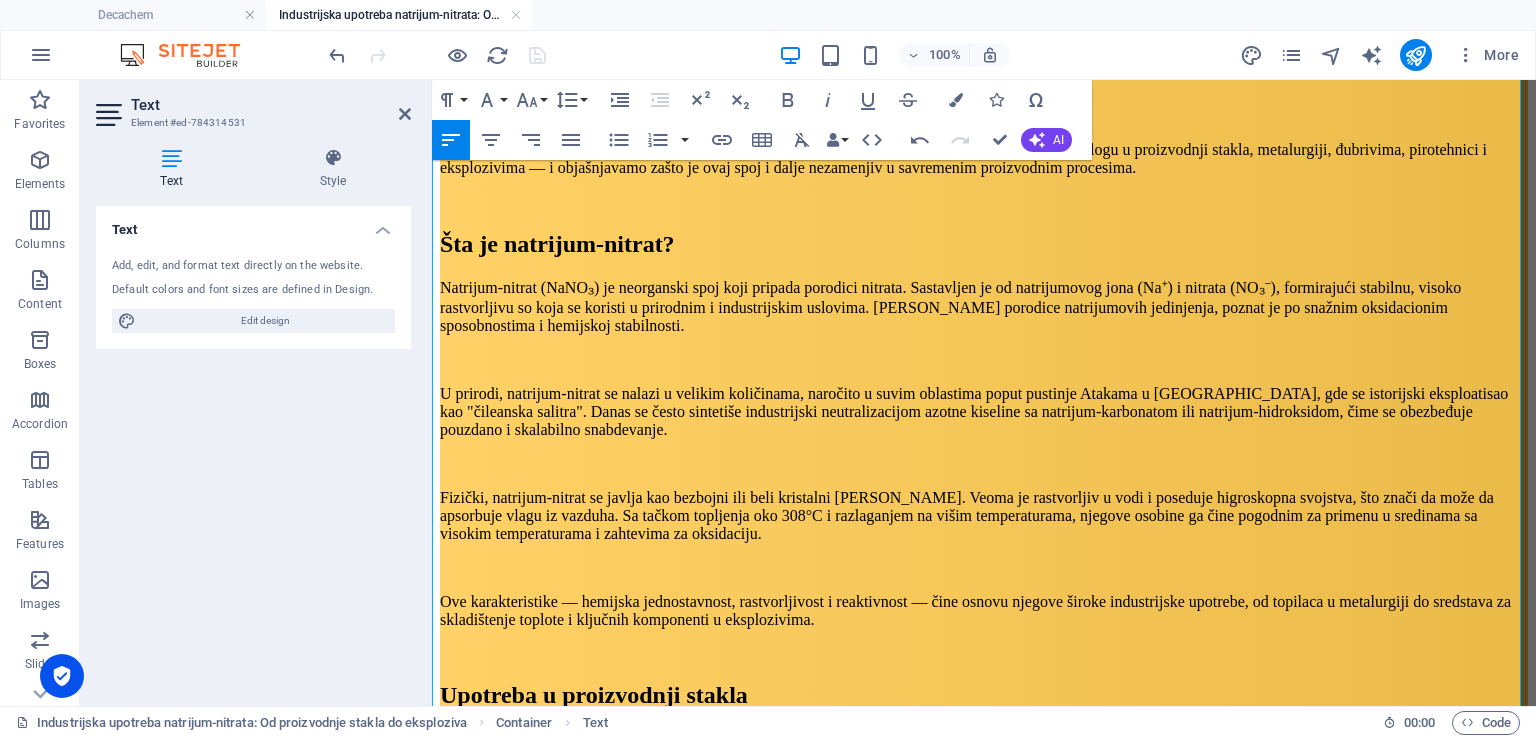 click on "Upotreba u specijalnom i staklu od staklenih vlakana" at bounding box center (984, 1037) 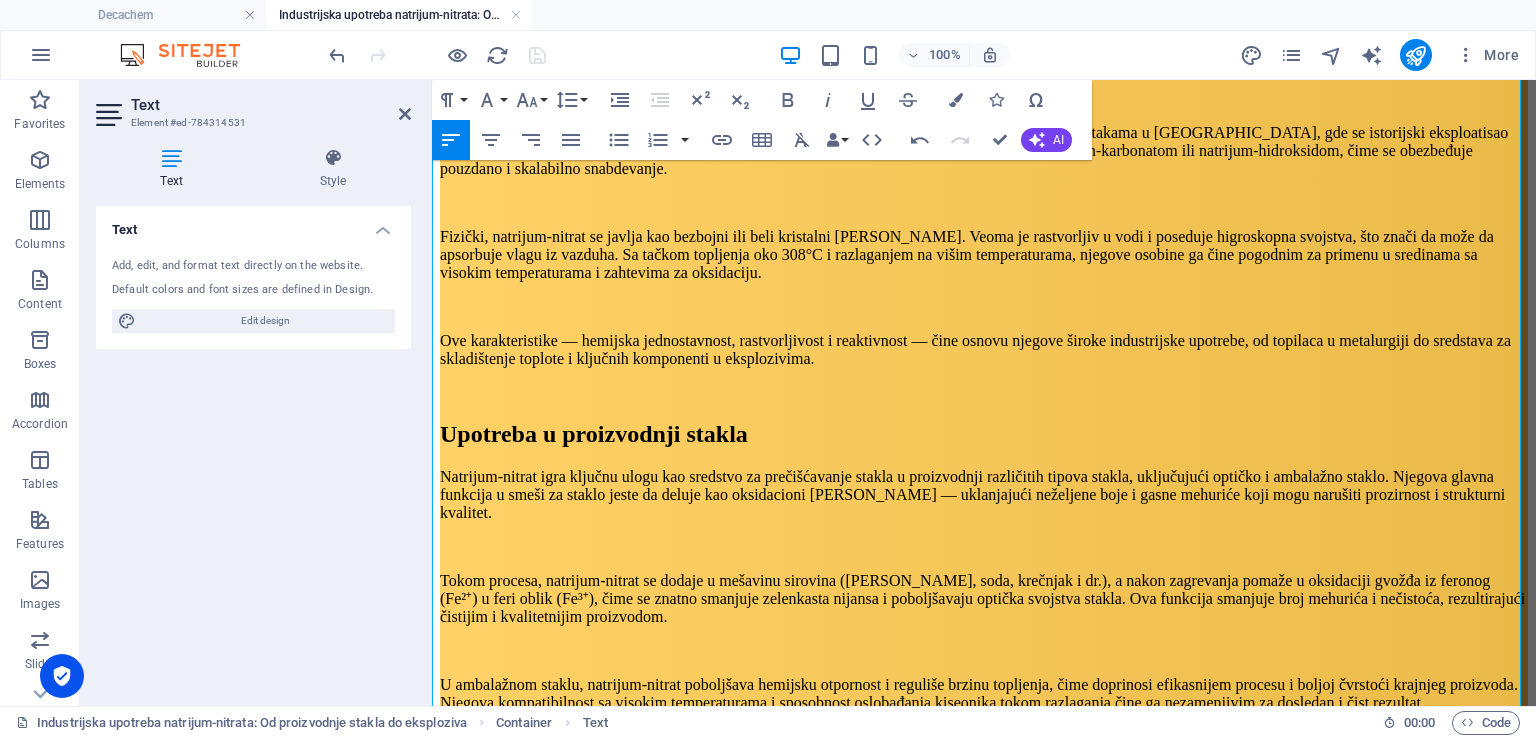 scroll, scrollTop: 1192, scrollLeft: 0, axis: vertical 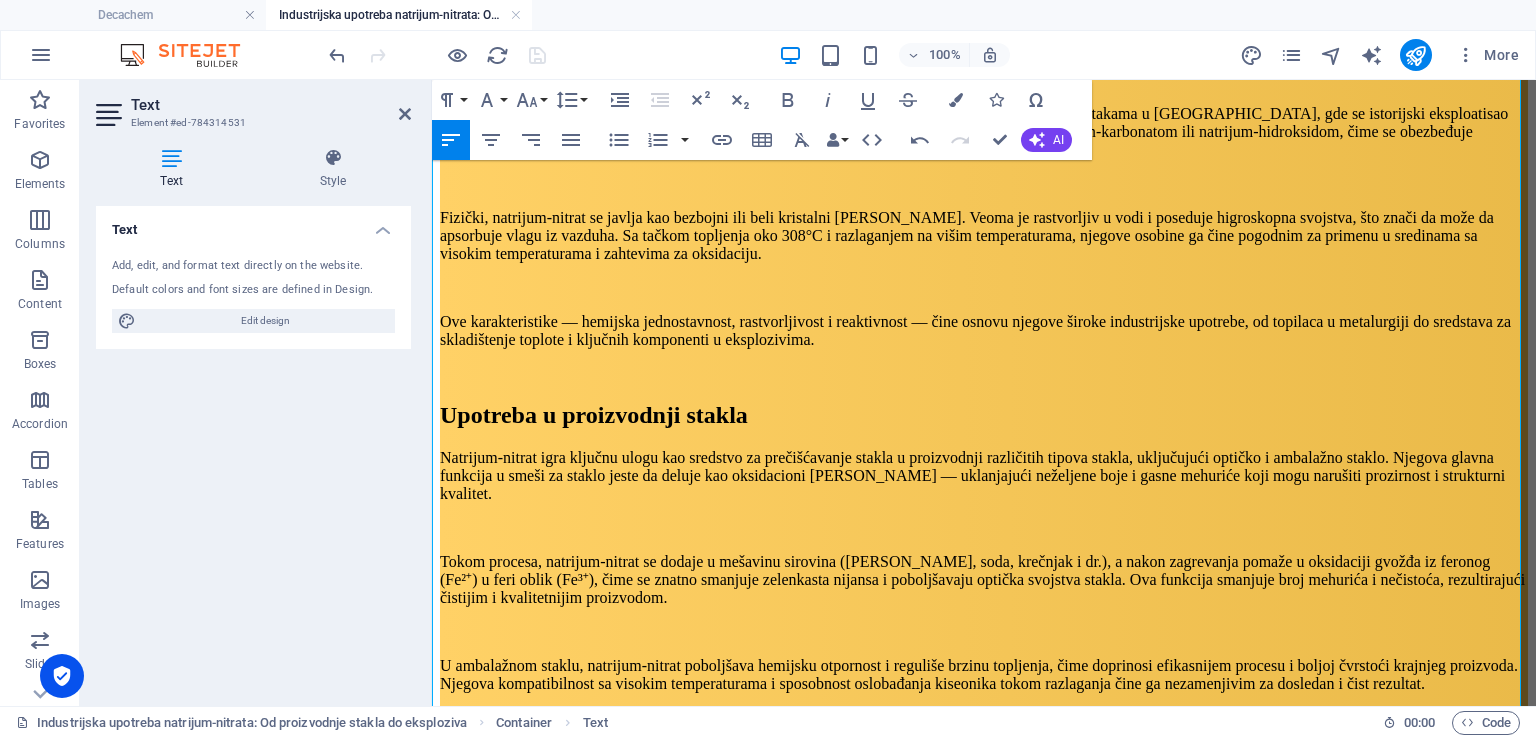 click on "Upotreba u proizvodnji eksploziva" at bounding box center [984, 900] 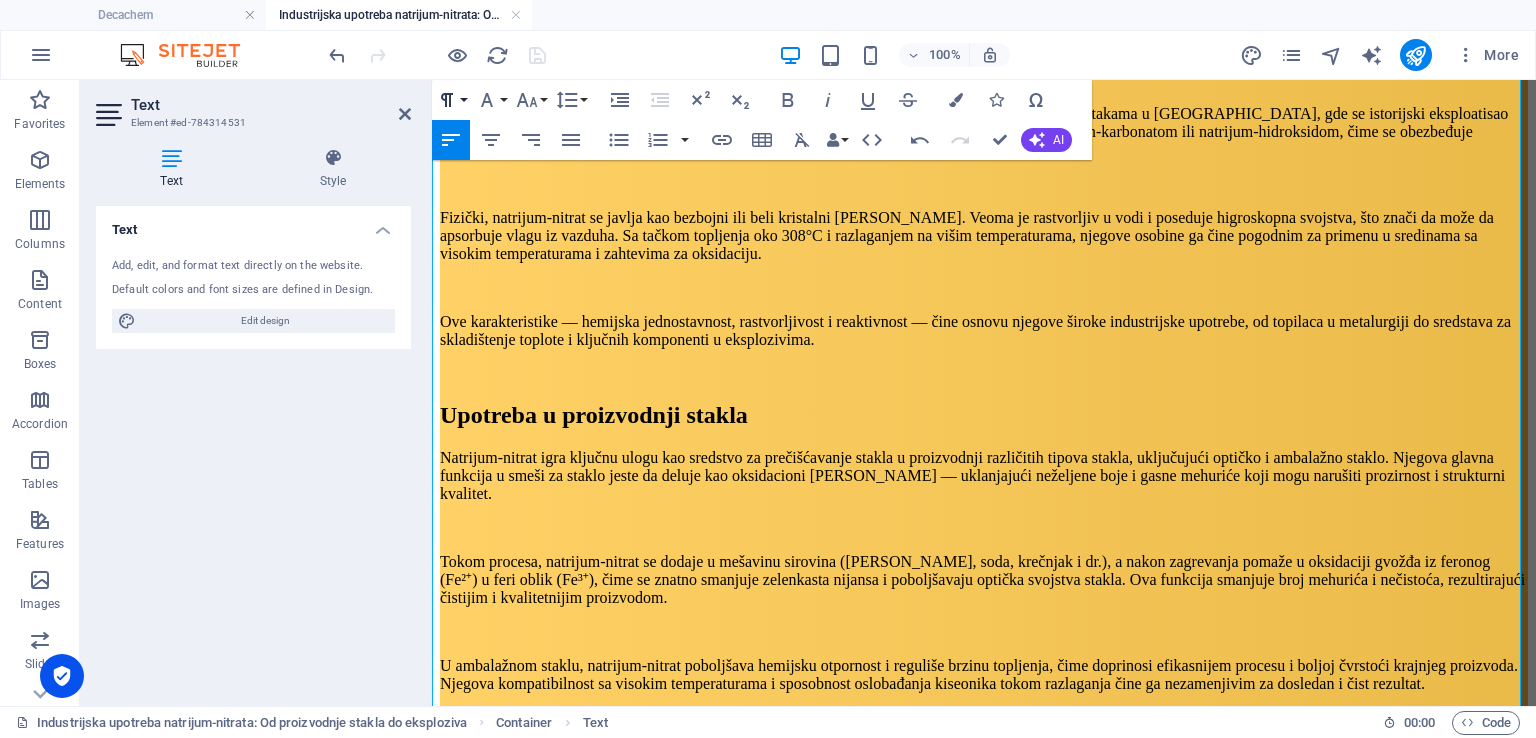 click on "Paragraph Format" at bounding box center (451, 100) 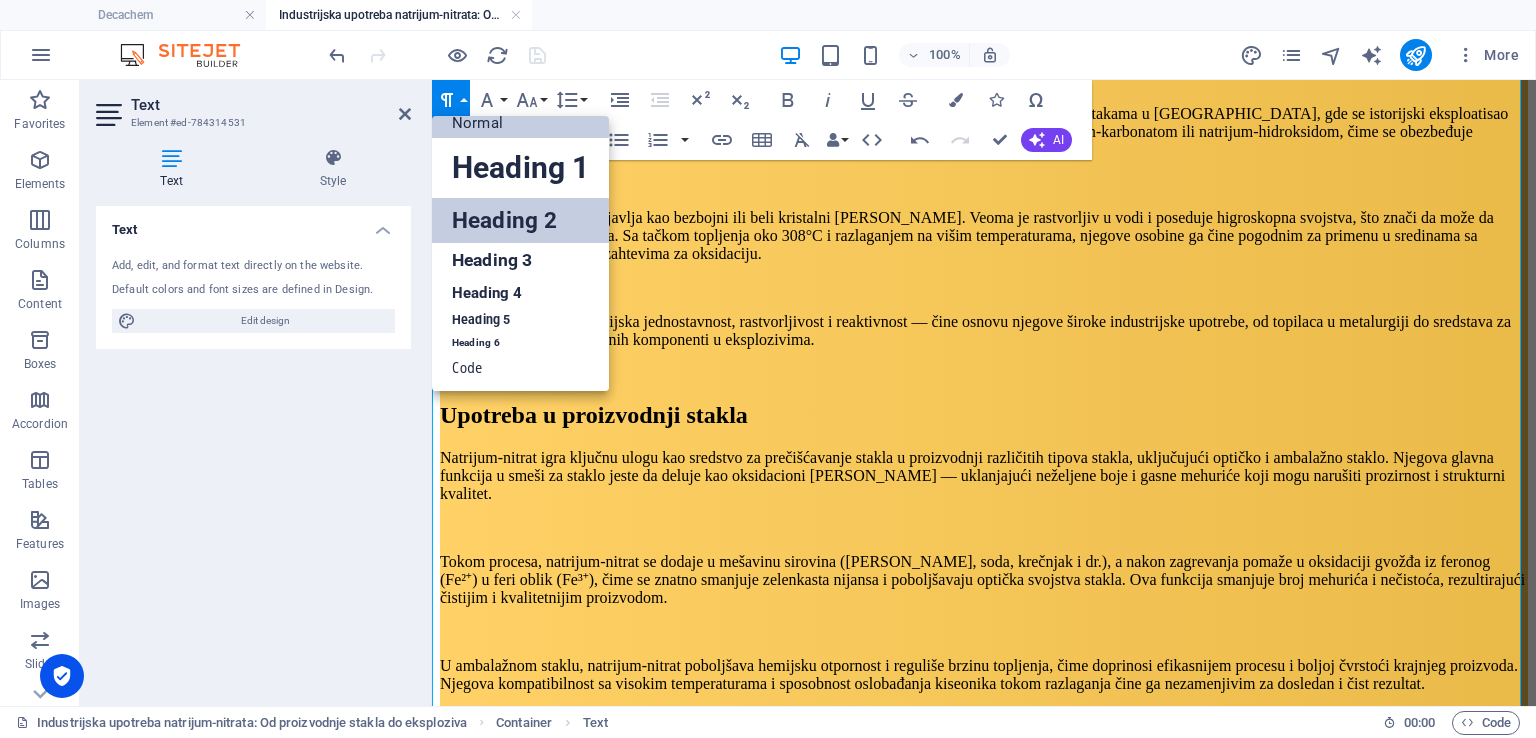 click on "Heading 2" at bounding box center (520, 220) 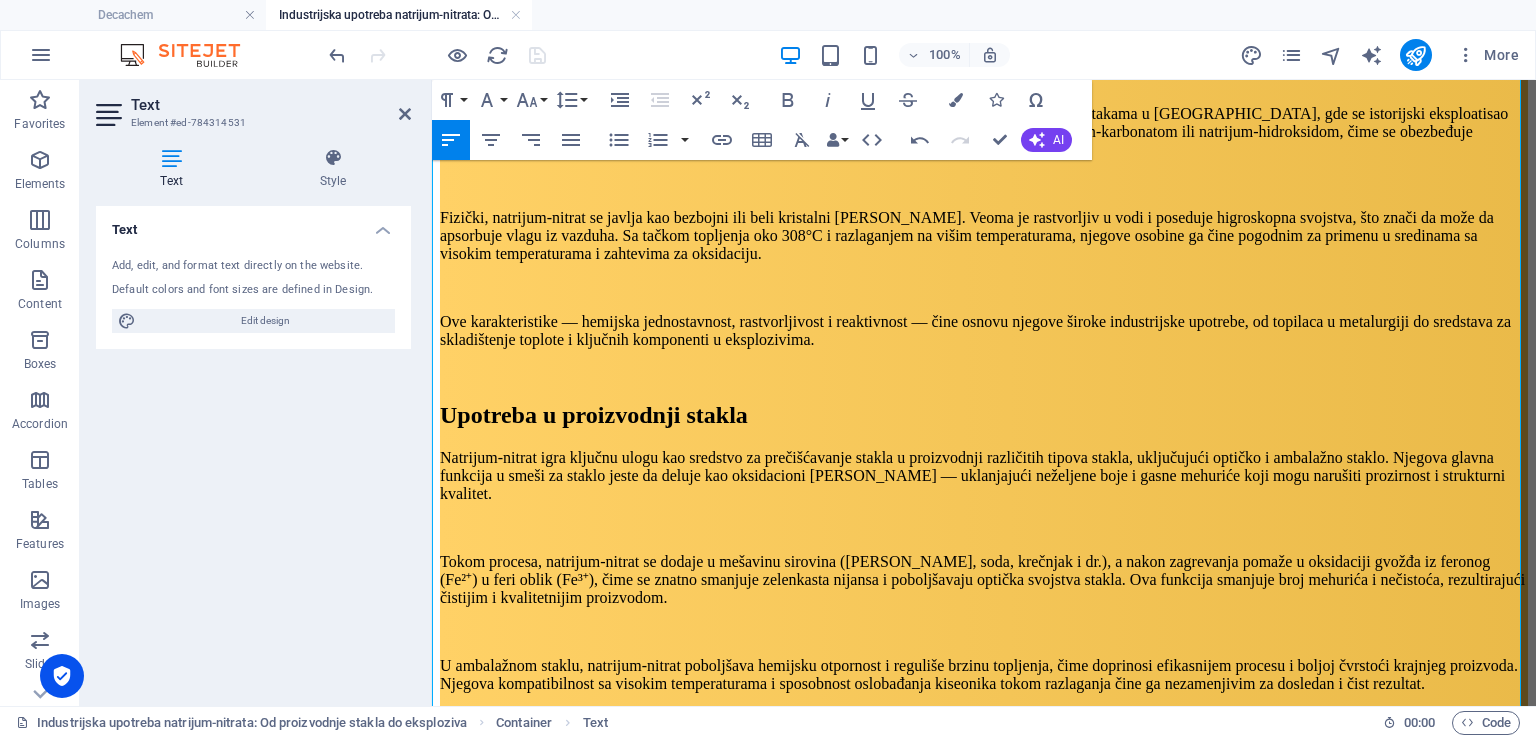 click on "Natrijum-nitrat je ključni sastojak u proizvodnji industrijskih eksploziva, zahvaljujući snažnim oksidujućim svojstvima. Kao jedan od najefikasnijih oksidanasa, obezbeđuje kiseonik gorivim komponentama u eksplozivnim smešama, omogućavajući brzo sagorevanje i oslobađanje energije. Ova uloga ga čini neophodnim u civilnim i vojnim primenama, posebno u rudarstvu, iskopavanjima i građevinarstvu." at bounding box center (984, 969) 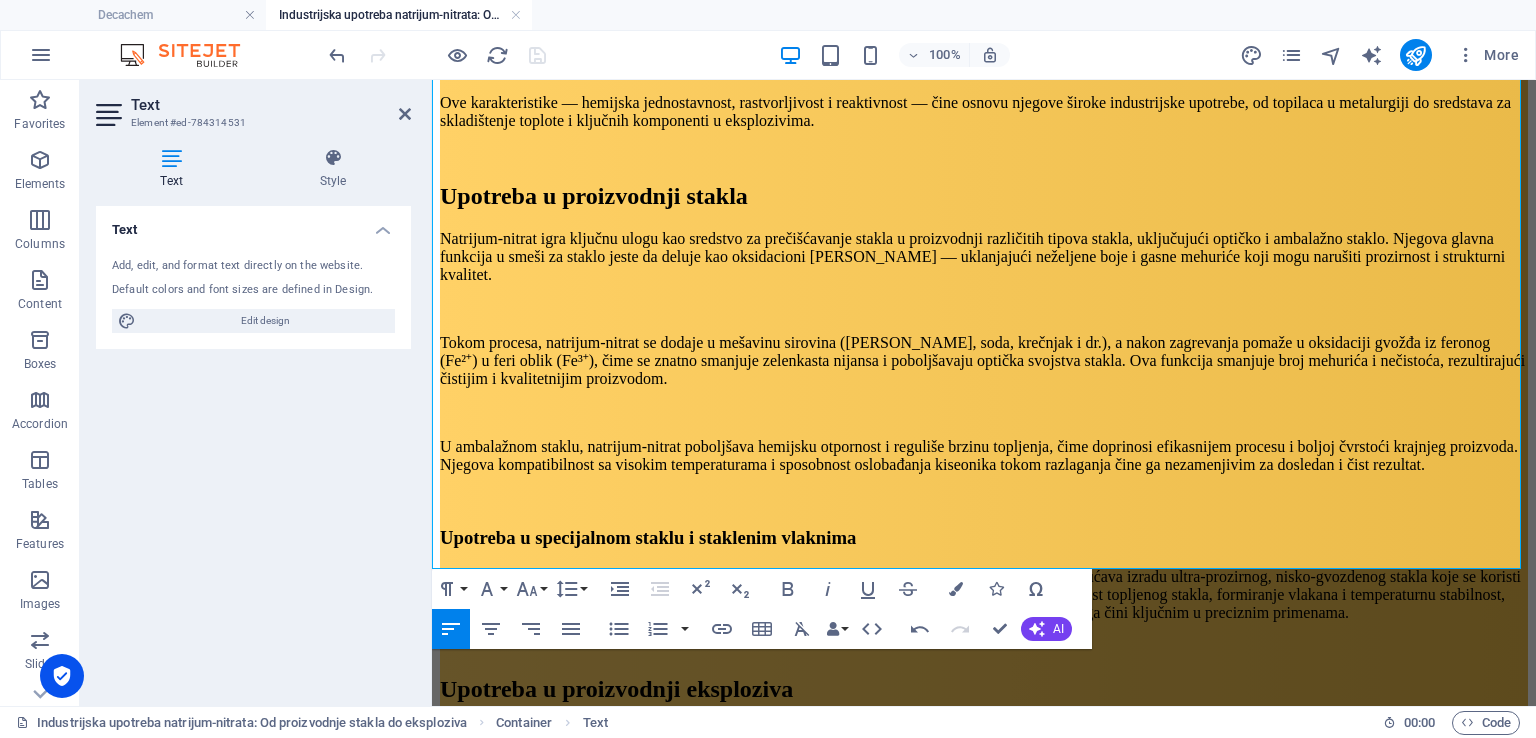 scroll, scrollTop: 1439, scrollLeft: 0, axis: vertical 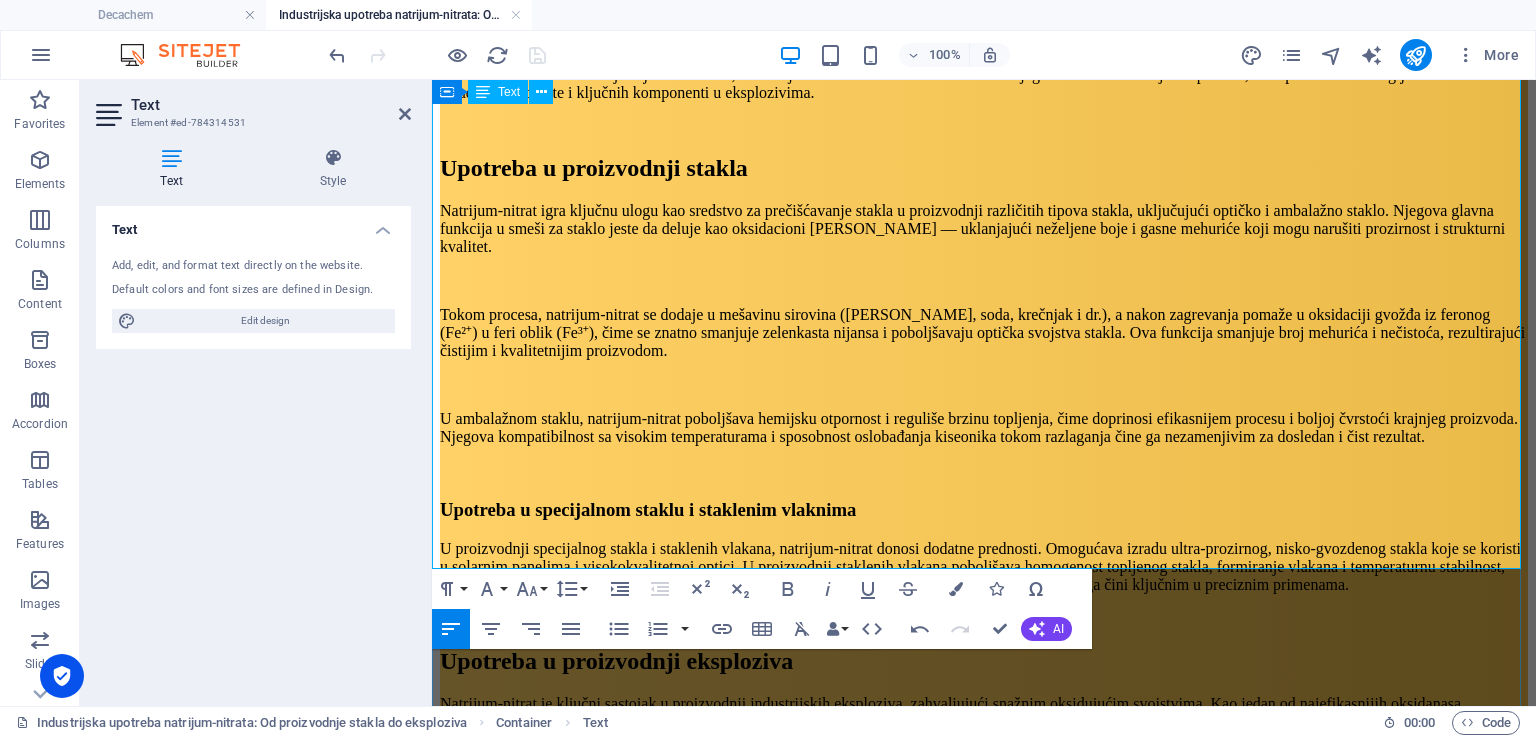 click on "Bezbednost i rukovanje" at bounding box center [984, 1102] 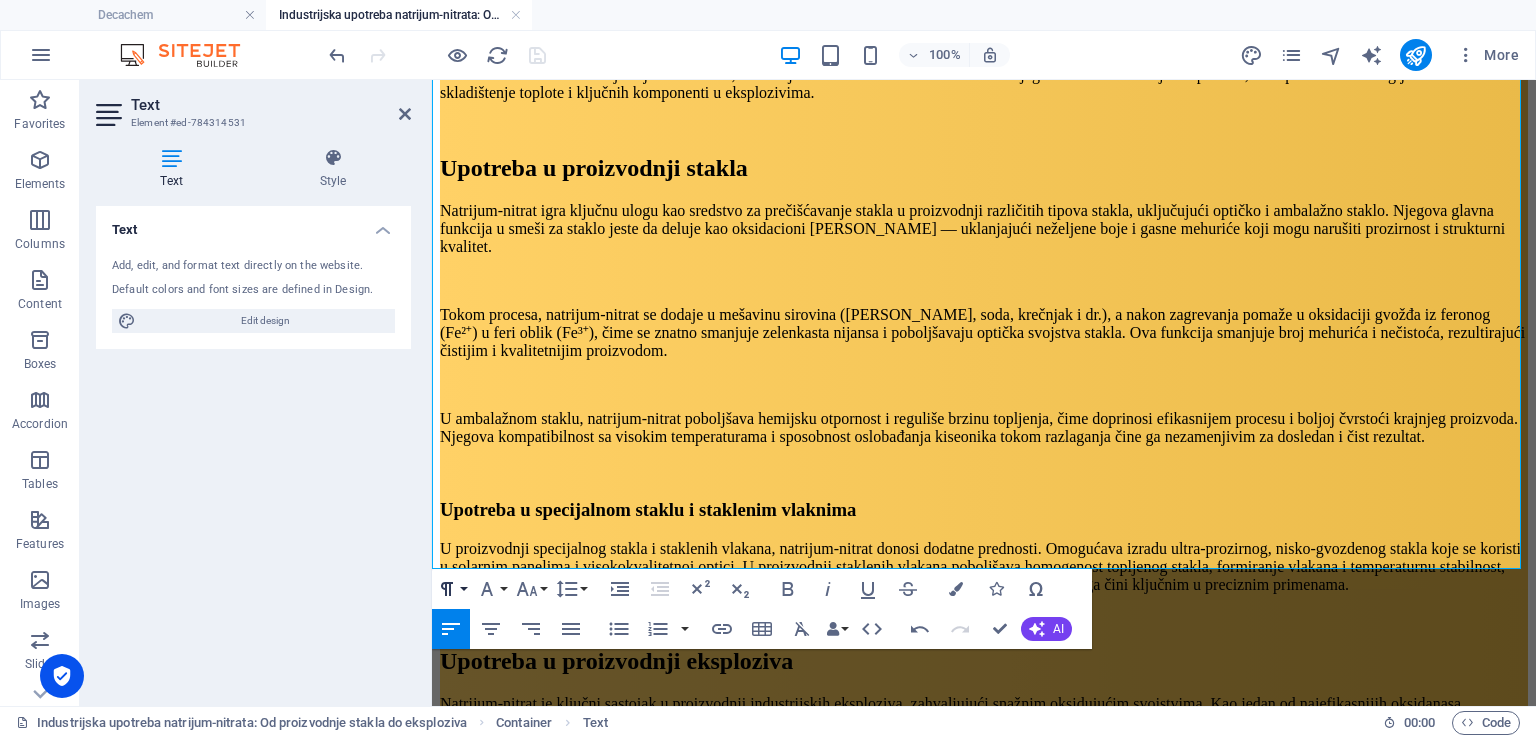 click on "Paragraph Format" at bounding box center (451, 589) 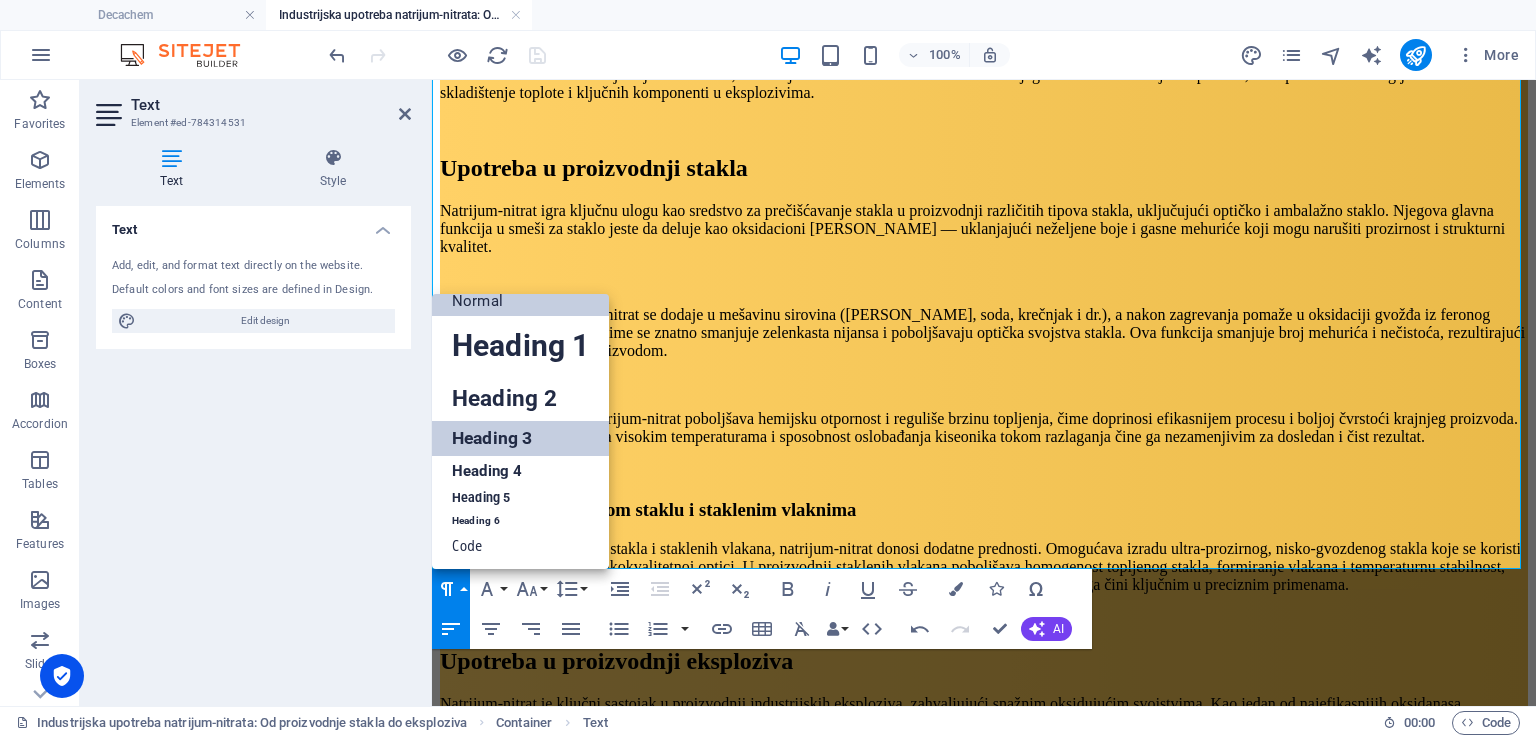 click on "Heading 3" at bounding box center (520, 438) 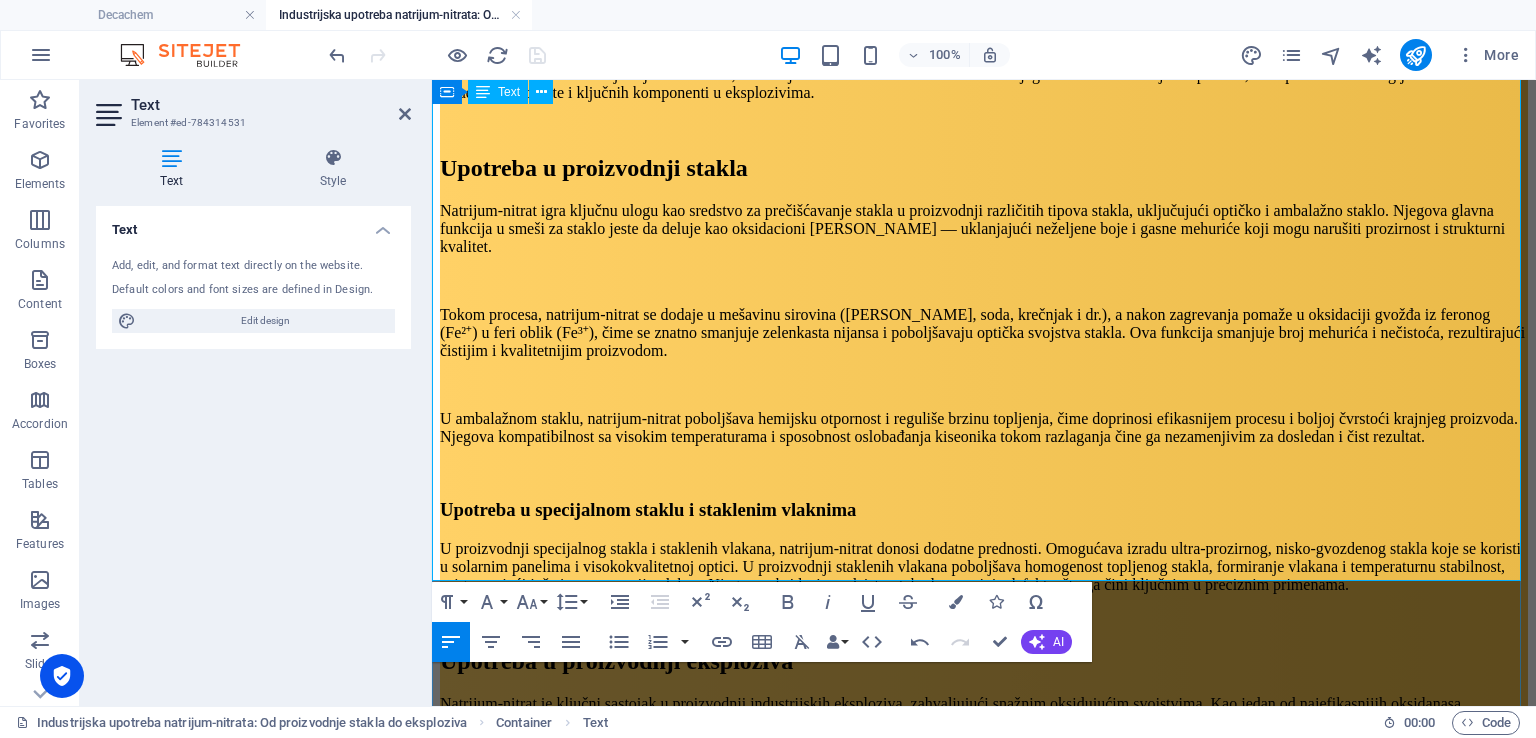 click on "Iako nije visoko osetljiv [PERSON_NAME] po sebi, natrijum-nitrat predstavlja požarni rizik u kontaktu sa zapaljivim materijama zbog svoje oksidacione prirode. Strogi bezbednosni protokoli su neophodni prilikom skladištenja i rukovanja — uključujući držanje dalje od izvora toplote, goriva i zapaljivih supstanci. Poštovanje lokalnih i međunarodnih propisa je ključno, posebno u transportu i skladištenju većih količina. Lična zaštitna oprema (PPE) i dobra ventilacija doprinose bezbednoj i odgovornoj upotrebi." at bounding box center [984, 1172] 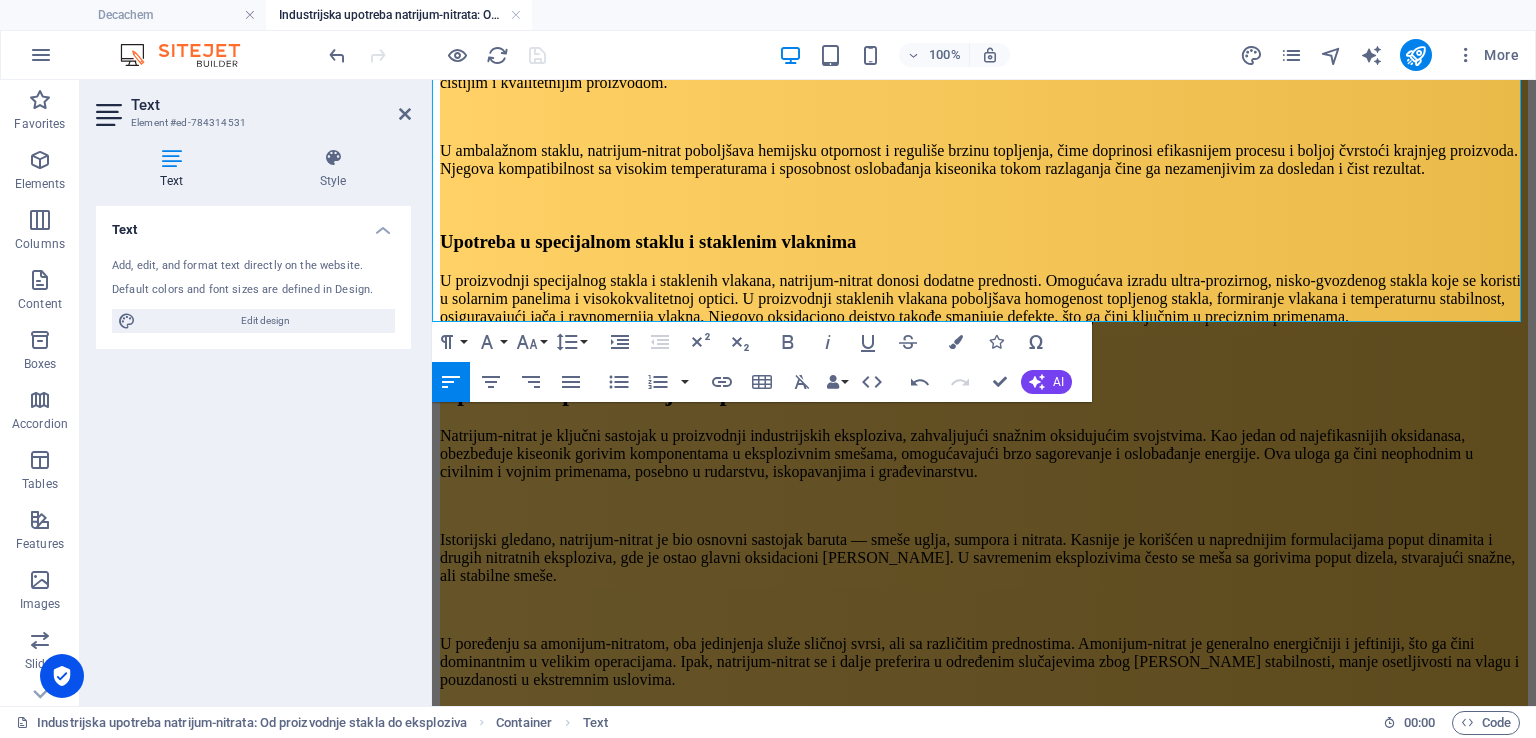 scroll, scrollTop: 1708, scrollLeft: 0, axis: vertical 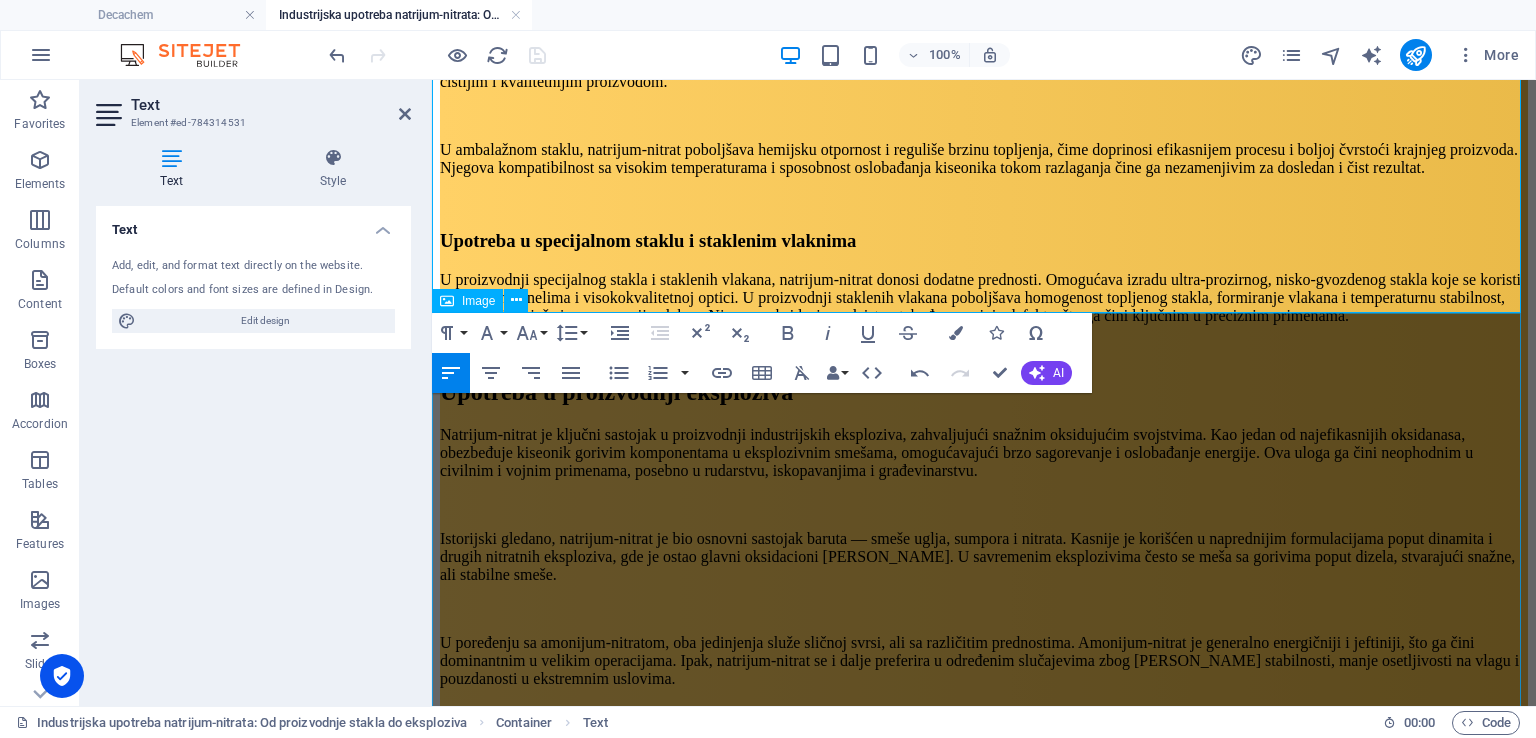 click at bounding box center [984, 1273] 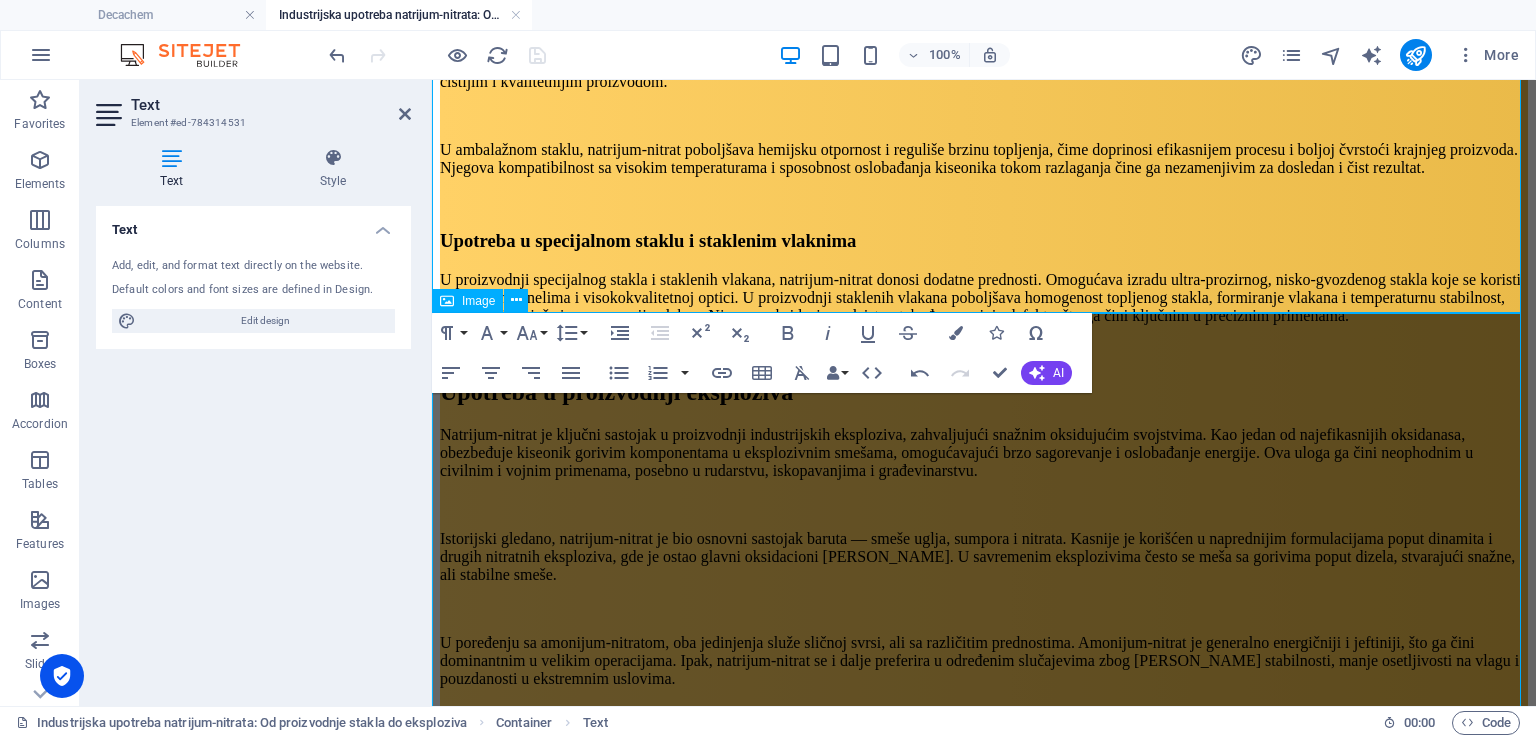 click at bounding box center [984, 1273] 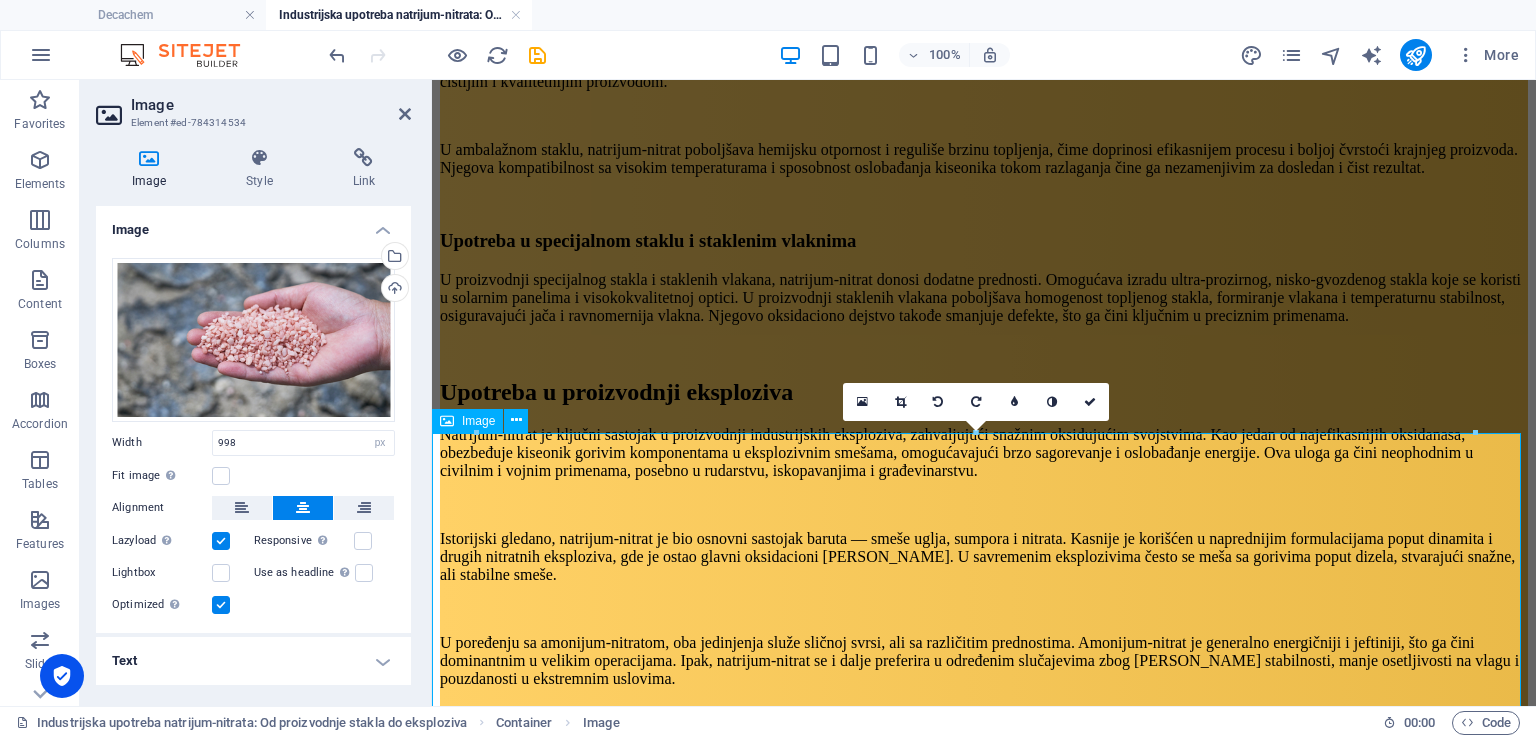 scroll, scrollTop: 1588, scrollLeft: 0, axis: vertical 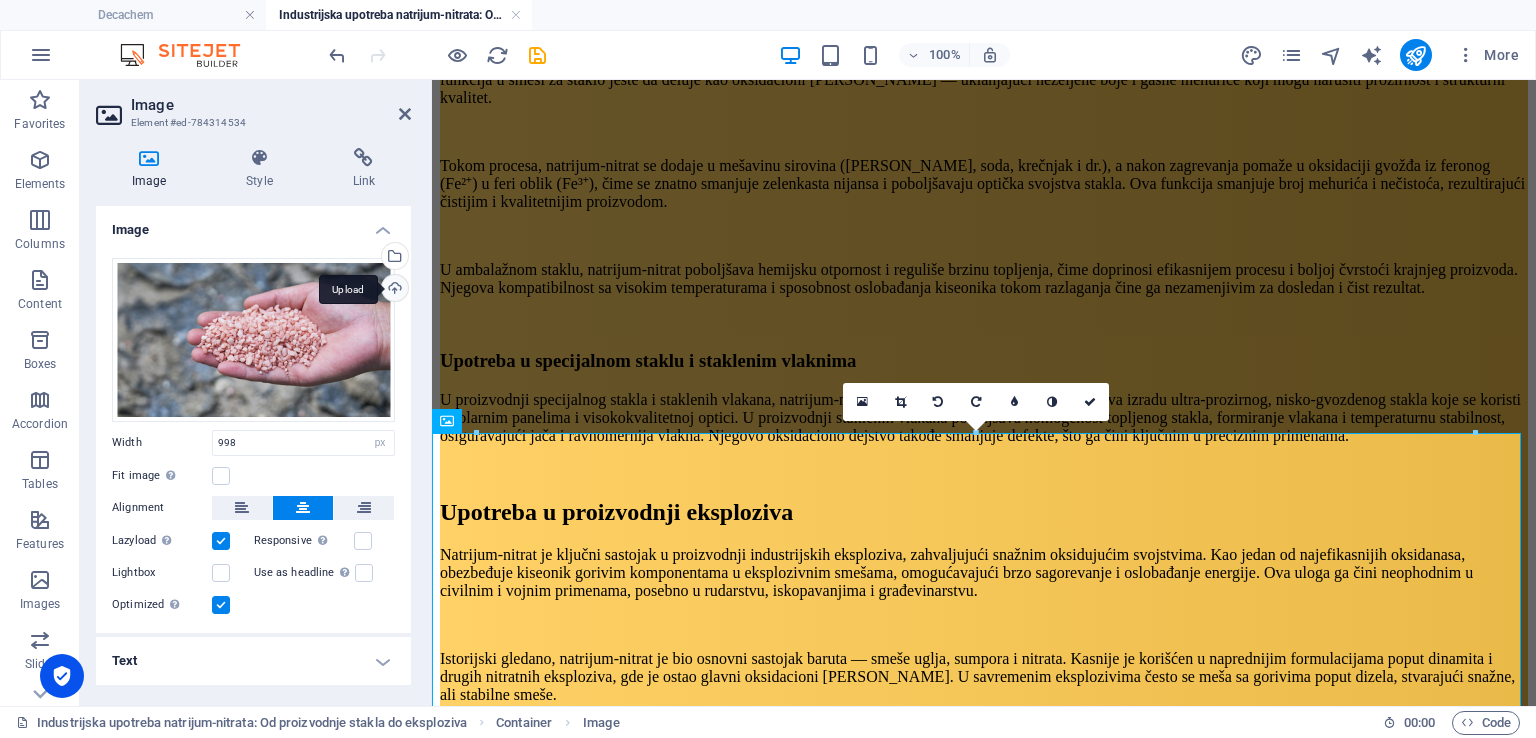 click on "Upload" at bounding box center [393, 290] 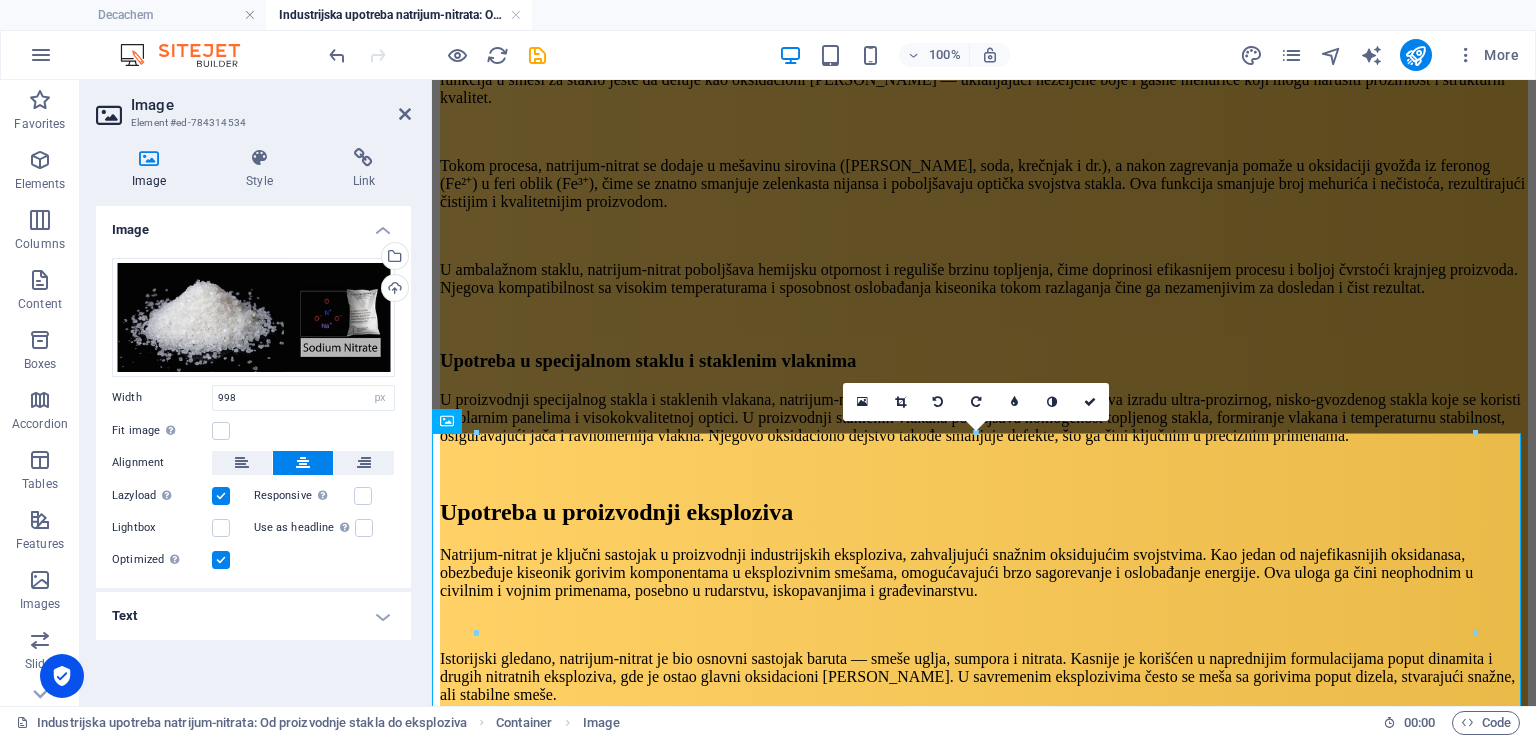 drag, startPoint x: 406, startPoint y: 337, endPoint x: 408, endPoint y: 381, distance: 44.04543 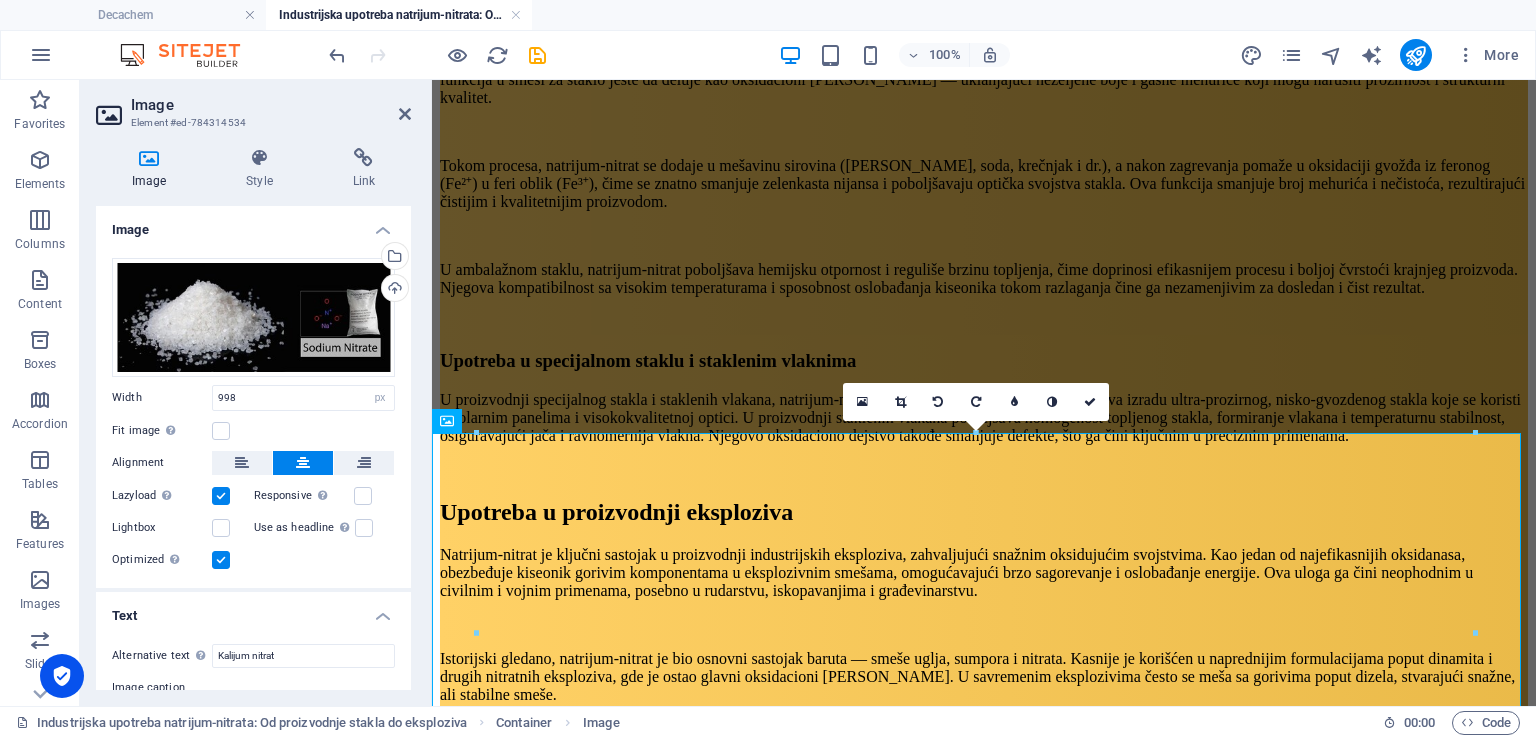 drag, startPoint x: 406, startPoint y: 444, endPoint x: 425, endPoint y: 559, distance: 116.559 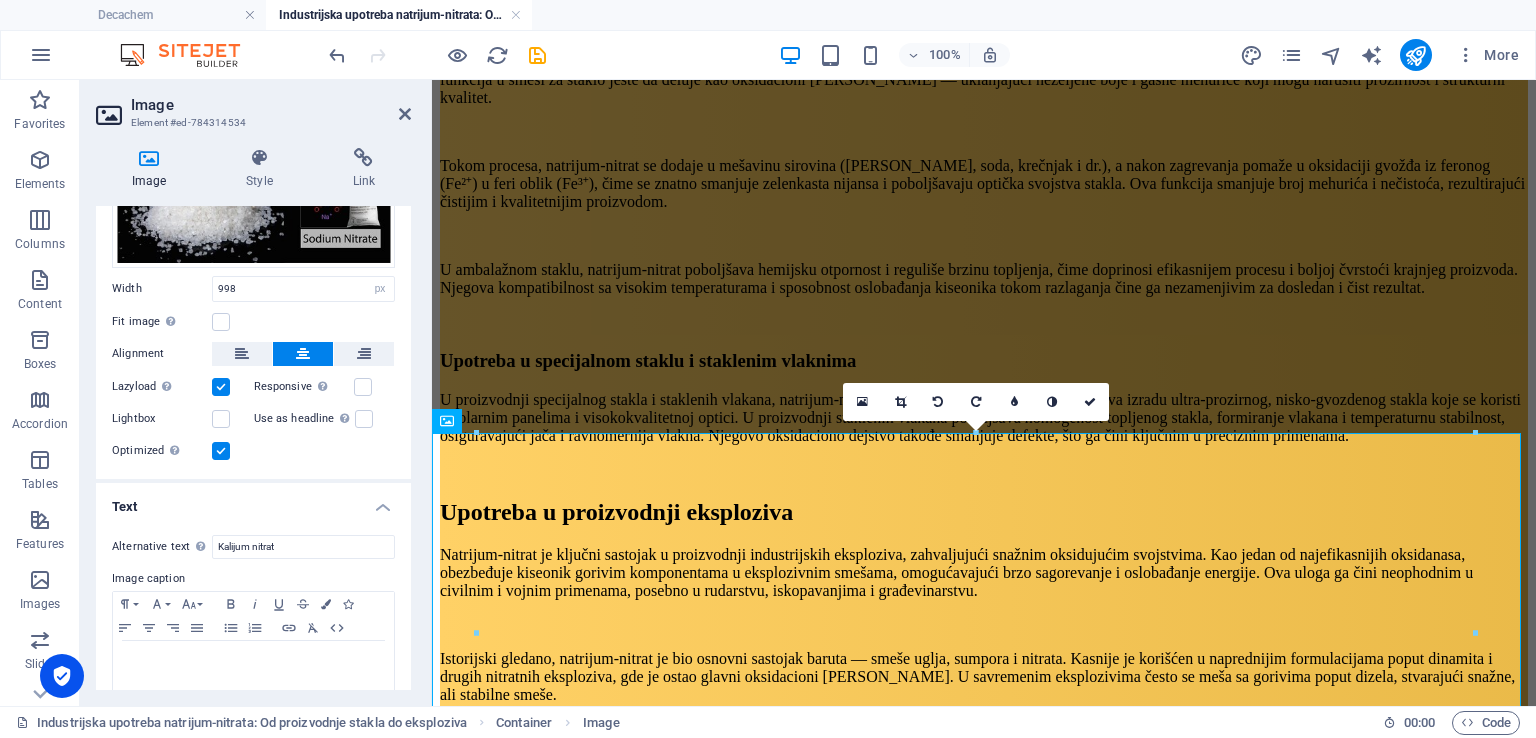 scroll, scrollTop: 136, scrollLeft: 0, axis: vertical 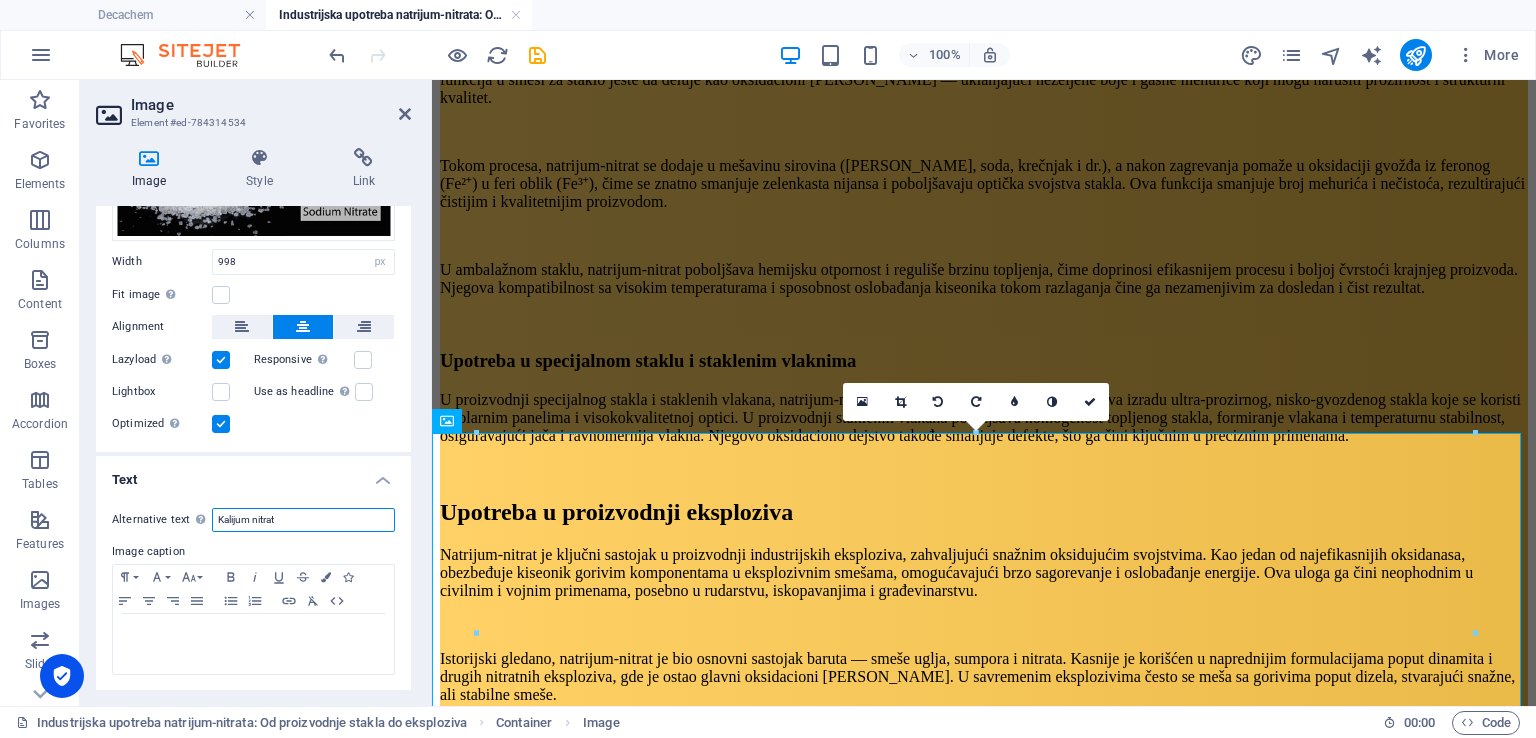 click on "Kalijum nitrat" at bounding box center [303, 520] 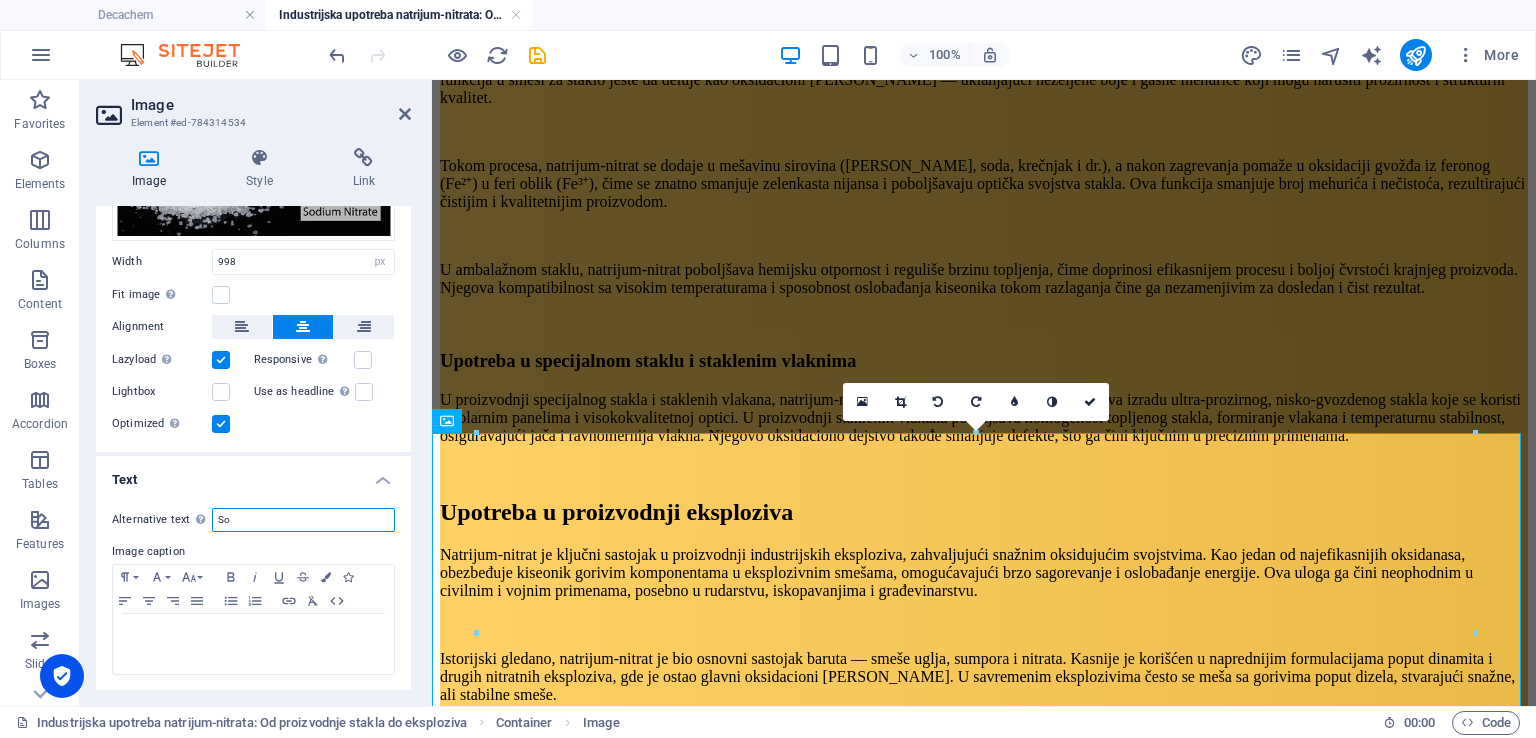 type on "S" 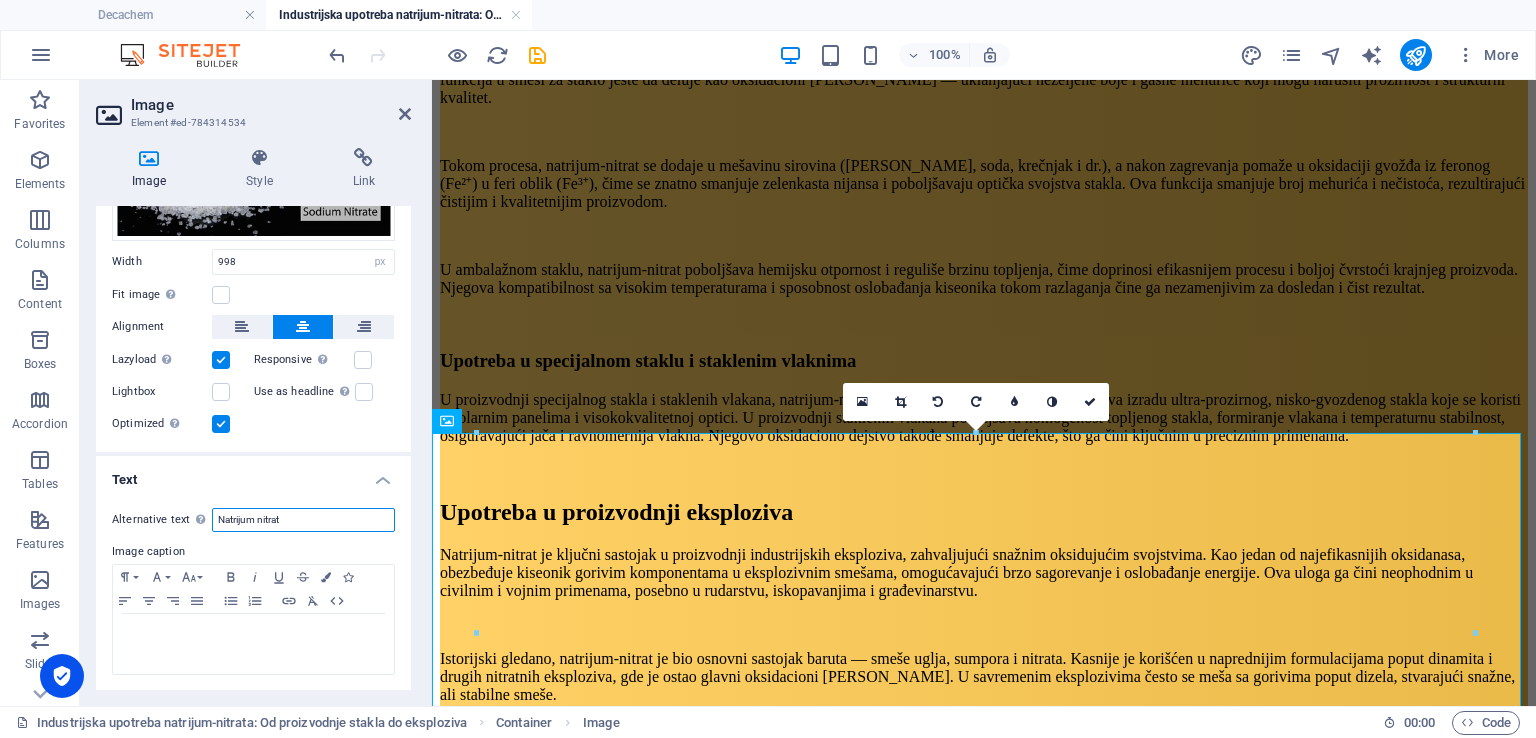 type on "Natrijum nitrat" 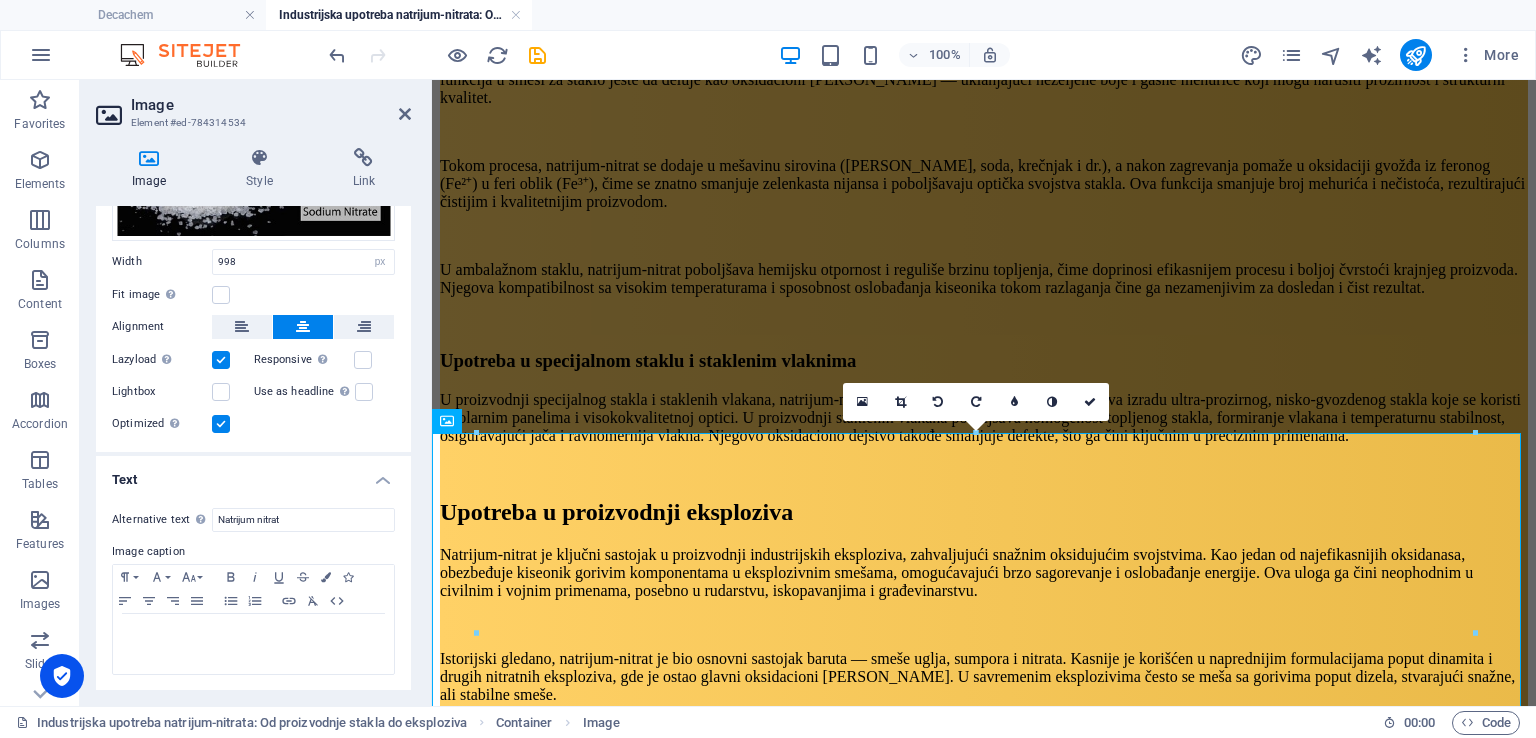 click on "Optimized Images are compressed to improve page speed." at bounding box center (253, 424) 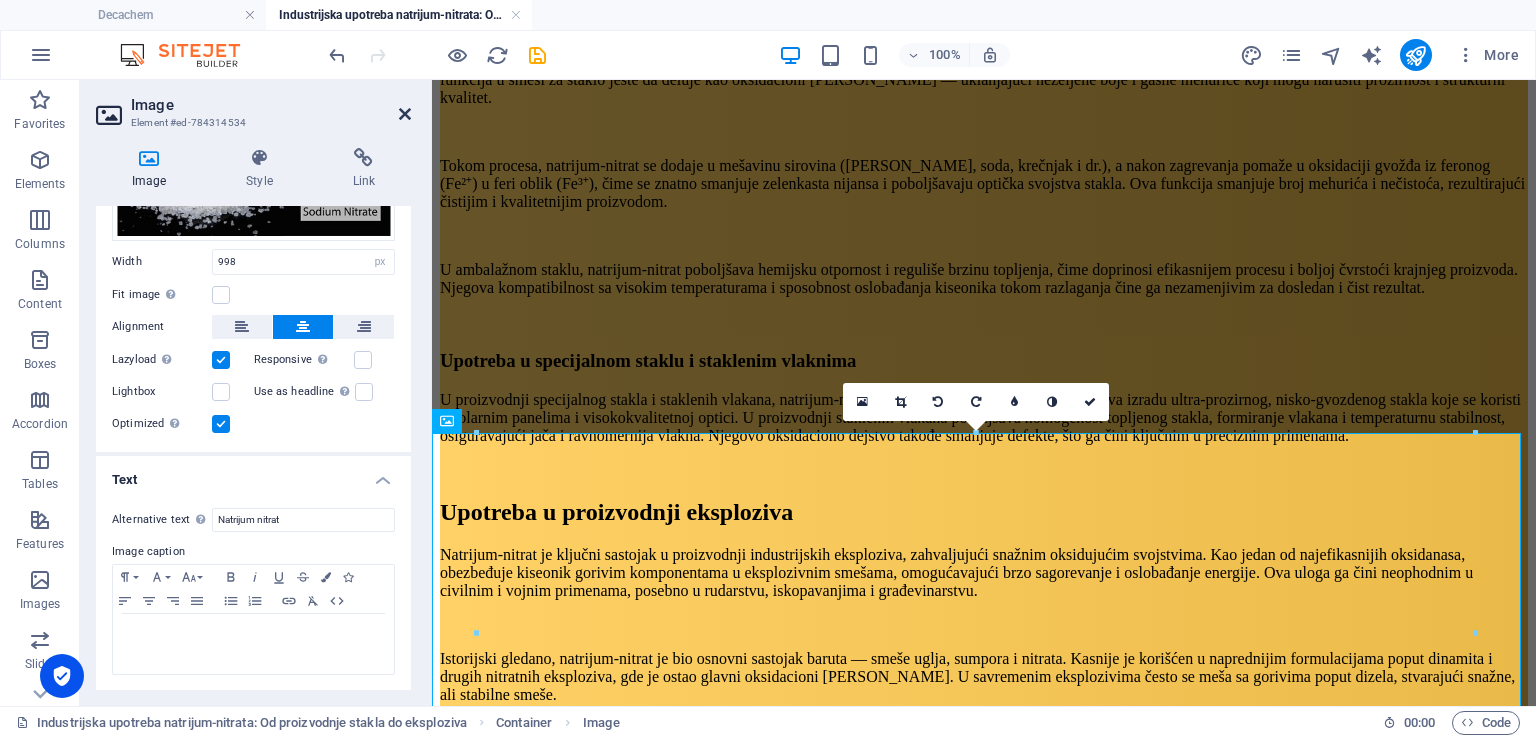click at bounding box center [405, 114] 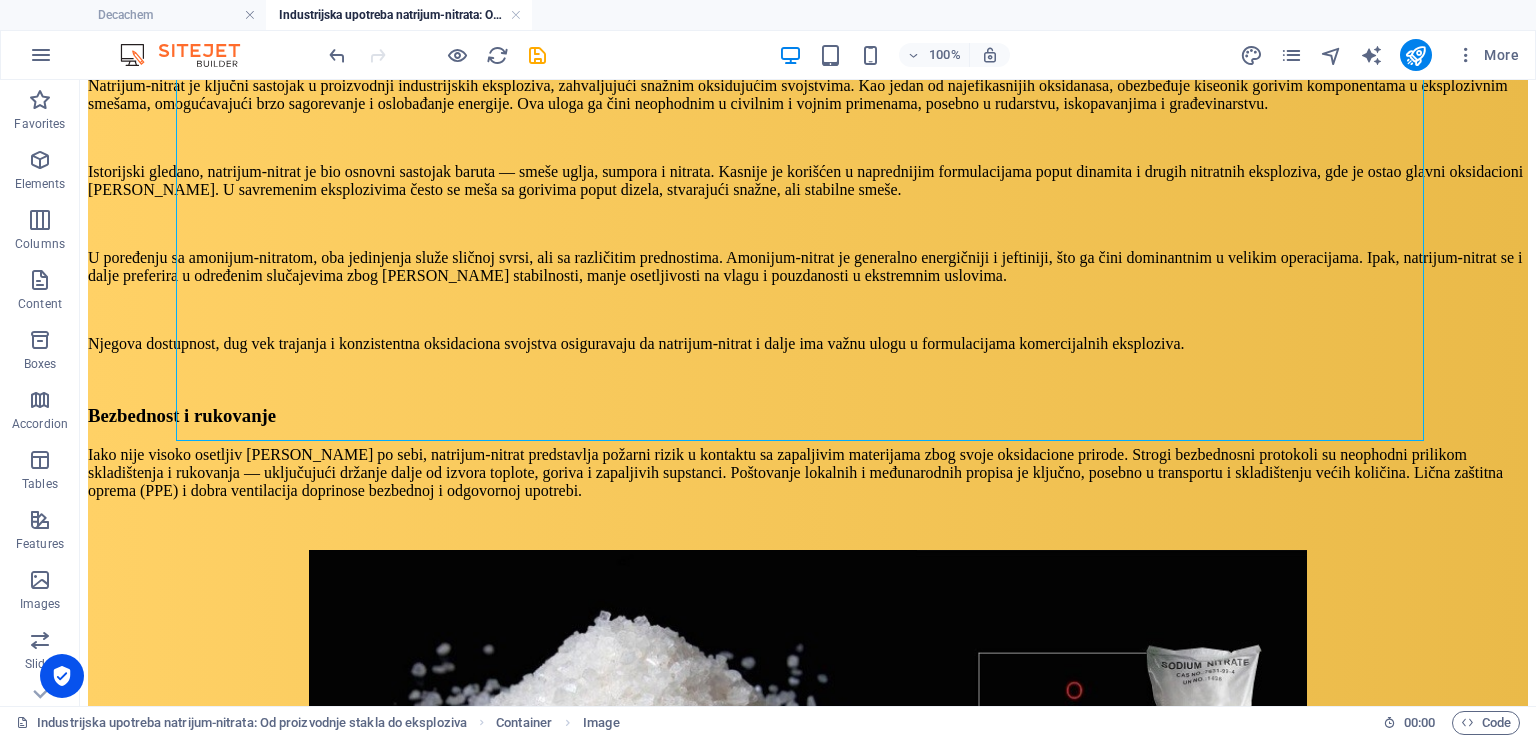 scroll, scrollTop: 1975, scrollLeft: 0, axis: vertical 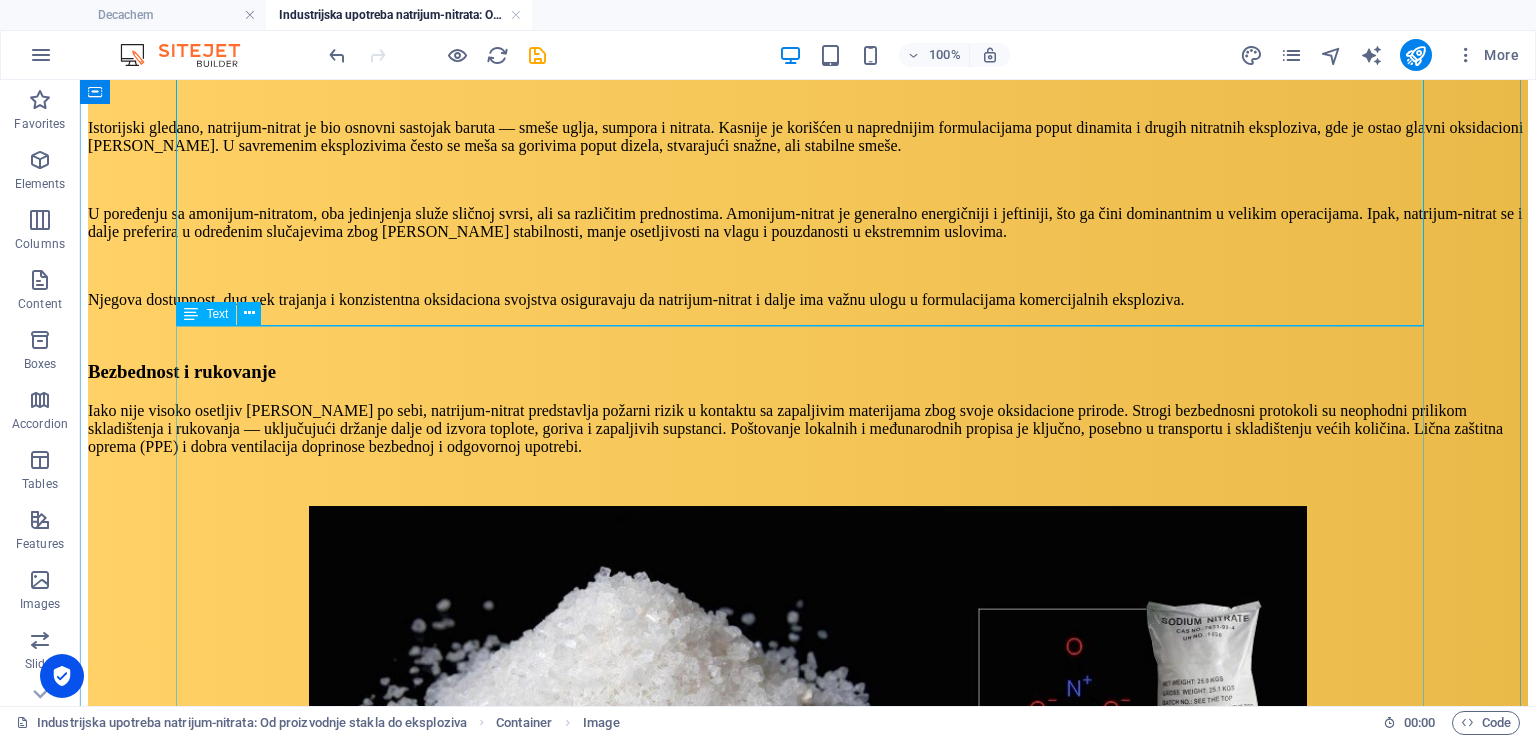 click on "Kako kalijum-nitrat doprinosi visokim prinosima useva Kalijum-nitrat [PERSON_NAME] priznat ne samo zbog poboljšanja rasta biljaka, već i zbog  direktnog uticaja na povećanje i stabilnost prinosa . Njegov uravnotežen sastav hranljivih materija igra ključnu ulogu u unapređenju i  količine i kvaliteta poljoprivrednih proizvoda . Povećanje prinosa potvrđeno istraživanjima Brojna istraživanja su pokazala pozitivan uticaj kalijum-nitrata na performanse useva. Na primer, kod paradajza je primena kalijum-nitrata dovela do povećanja veličine plodova, mase i ujednačenosti, uz poboljšan sadržaj šećera – što su ključni faktori za tržišnu vrednost. Kod kukuruza su zabeleženi  [PERSON_NAME] [PERSON_NAME] zrna i nakupljanje skroba , što povećava ukupan prinos po hektaru. Slično, kod pšenice kalijum-nitrat poboljšava nalivanje zrna i povećava sadržaj proteina, što je važno i za  prehrambenu vrednost i kvalitet pečenja . Osim samog obima prinosa,  kalijum-nitrat doprinosi i kvalitetu berbe . svestran dodatak" at bounding box center (808, 2564) 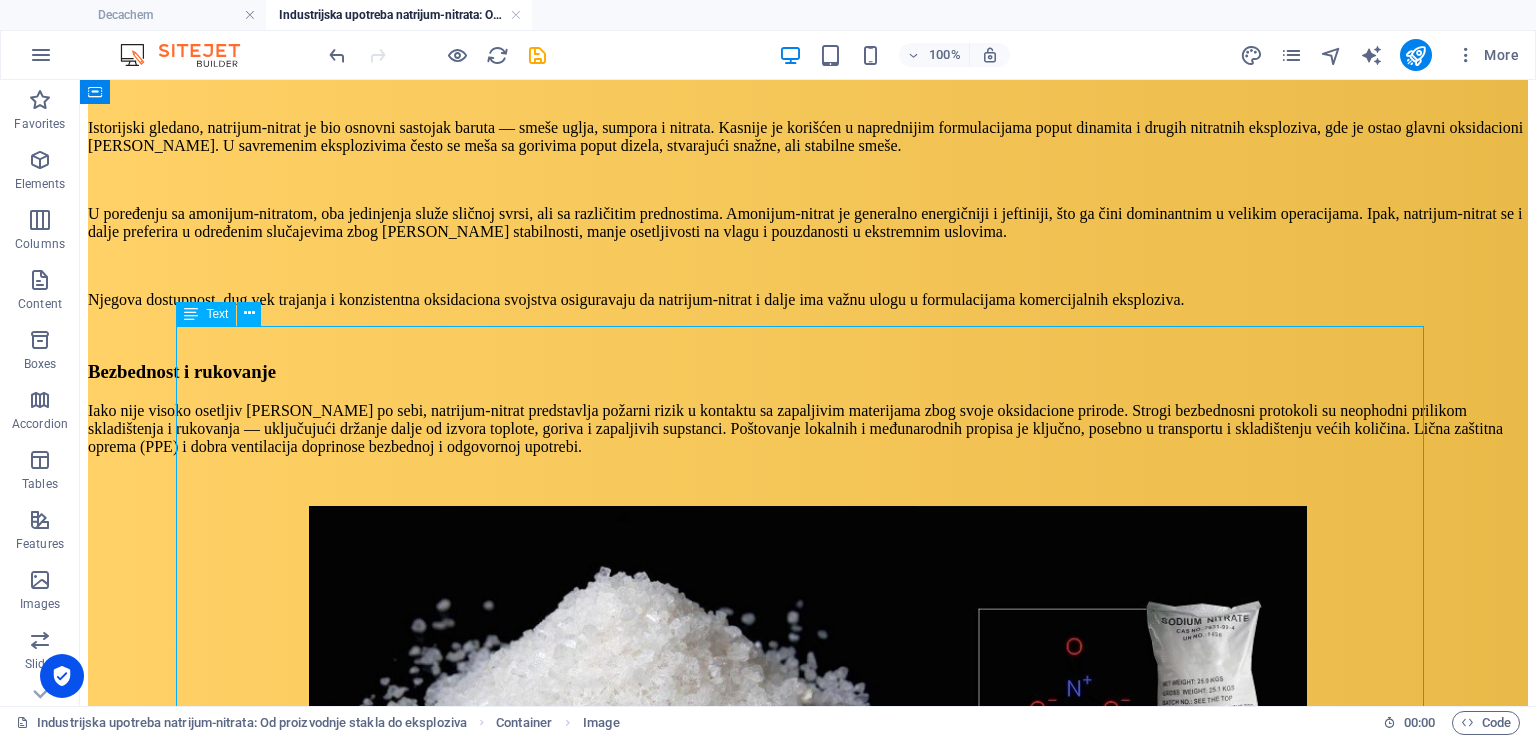 click on "Kako kalijum-nitrat doprinosi visokim prinosima useva Kalijum-nitrat [PERSON_NAME] priznat ne samo zbog poboljšanja rasta biljaka, već i zbog  direktnog uticaja na povećanje i stabilnost prinosa . Njegov uravnotežen sastav hranljivih materija igra ključnu ulogu u unapređenju i  količine i kvaliteta poljoprivrednih proizvoda . Povećanje prinosa potvrđeno istraživanjima Brojna istraživanja su pokazala pozitivan uticaj kalijum-nitrata na performanse useva. Na primer, kod paradajza je primena kalijum-nitrata dovela do povećanja veličine plodova, mase i ujednačenosti, uz poboljšan sadržaj šećera – što su ključni faktori za tržišnu vrednost. Kod kukuruza su zabeleženi  [PERSON_NAME] [PERSON_NAME] zrna i nakupljanje skroba , što povećava ukupan prinos po hektaru. Slično, kod pšenice kalijum-nitrat poboljšava nalivanje zrna i povećava sadržaj proteina, što je važno i za  prehrambenu vrednost i kvalitet pečenja . Osim samog obima prinosa,  kalijum-nitrat doprinosi i kvalitetu berbe . svestran dodatak" at bounding box center (808, 2564) 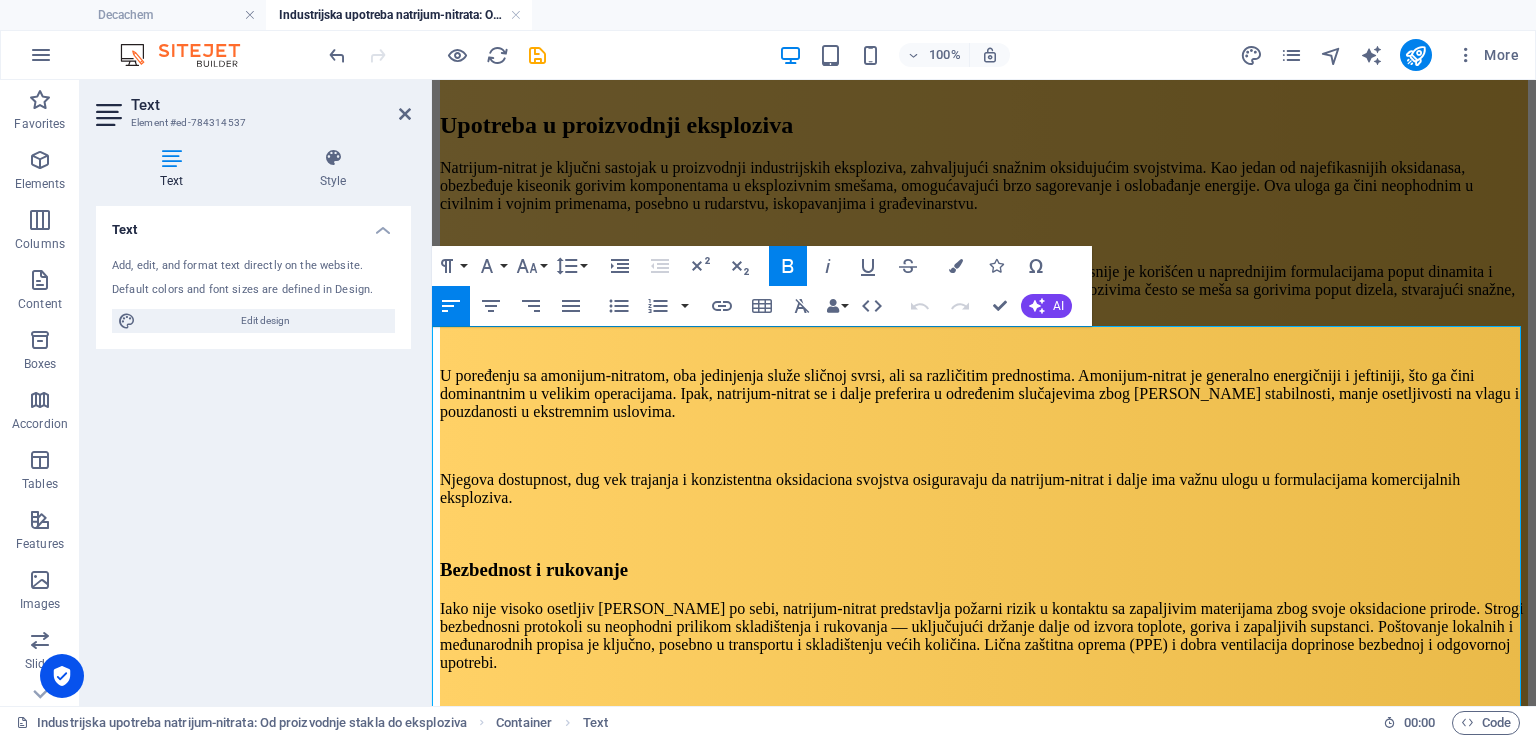 scroll, scrollTop: 2095, scrollLeft: 0, axis: vertical 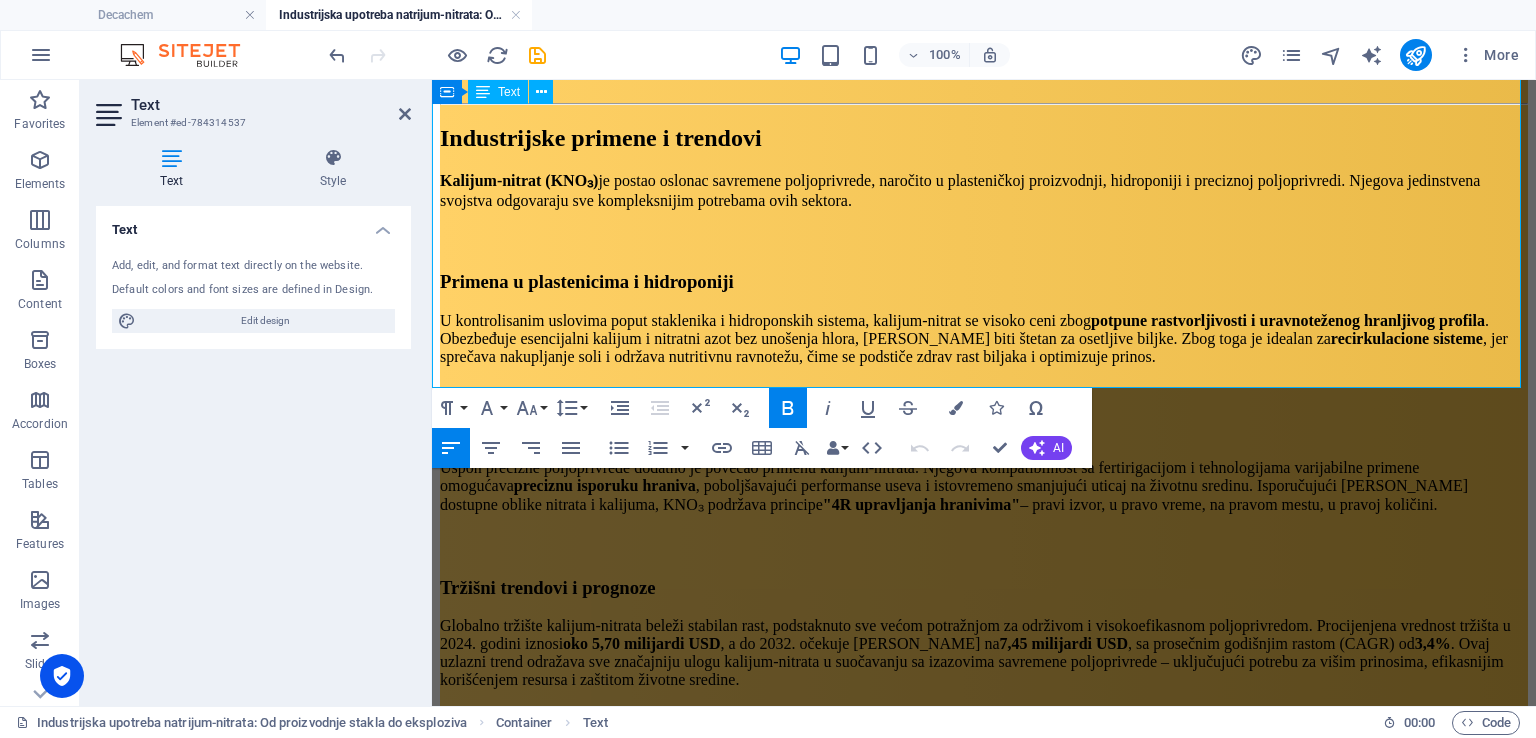 drag, startPoint x: 437, startPoint y: 351, endPoint x: 848, endPoint y: 359, distance: 411.07785 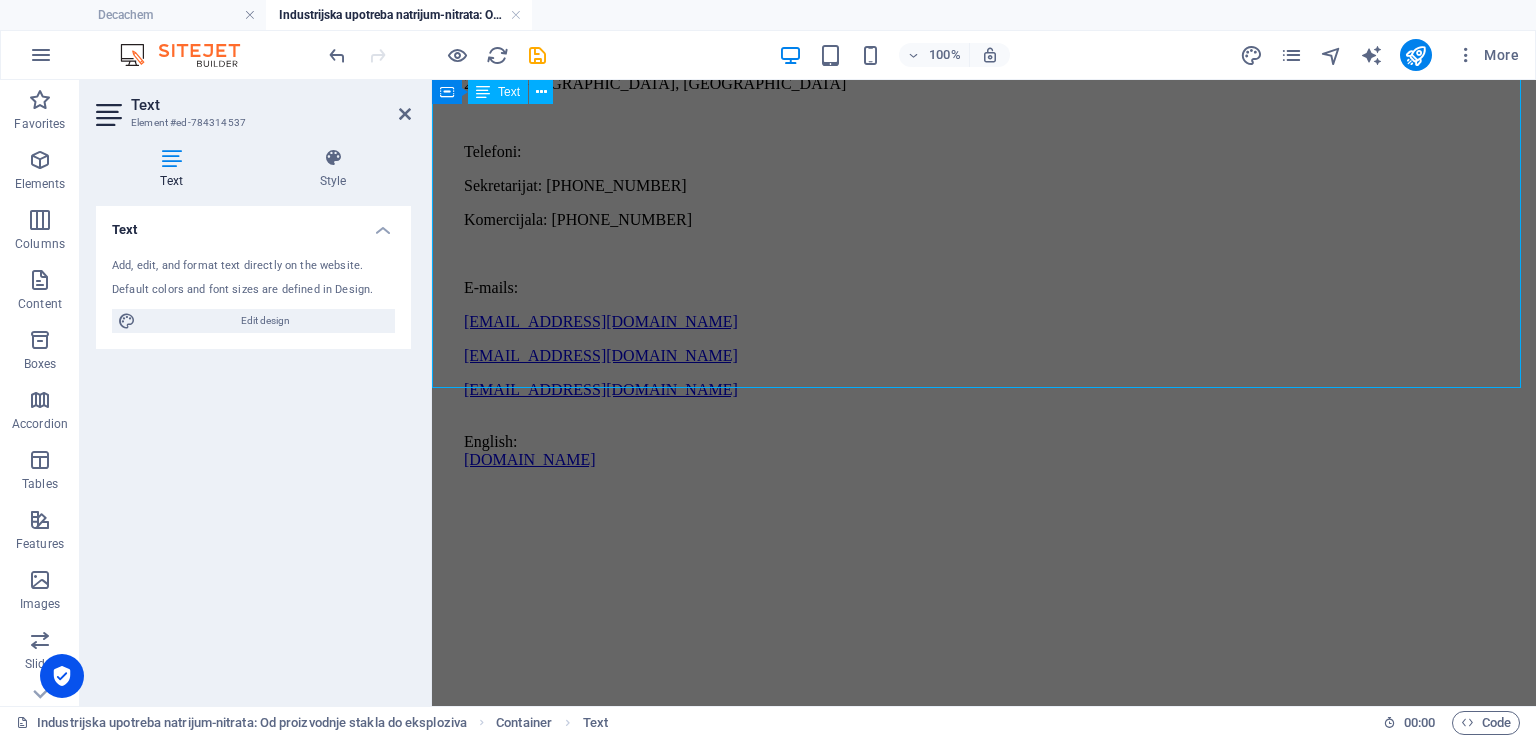 scroll, scrollTop: 81516, scrollLeft: 2, axis: both 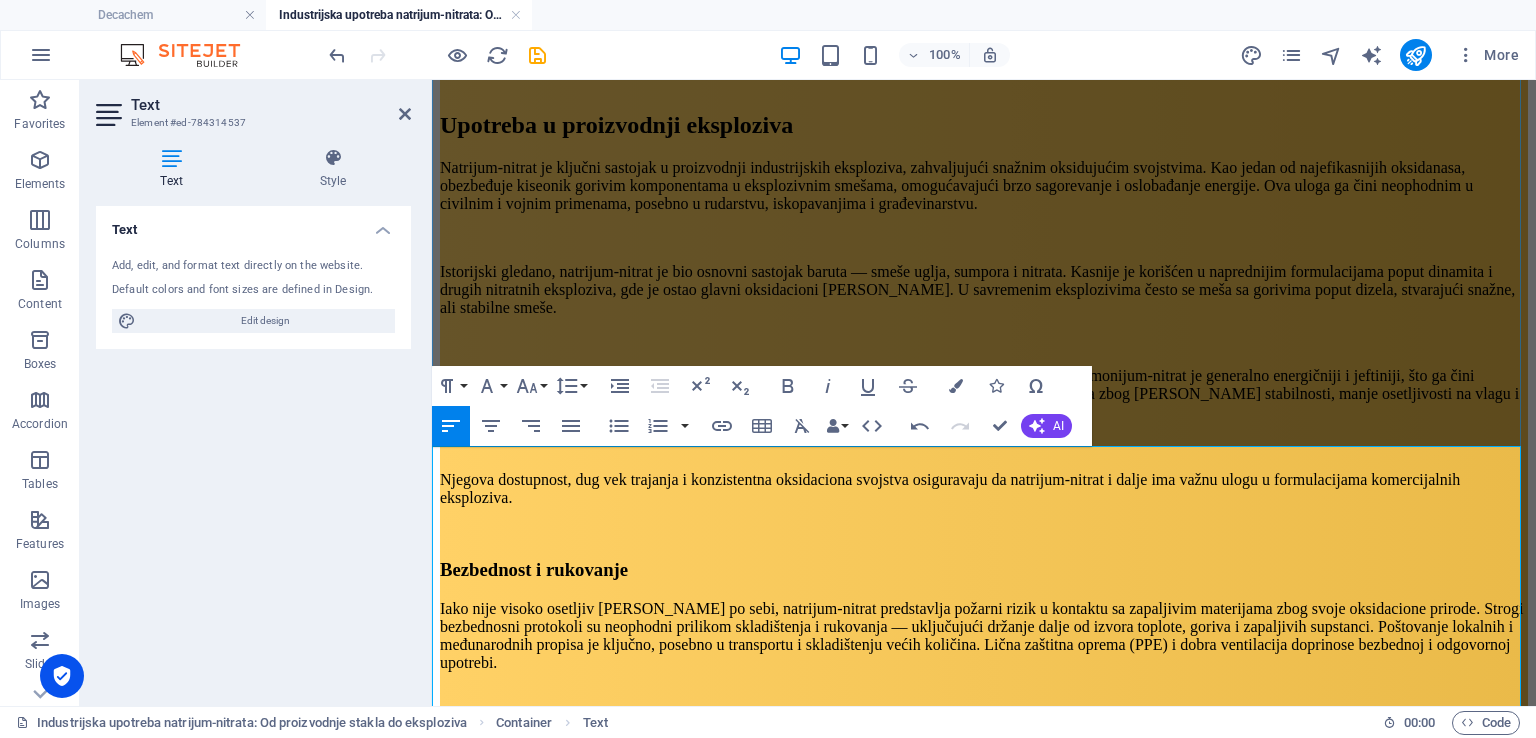 click on "Uloga u đubrivima" at bounding box center [984, 1151] 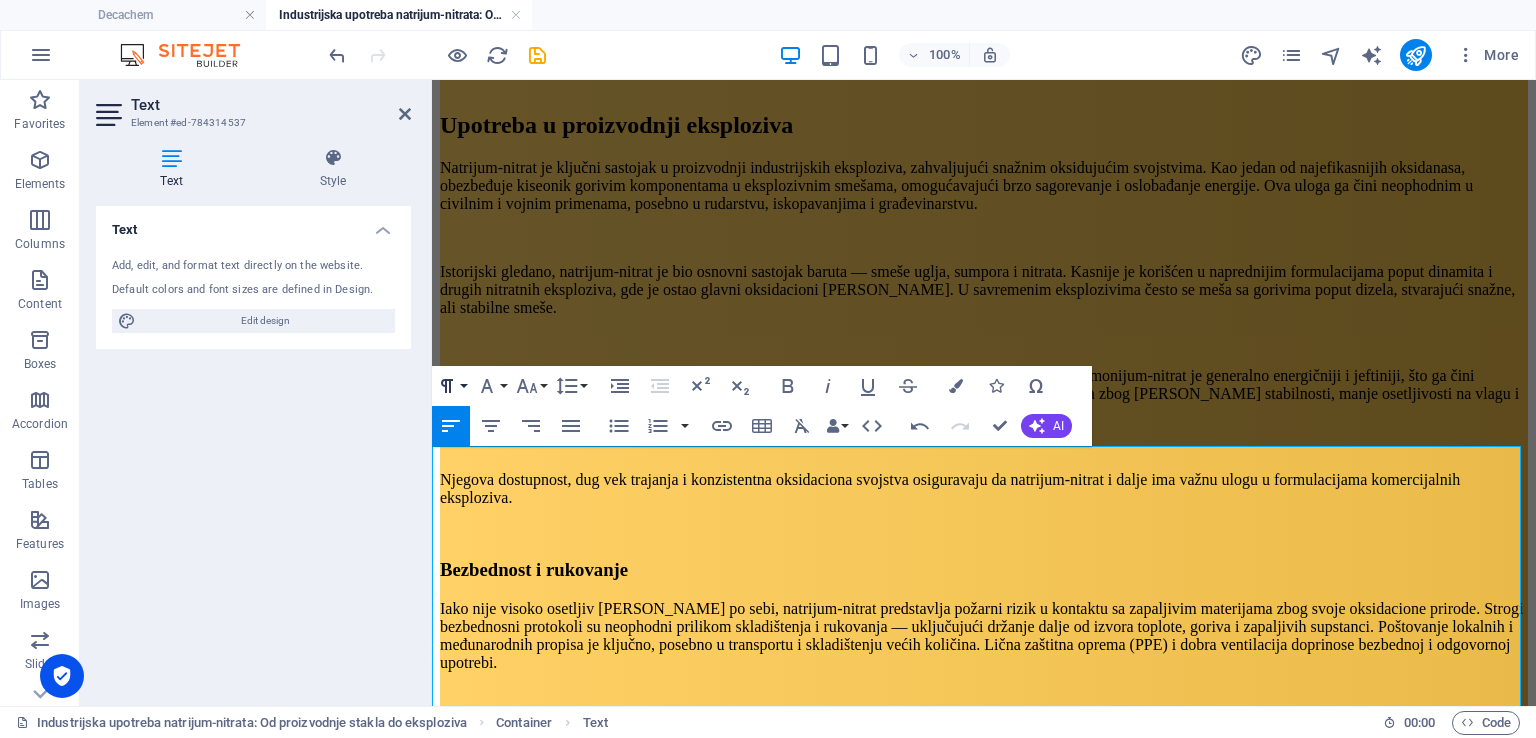 click on "Paragraph Format" at bounding box center [451, 386] 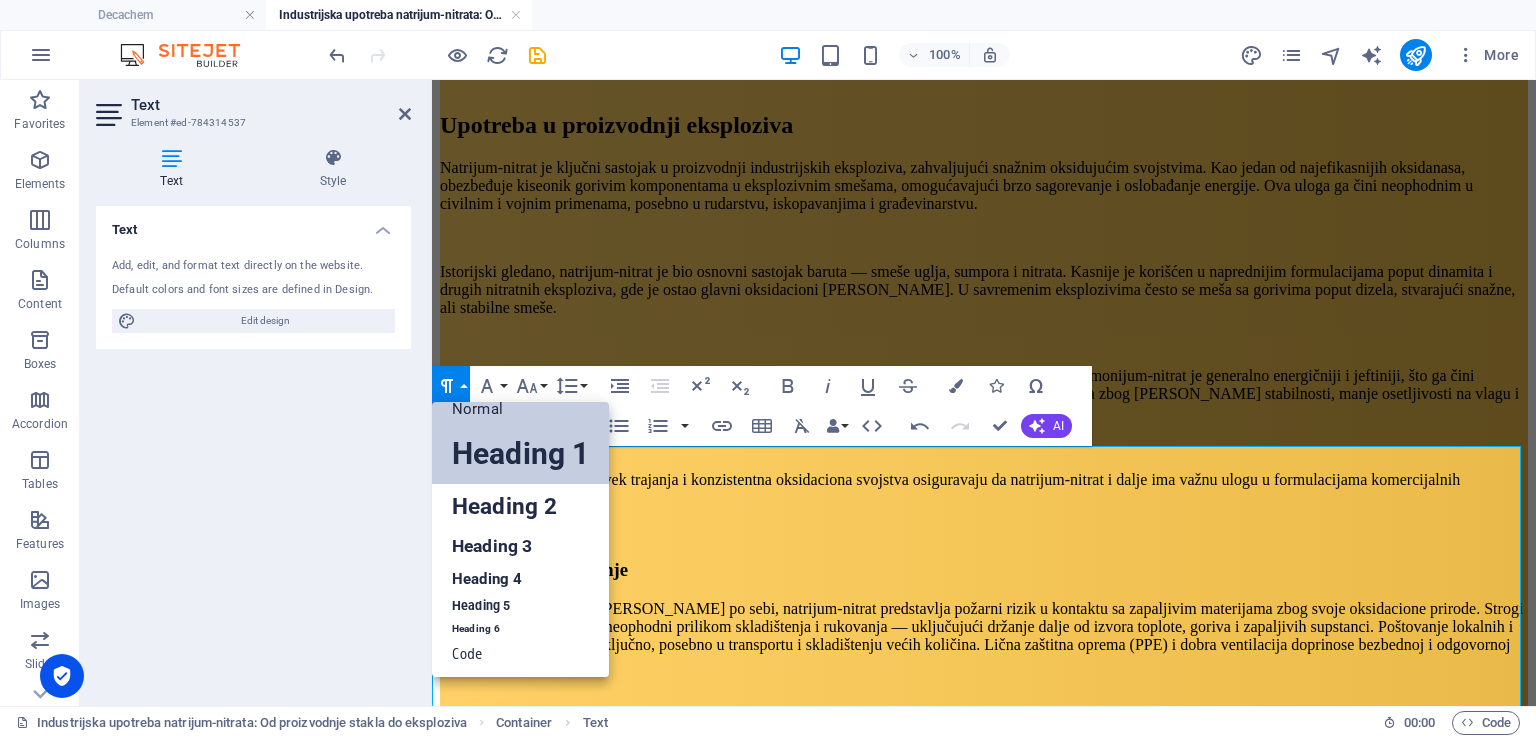 scroll, scrollTop: 16, scrollLeft: 0, axis: vertical 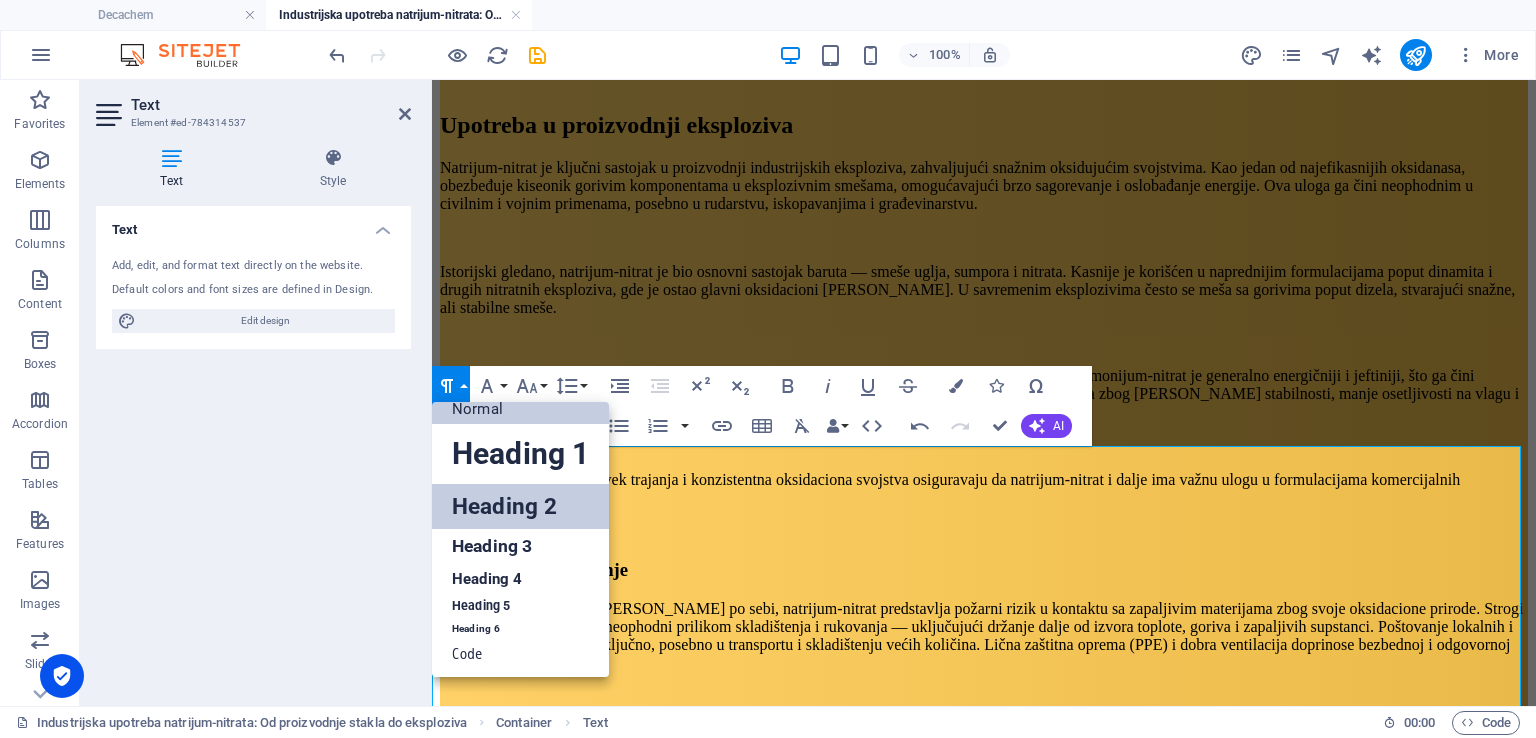 click on "Heading 2" at bounding box center (520, 506) 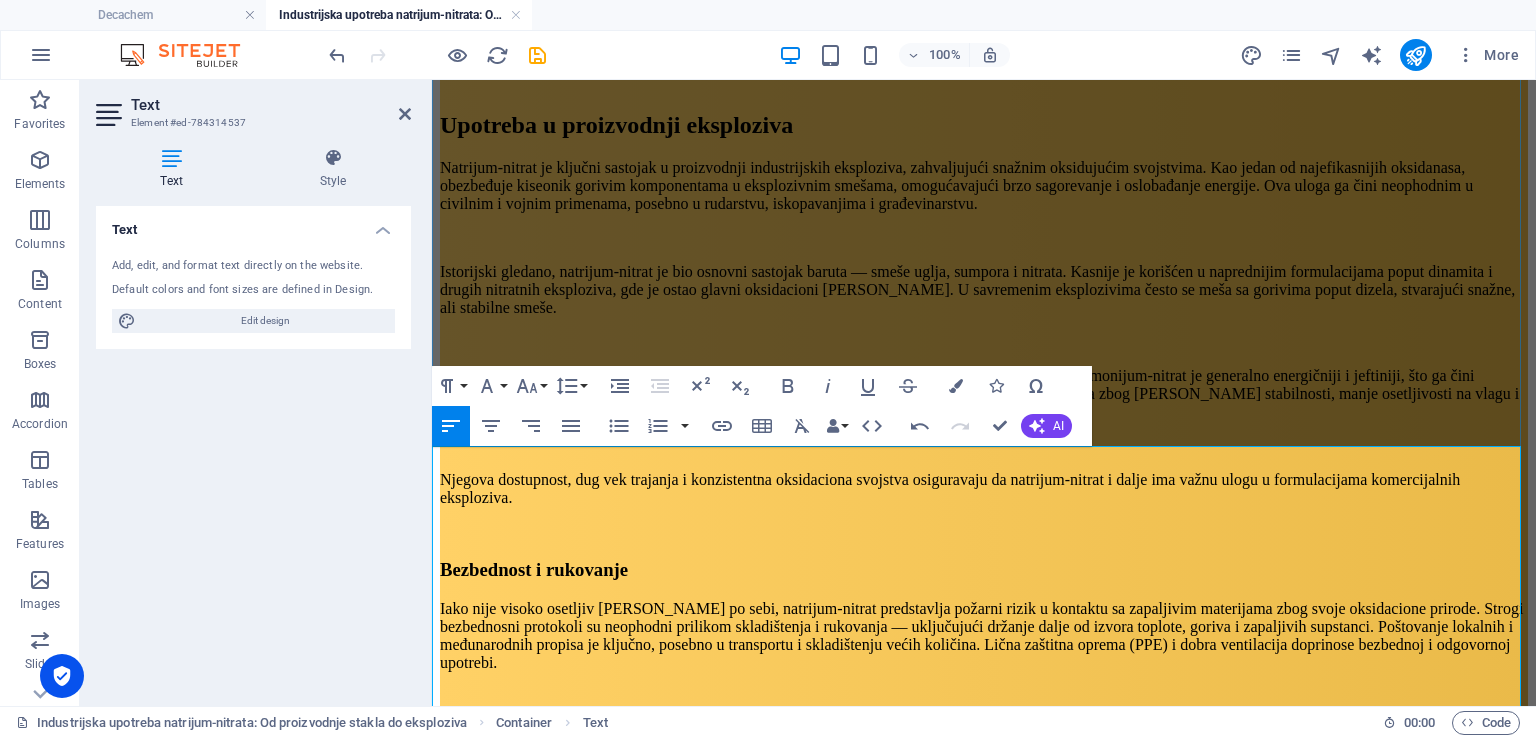 click on "Natrijum-nitrat se široko koristi kao azotno đubrivo, obezbeđujući biljkama [PERSON_NAME] dostupni azot — esencijalni hranljivi element za vegetativni rast i sintezu hlorofila. Kao poljoprivredni proizvod, natrijum-nitrat isporučuje azot u brzo delujućem, vodorastvorljivom obliku koji biljke mogu odmah apsorbovati, podstičući brzi razvoj i povećane prinose useva." at bounding box center [984, 1220] 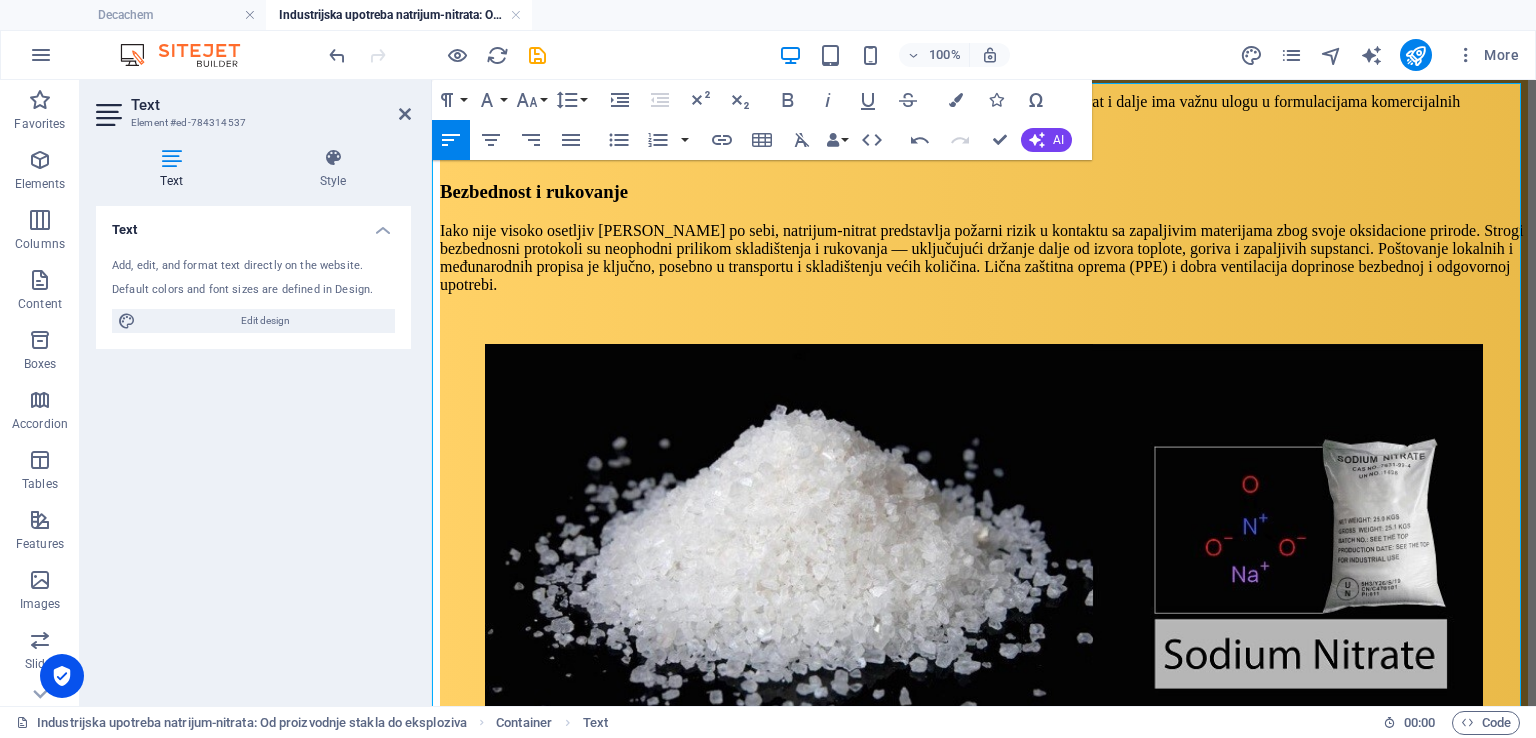 scroll, scrollTop: 2366, scrollLeft: 0, axis: vertical 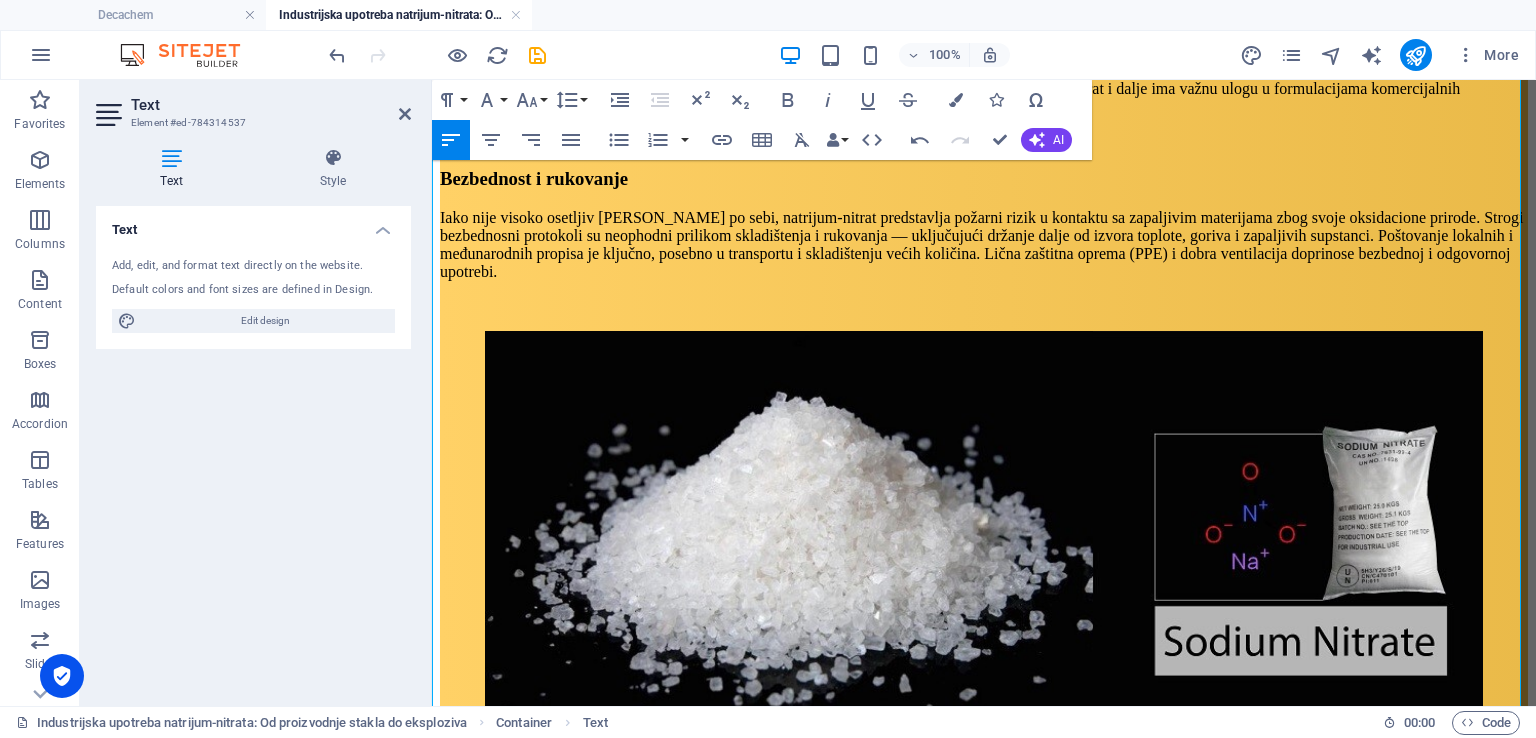 click on "Obrada metala i termički procesi" at bounding box center (984, 1277) 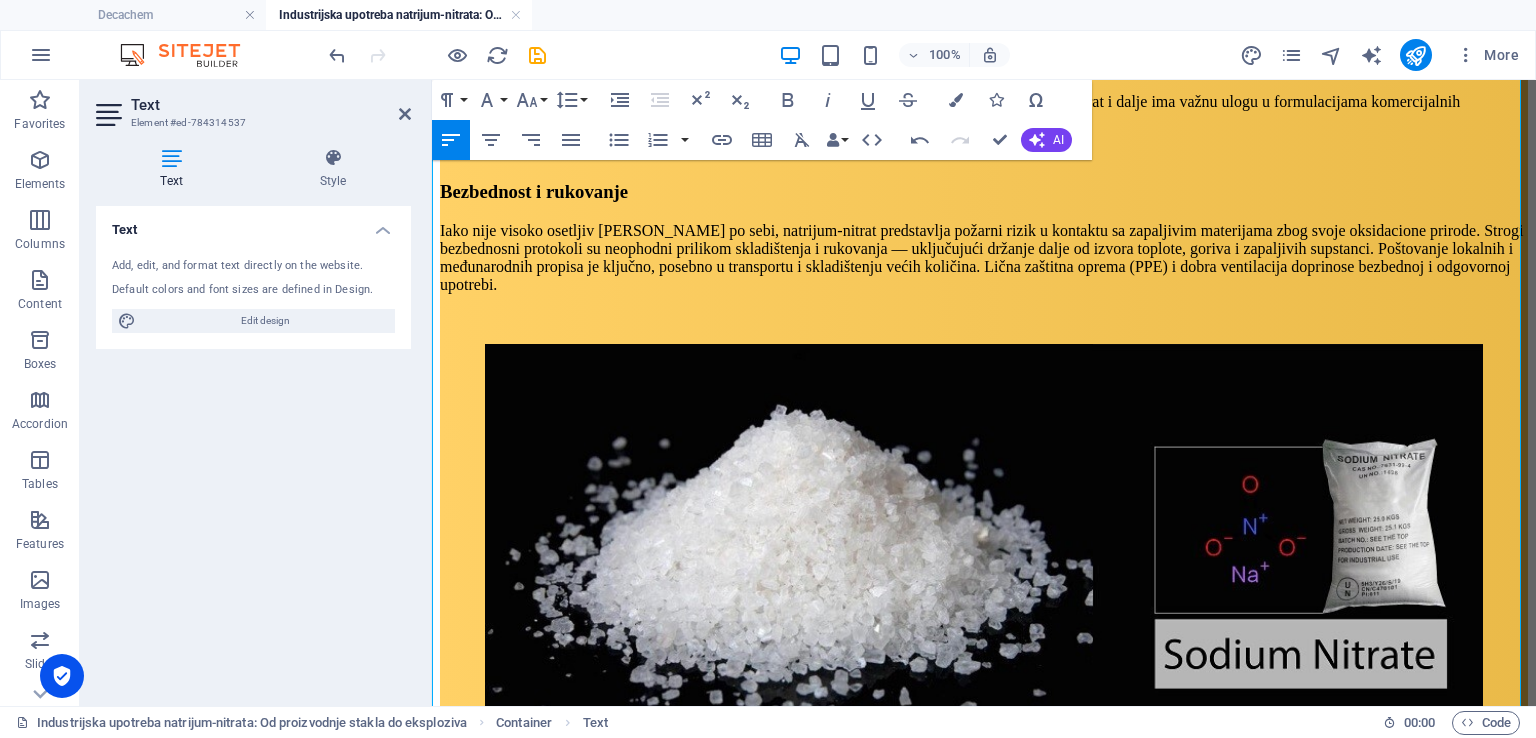 scroll, scrollTop: 2354, scrollLeft: 0, axis: vertical 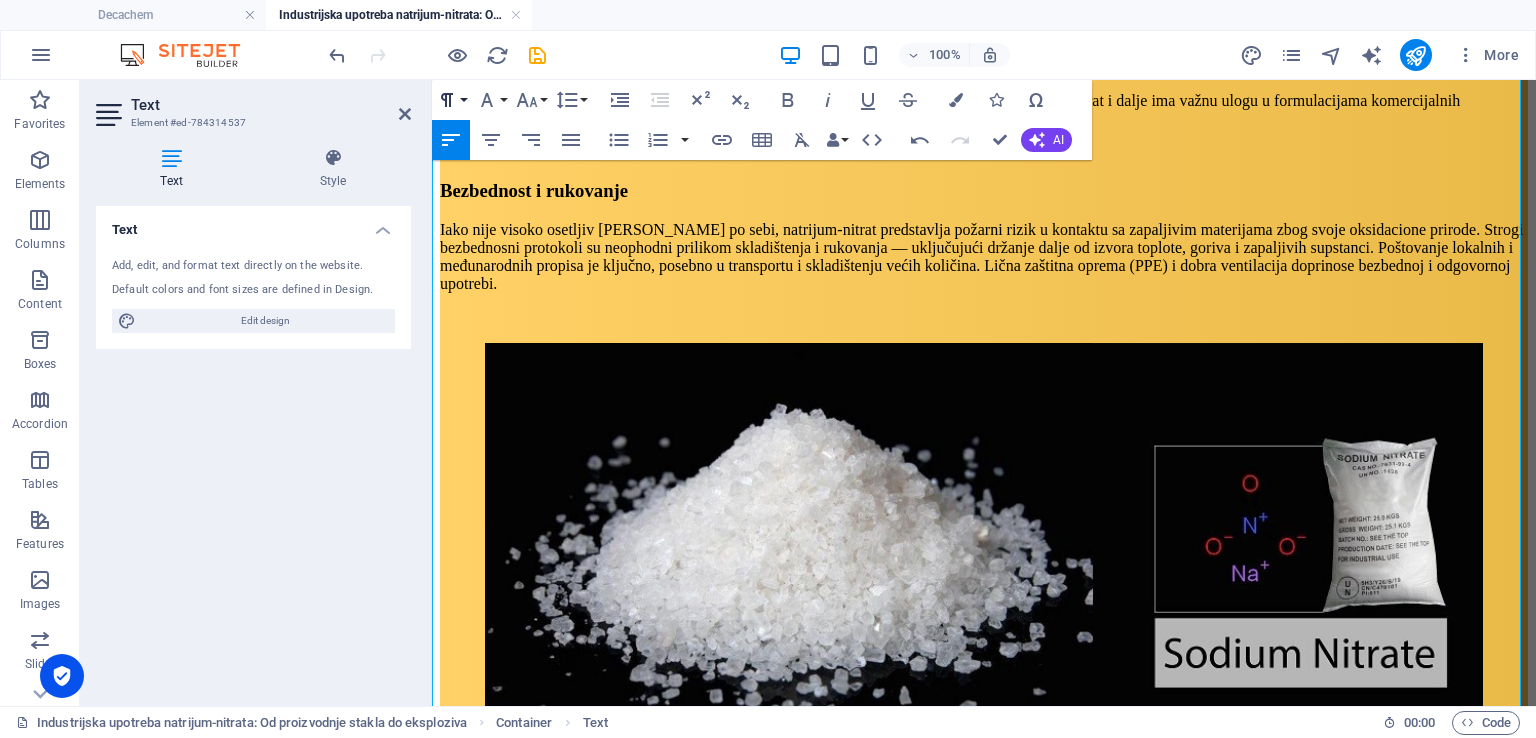 click on "Paragraph Format" at bounding box center [451, 100] 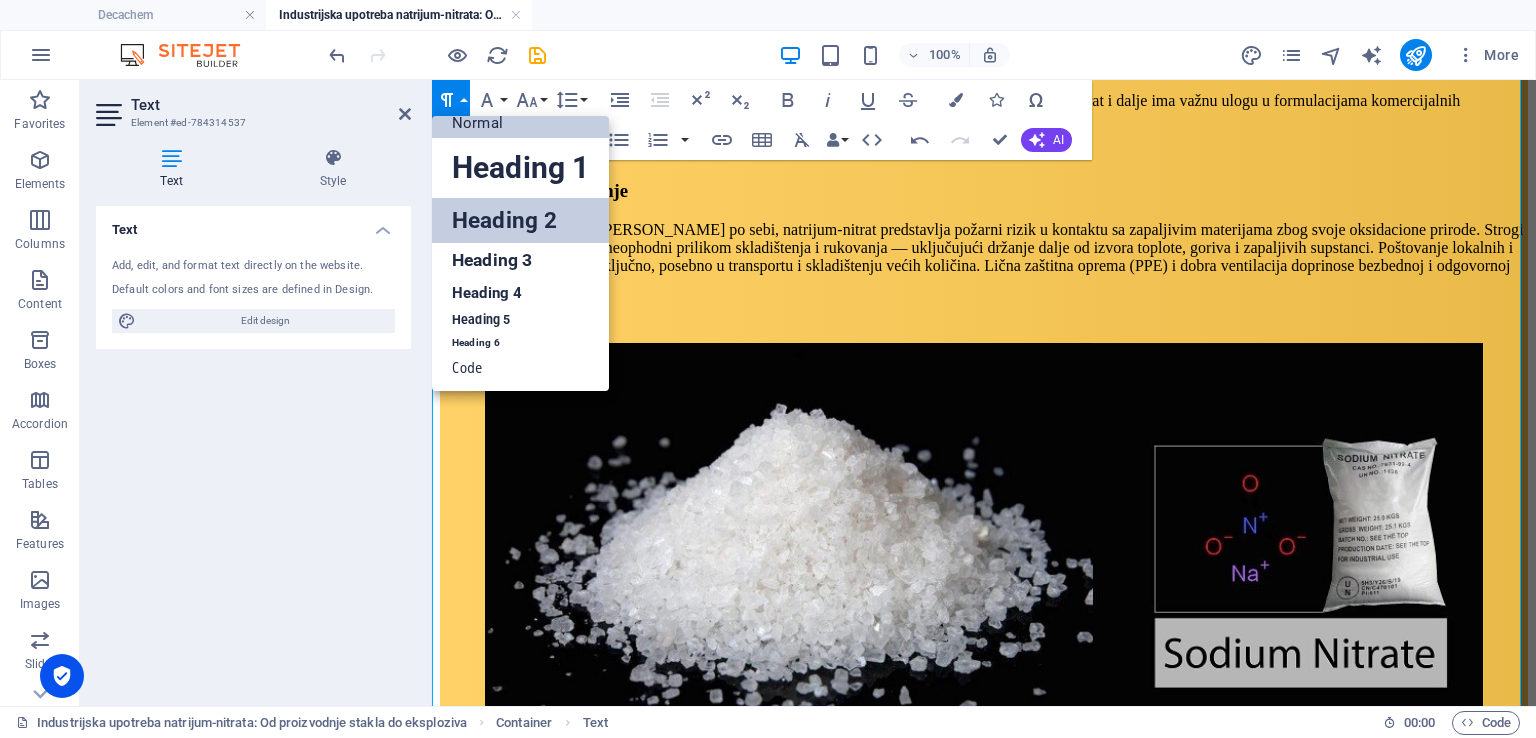 click on "Heading 2" at bounding box center (520, 220) 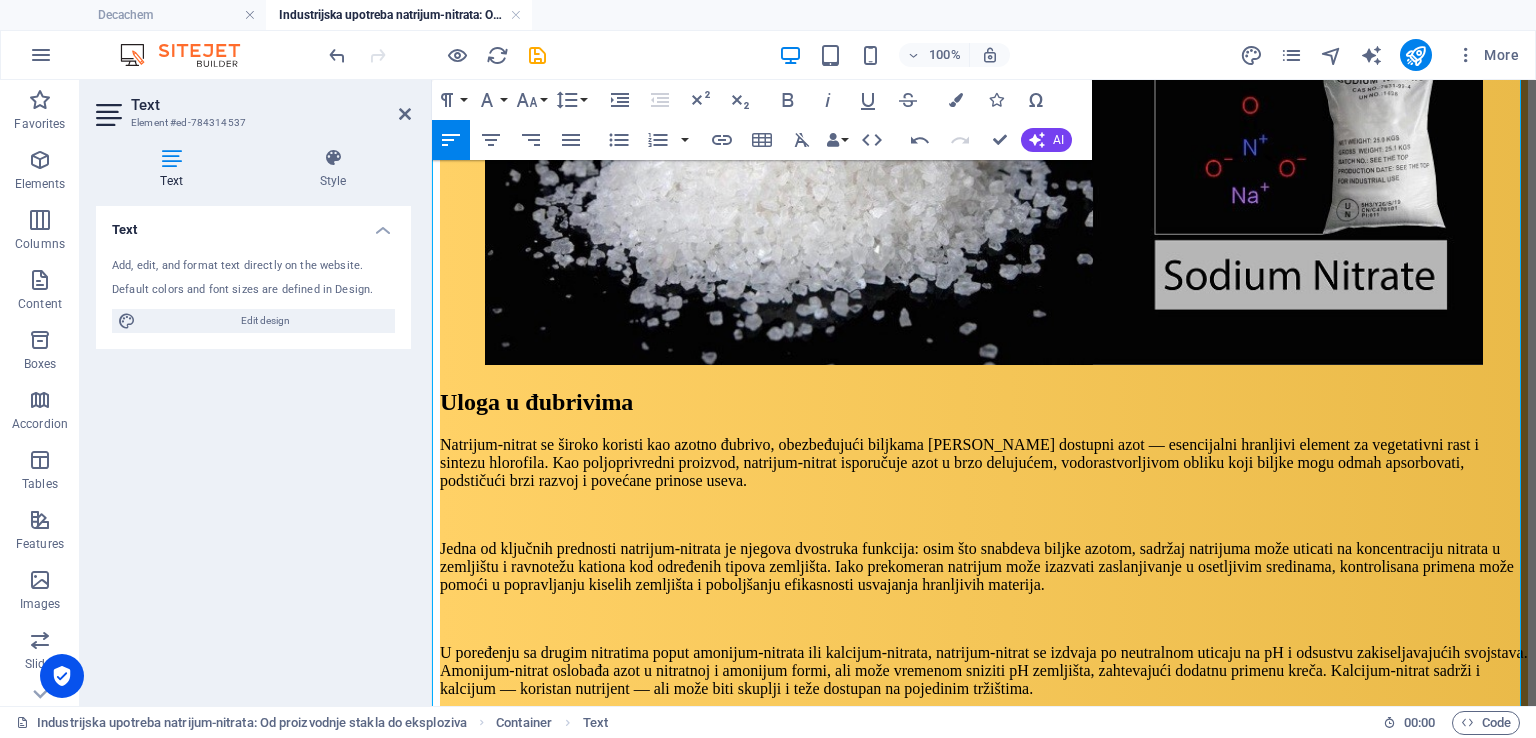 scroll, scrollTop: 2741, scrollLeft: 0, axis: vertical 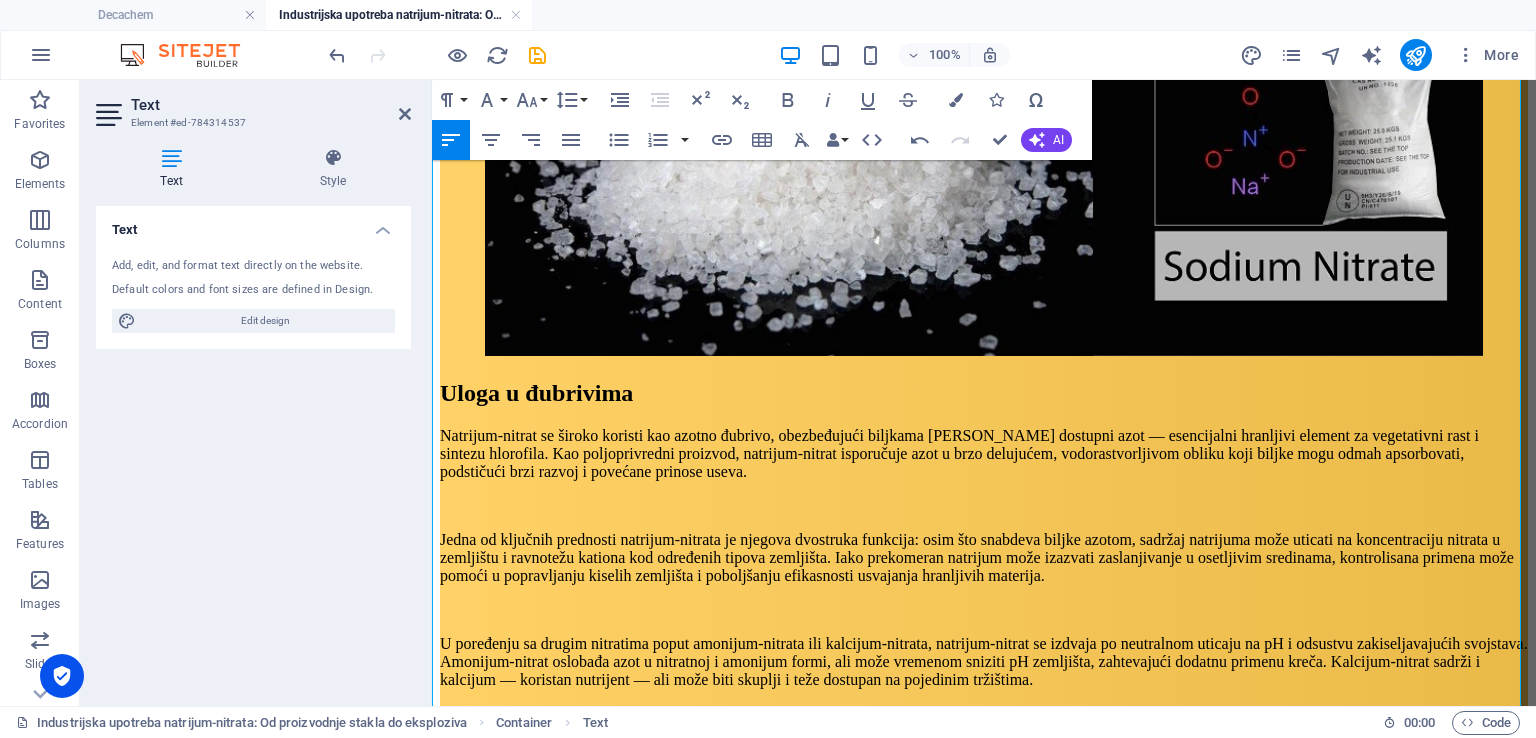 click on "Prehrambena industrija i konzervansi" at bounding box center [984, 1333] 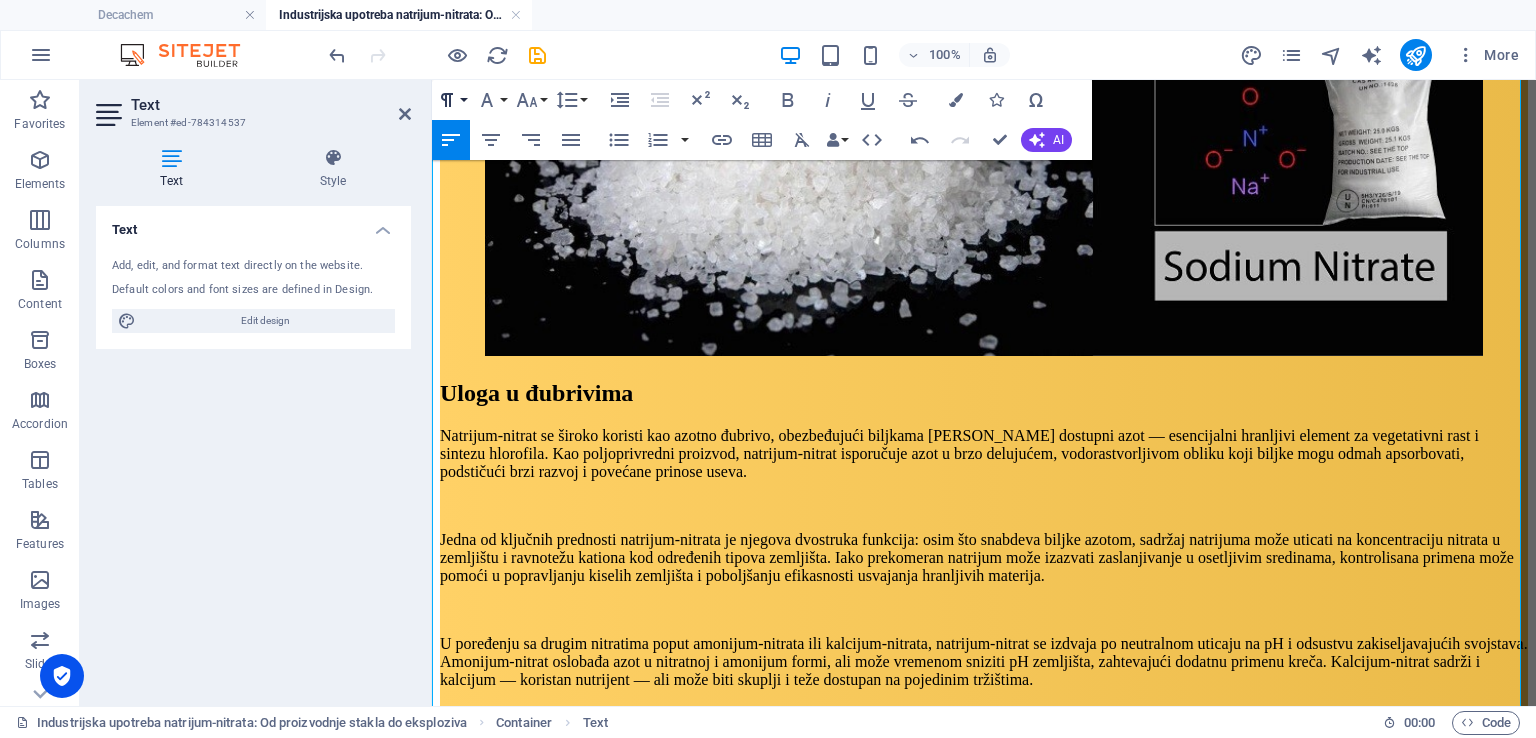 click on "Paragraph Format" at bounding box center [451, 100] 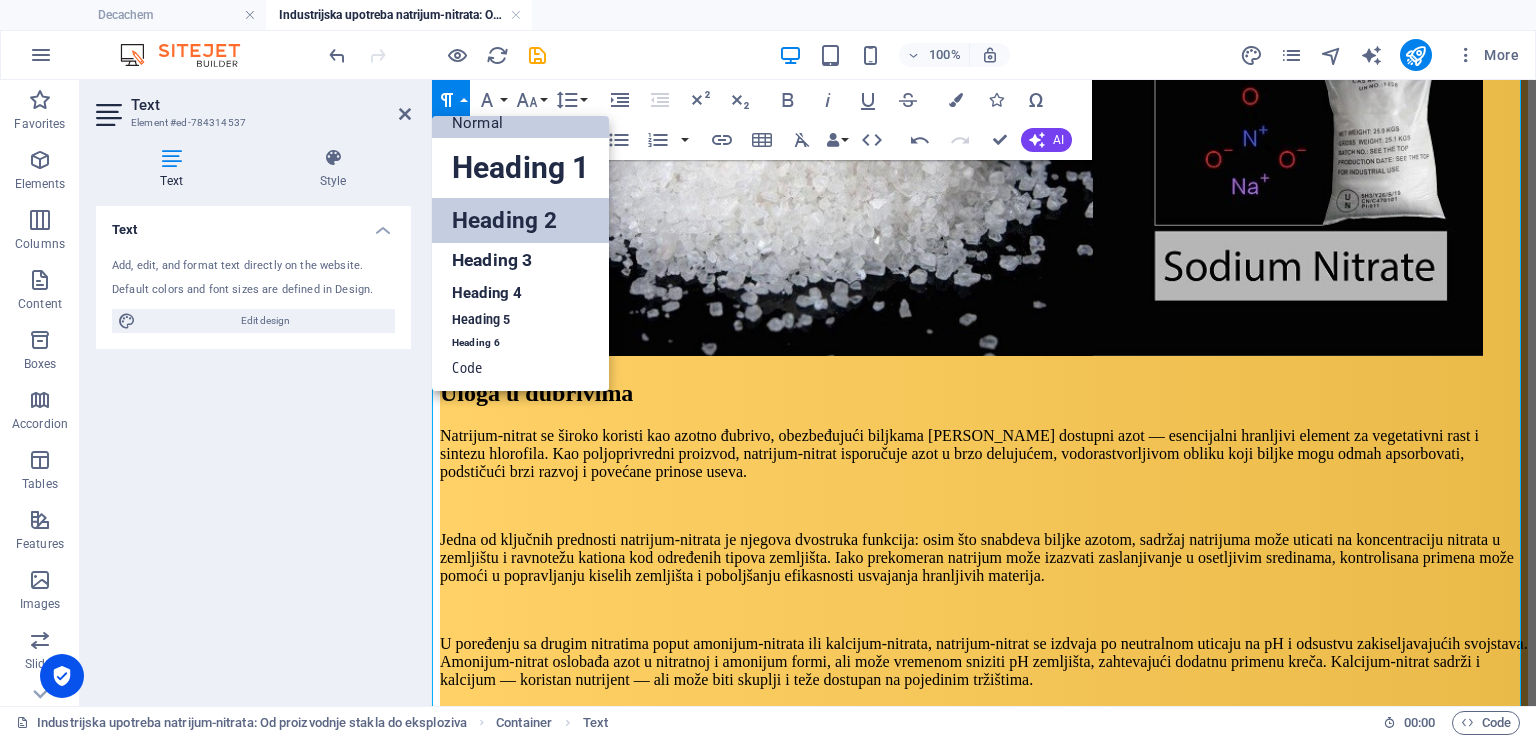 click on "Heading 2" at bounding box center [520, 220] 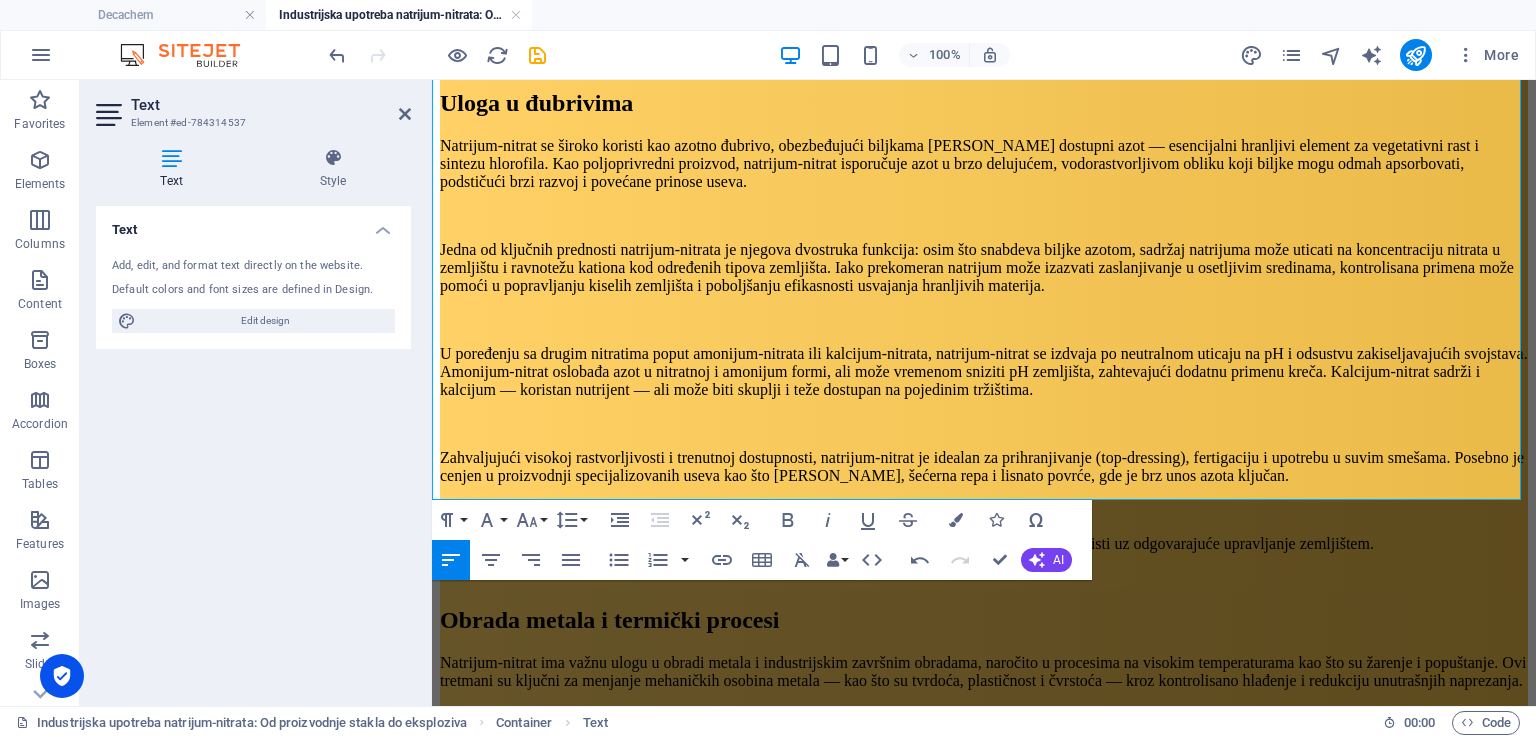 scroll, scrollTop: 3048, scrollLeft: 0, axis: vertical 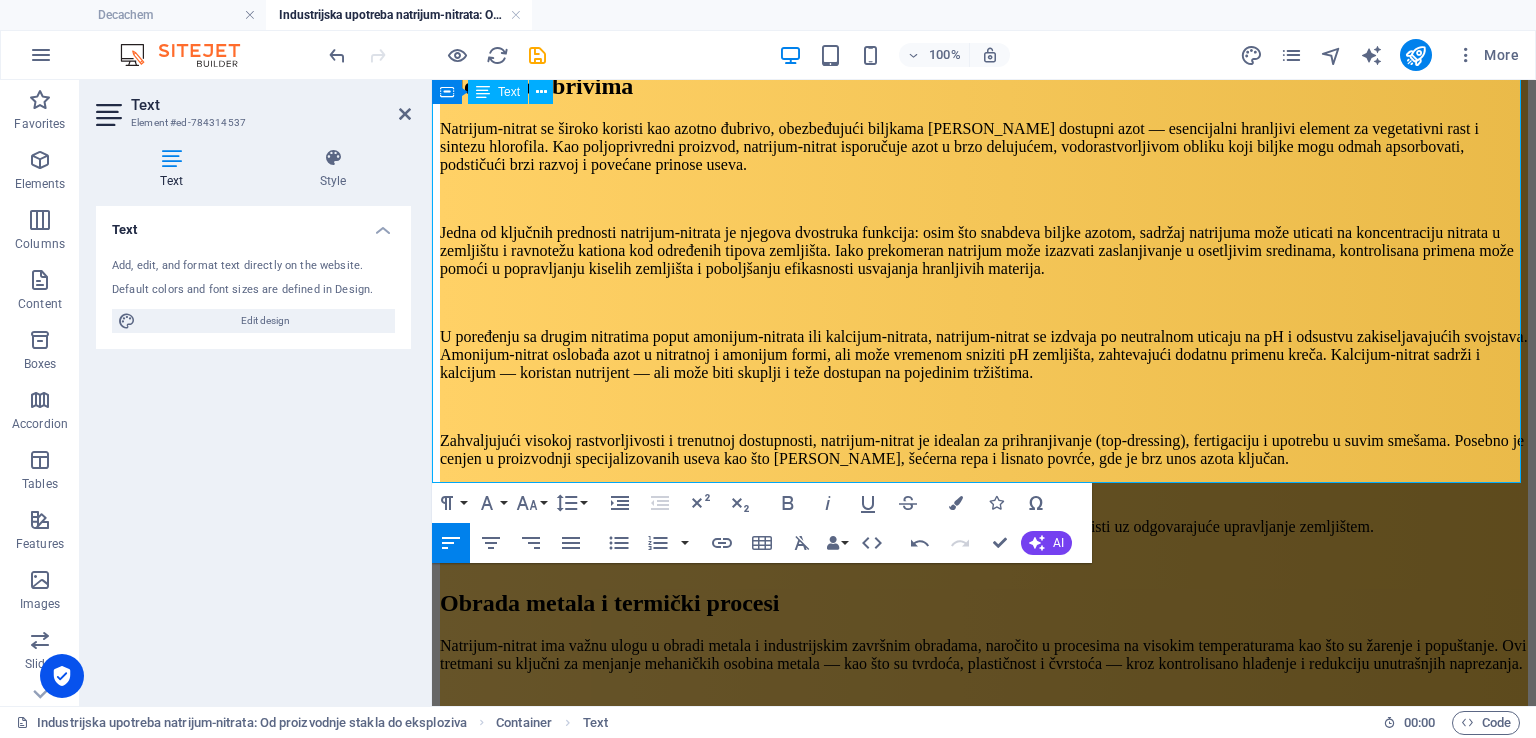 click on "Regulatorna tela propisuju maksimalno dozvoljene koncentracije i zahtevaju jasno označavanje na proizvodima. Iako je natrijum-nitrit danas češći u primeni, natrijum-nitrat je i dalje odobren za specifične tradicionalne proizvode i metode sporog sušenja, čime zadržava svoju nišu u industriji prehrambene konzervacije." at bounding box center [984, 1276] 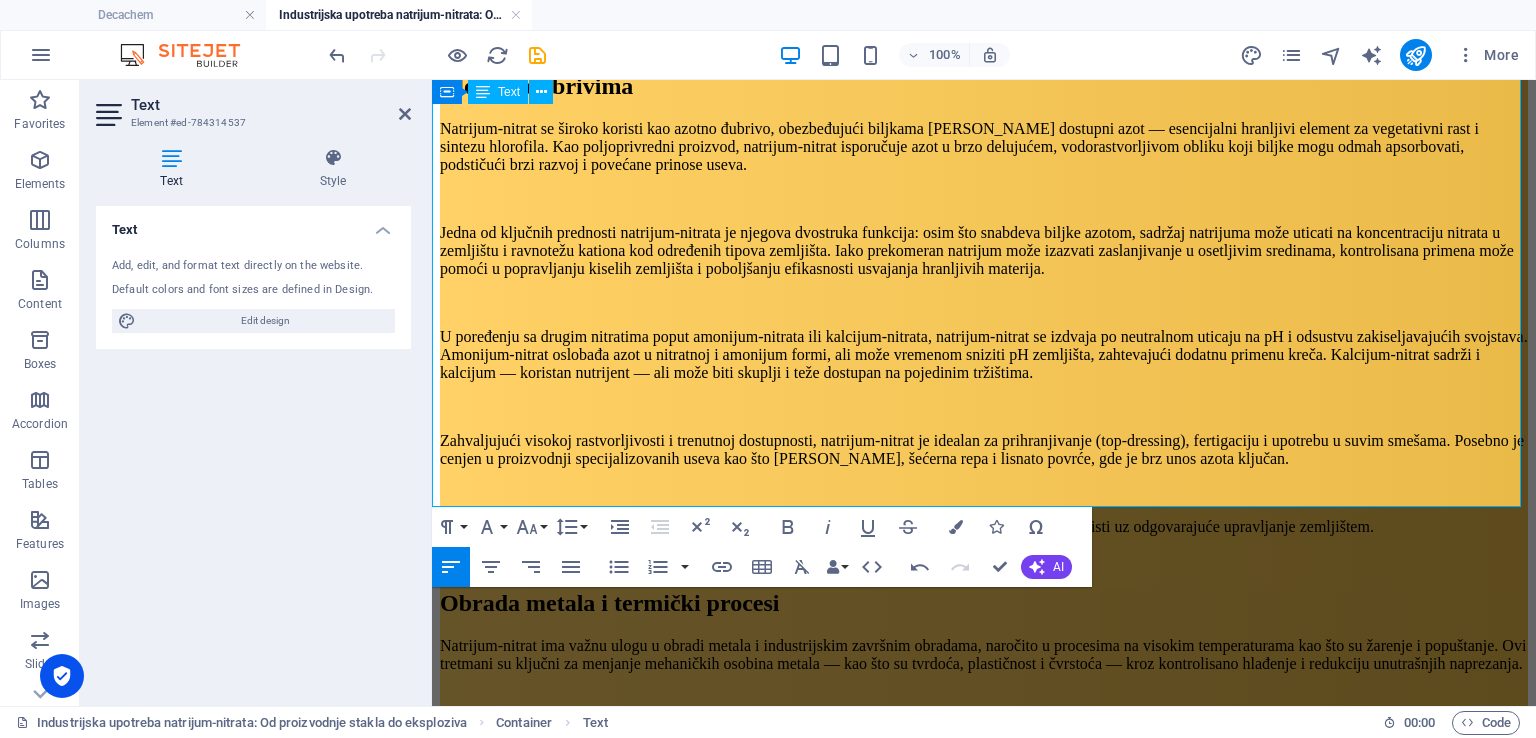 click at bounding box center (984, 1353) 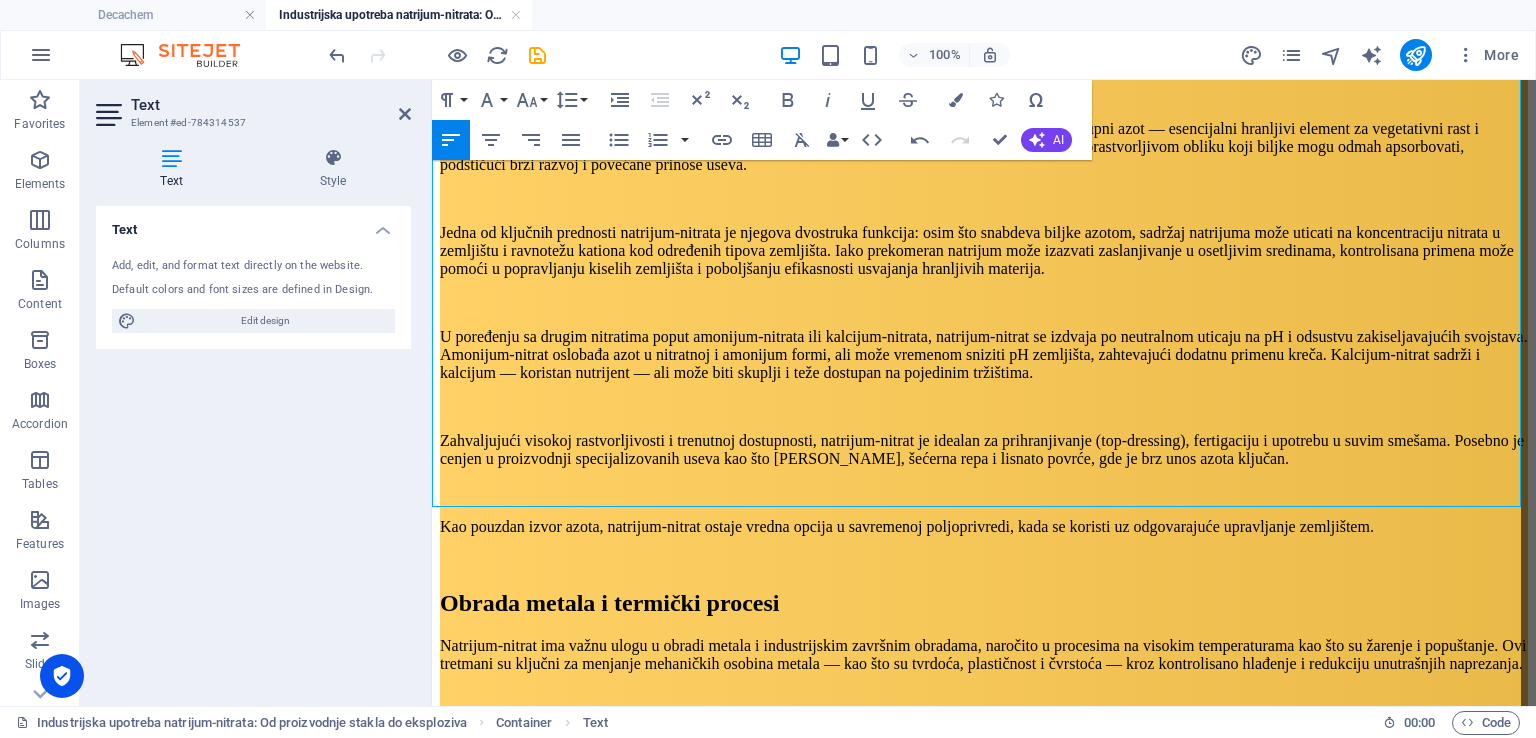 scroll, scrollTop: 96412, scrollLeft: 2, axis: both 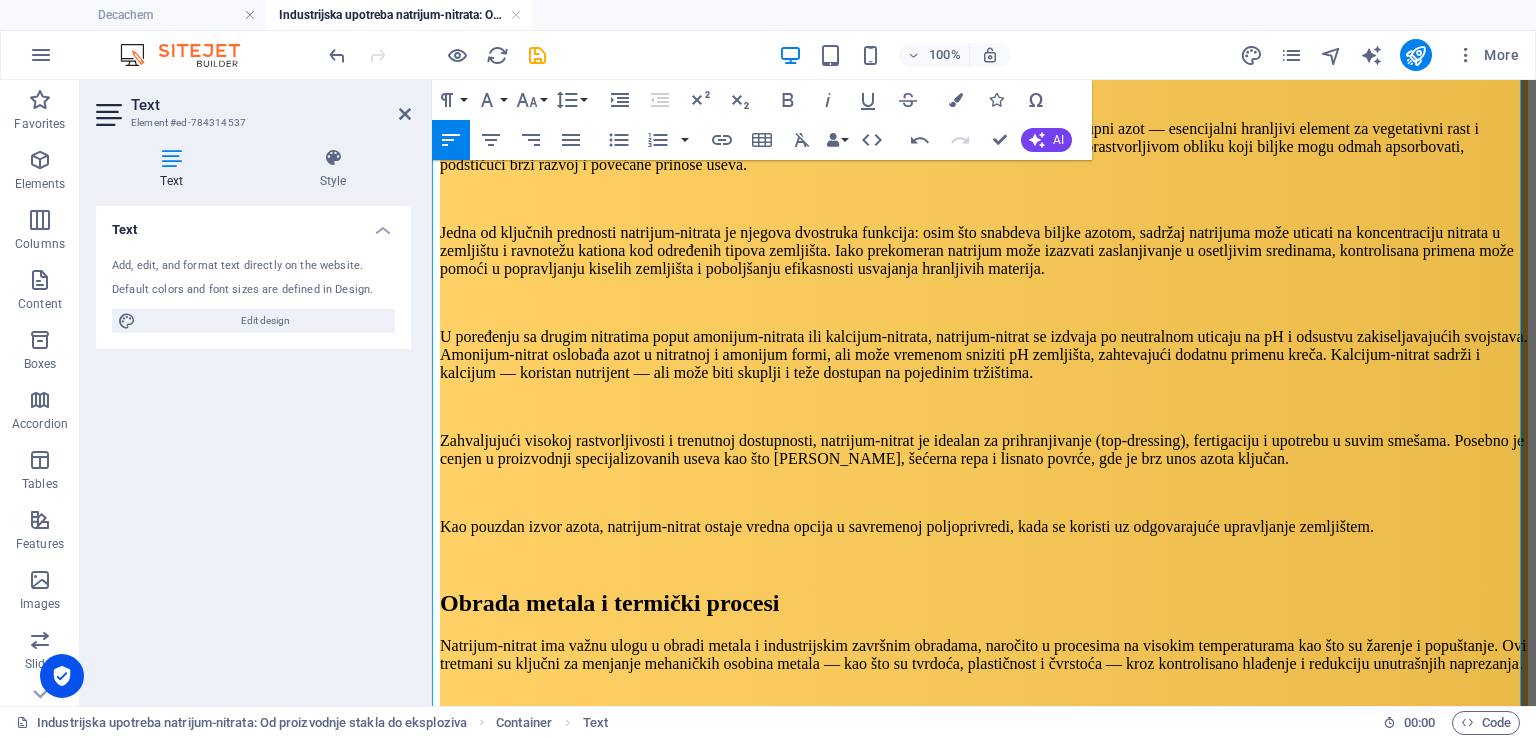 click on "Regulatorna tela propisuju maksimalno dozvoljene koncentracije i zahtevaju jasno označavanje na proizvodima. Iako je natrijum-nitrit danas češći u primeni, natrijum-nitrat je i dalje odobren za specifične tradicionalne proizvode i metode sporog sušenja, čime zadržava svoju nišu u industriji prehrambene konzervacije." at bounding box center (984, 1276) 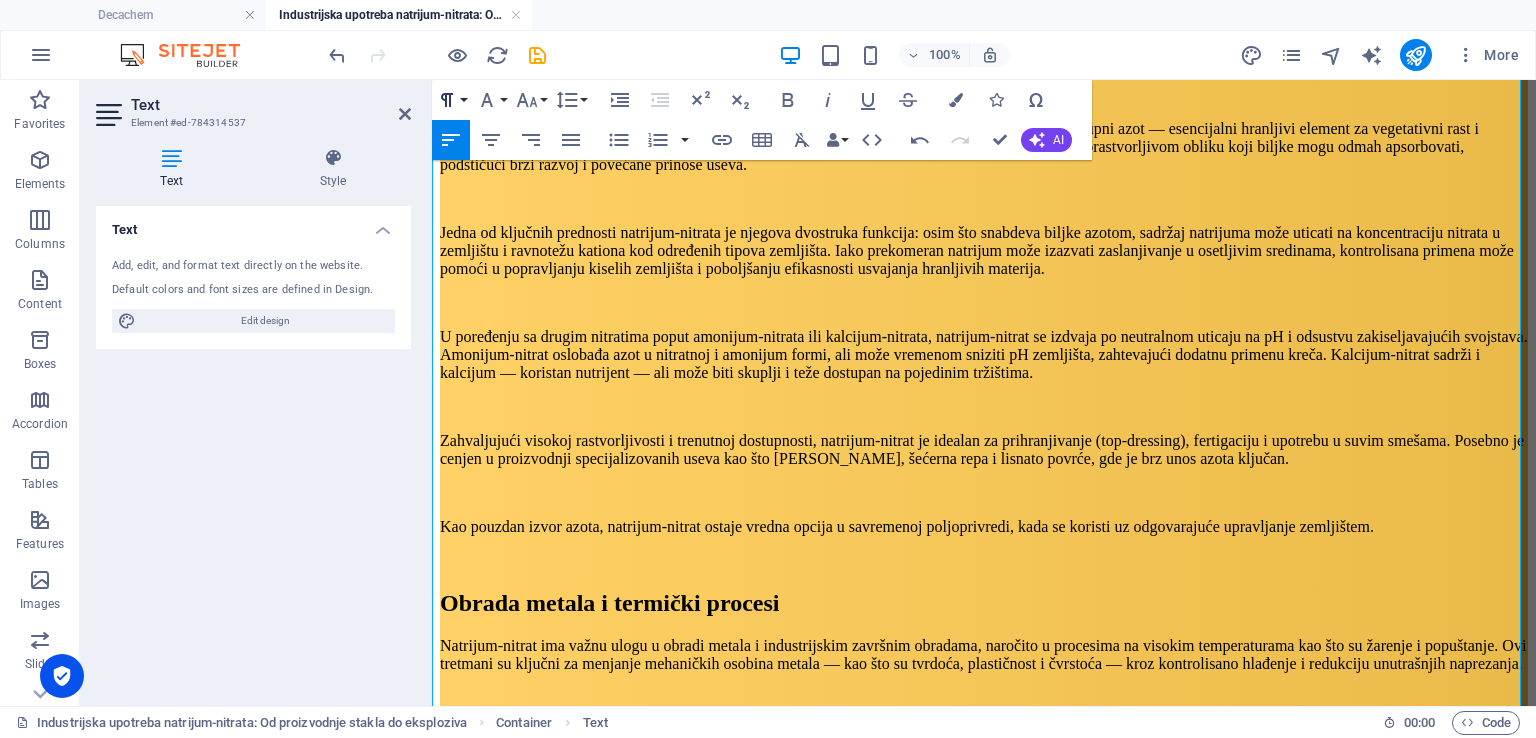 click on "Paragraph Format" at bounding box center [451, 100] 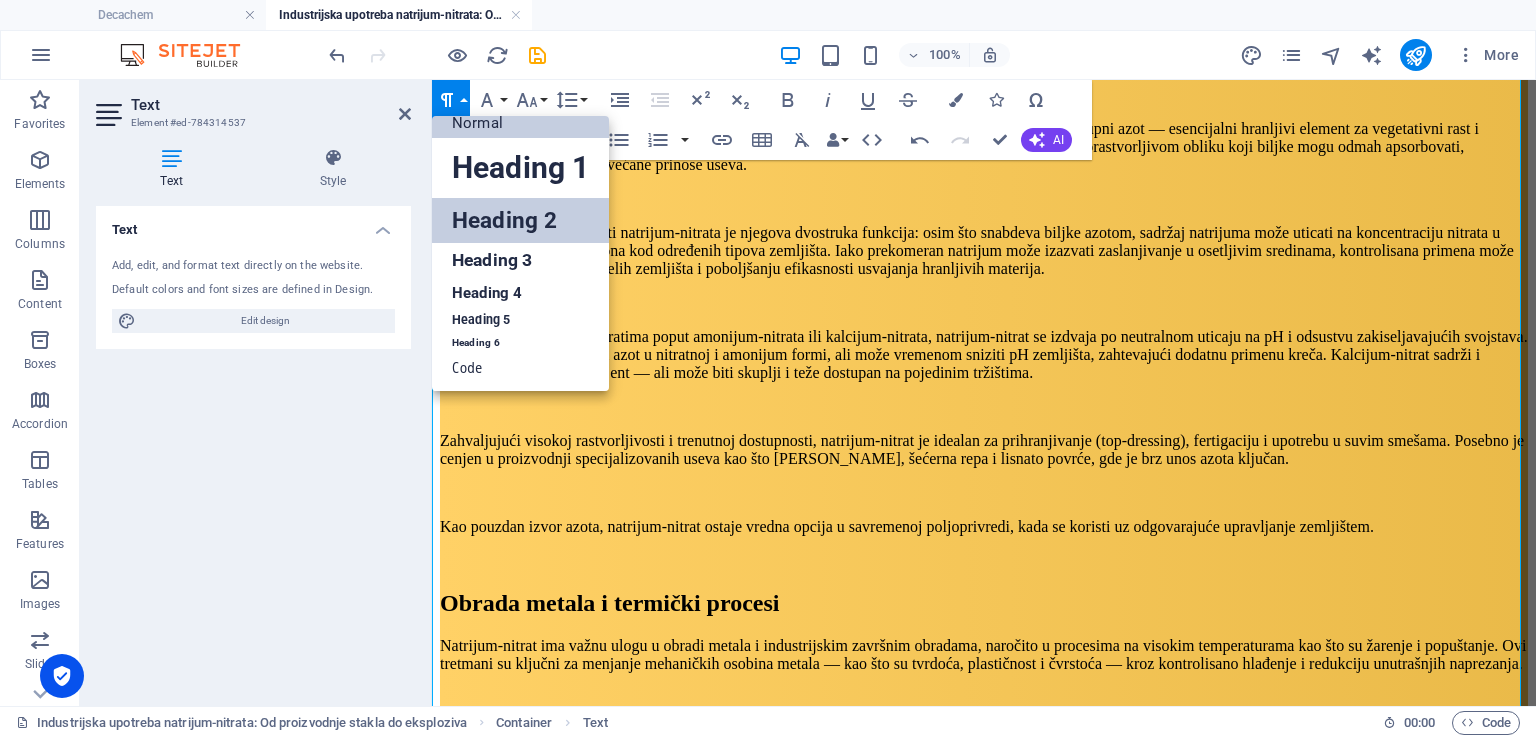 click on "Heading 2" at bounding box center (520, 220) 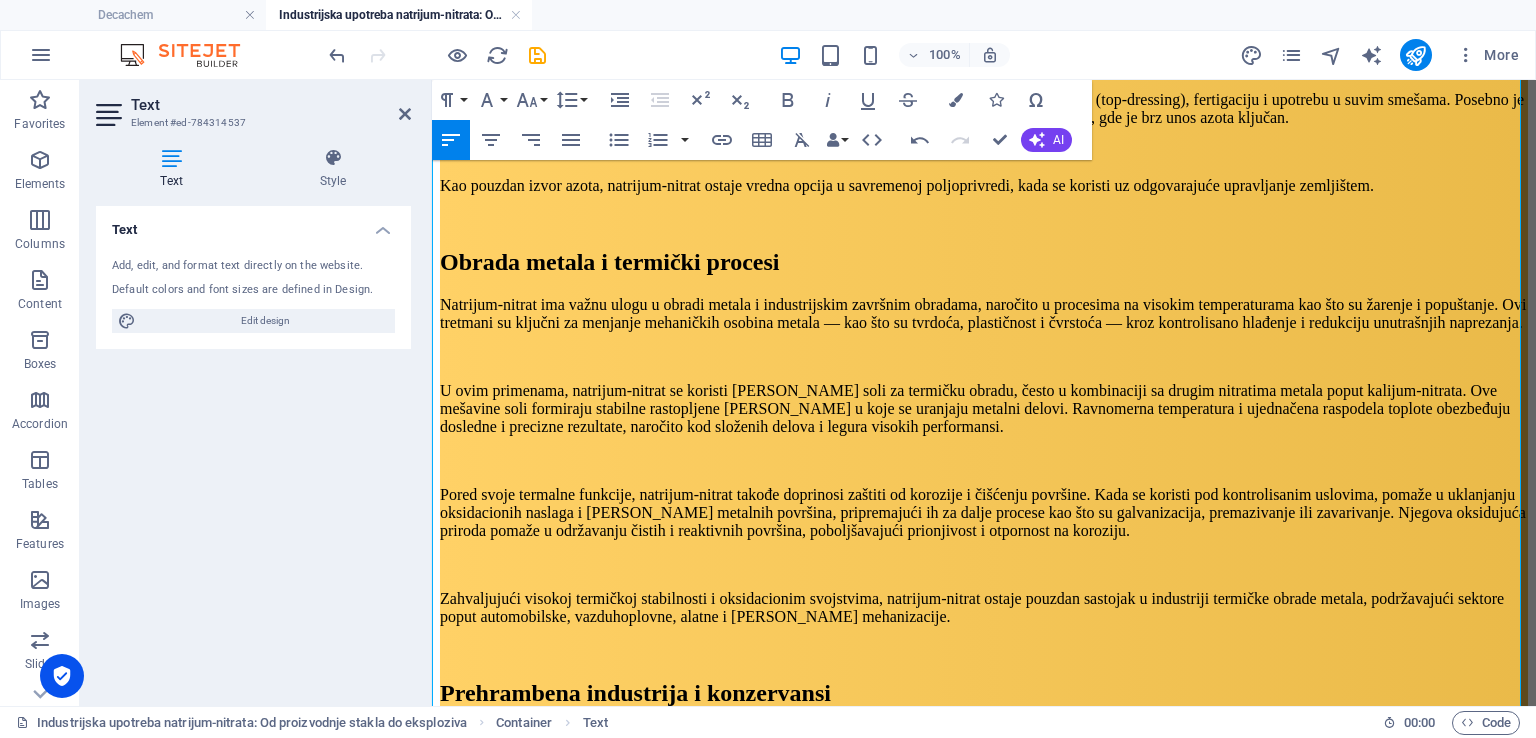 scroll, scrollTop: 3407, scrollLeft: 0, axis: vertical 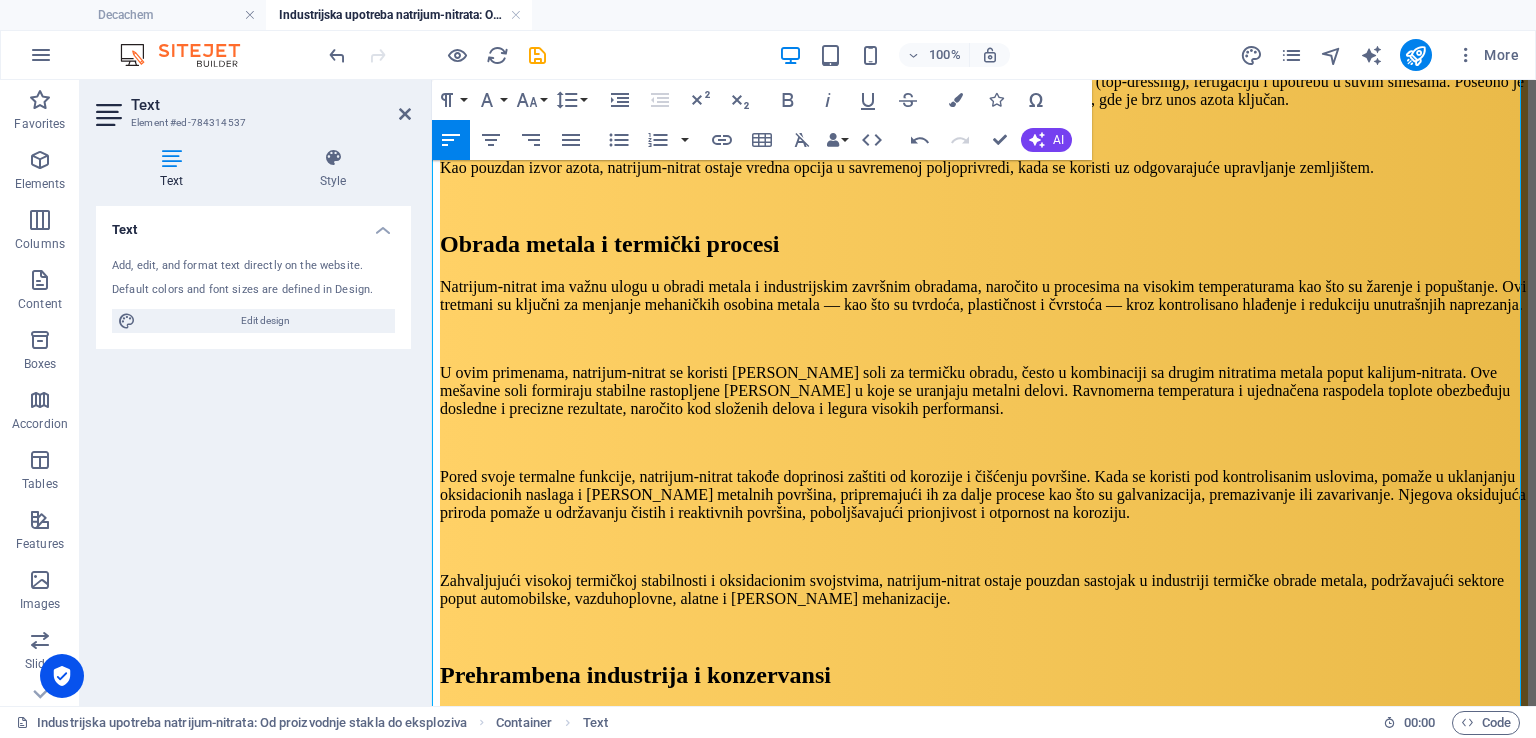click on "Nova i specijalizovana industrijska primena" at bounding box center (984, 1425) 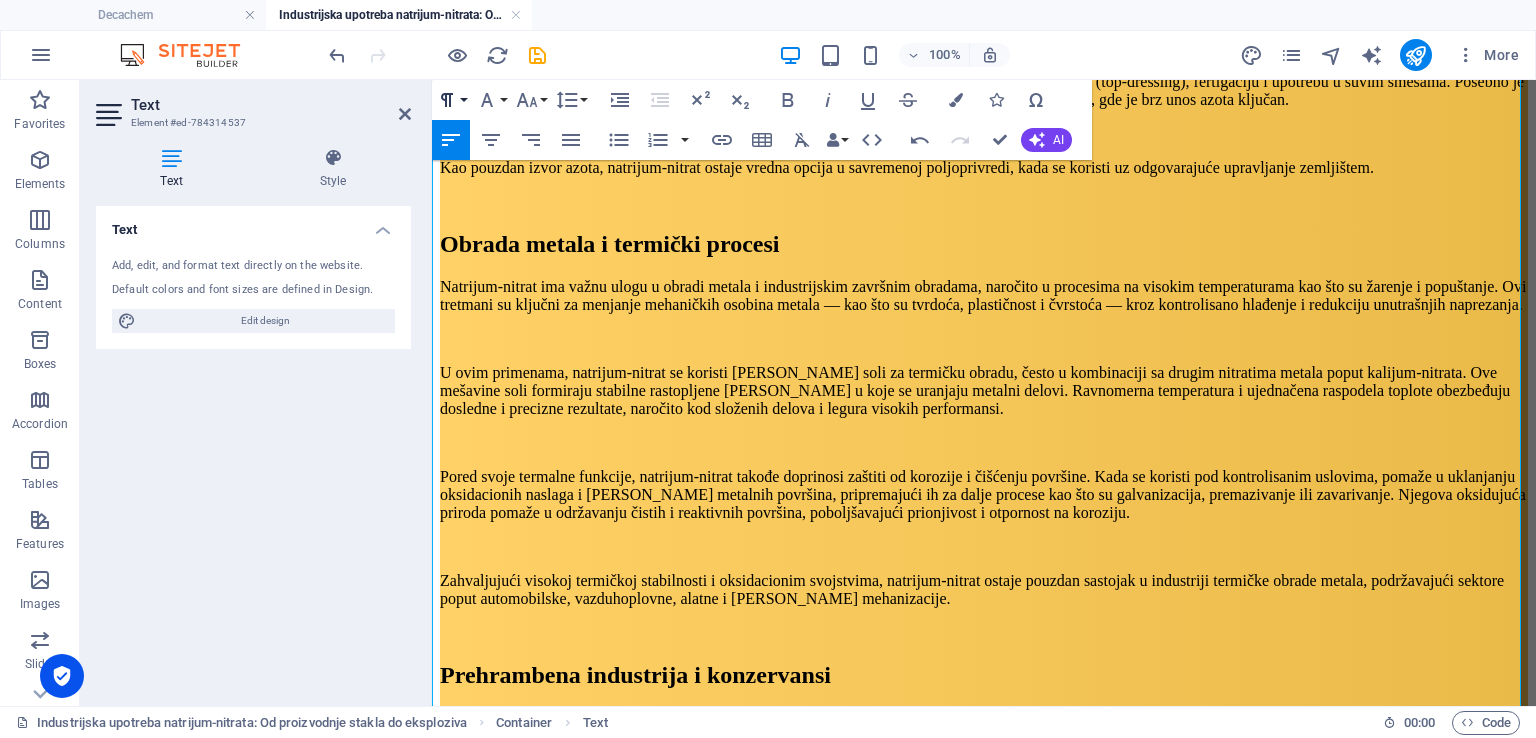 click on "Paragraph Format" at bounding box center [451, 100] 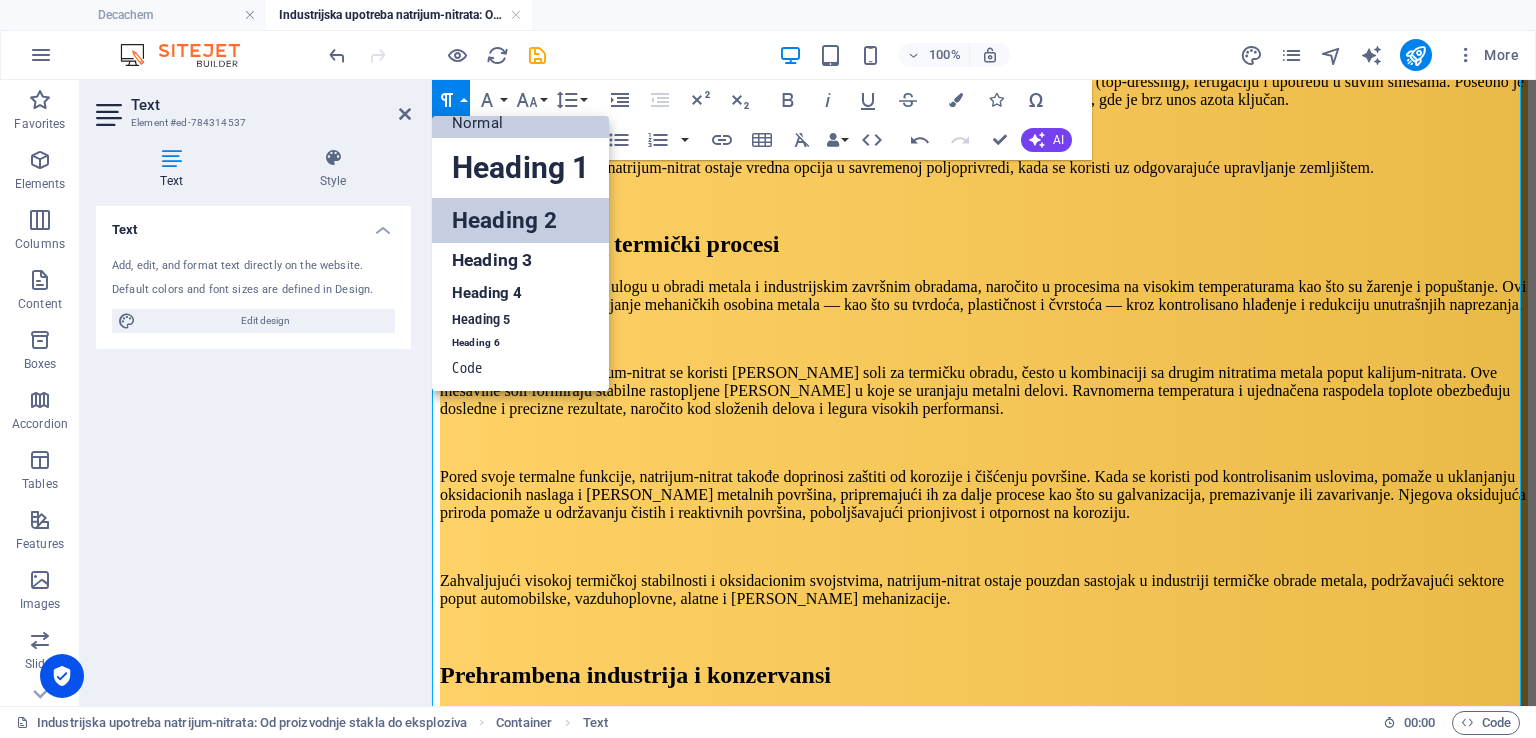 click on "Heading 2" at bounding box center (520, 220) 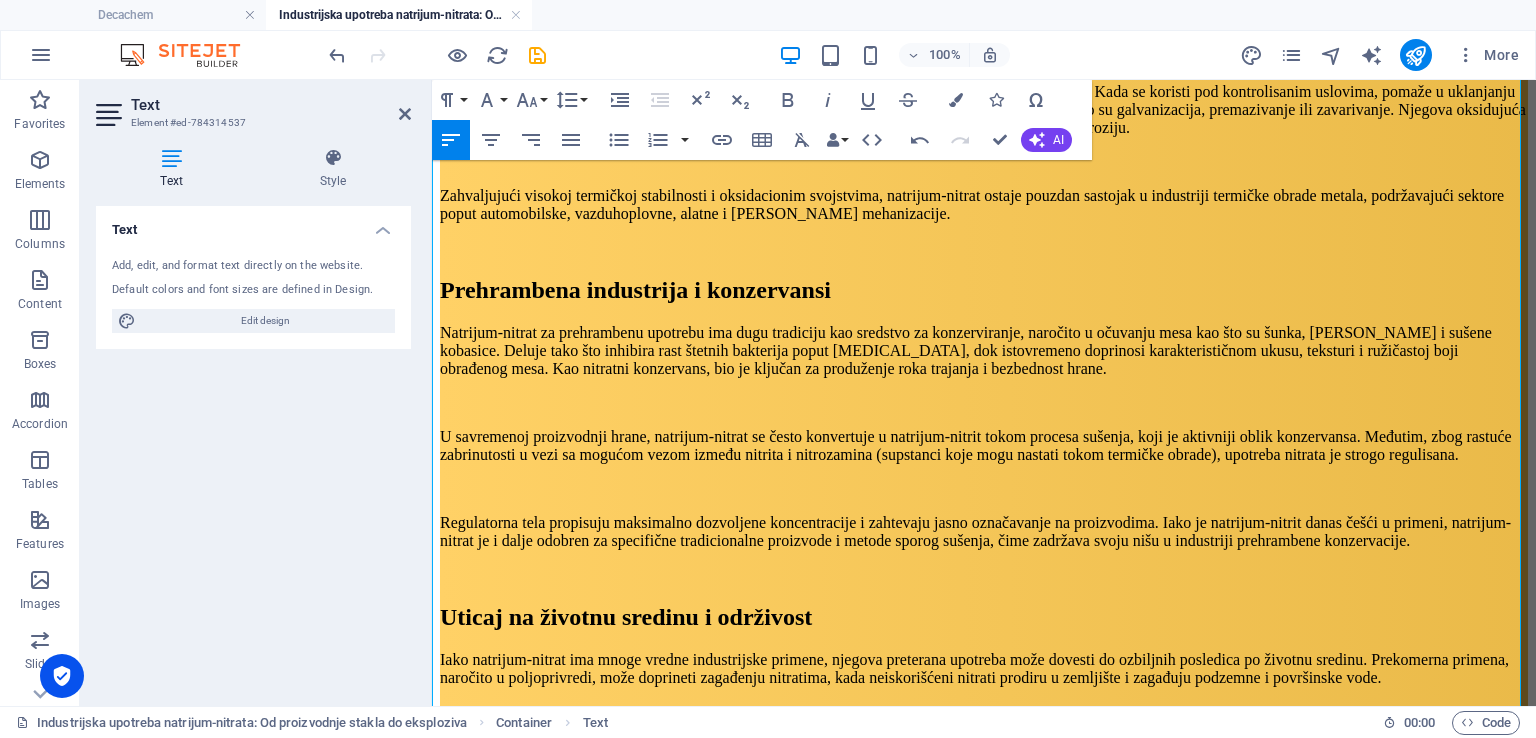 scroll, scrollTop: 3809, scrollLeft: 0, axis: vertical 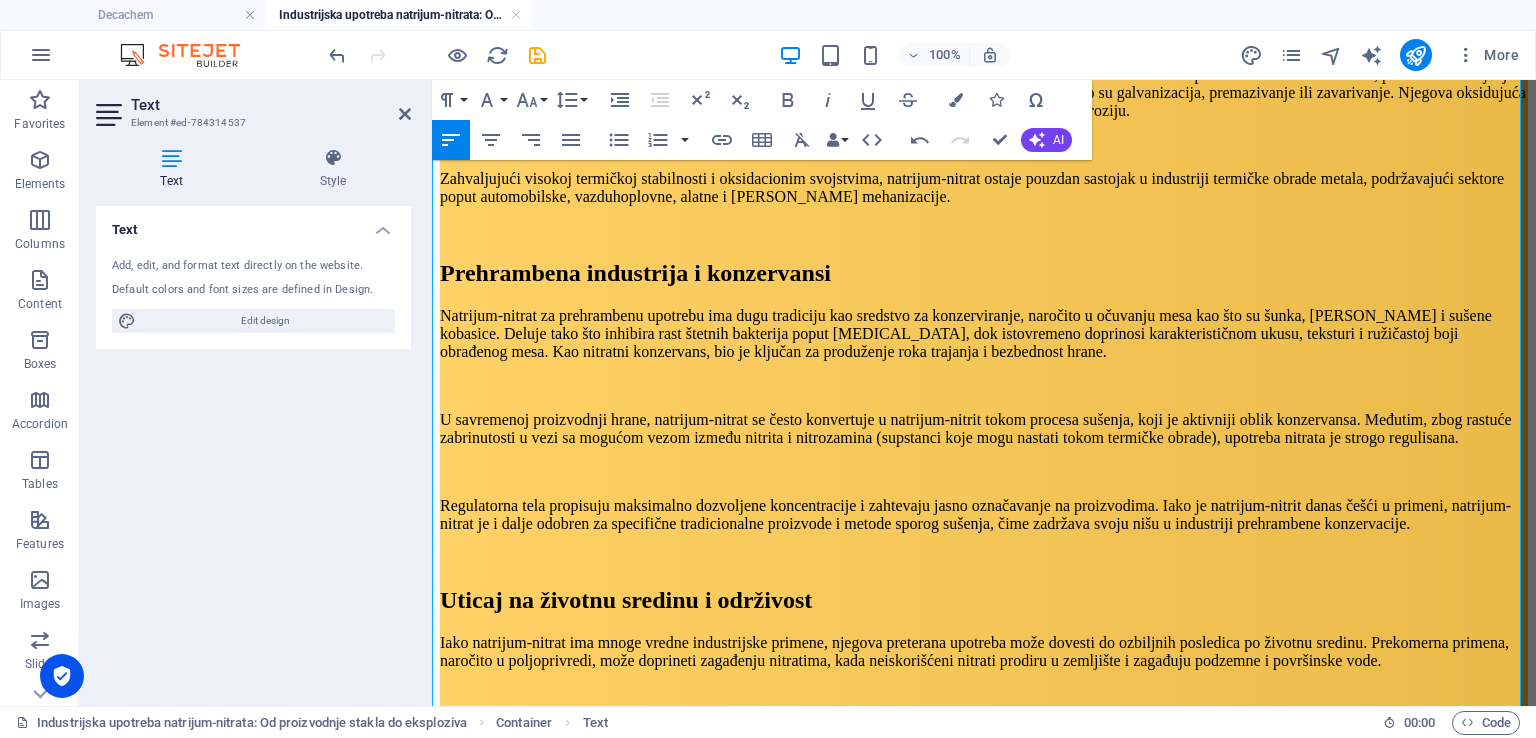 click on "Česta pitanja o natrijum-nitratu u industriji" at bounding box center (984, 1418) 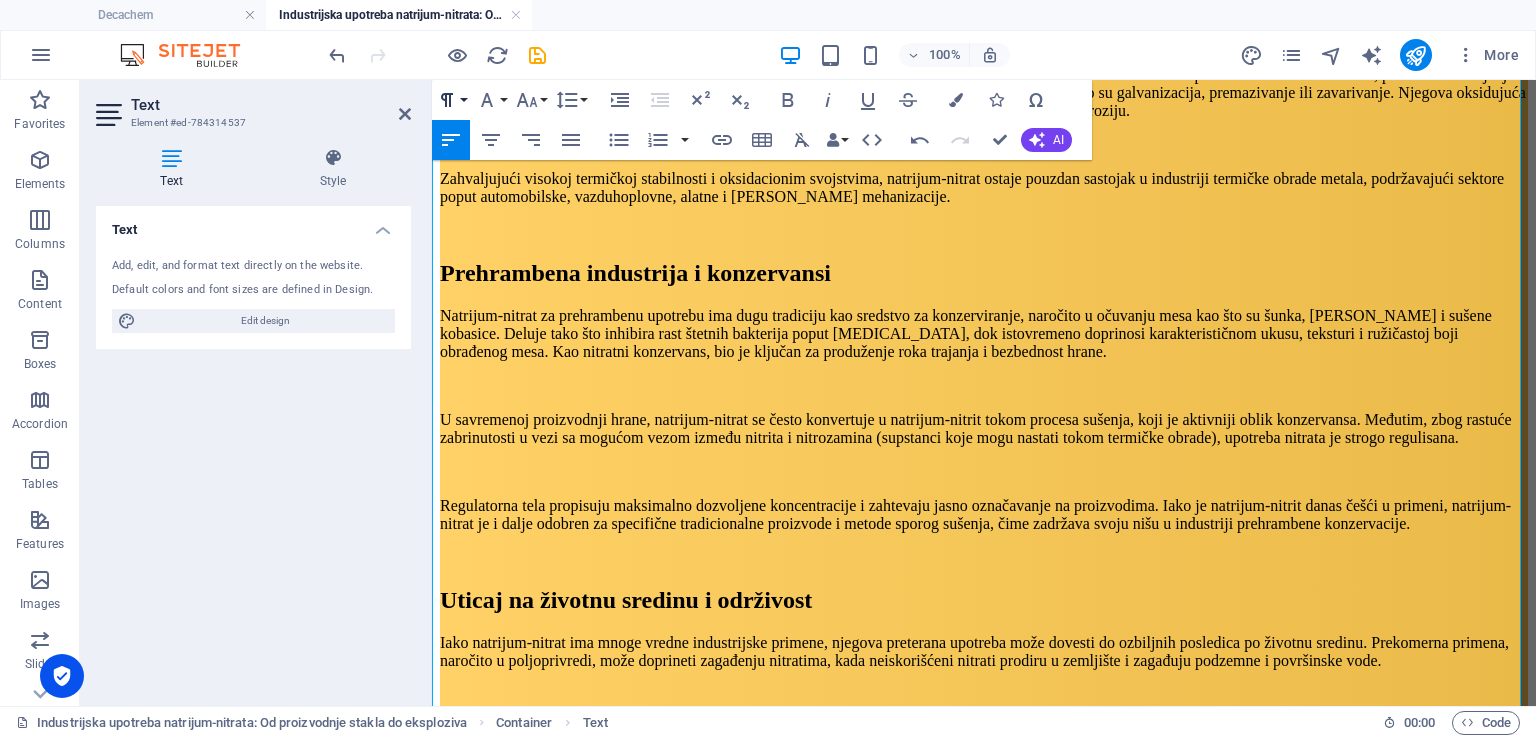click on "Paragraph Format" at bounding box center [451, 100] 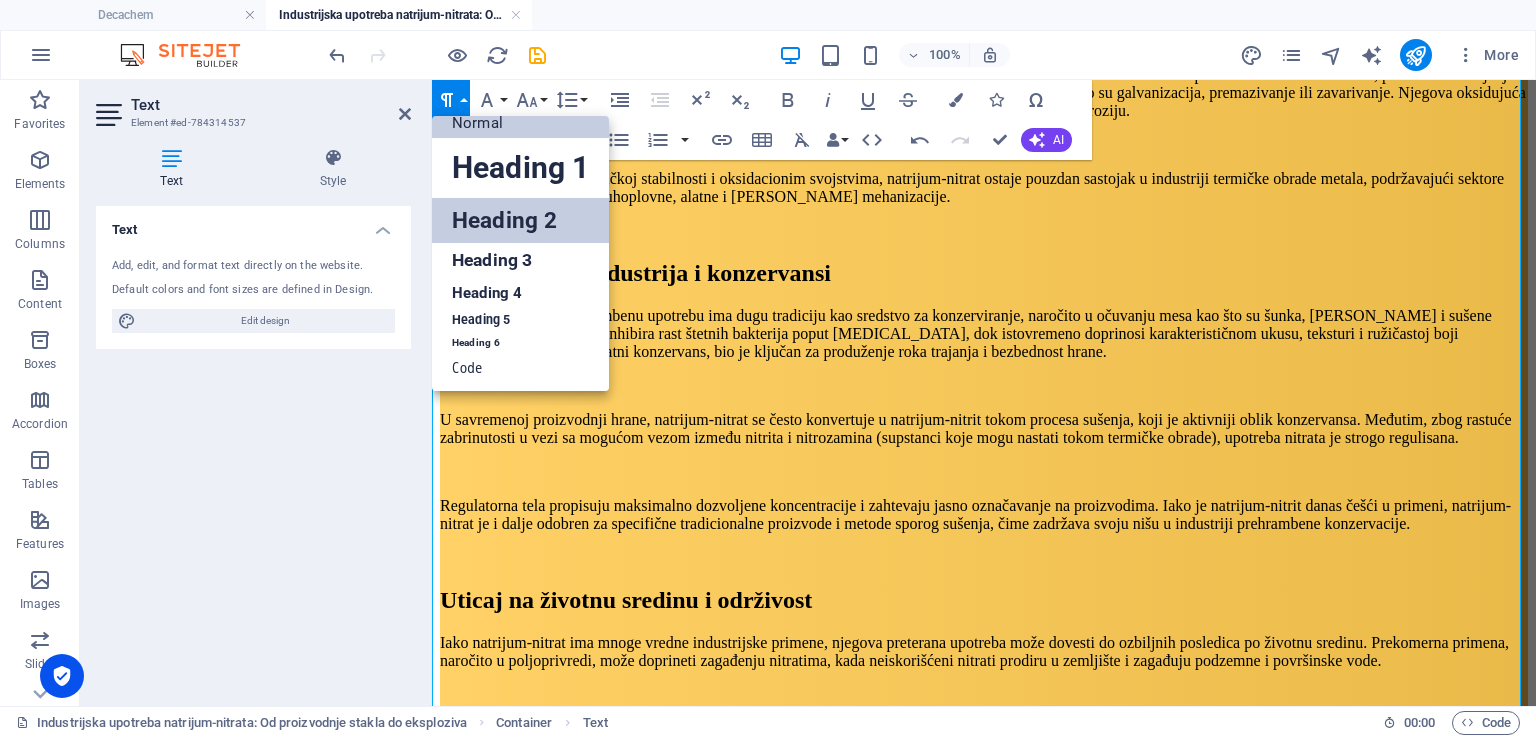 click on "Heading 2" at bounding box center (520, 220) 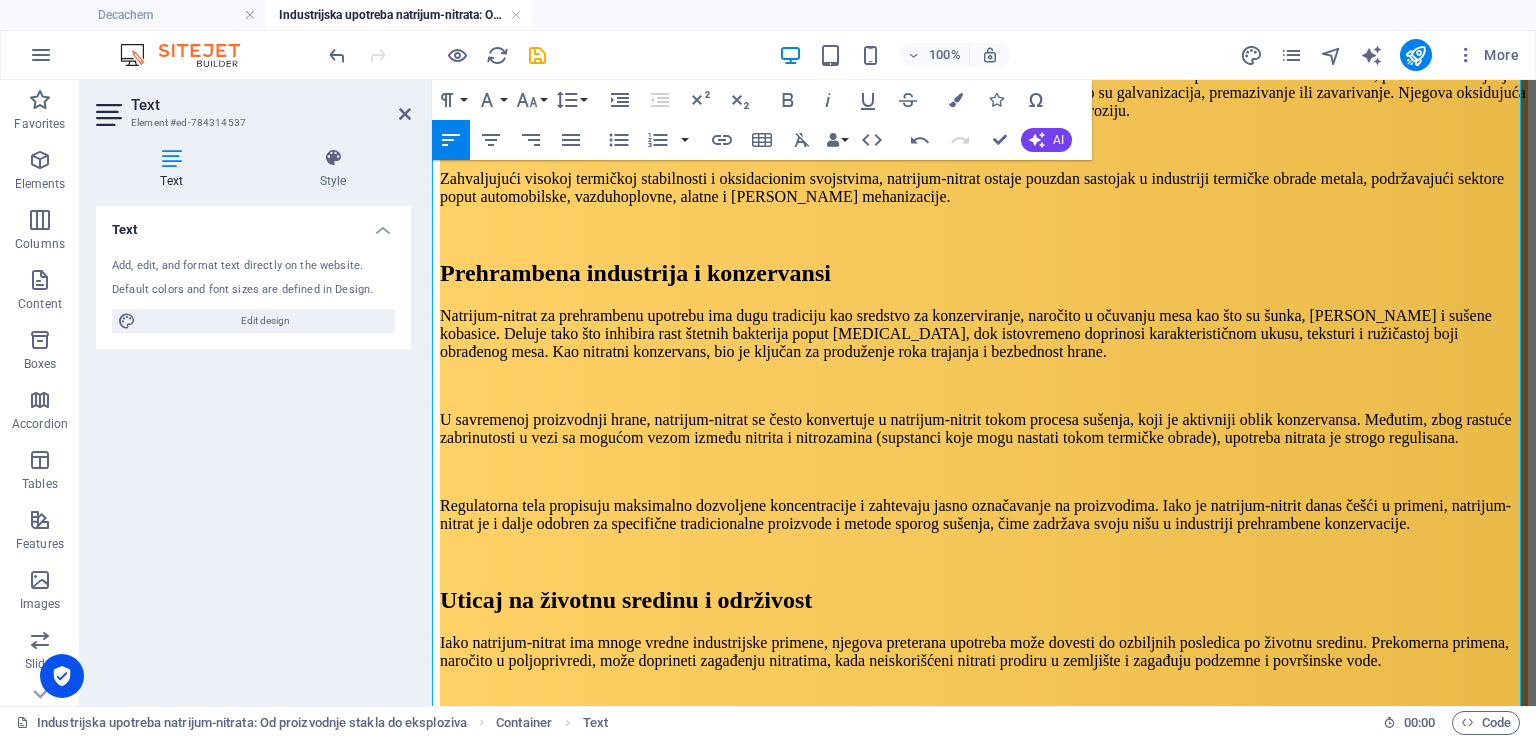 click on "Koje industrije najviše koriste natrijum-nitrat?" at bounding box center (984, 1468) 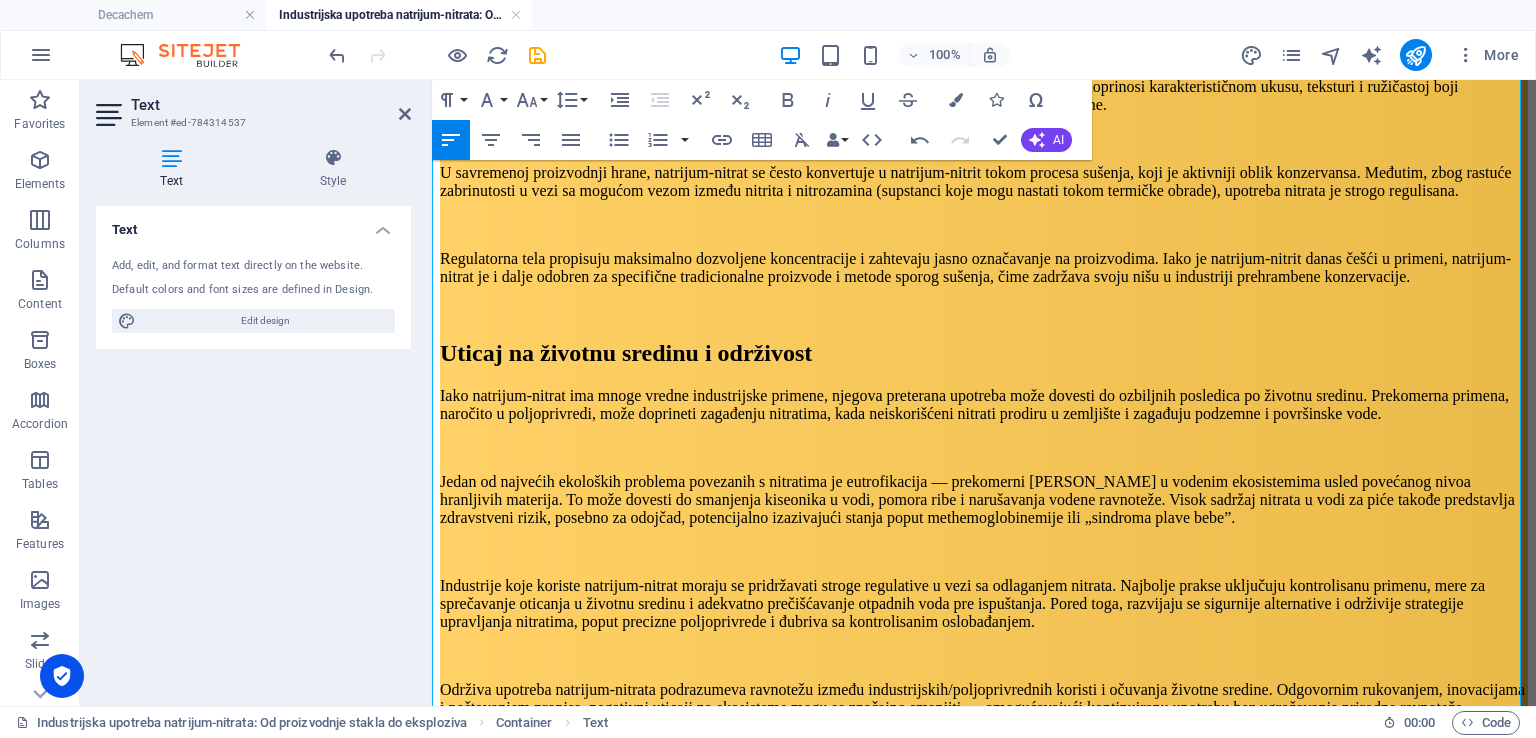 scroll, scrollTop: 4080, scrollLeft: 0, axis: vertical 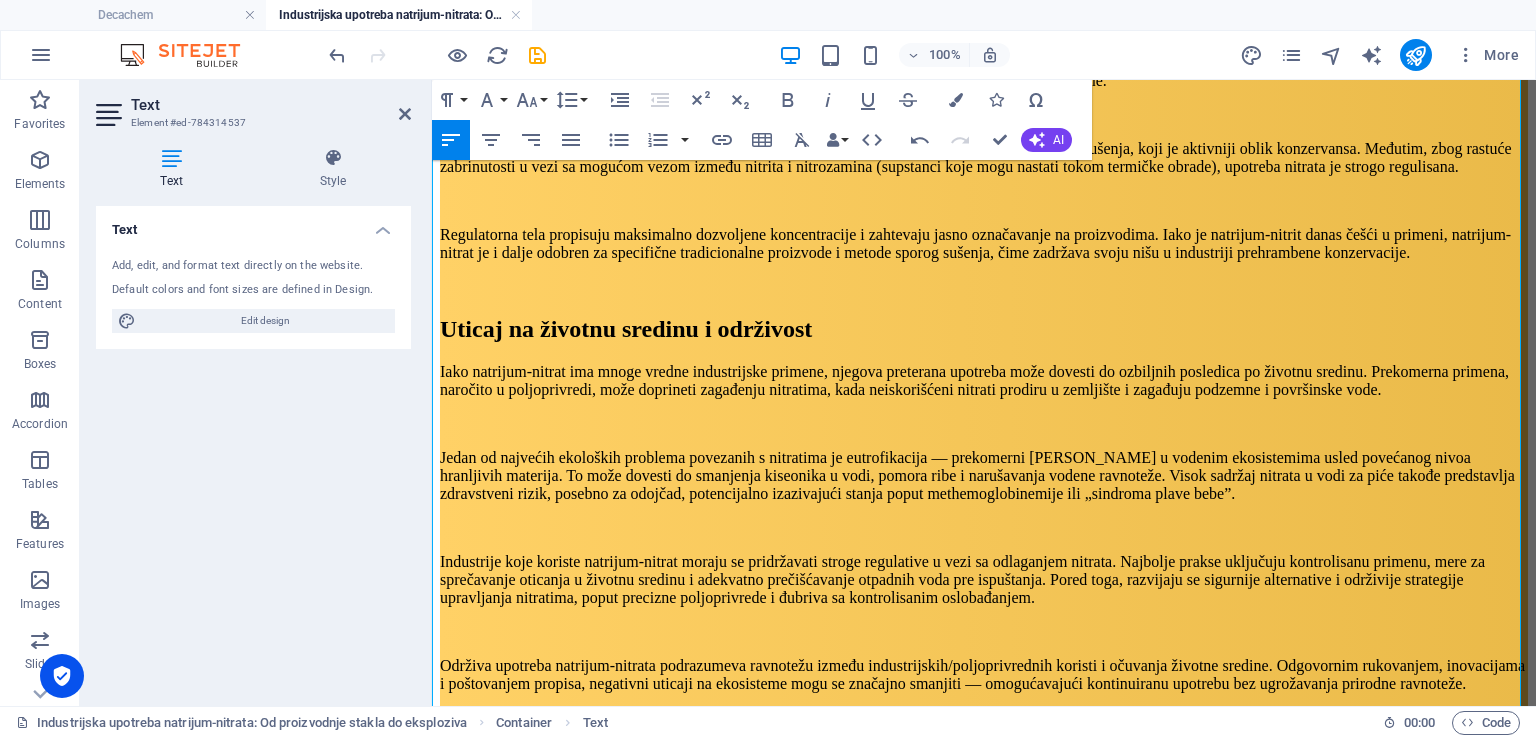 click on "Zaključak" at bounding box center [984, 1831] 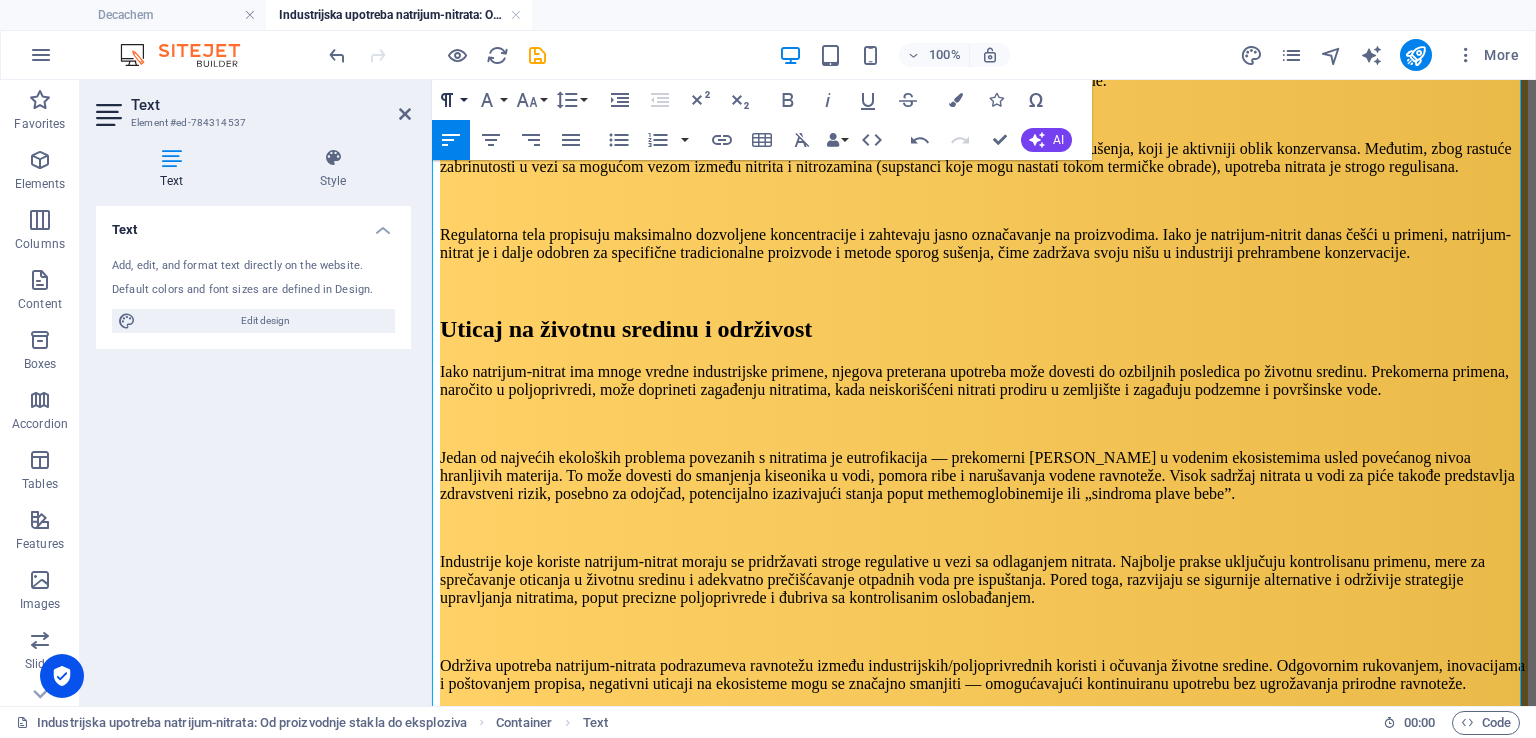 click on "Paragraph Format" at bounding box center (451, 100) 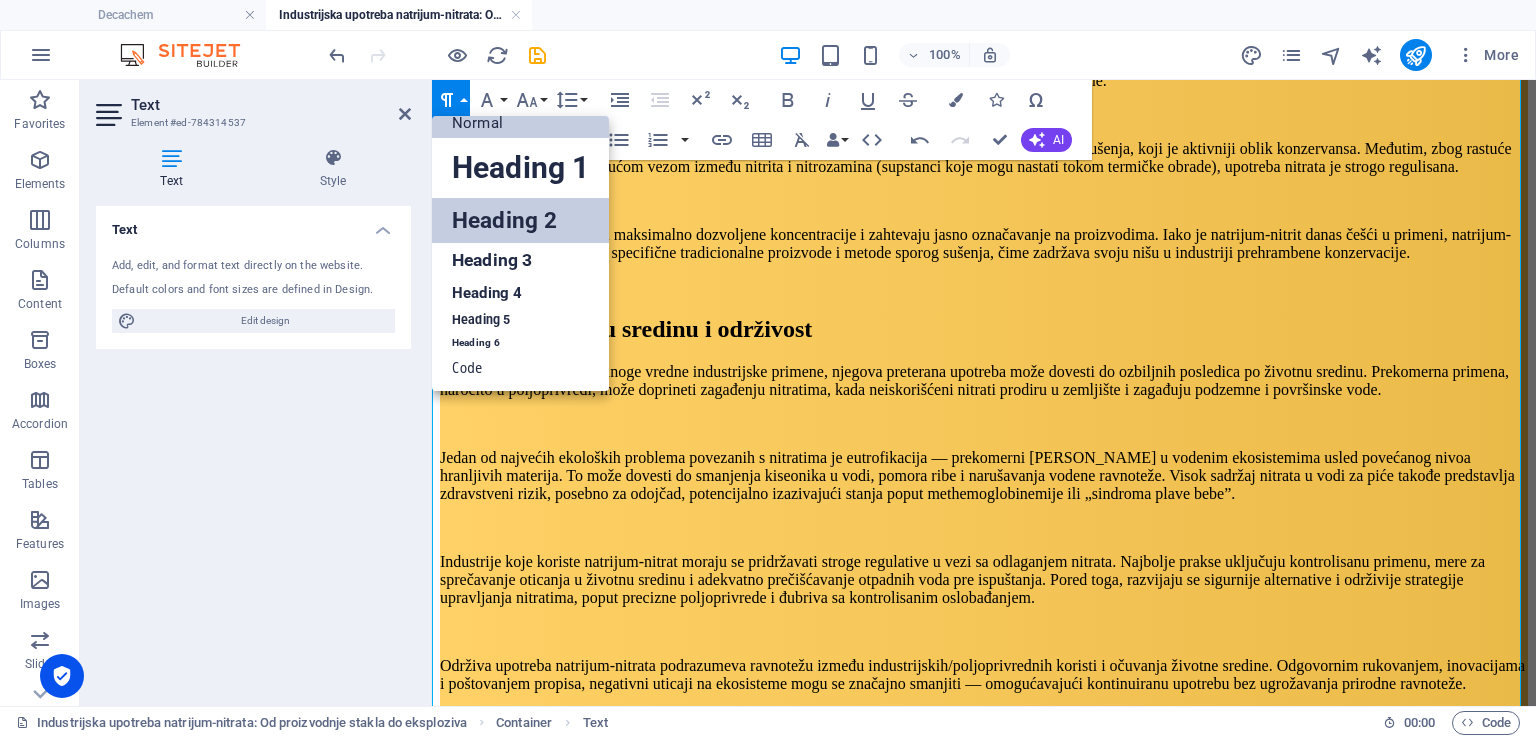 click on "Heading 2" at bounding box center (520, 220) 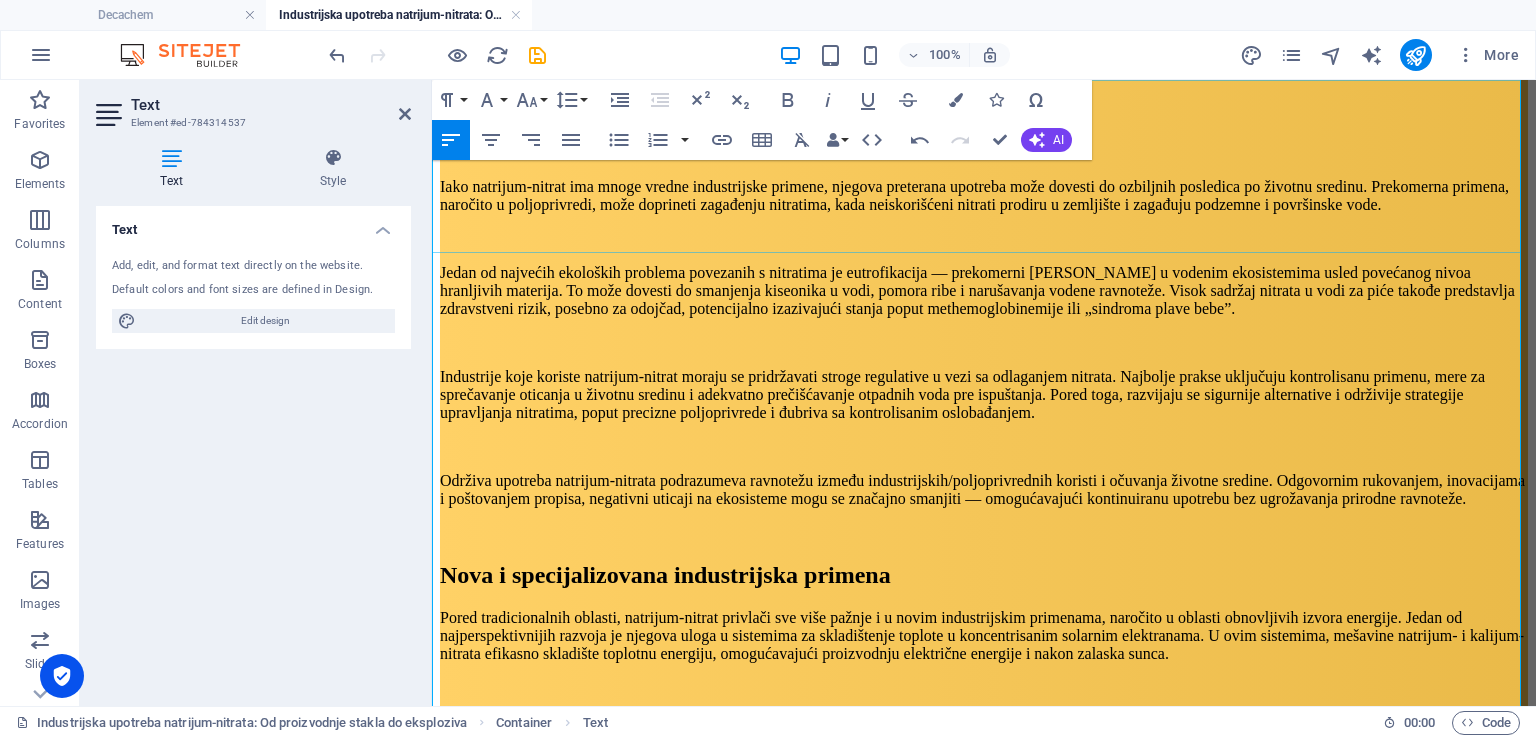 scroll, scrollTop: 4289, scrollLeft: 0, axis: vertical 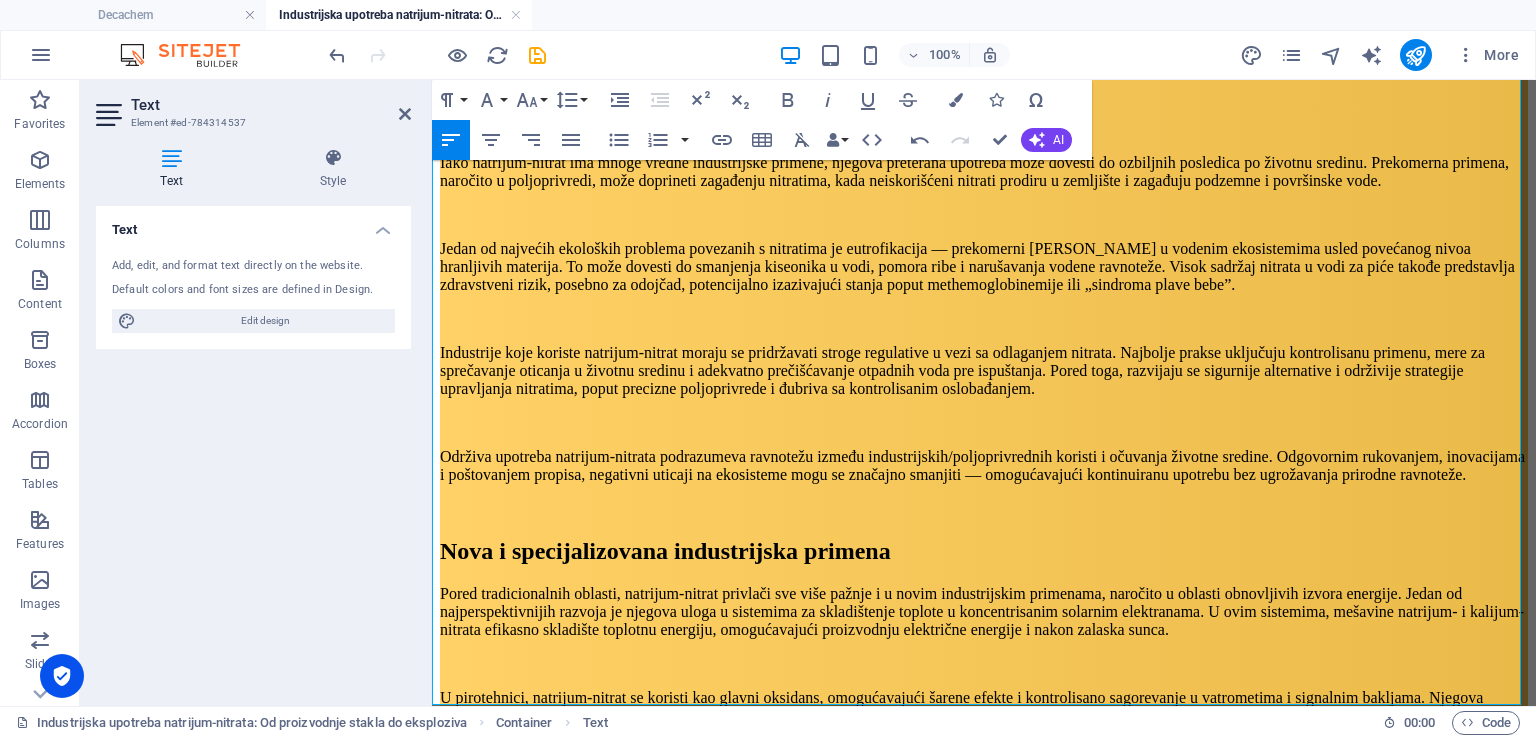click at bounding box center (984, 1793) 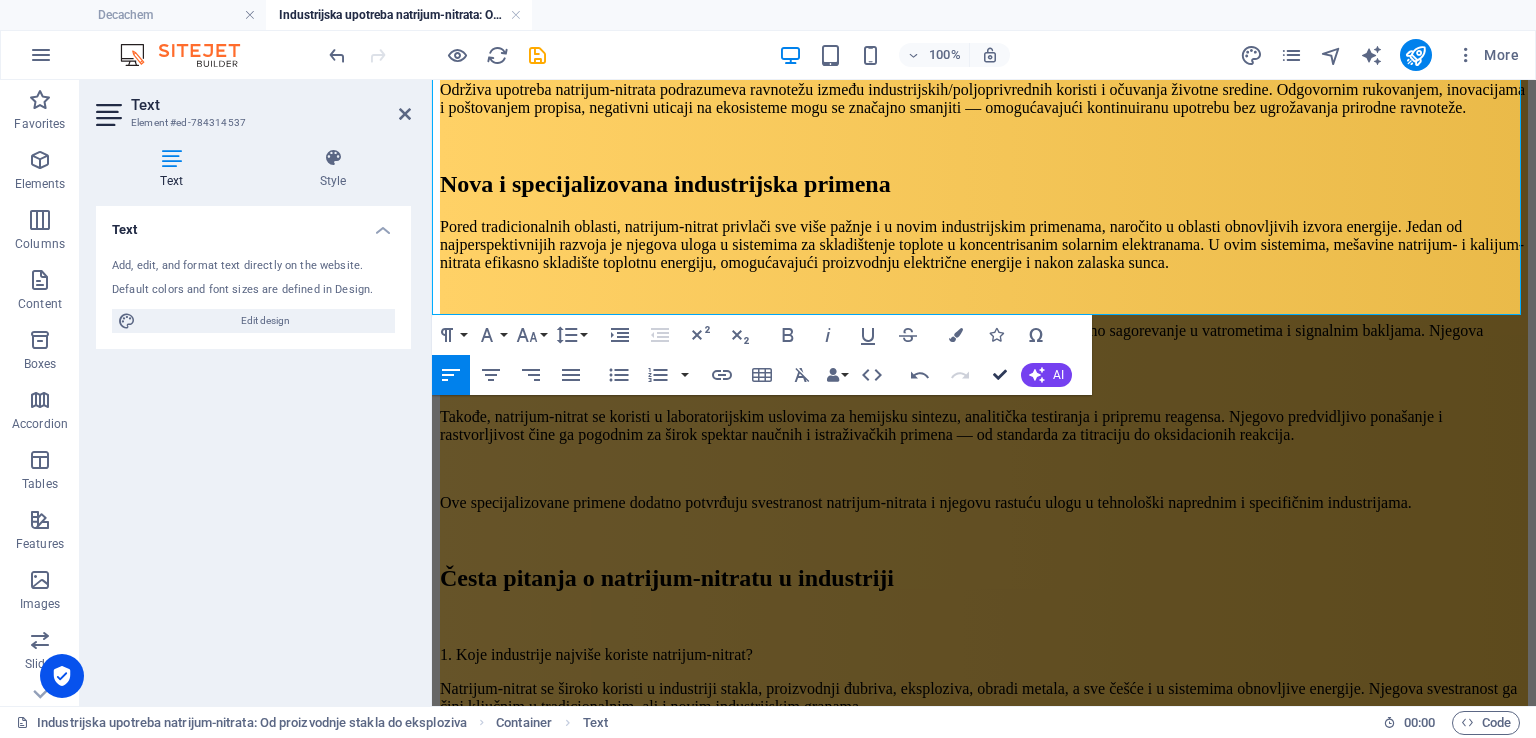 scroll, scrollTop: 4536, scrollLeft: 0, axis: vertical 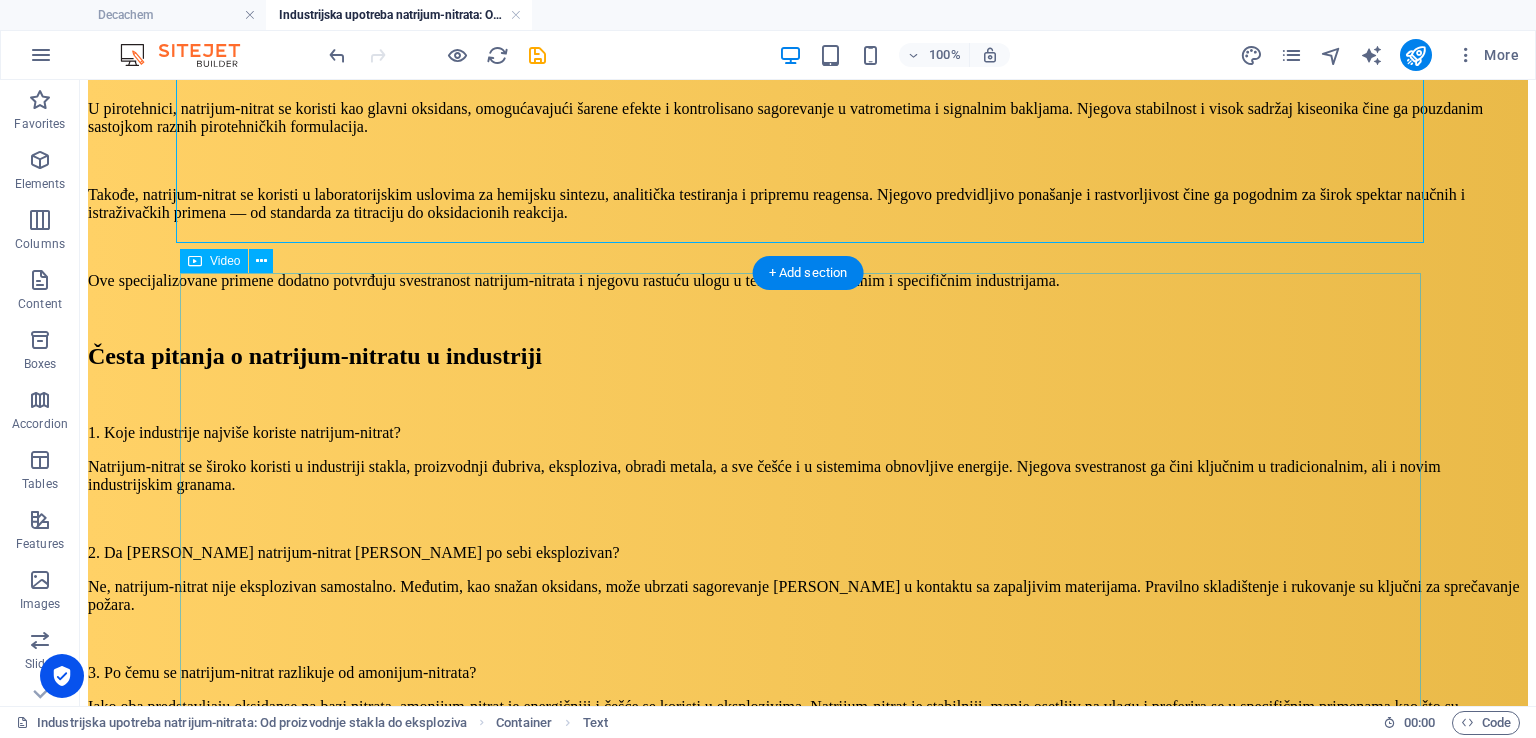 click at bounding box center (808, 1565) 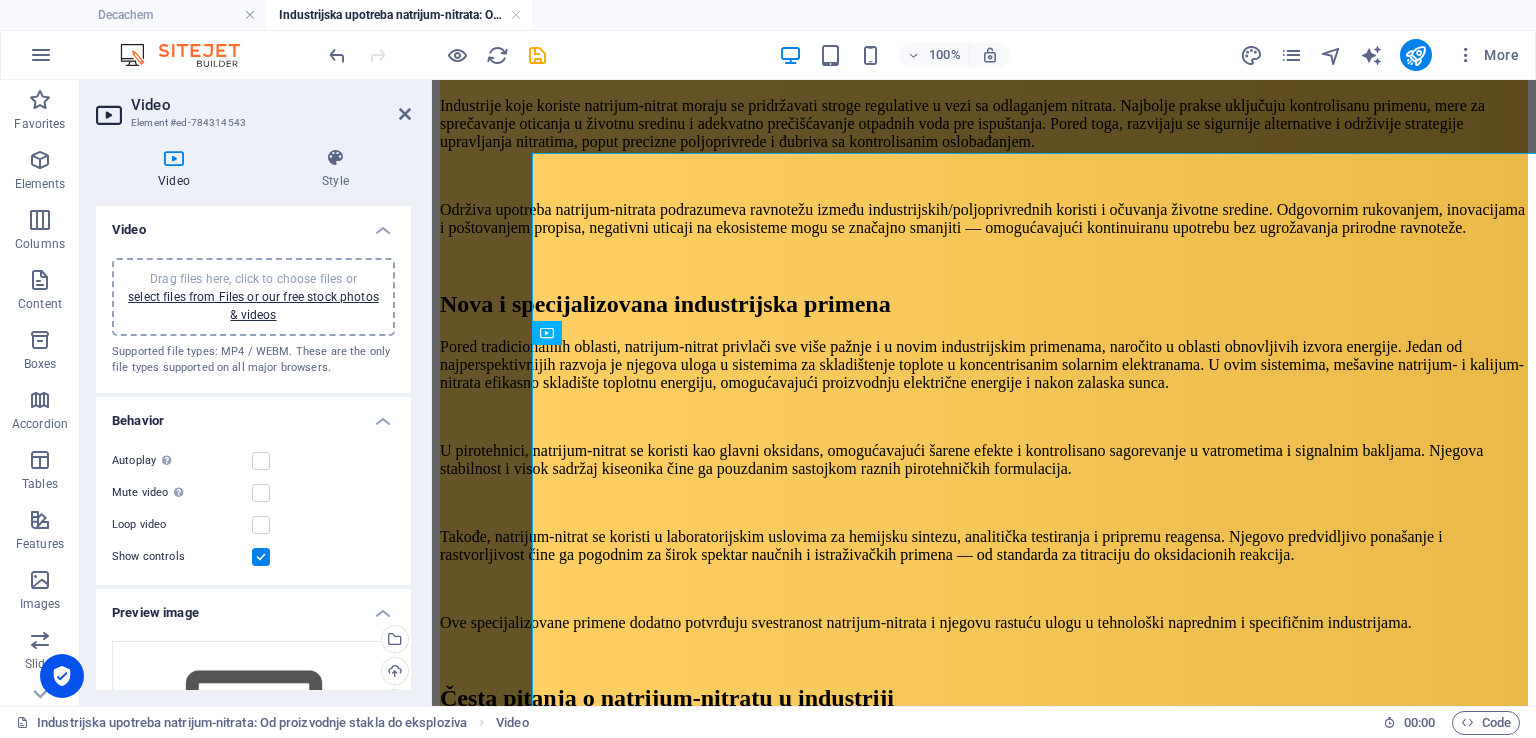scroll, scrollTop: 4656, scrollLeft: 0, axis: vertical 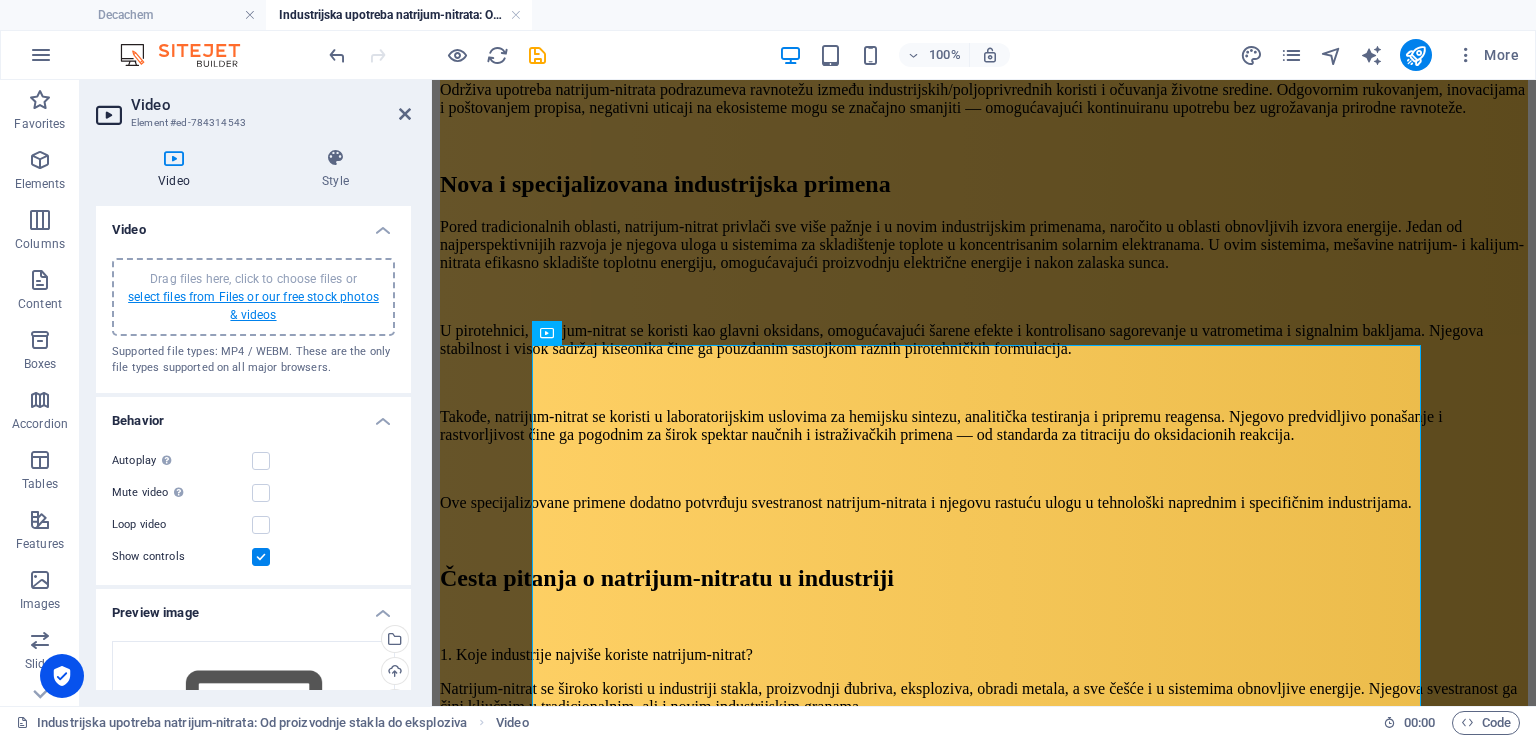 click on "select files from Files or our free stock photos & videos" at bounding box center (253, 306) 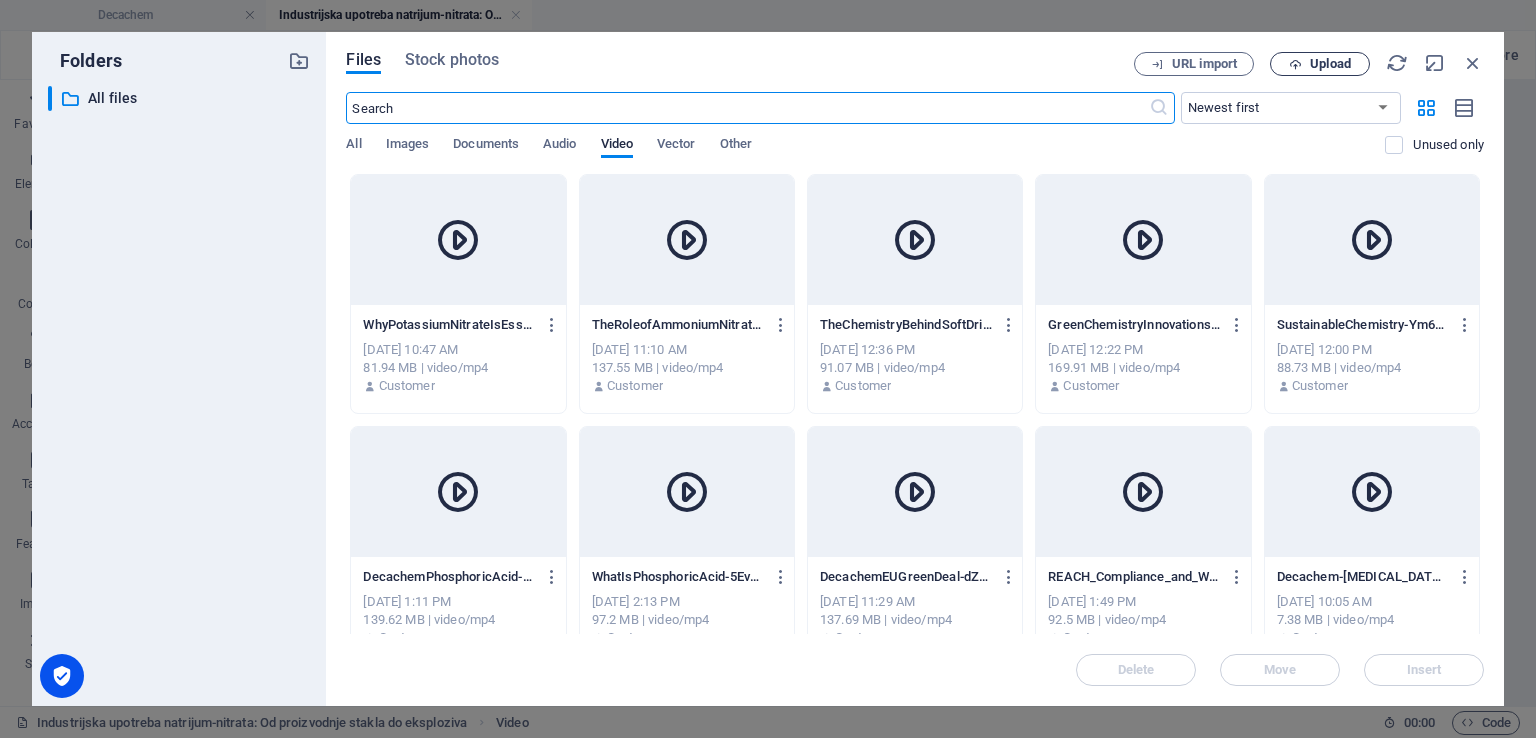click on "Upload" at bounding box center [1330, 64] 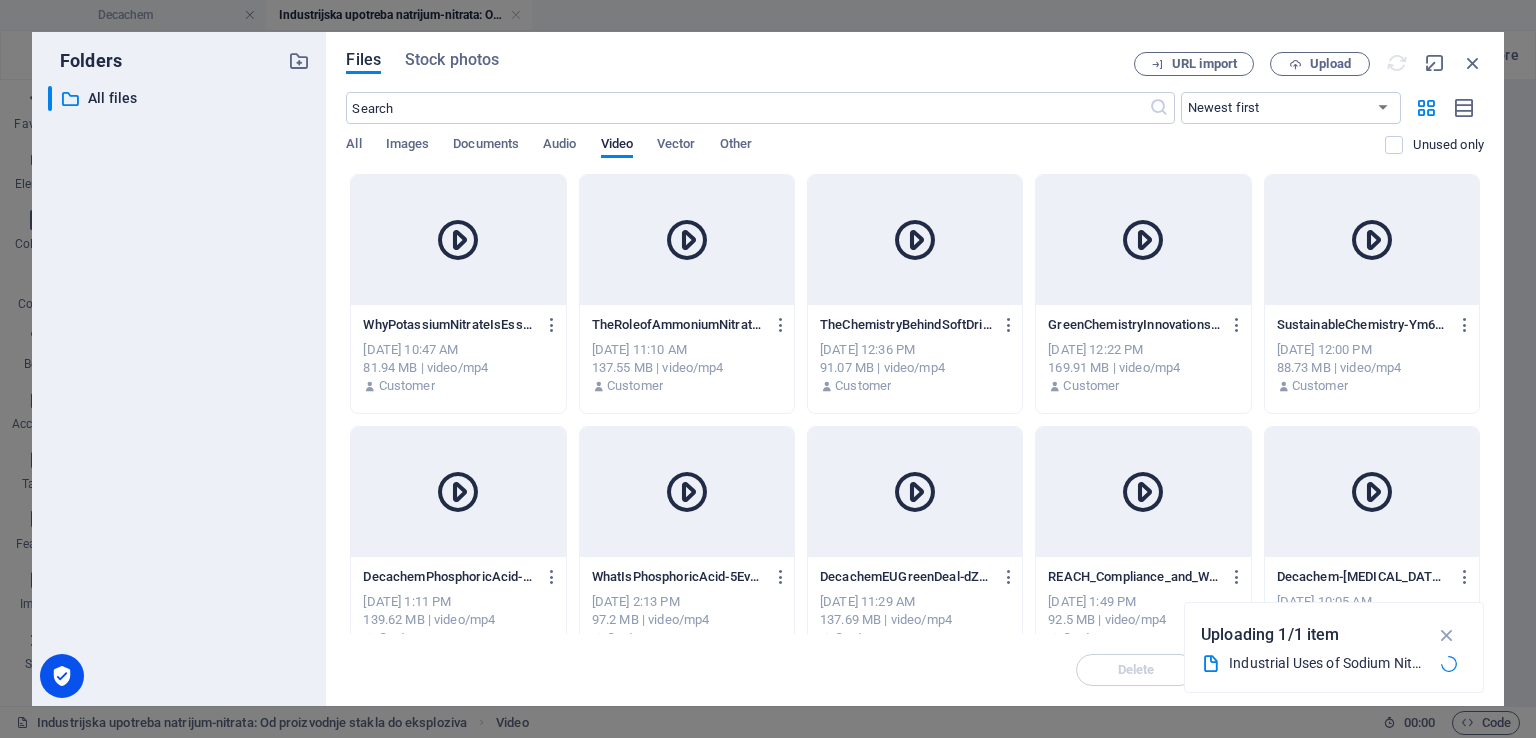 click on "[DATE] 10:47 AM" at bounding box center (458, 350) 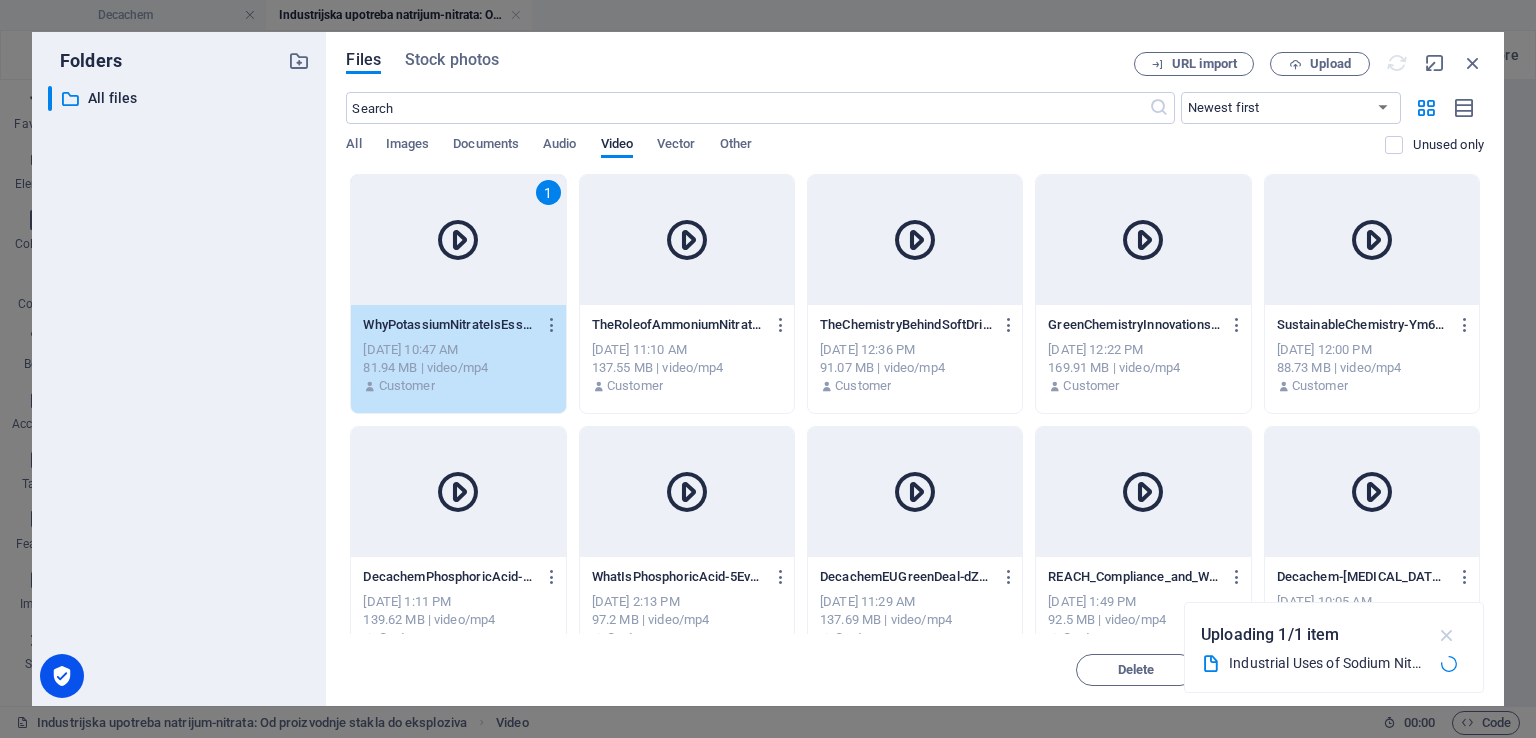 click at bounding box center (1447, 635) 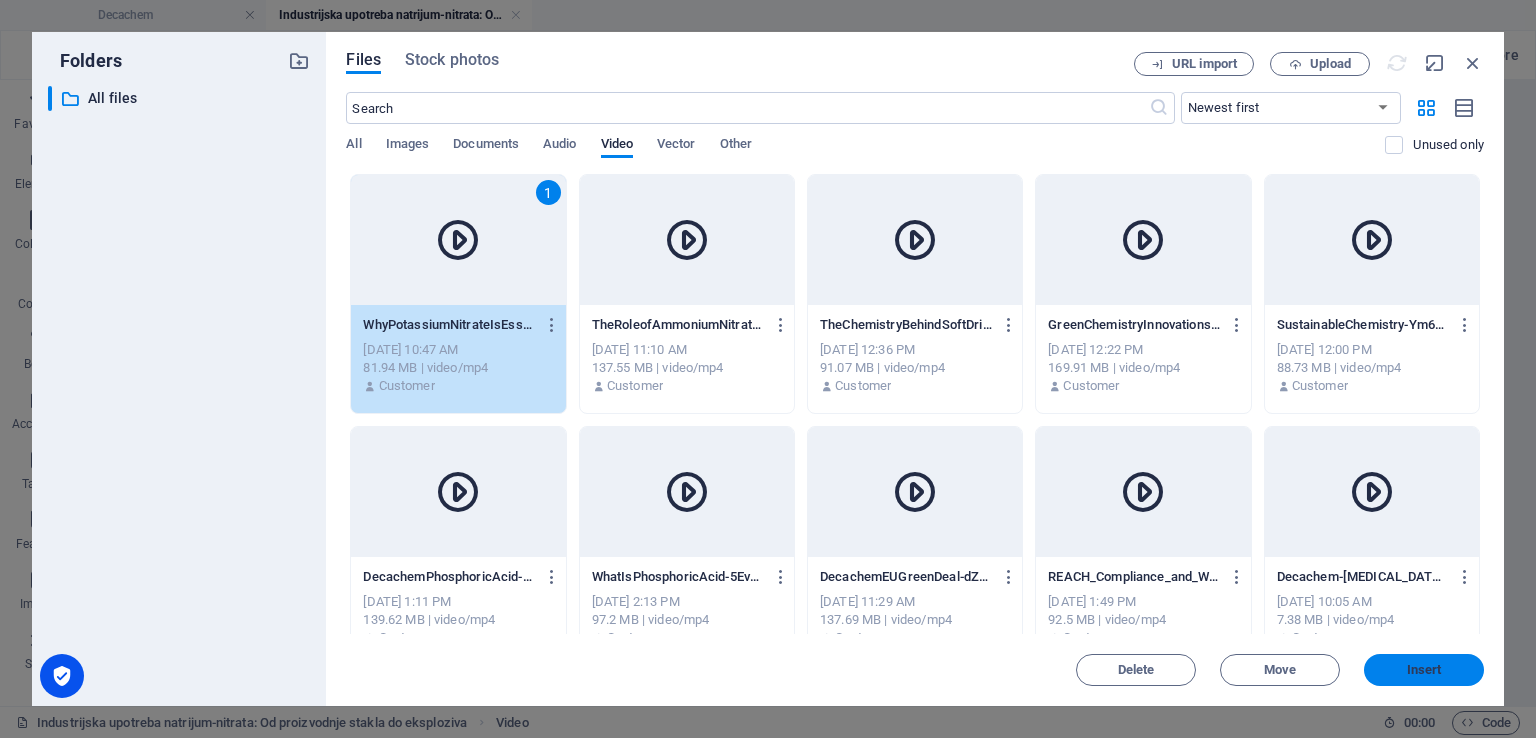 click on "Insert" at bounding box center [1424, 670] 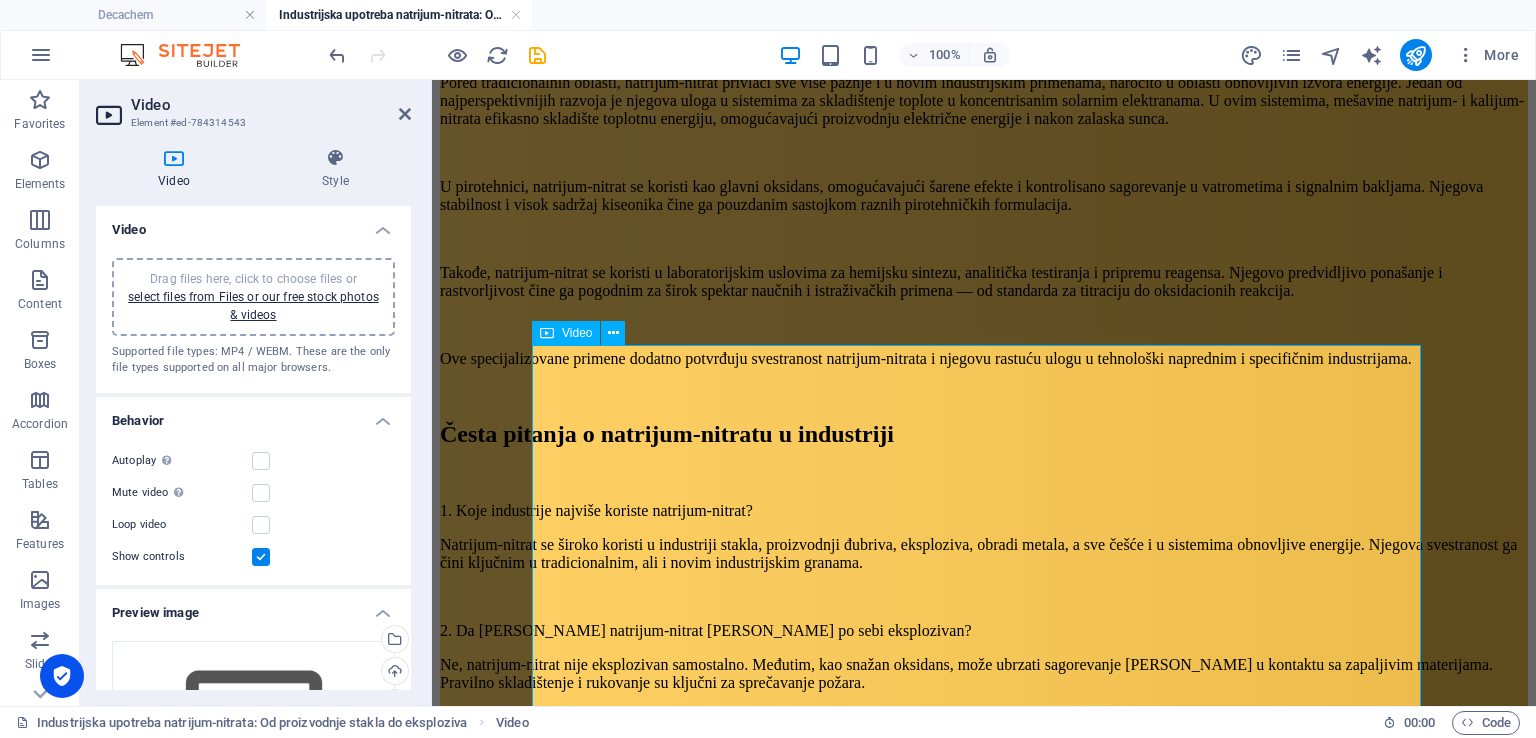 scroll, scrollTop: 4656, scrollLeft: 0, axis: vertical 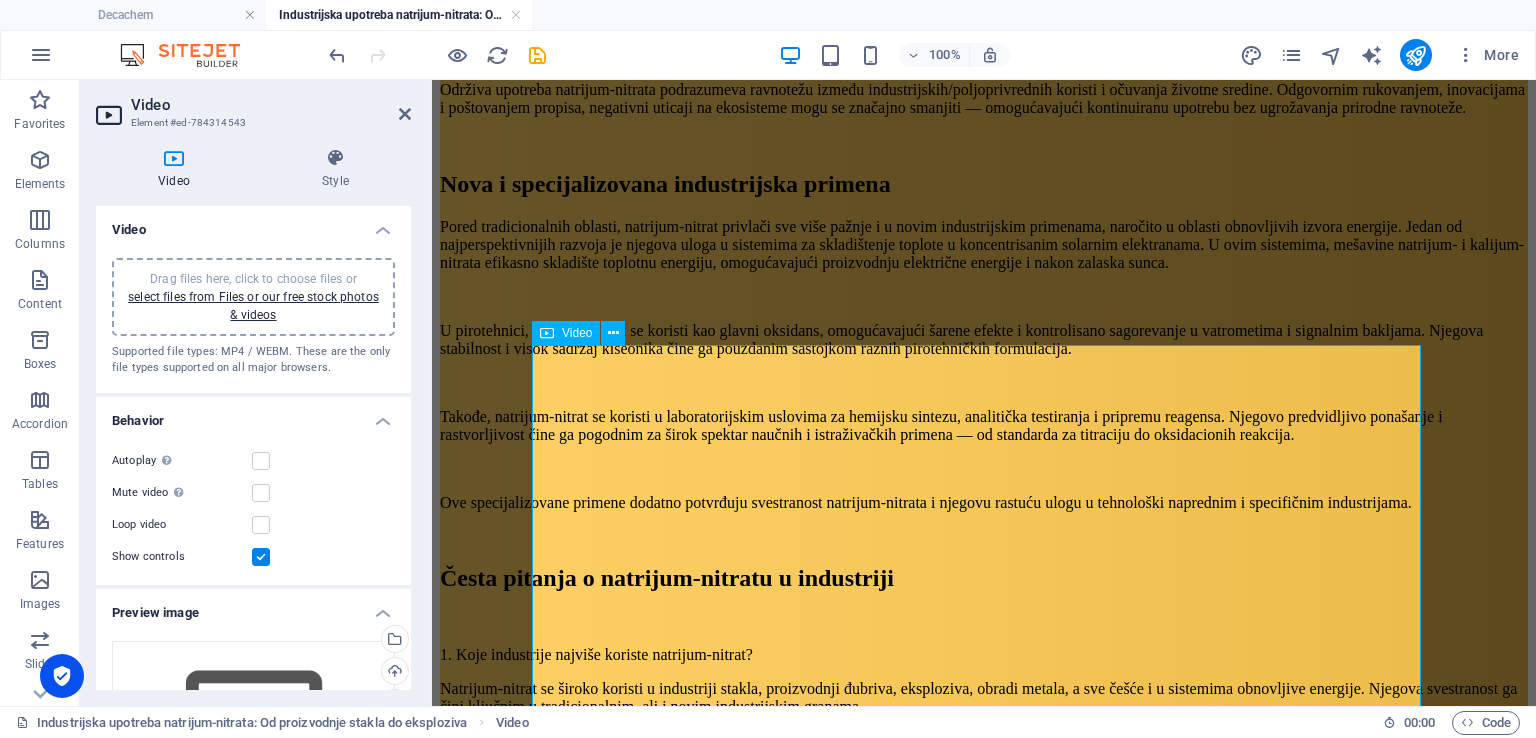 click at bounding box center (984, 1753) 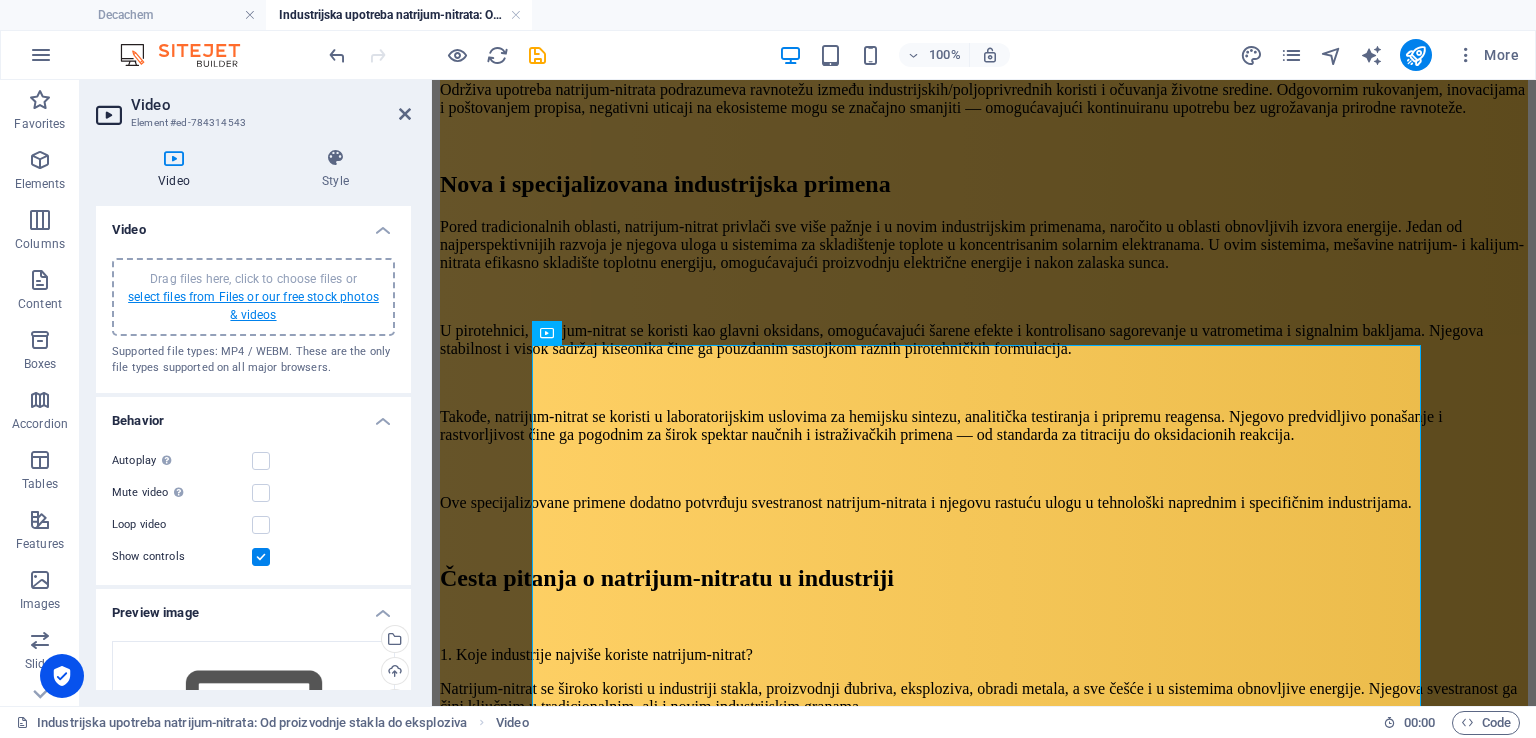 click on "select files from Files or our free stock photos & videos" at bounding box center [253, 306] 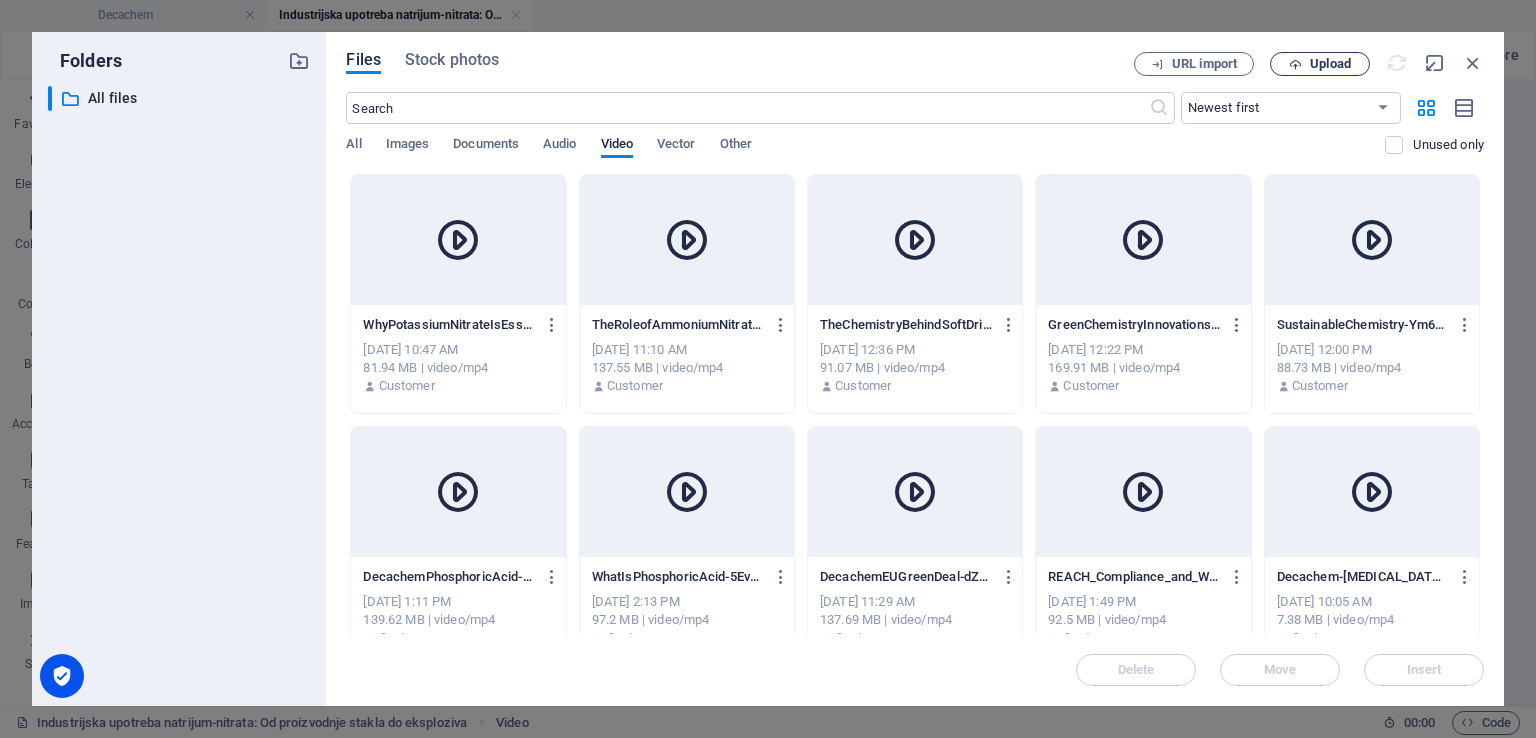 click on "Upload" at bounding box center [1320, 64] 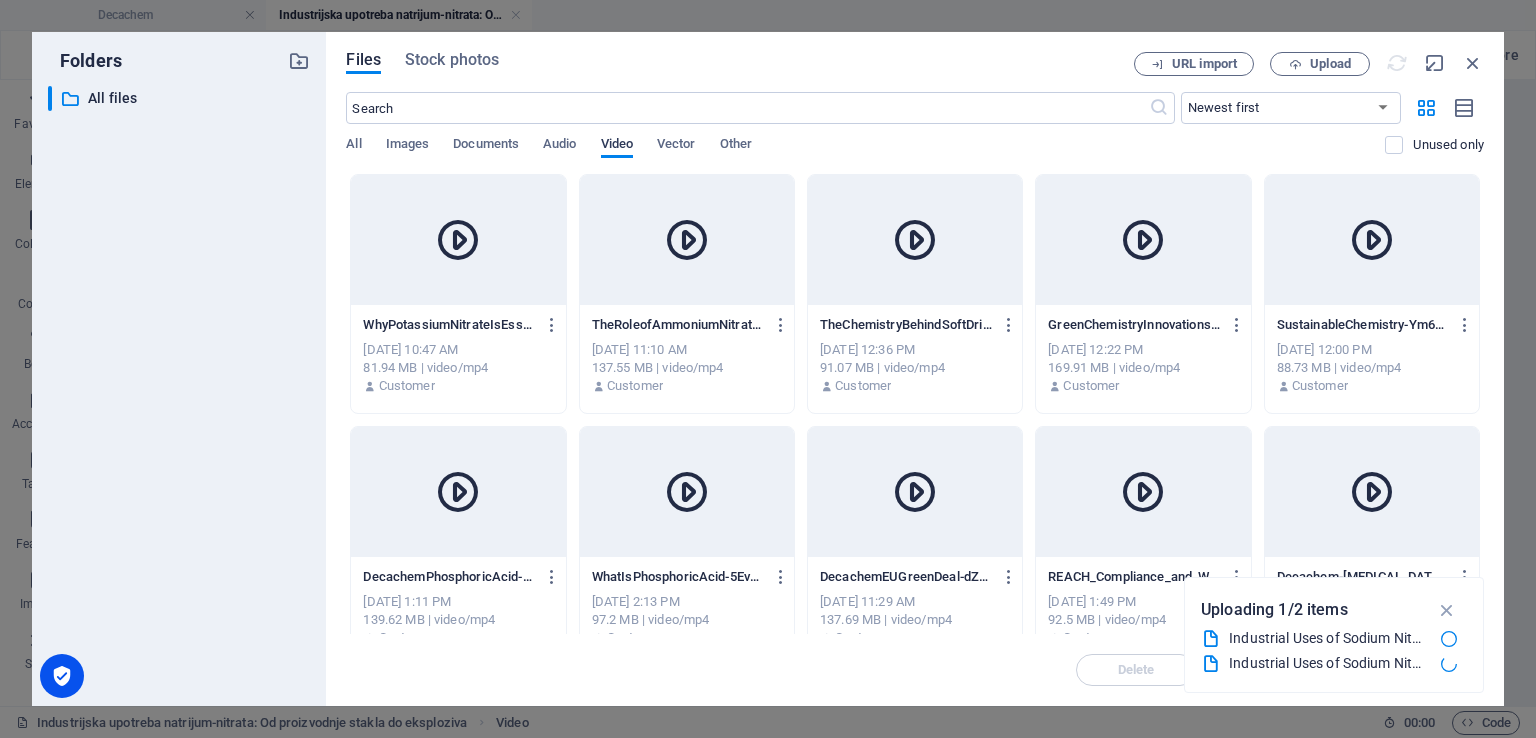 click on "Video" at bounding box center (617, 146) 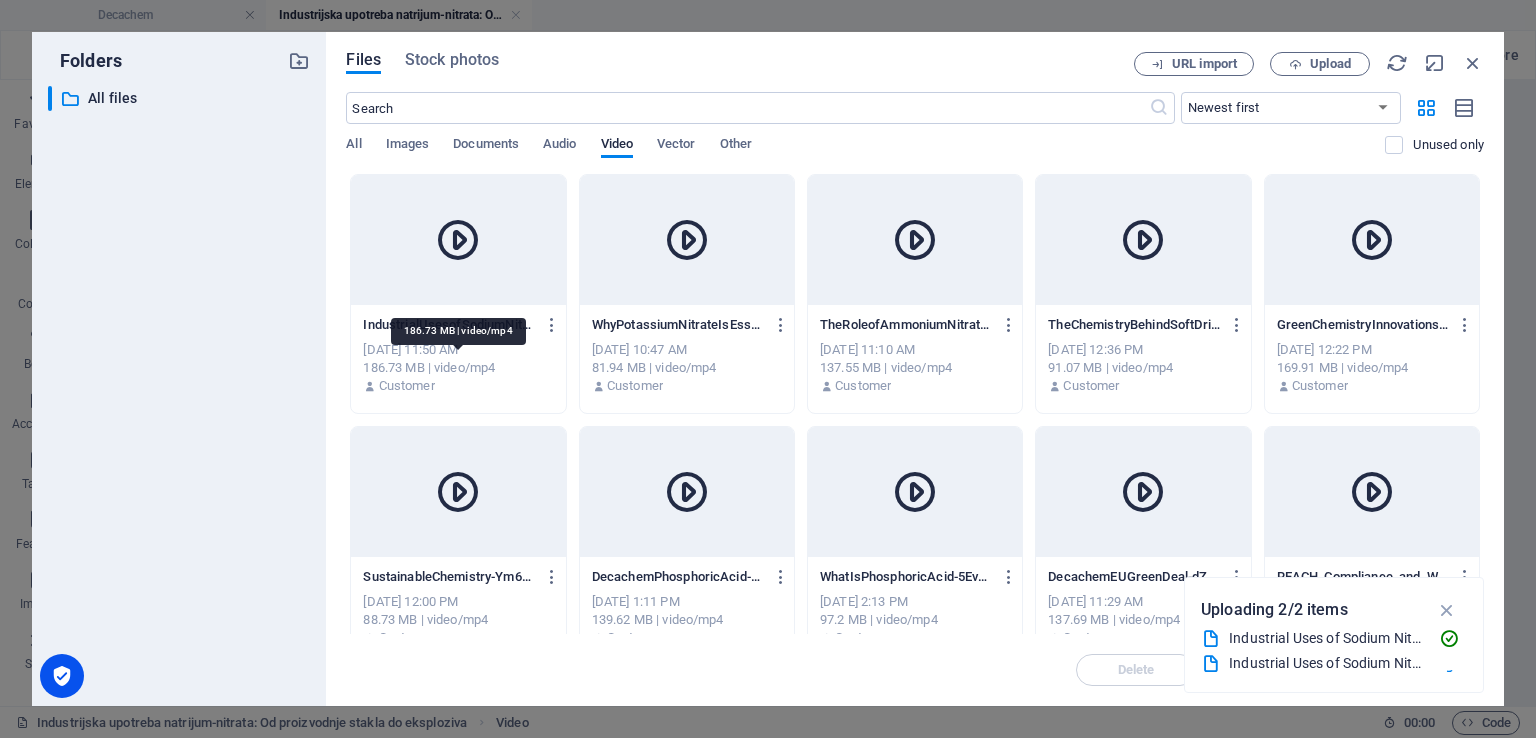 click on "186.73 MB | video/mp4" at bounding box center [458, 368] 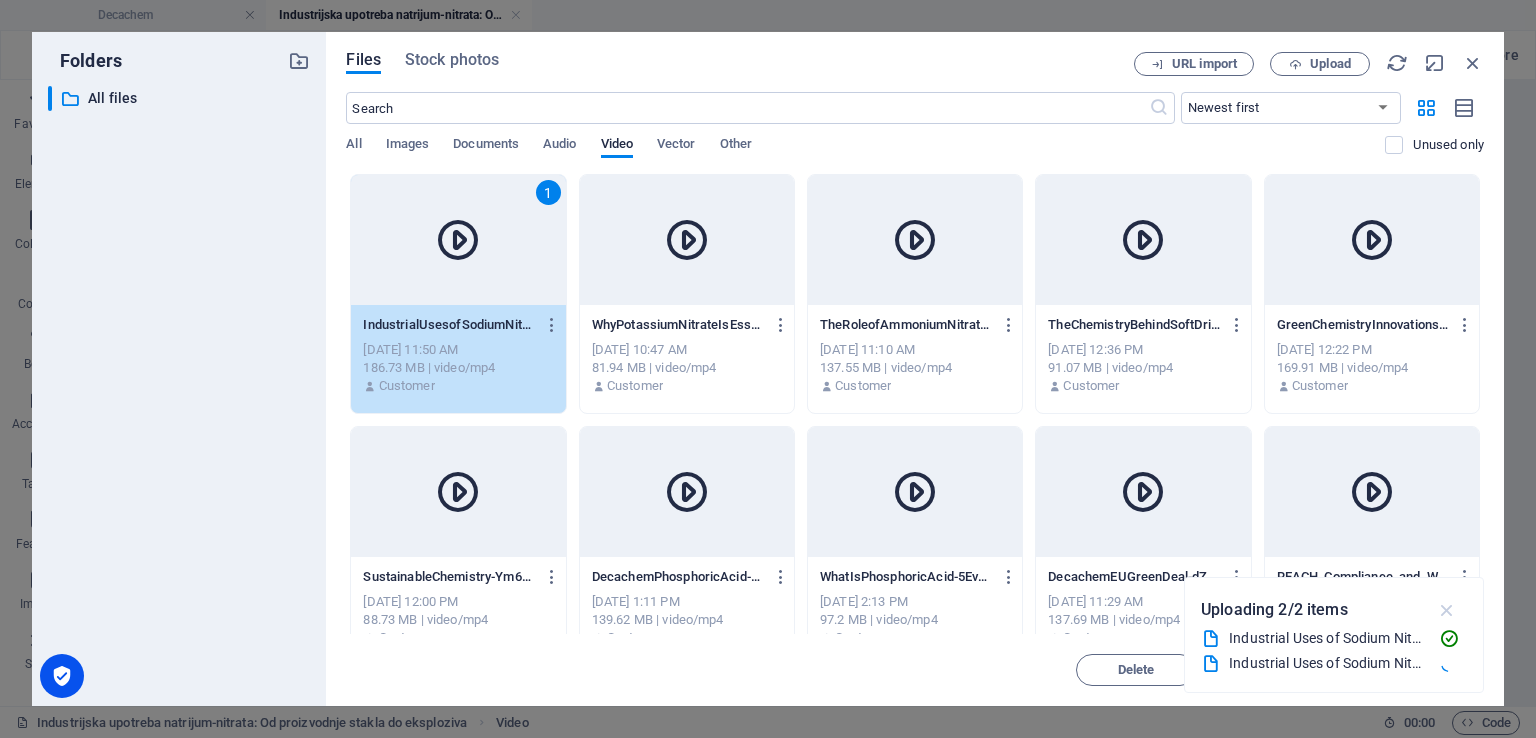 click at bounding box center (1447, 610) 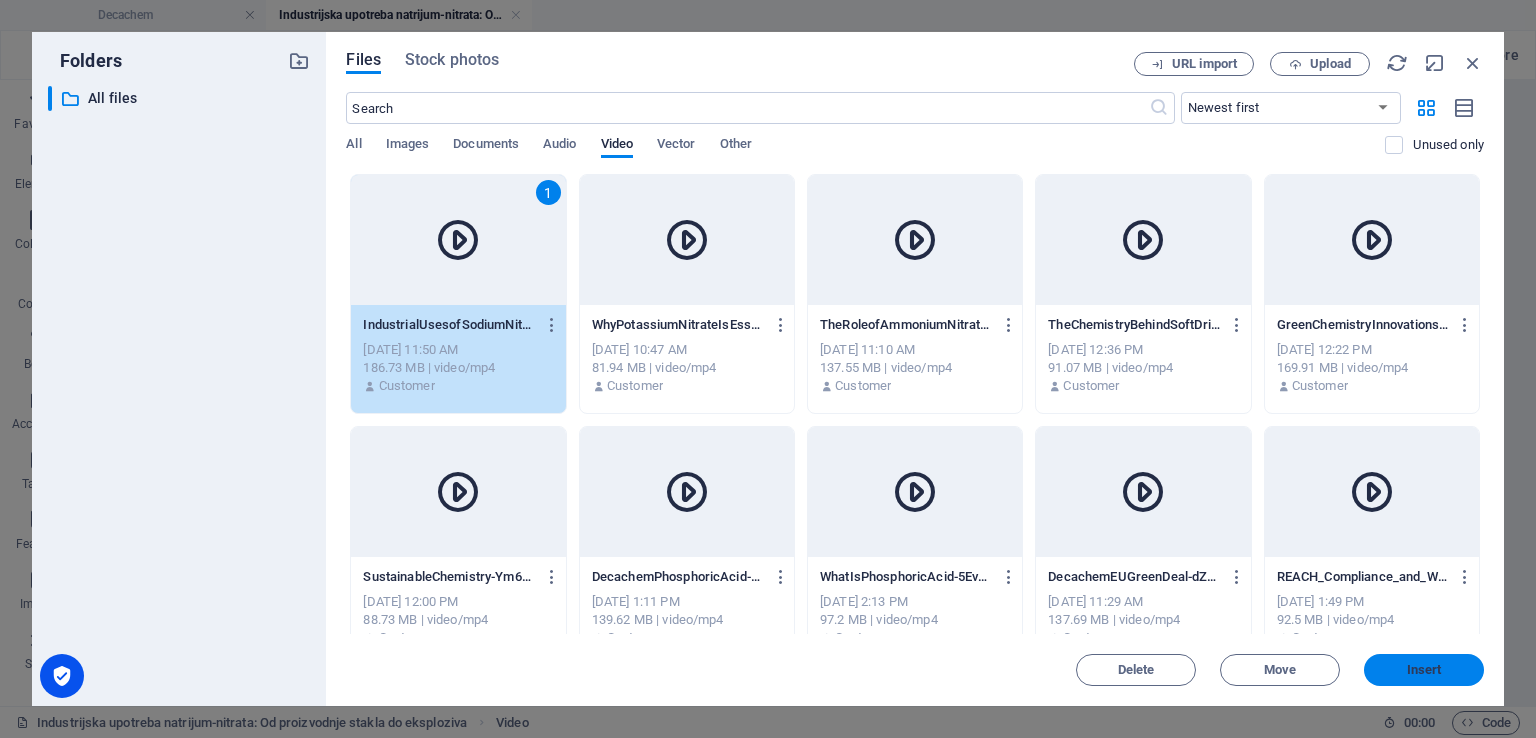 click on "Insert" at bounding box center [1424, 670] 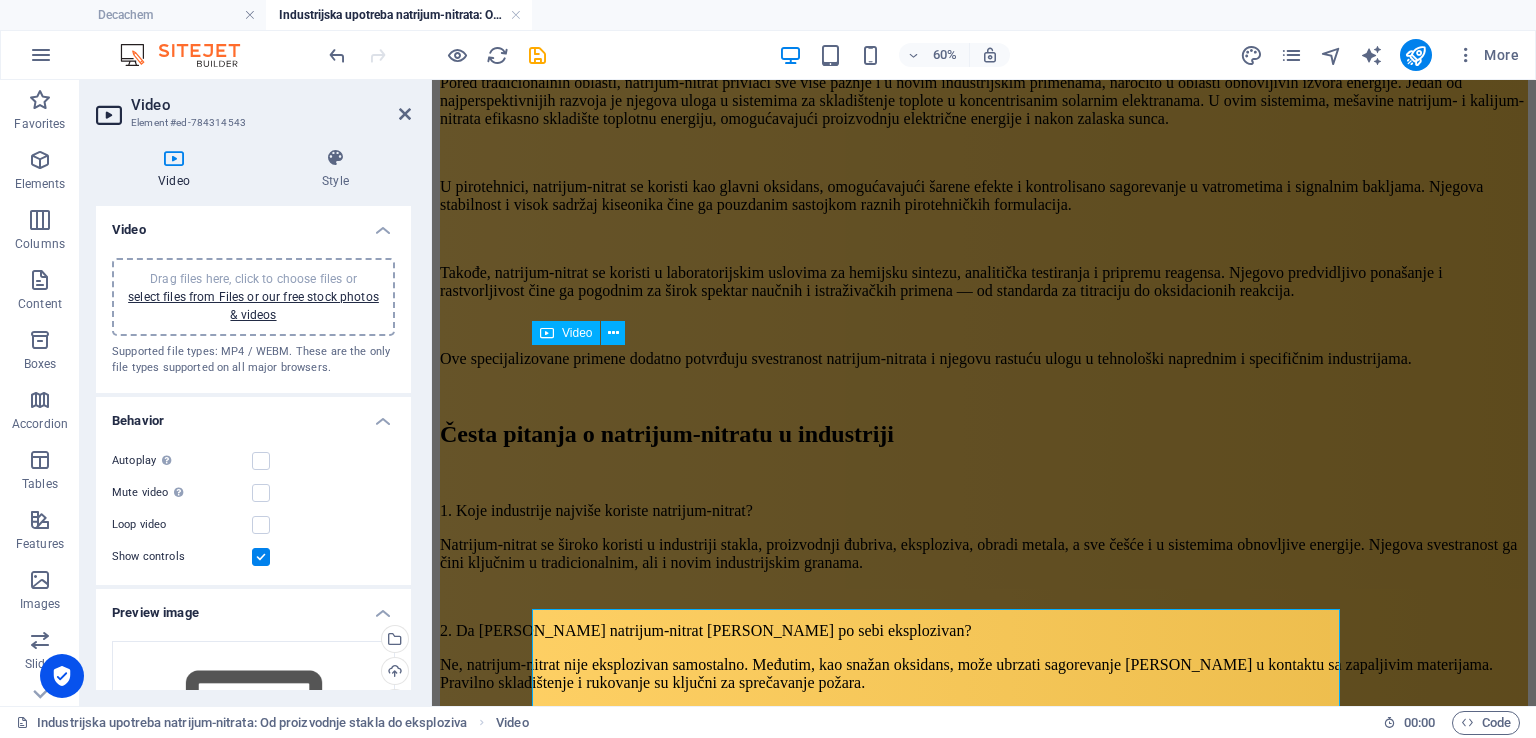 scroll, scrollTop: 4656, scrollLeft: 0, axis: vertical 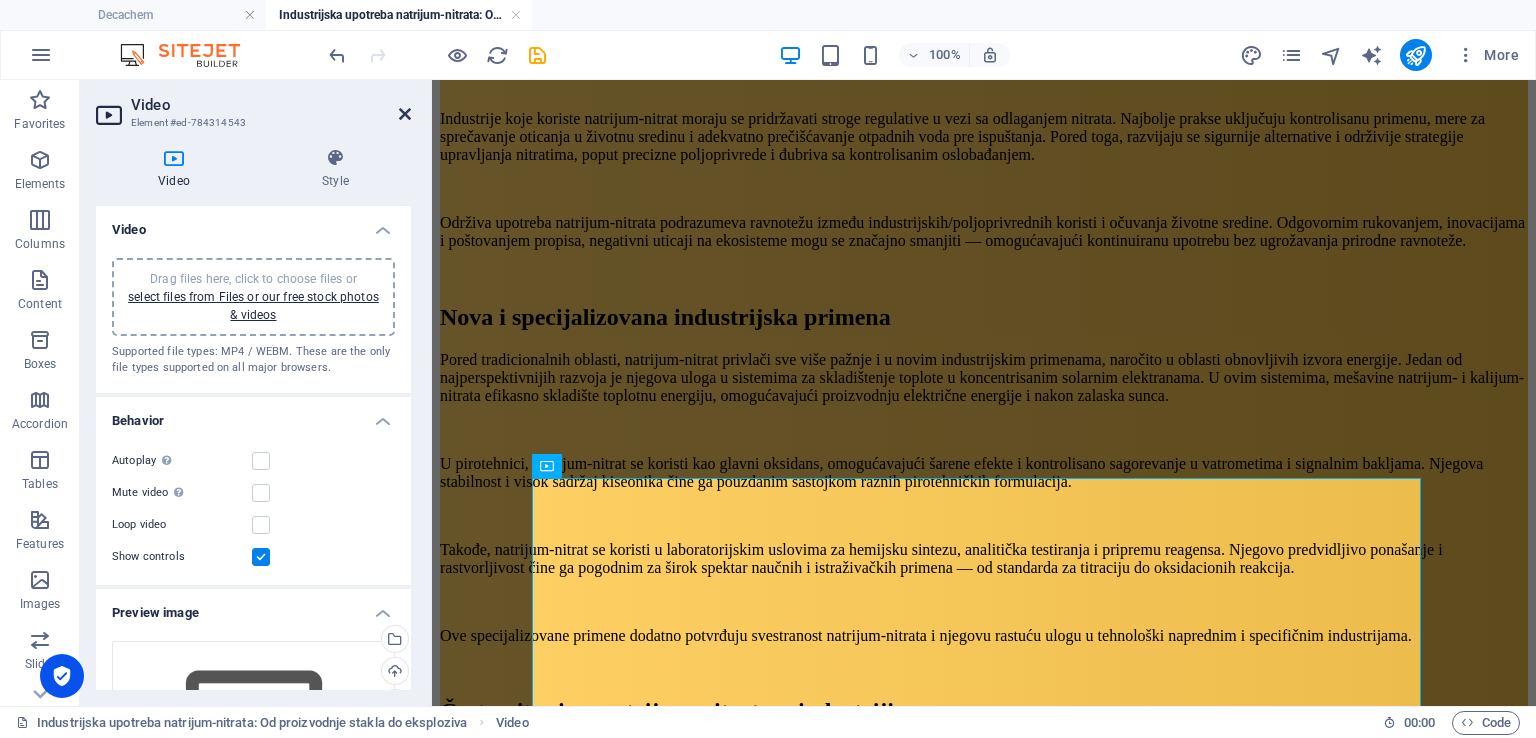 click at bounding box center [405, 114] 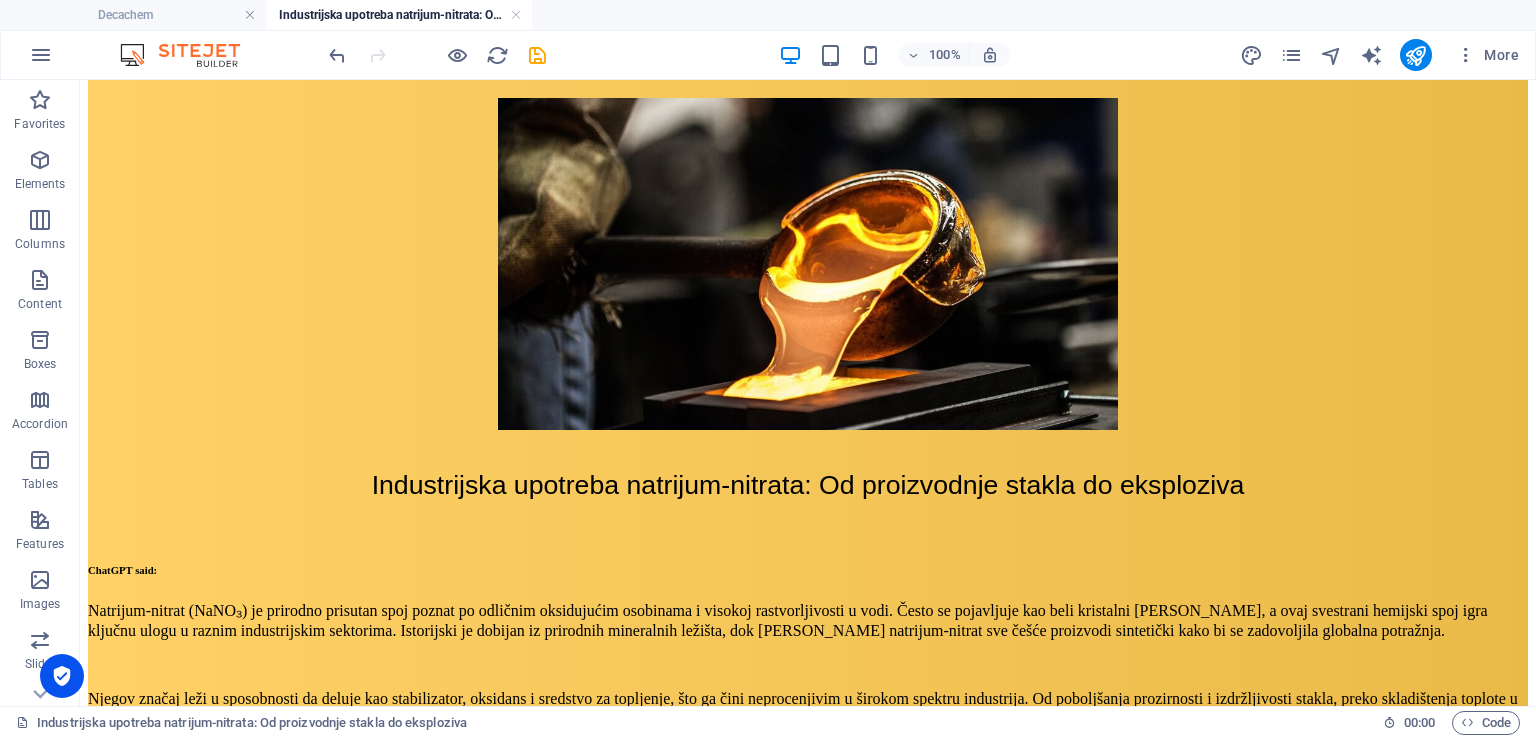 scroll, scrollTop: 208, scrollLeft: 0, axis: vertical 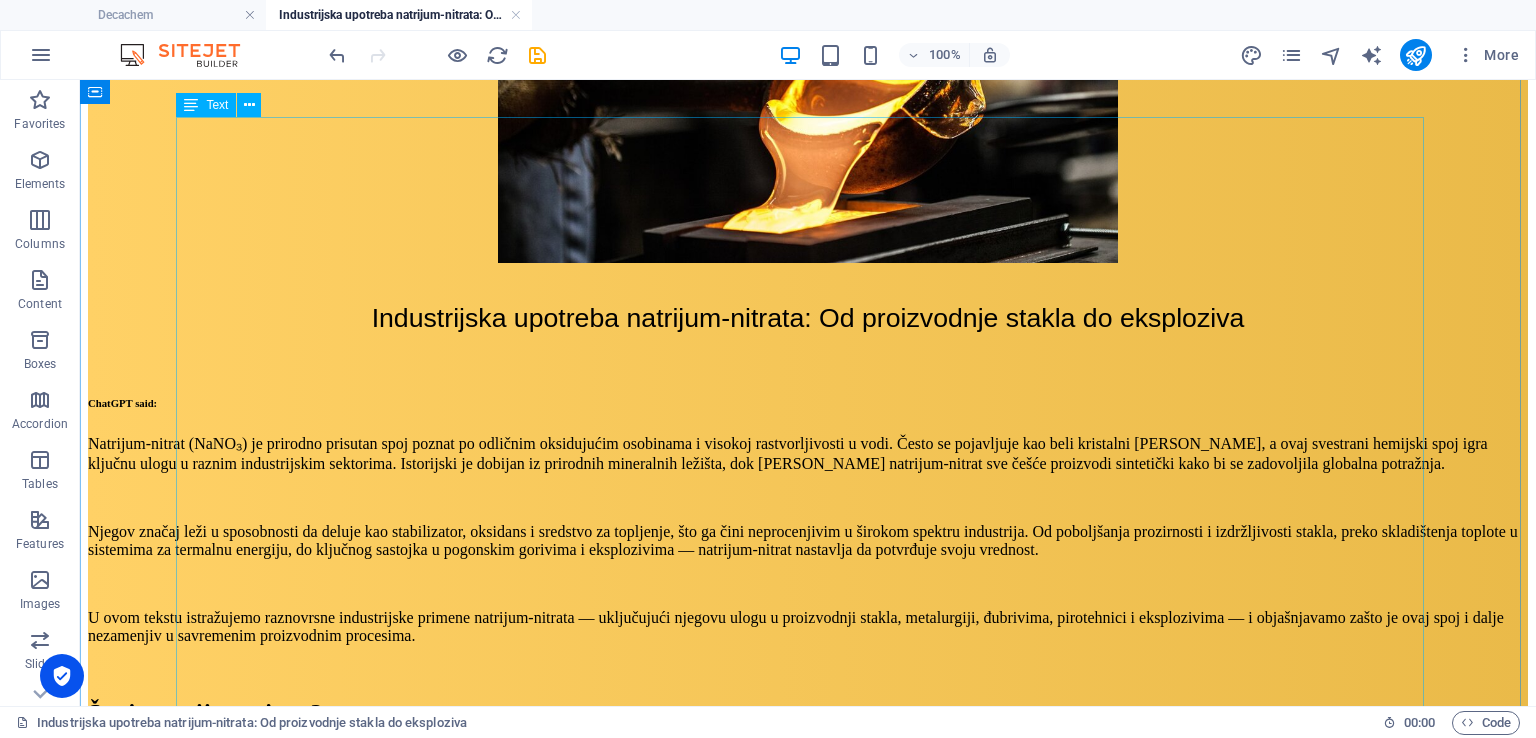 click on "ChatGPT said: Natrijum-nitrat (NaNO₃) je prirodno prisutan spoj poznat po odličnim oksidujućim osobinama i visokoj rastvorljivosti u vodi. Često se pojavljuje kao beli kristalni [PERSON_NAME], a ovaj svestrani hemijski spoj igra ključnu ulogu u raznim industrijskim sektorima. Istorijski je dobijan iz prirodnih mineralnih ležišta, dok [PERSON_NAME] natrijum-nitrat sve češće proizvodi sintetički kako bi se zadovoljila globalna potražnja. Njegov značaj leži u sposobnosti da deluje kao stabilizator, oksidans i sredstvo za topljenje, što ga čini neprocenjivim u širokom spektru industrija. Od poboljšanja prozirnosti i izdržljivosti stakla, preko skladištenja toplote u sistemima za termalnu energiju, do ključnog sastojka u pogonskim gorivima i eksplozivima — natrijum-nitrat nastavlja da potvrđuje svoju vrednost. Šta je natrijum-nitrat? Upotreba u proizvodnji stakla Upotreba u specijalnom staklu i staklenim vlaknima Upotreba u proizvodnji eksploziva Bezbednost i rukovanje" at bounding box center [808, 1227] 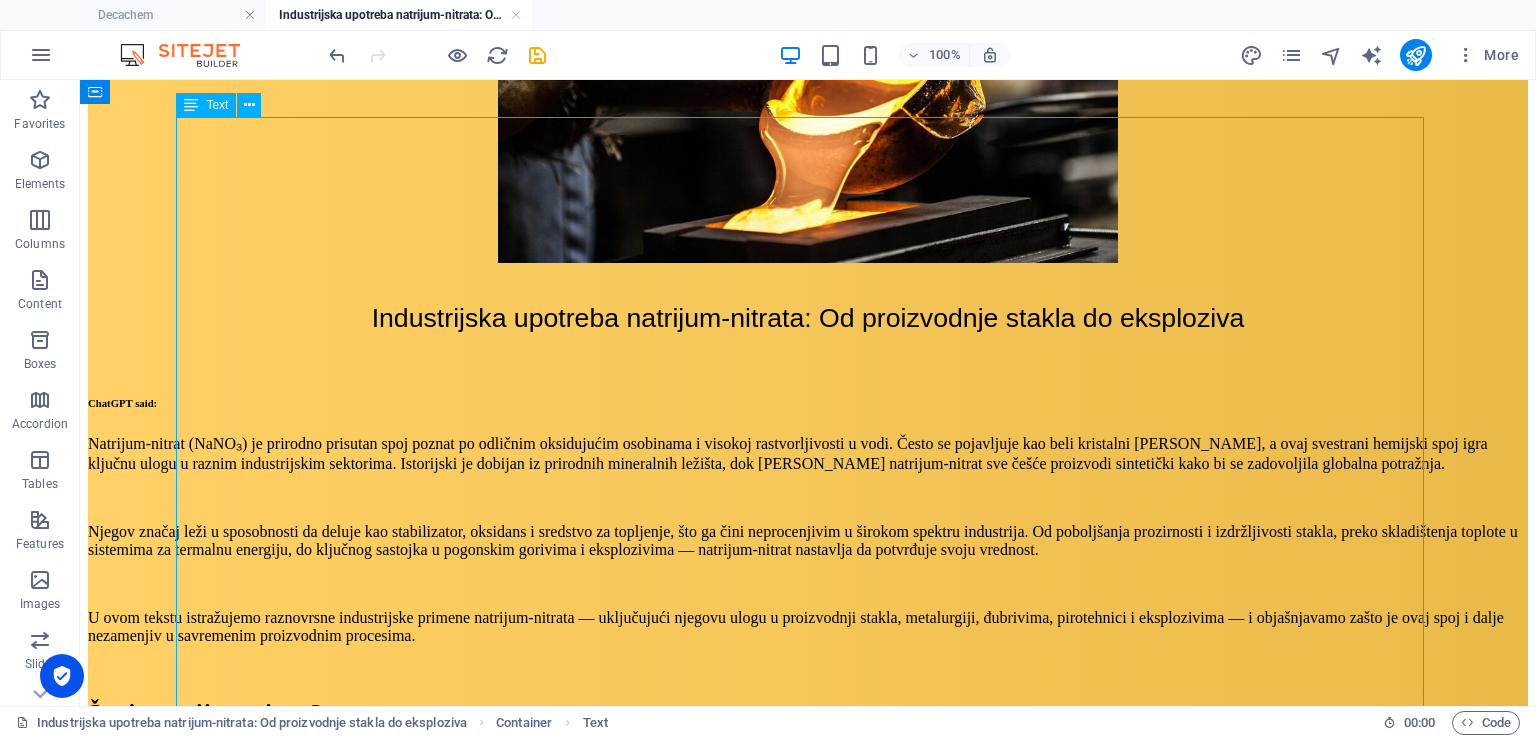 click on "ChatGPT said: Natrijum-nitrat (NaNO₃) je prirodno prisutan spoj poznat po odličnim oksidujućim osobinama i visokoj rastvorljivosti u vodi. Često se pojavljuje kao beli kristalni [PERSON_NAME], a ovaj svestrani hemijski spoj igra ključnu ulogu u raznim industrijskim sektorima. Istorijski je dobijan iz prirodnih mineralnih ležišta, dok [PERSON_NAME] natrijum-nitrat sve češće proizvodi sintetički kako bi se zadovoljila globalna potražnja. Njegov značaj leži u sposobnosti da deluje kao stabilizator, oksidans i sredstvo za topljenje, što ga čini neprocenjivim u širokom spektru industrija. Od poboljšanja prozirnosti i izdržljivosti stakla, preko skladištenja toplote u sistemima za termalnu energiju, do ključnog sastojka u pogonskim gorivima i eksplozivima — natrijum-nitrat nastavlja da potvrđuje svoju vrednost. Šta je natrijum-nitrat? Upotreba u proizvodnji stakla Upotreba u specijalnom staklu i staklenim vlaknima Upotreba u proizvodnji eksploziva Bezbednost i rukovanje" at bounding box center [808, 1227] 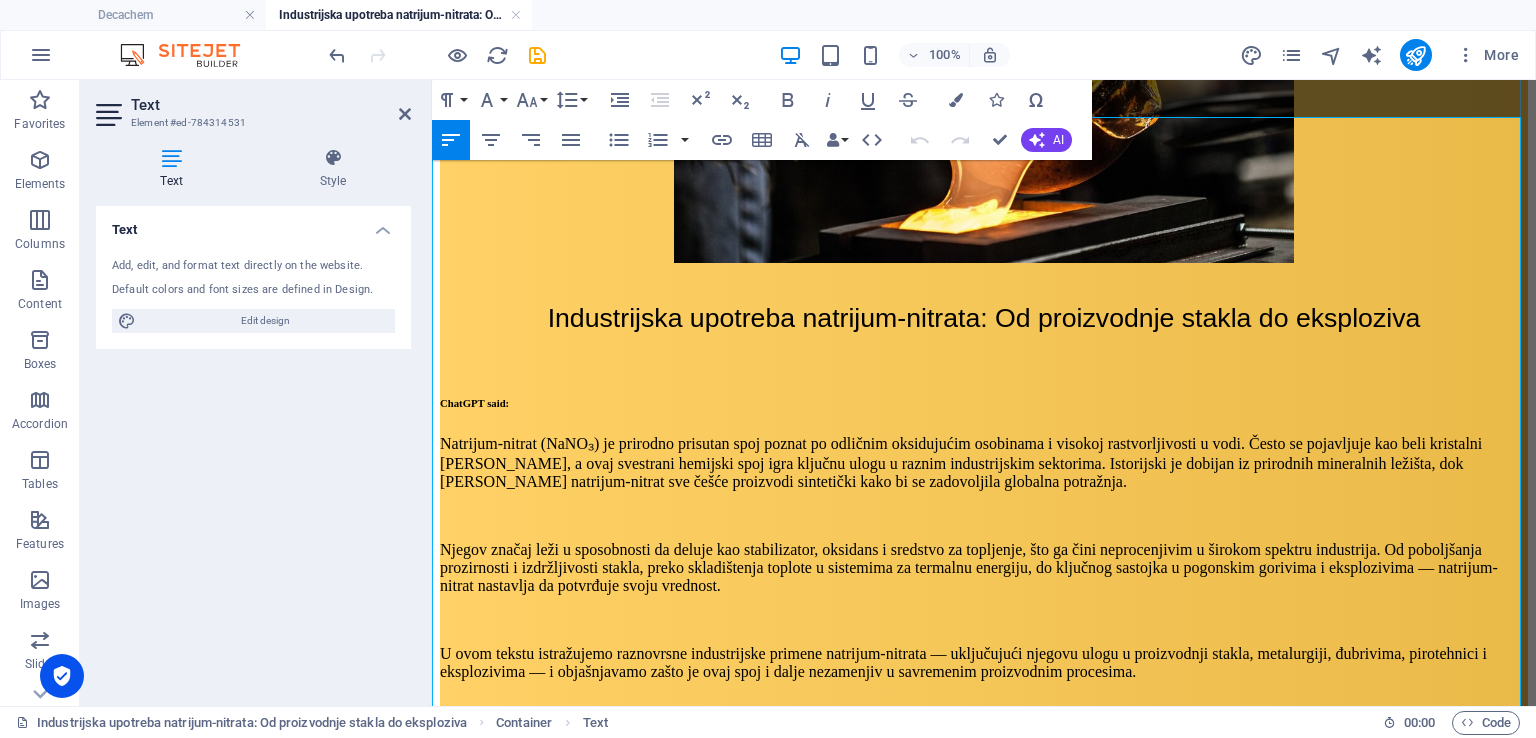 drag, startPoint x: 524, startPoint y: 439, endPoint x: 435, endPoint y: 433, distance: 89.20202 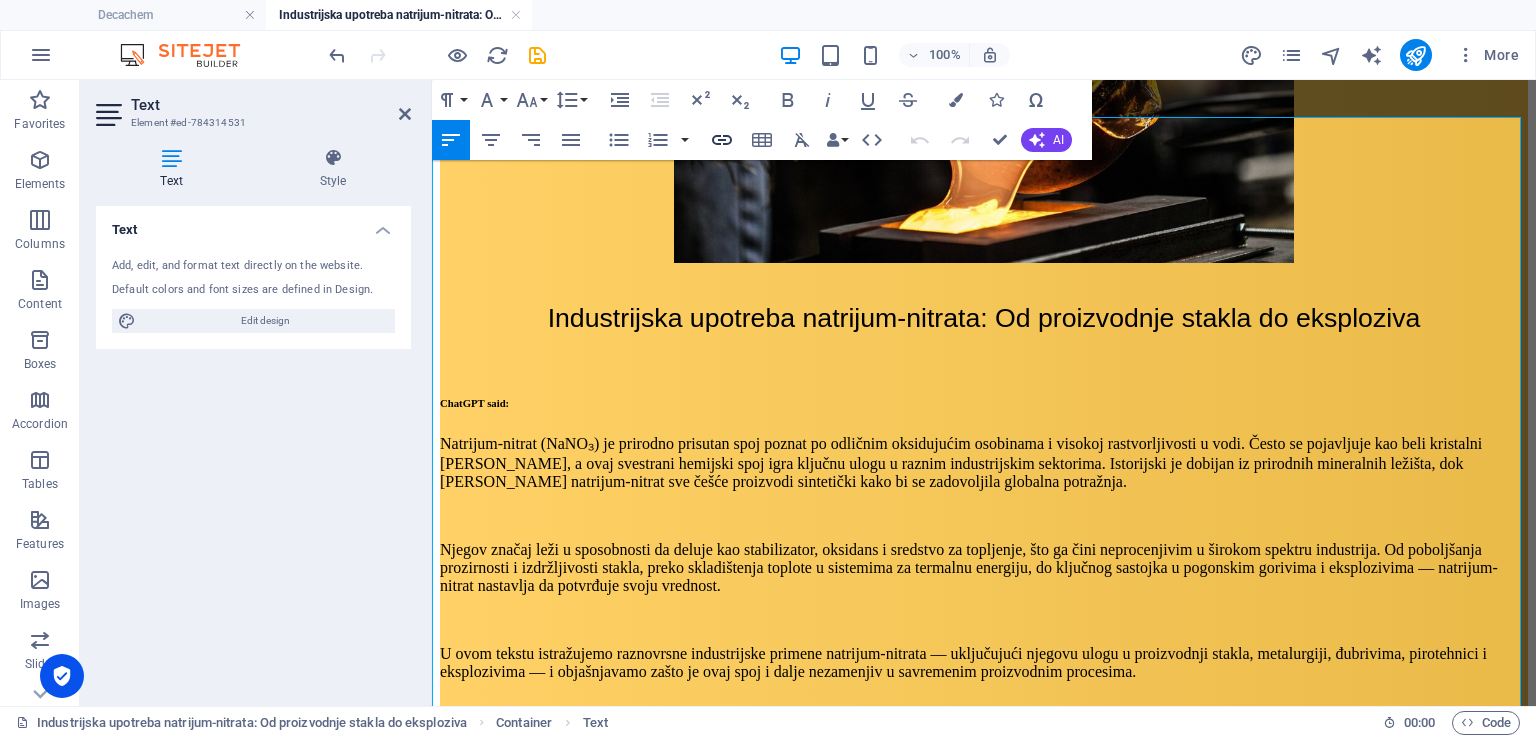 click 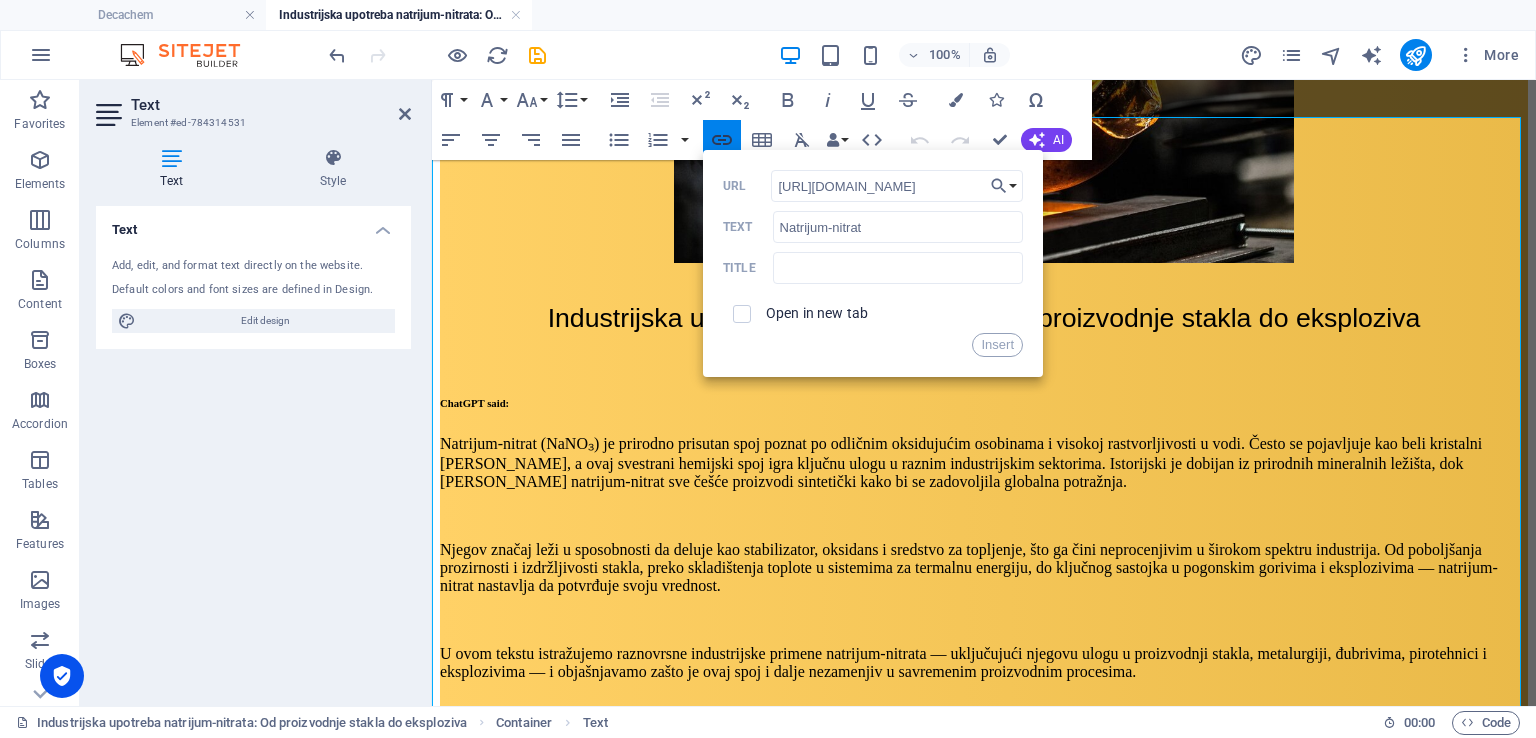 scroll, scrollTop: 0, scrollLeft: 154, axis: horizontal 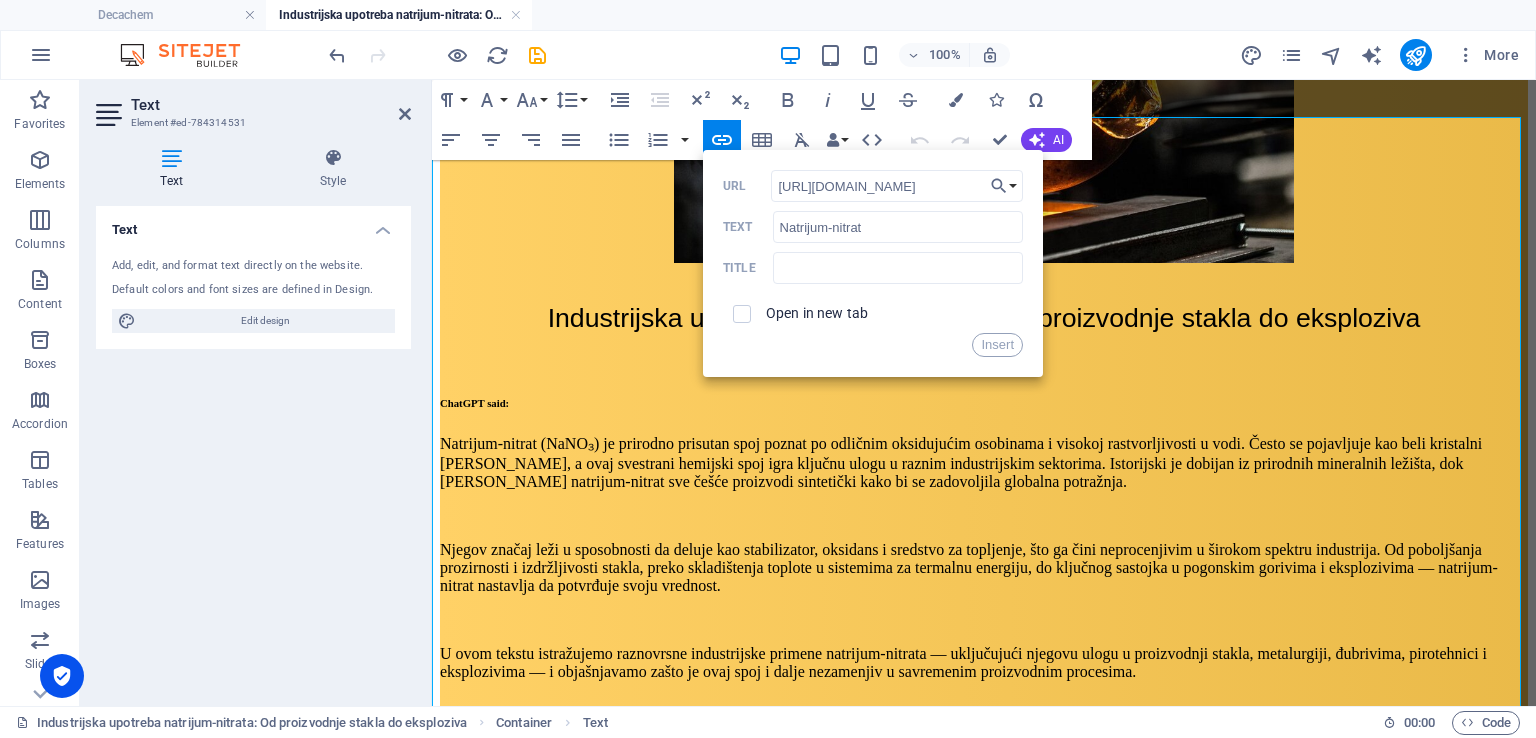 type on "[URL][DOMAIN_NAME]" 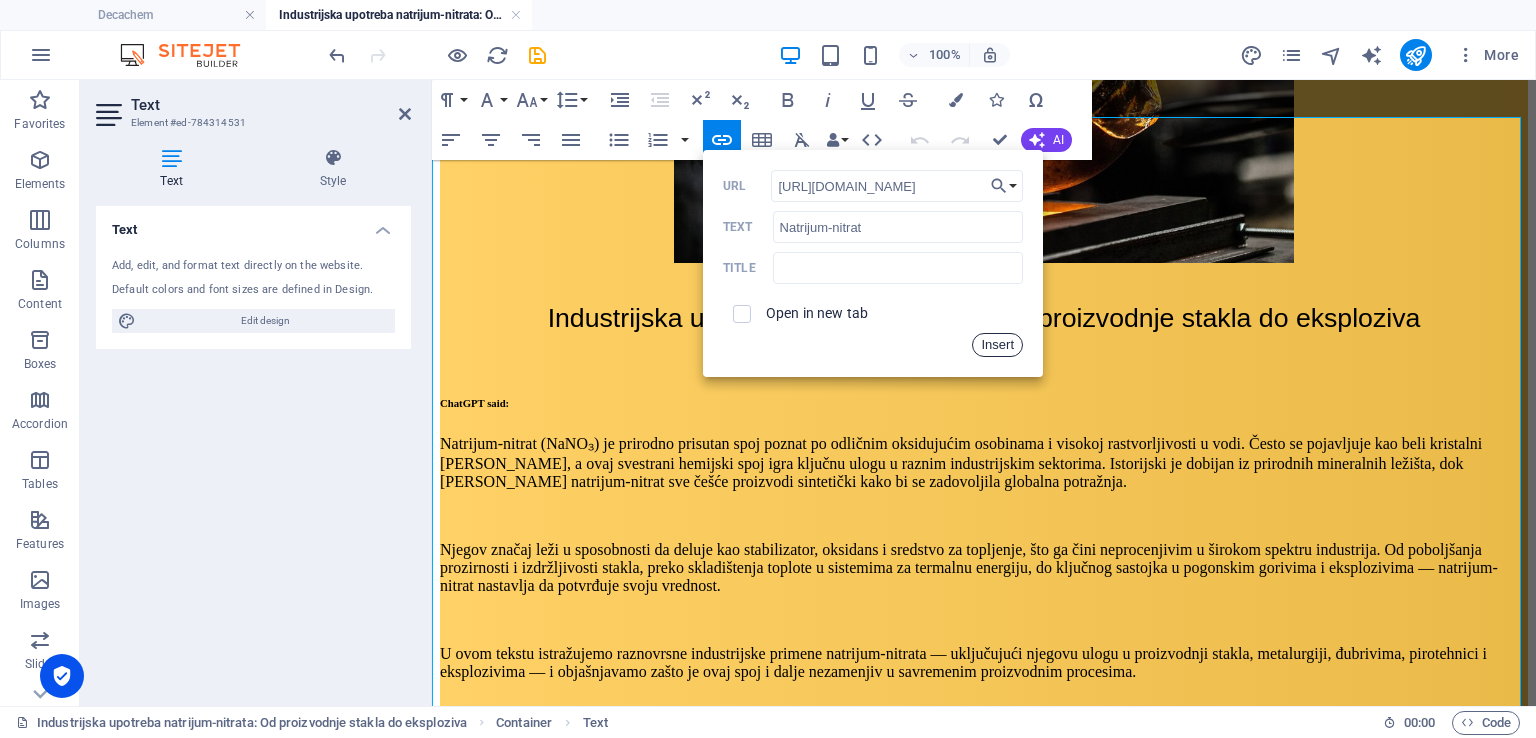 click on "Insert" at bounding box center (997, 345) 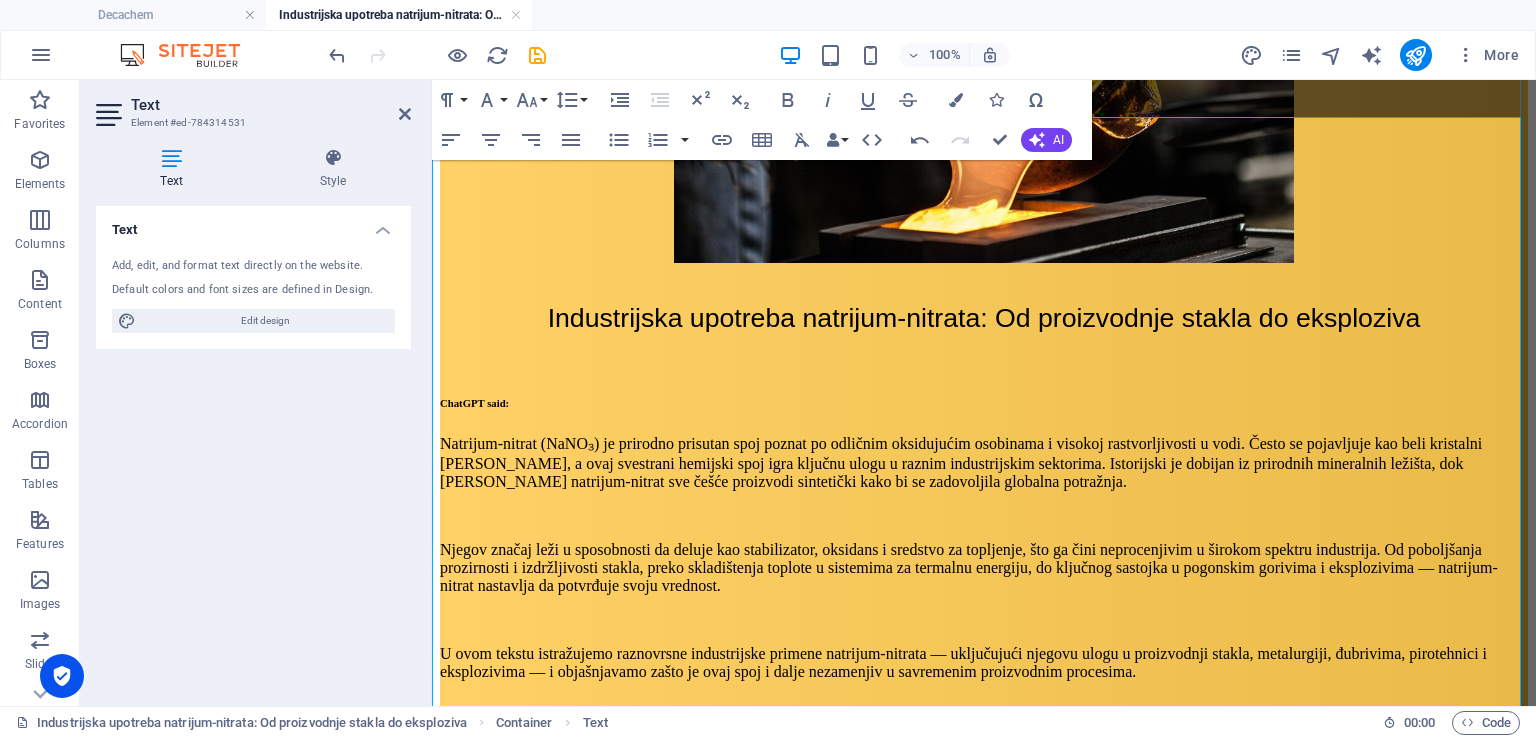drag, startPoint x: 1364, startPoint y: 505, endPoint x: 1462, endPoint y: 497, distance: 98.32599 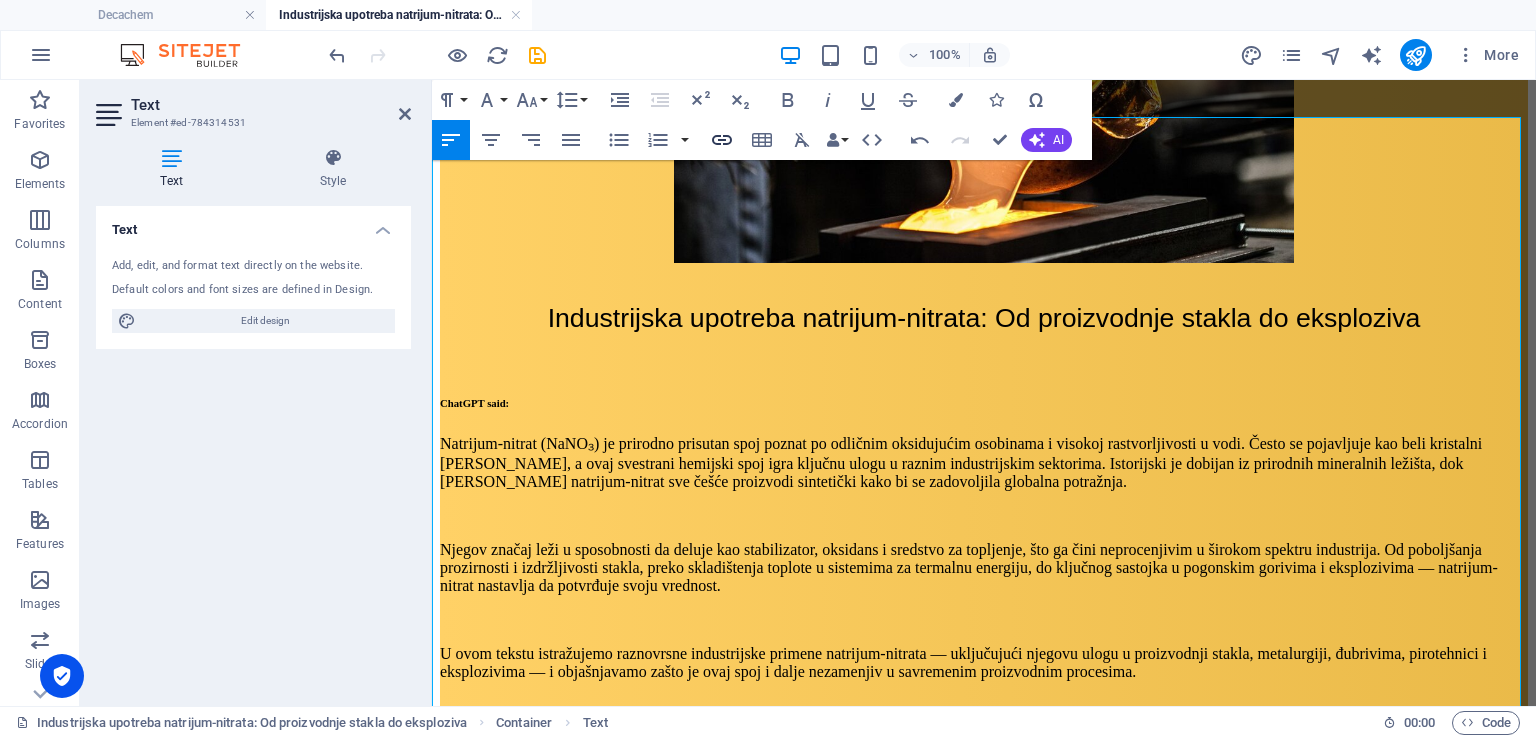 type 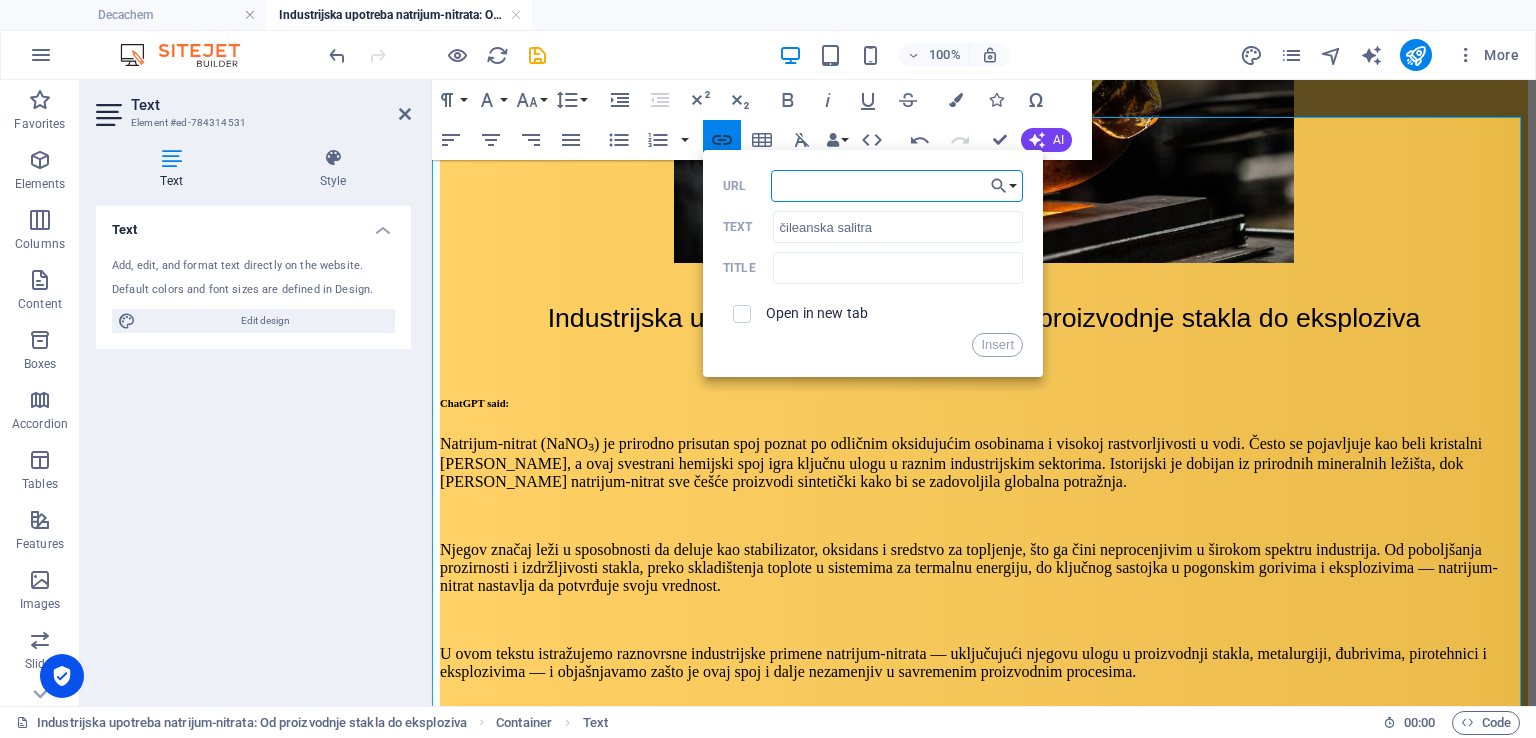 paste on "[URL][DOMAIN_NAME]" 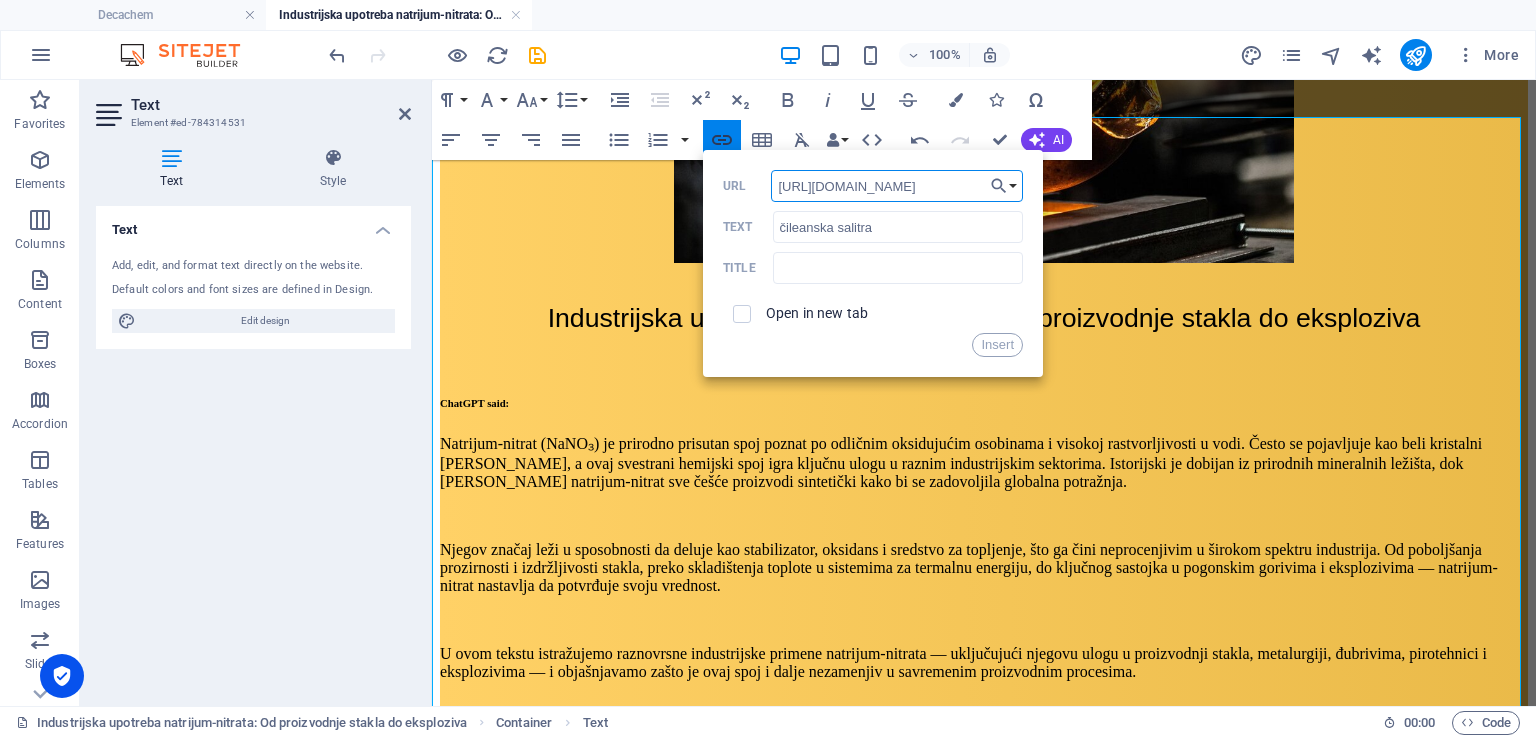 scroll, scrollTop: 0, scrollLeft: 87, axis: horizontal 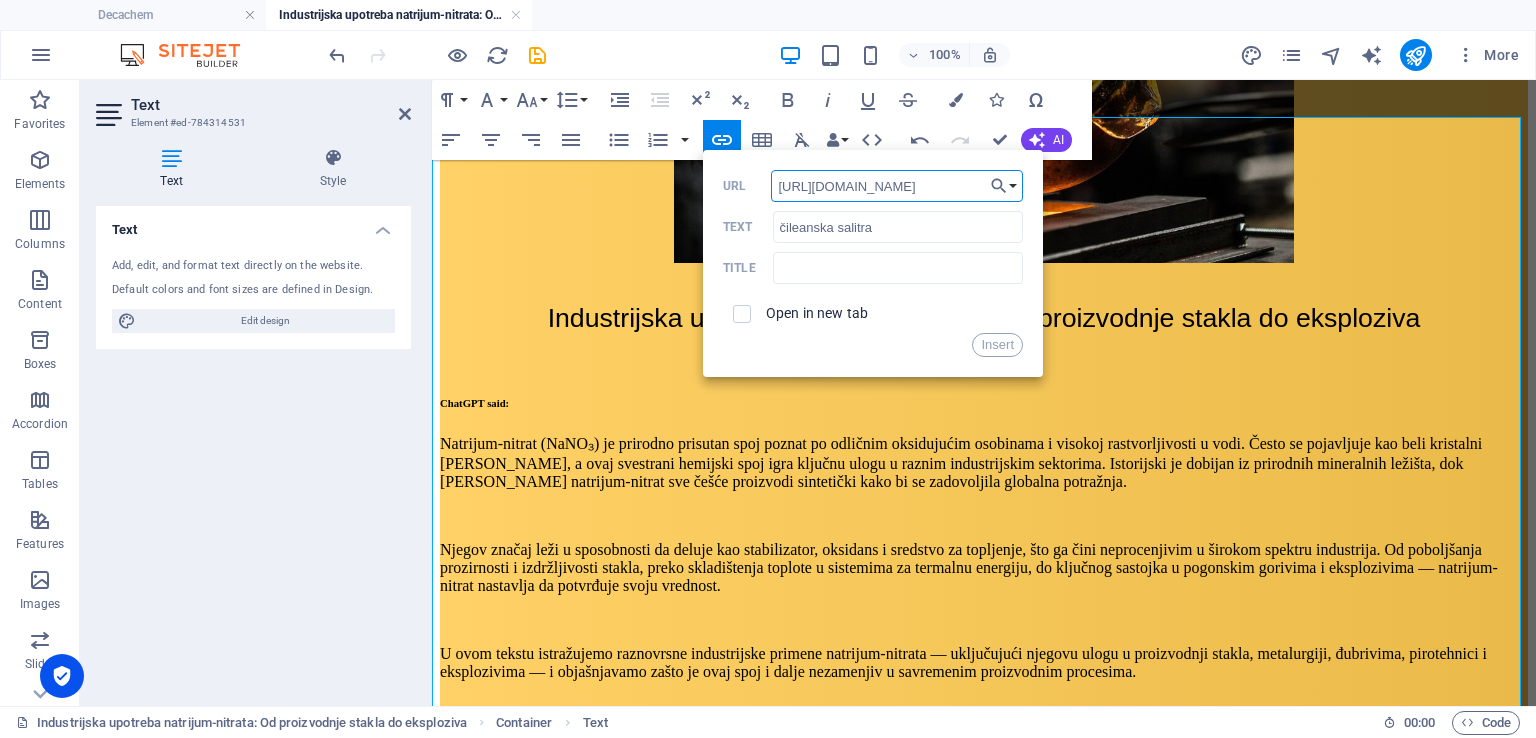 type on "[URL][DOMAIN_NAME]" 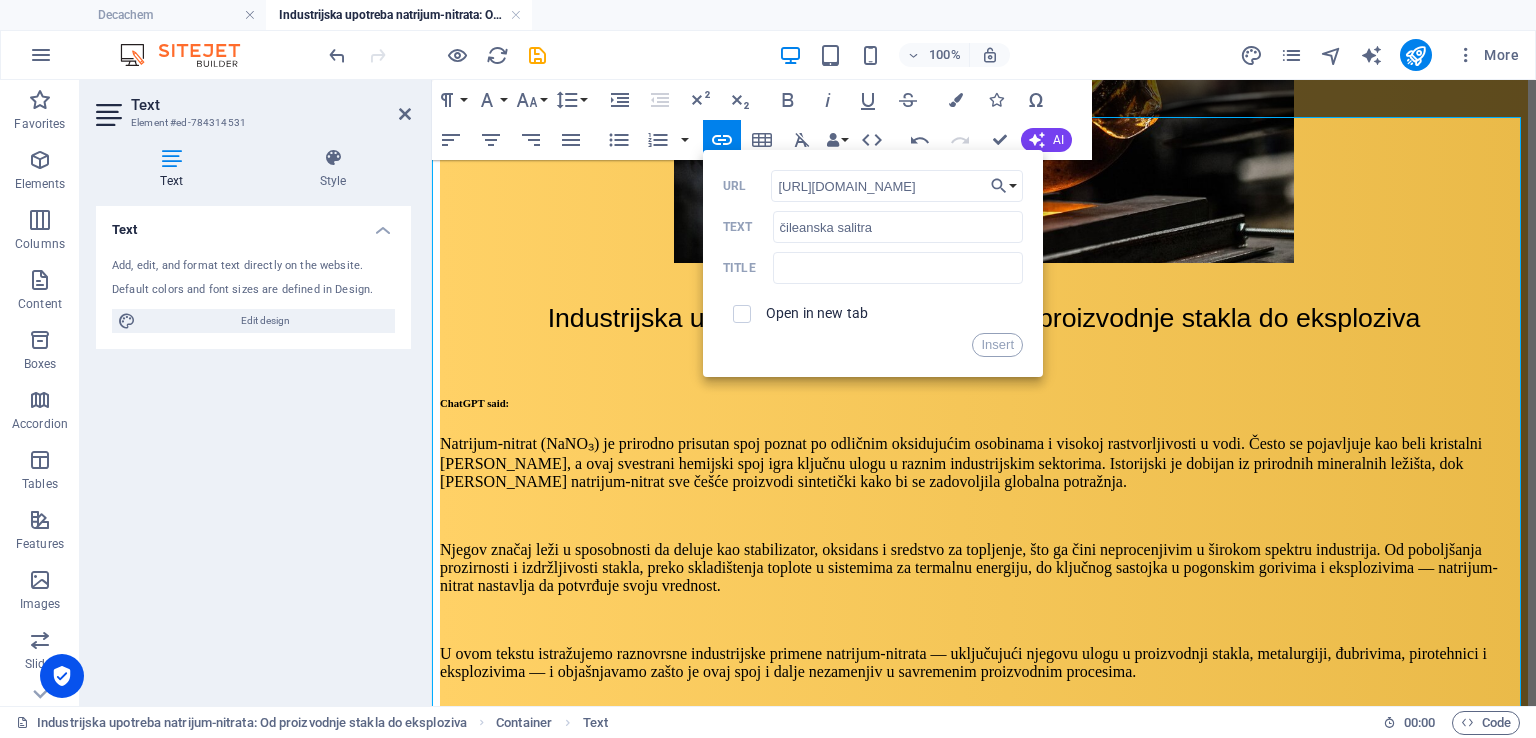 click on "Open in new tab" at bounding box center (817, 313) 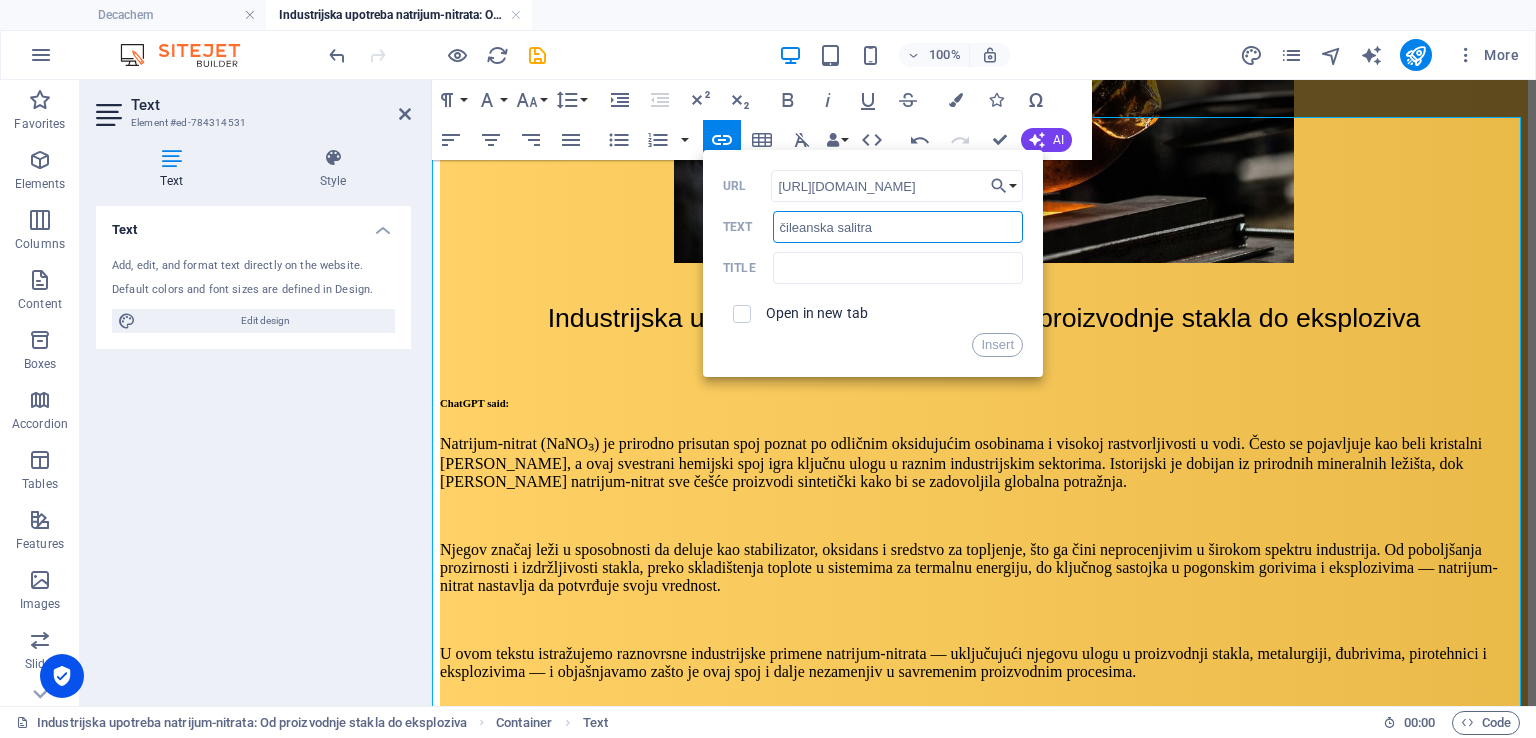 click on "čileanska salitra" at bounding box center [898, 227] 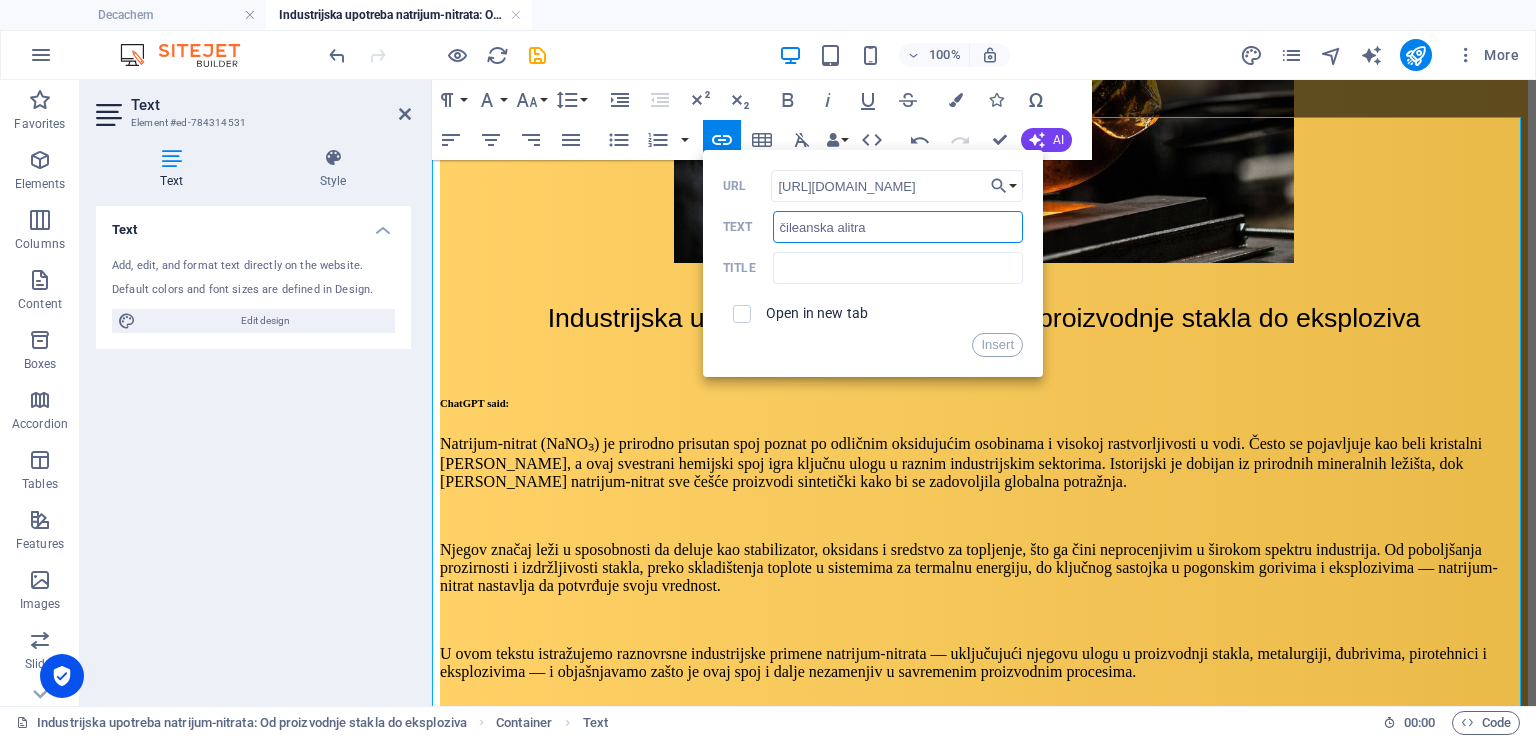 type on "čileanska šalitra" 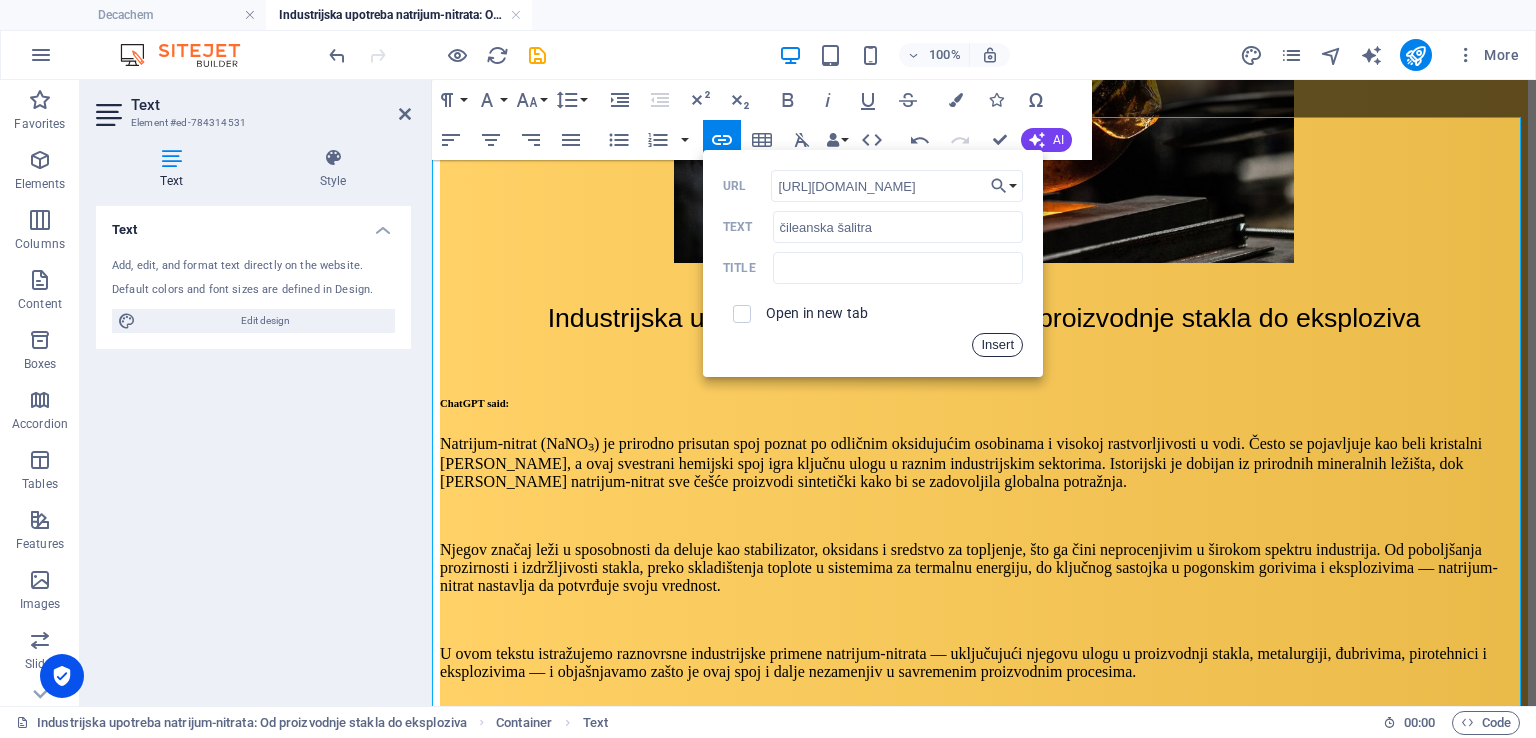 click on "Insert" at bounding box center (997, 345) 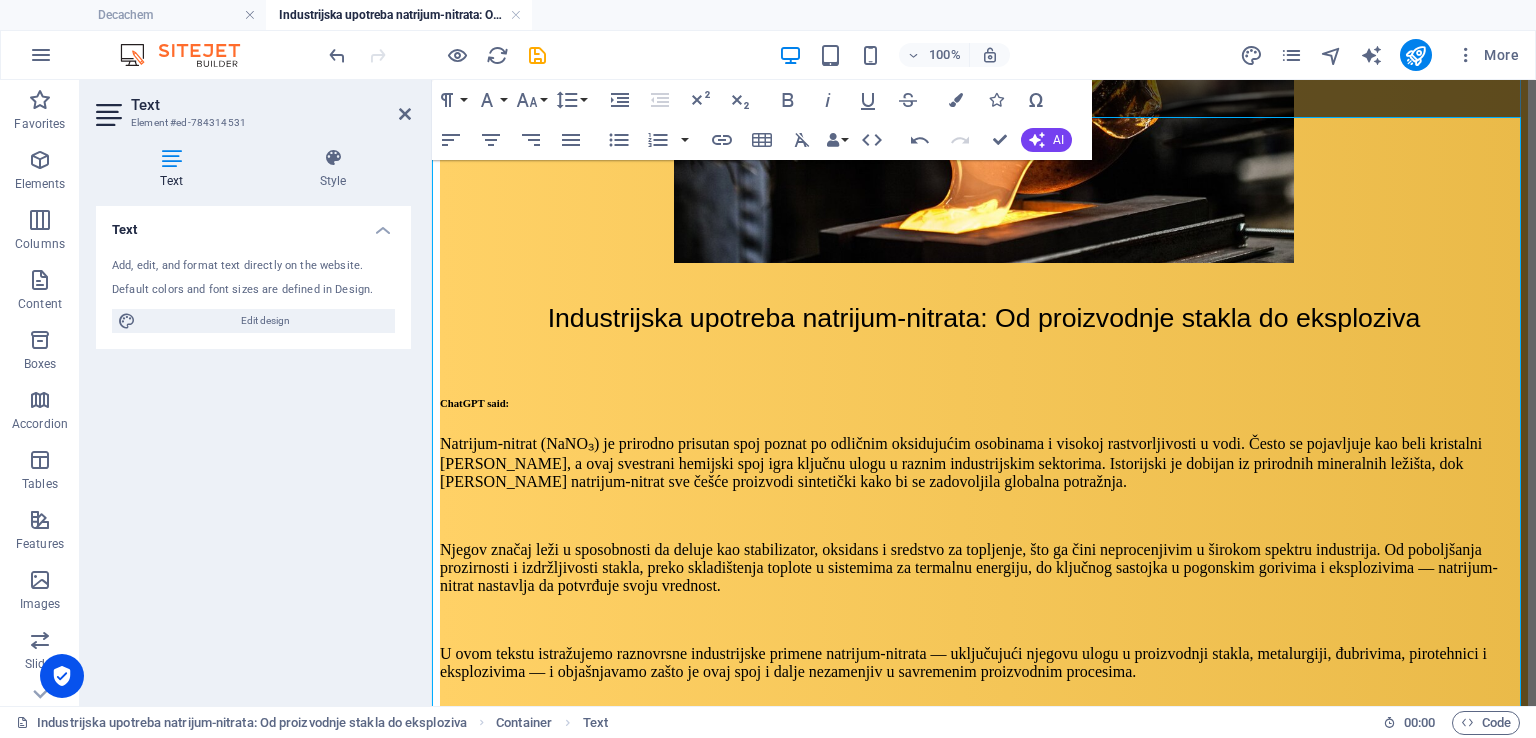 click at bounding box center (984, 1072) 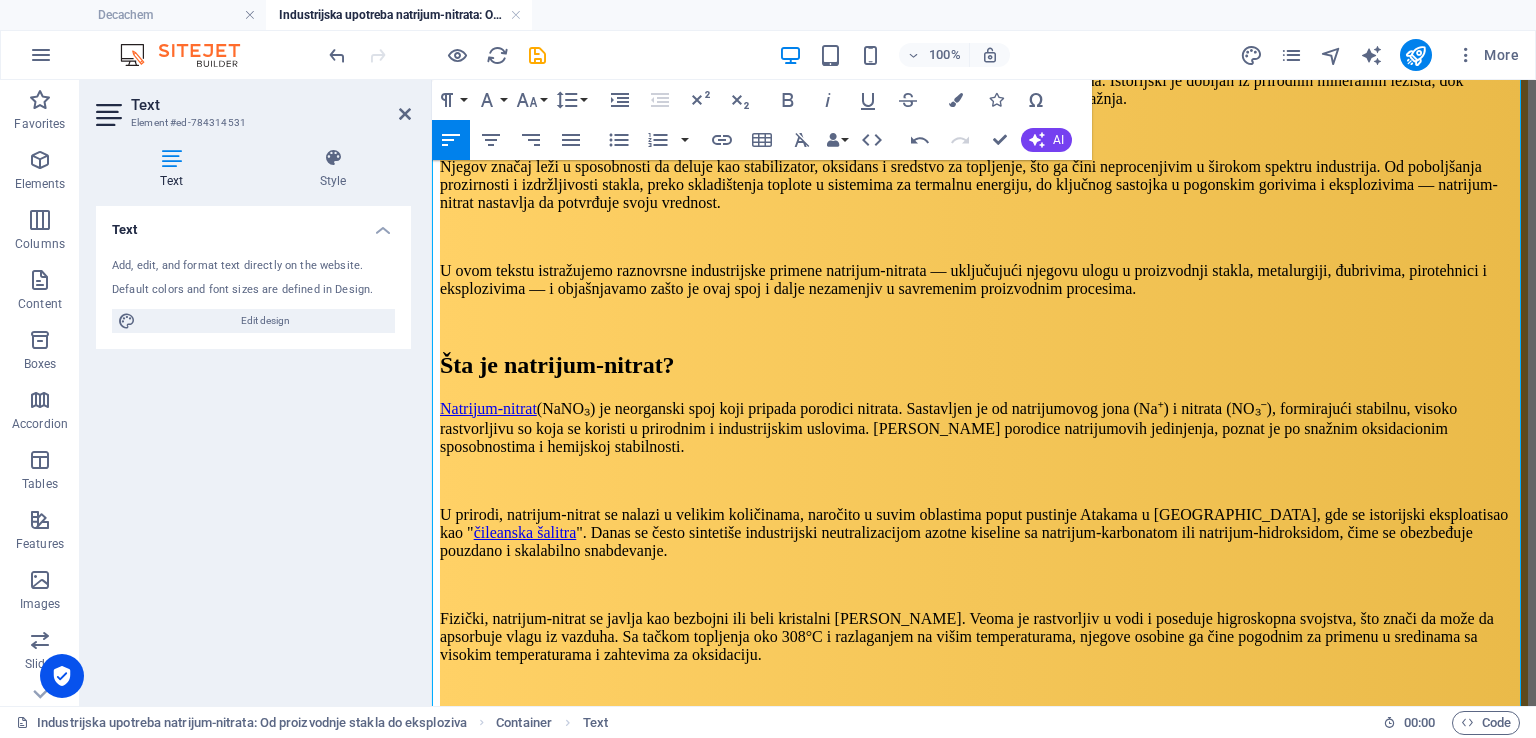 scroll, scrollTop: 800, scrollLeft: 0, axis: vertical 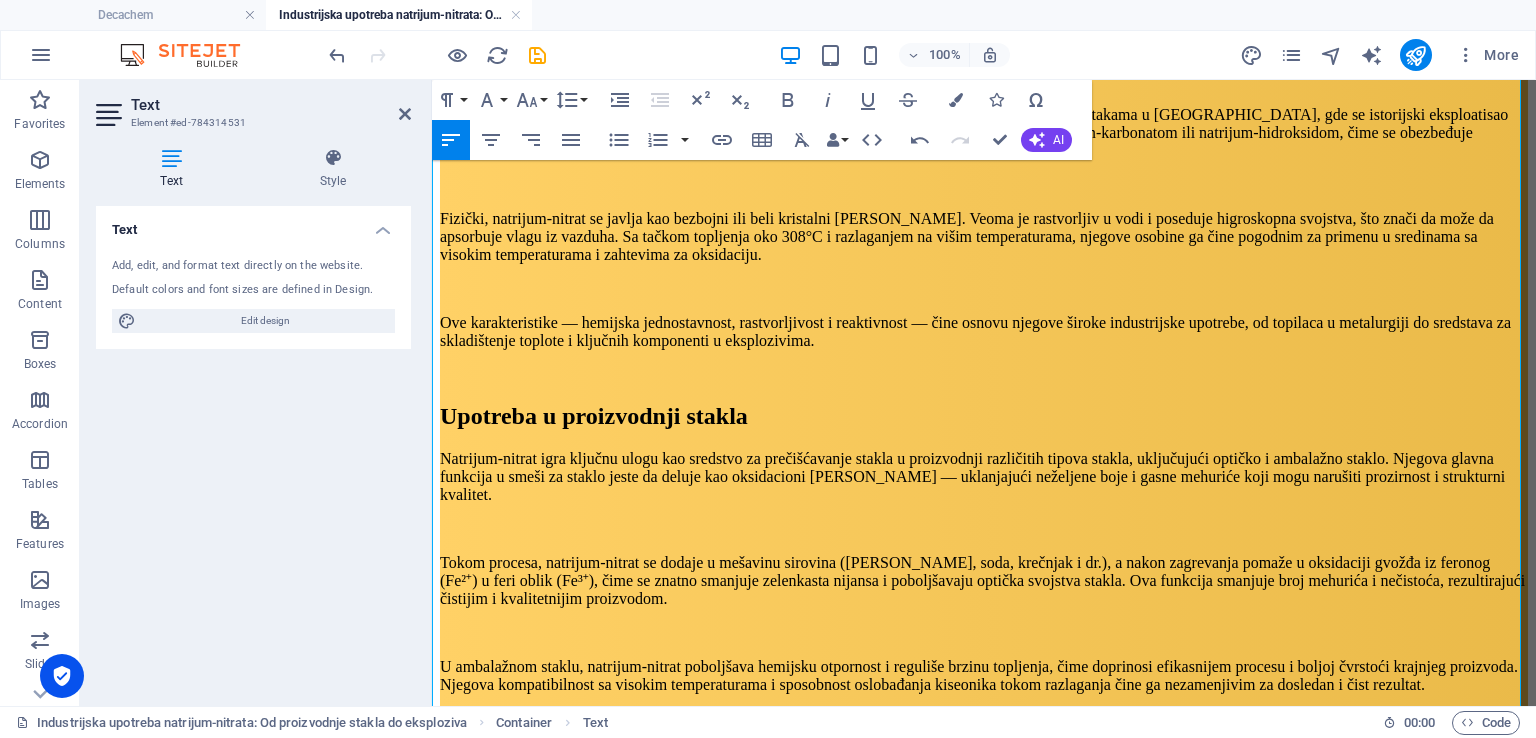drag, startPoint x: 648, startPoint y: 445, endPoint x: 784, endPoint y: 443, distance: 136.01471 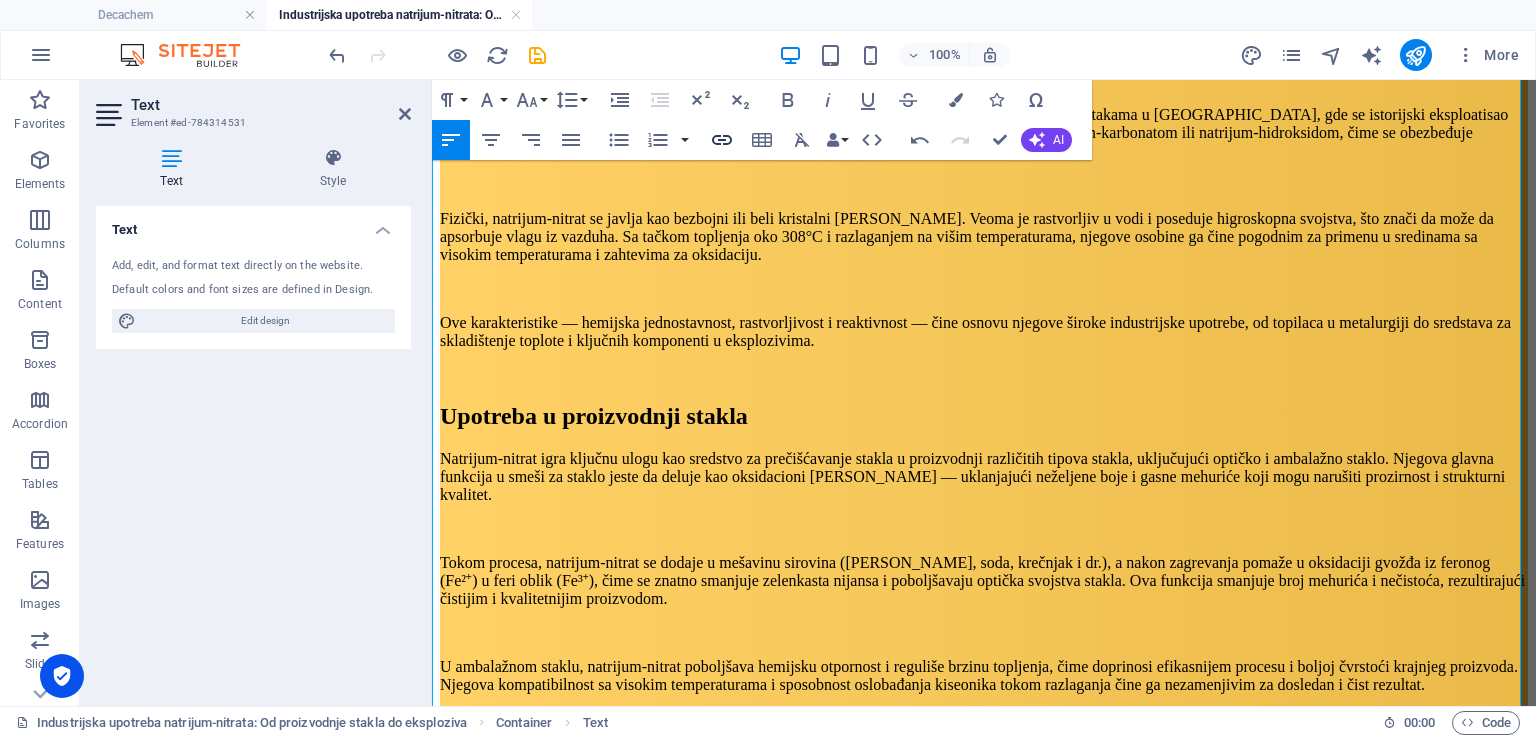 type 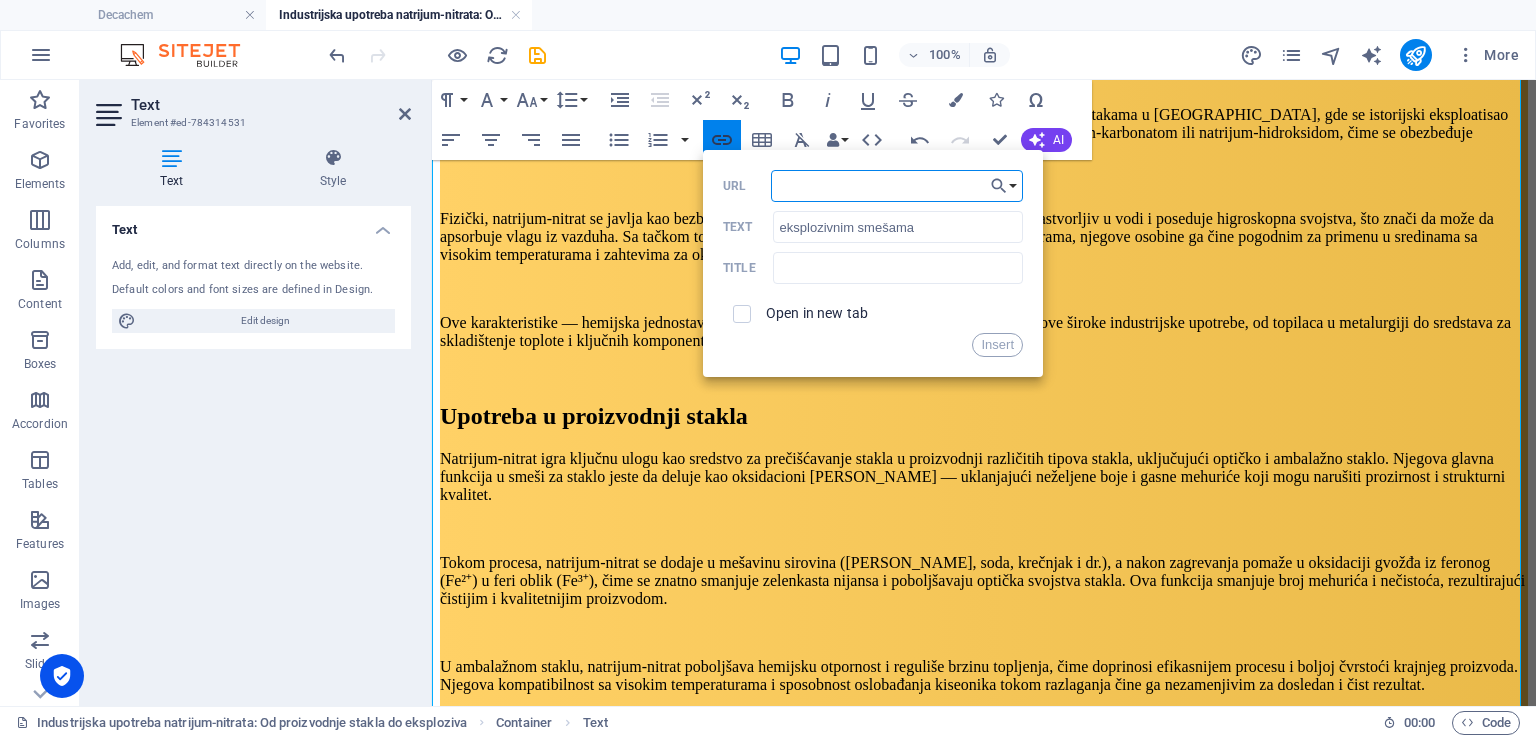 paste on "[URL][DOMAIN_NAME]" 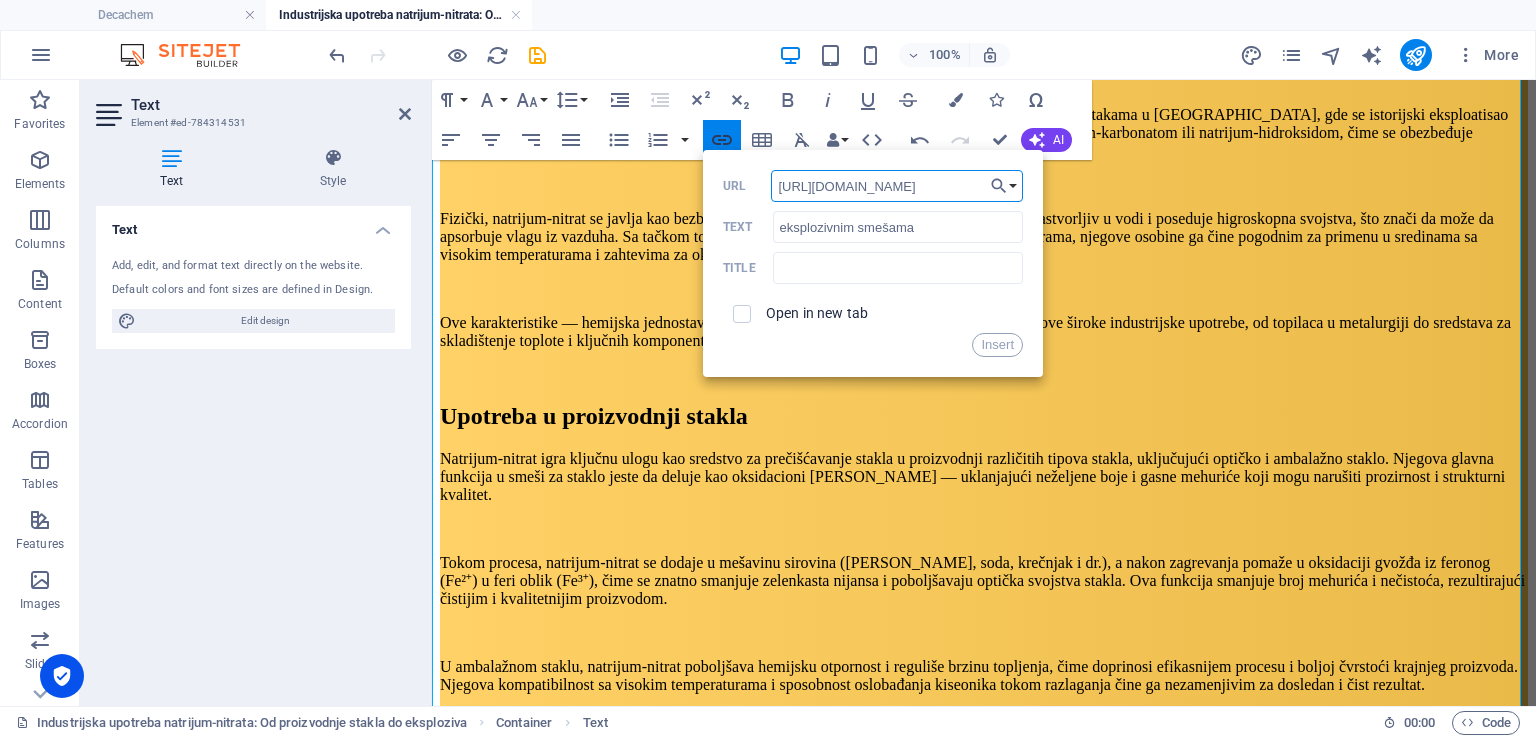 scroll, scrollTop: 0, scrollLeft: 69, axis: horizontal 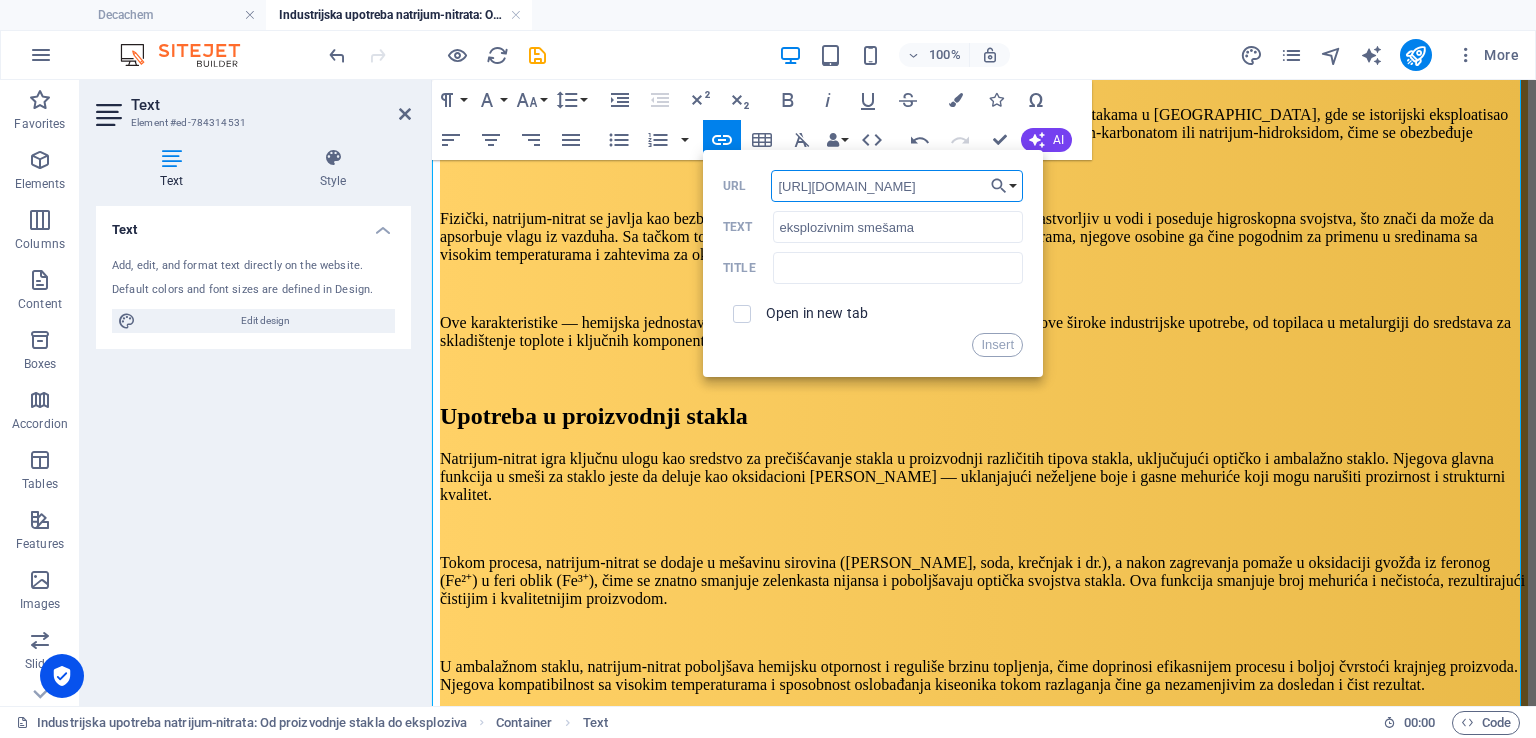 type on "[URL][DOMAIN_NAME]" 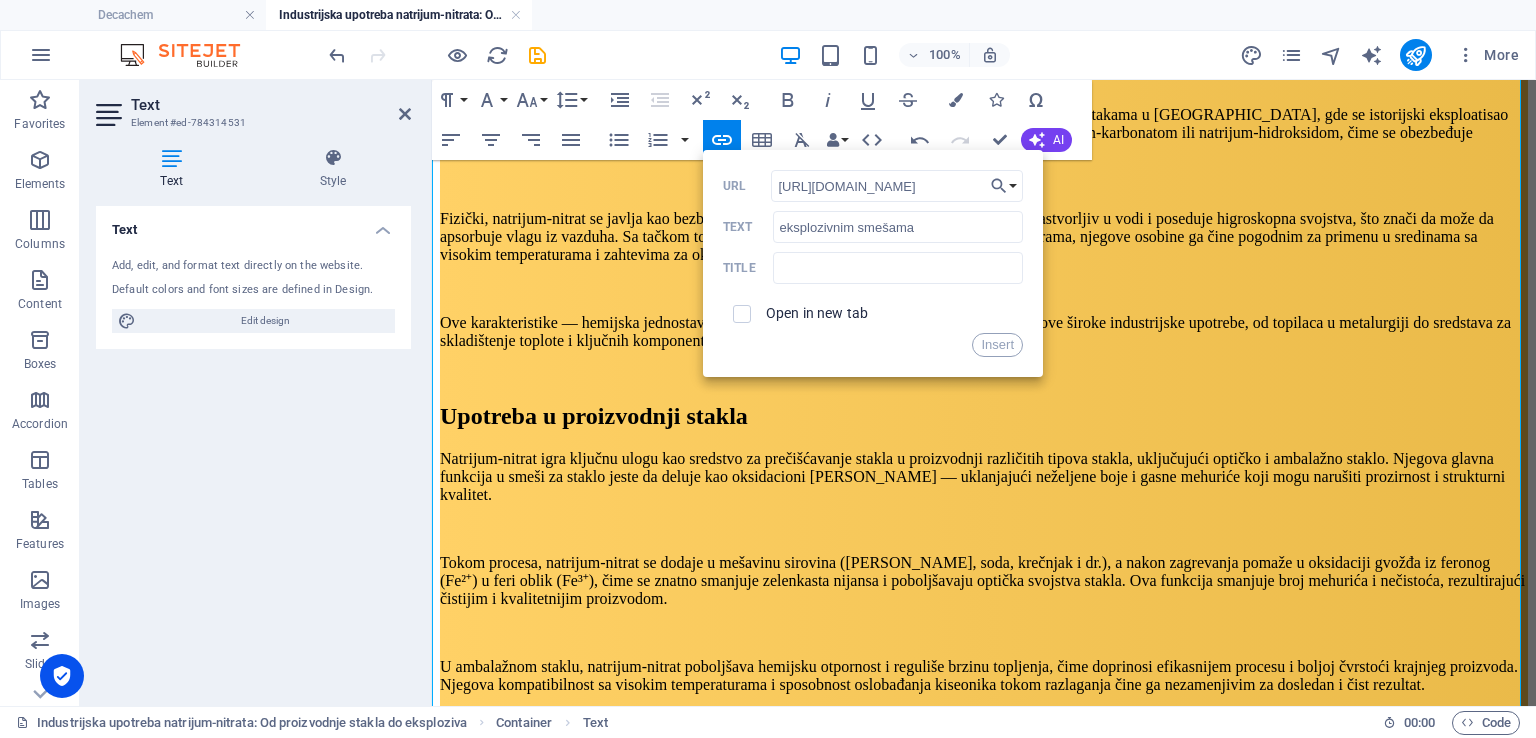click on "Open in new tab" at bounding box center [817, 313] 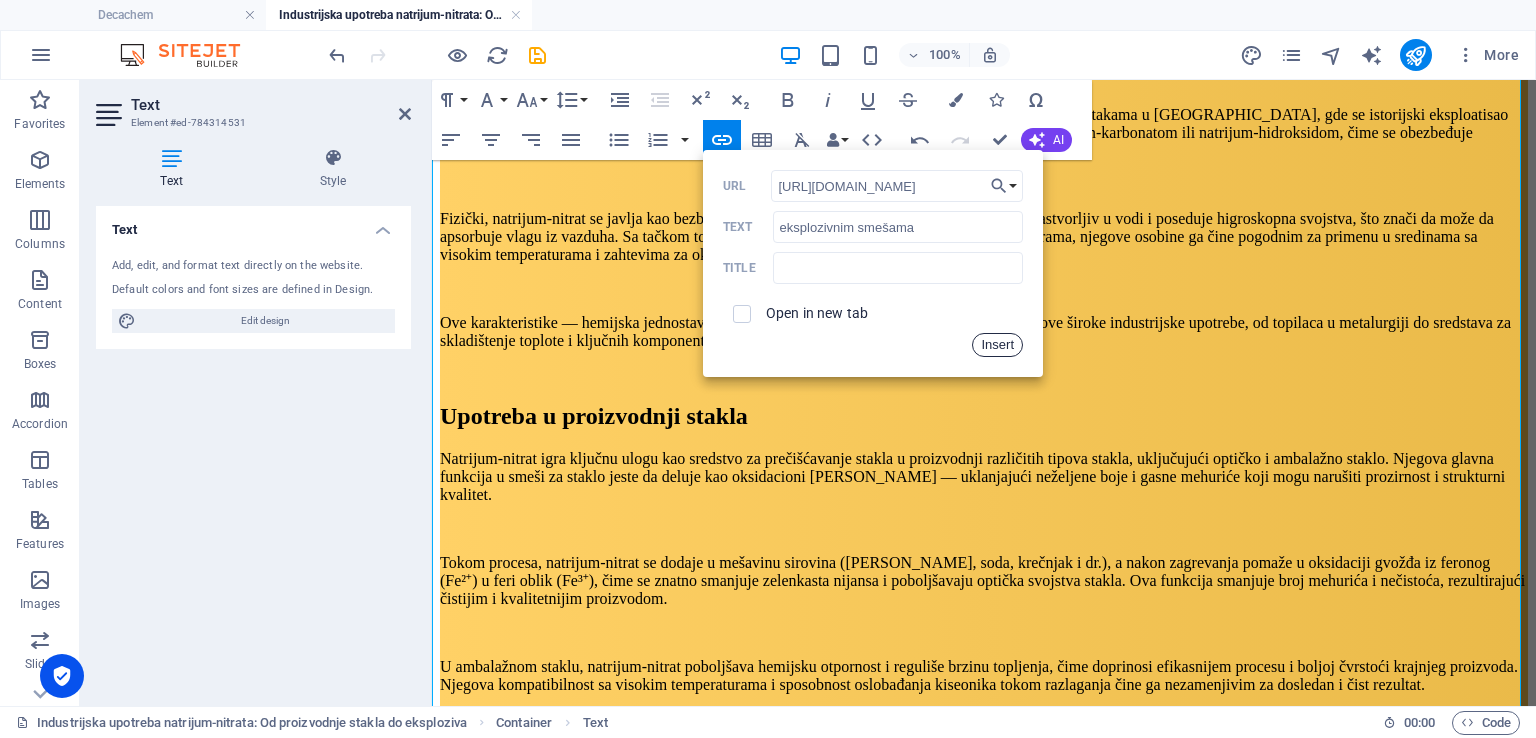 click on "Insert" at bounding box center (997, 345) 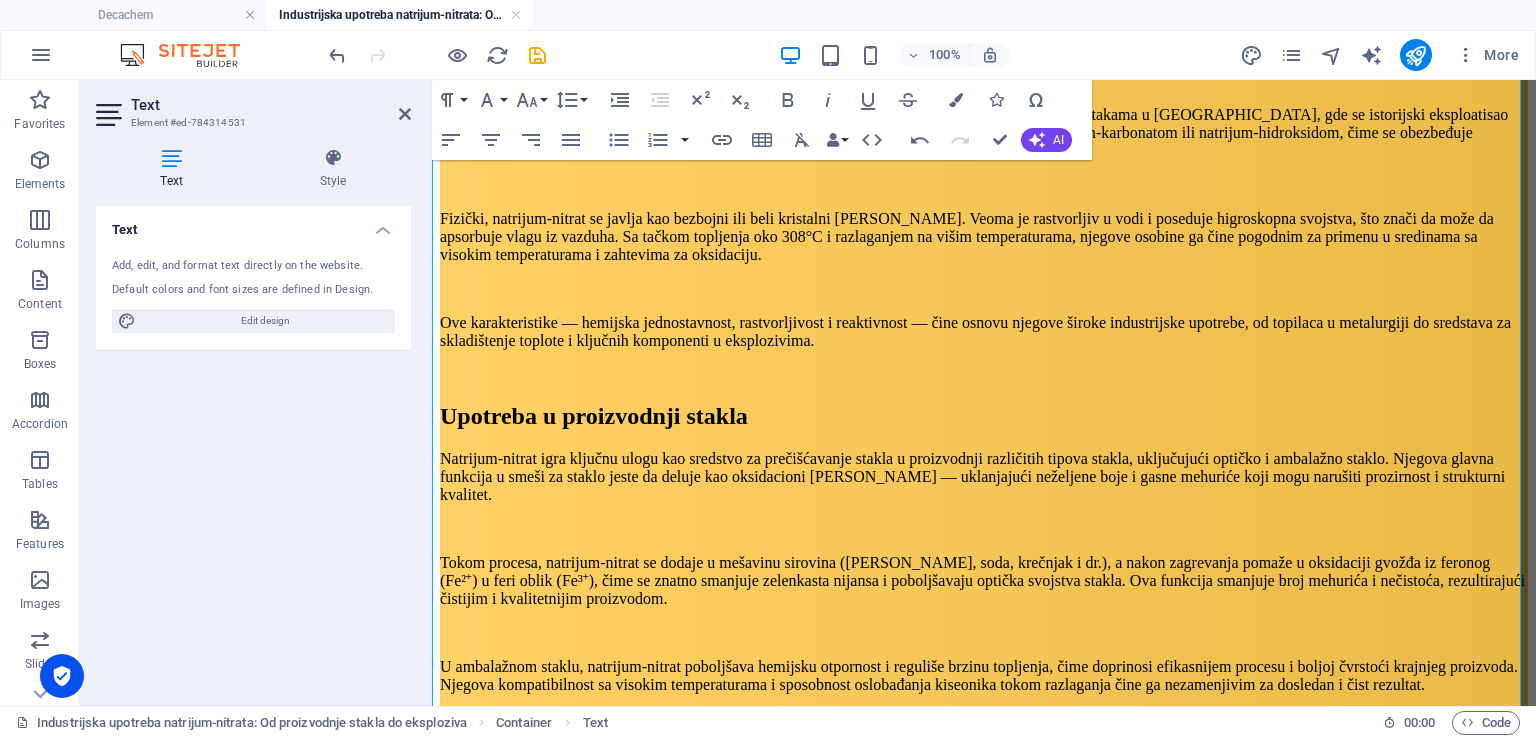 scroll, scrollTop: 1725, scrollLeft: 0, axis: vertical 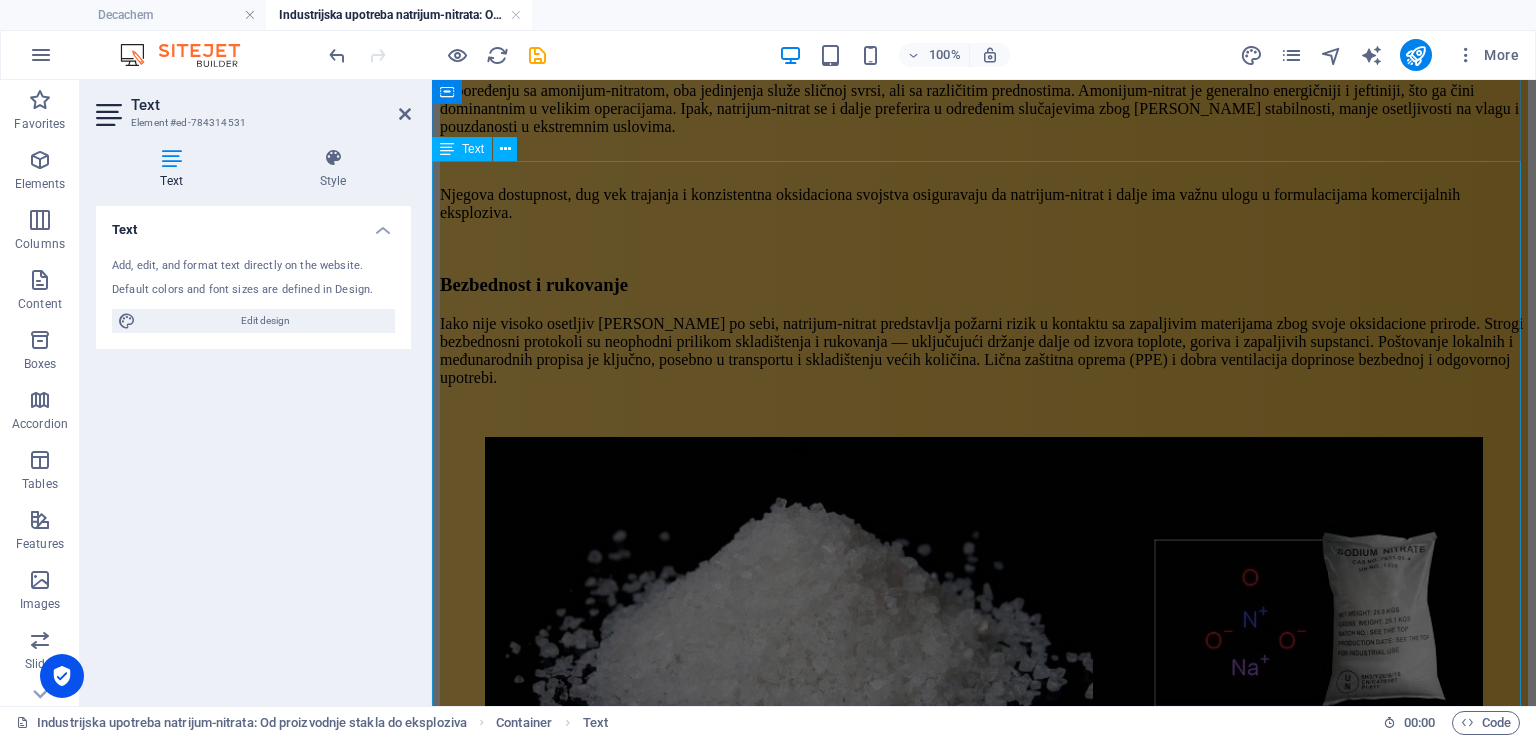 click on "Uloga u đubrivima Natrijum-nitrat se široko koristi kao azotno đubrivo, obezbeđujući biljkama [PERSON_NAME] dostupni azot — esencijalni hranljivi element za vegetativni rast i sintezu hlorofila. Kao poljoprivredni proizvod, natrijum-nitrat isporučuje azot u brzo delujućem, vodorastvorljivom obliku koji biljke mogu odmah apsorbovati, podstičući brzi razvoj i povećane prinose useva. Jedna od ključnih prednosti natrijum-nitrata je njegova dvostruka funkcija: osim što snabdeva biljke azotom, sadržaj natrijuma može uticati na koncentraciju nitrata u zemljištu i ravnotežu kationa kod određenih tipova zemljišta. Iako prekomeran natrijum može izazvati zaslanjivanje u osetljivim sredinama, kontrolisana primena može pomoći u popravljanju kiselih zemljišta i poboljšanju efikasnosti usvajanja hranljivih materija. Kao pouzdan izvor azota, natrijum-nitrat ostaje vredna opcija u savremenoj poljoprivredi, kada se koristi uz odgovarajuće upravljanje zemljištem. Obrada metala i termički procesi Zaključak" at bounding box center (984, 2373) 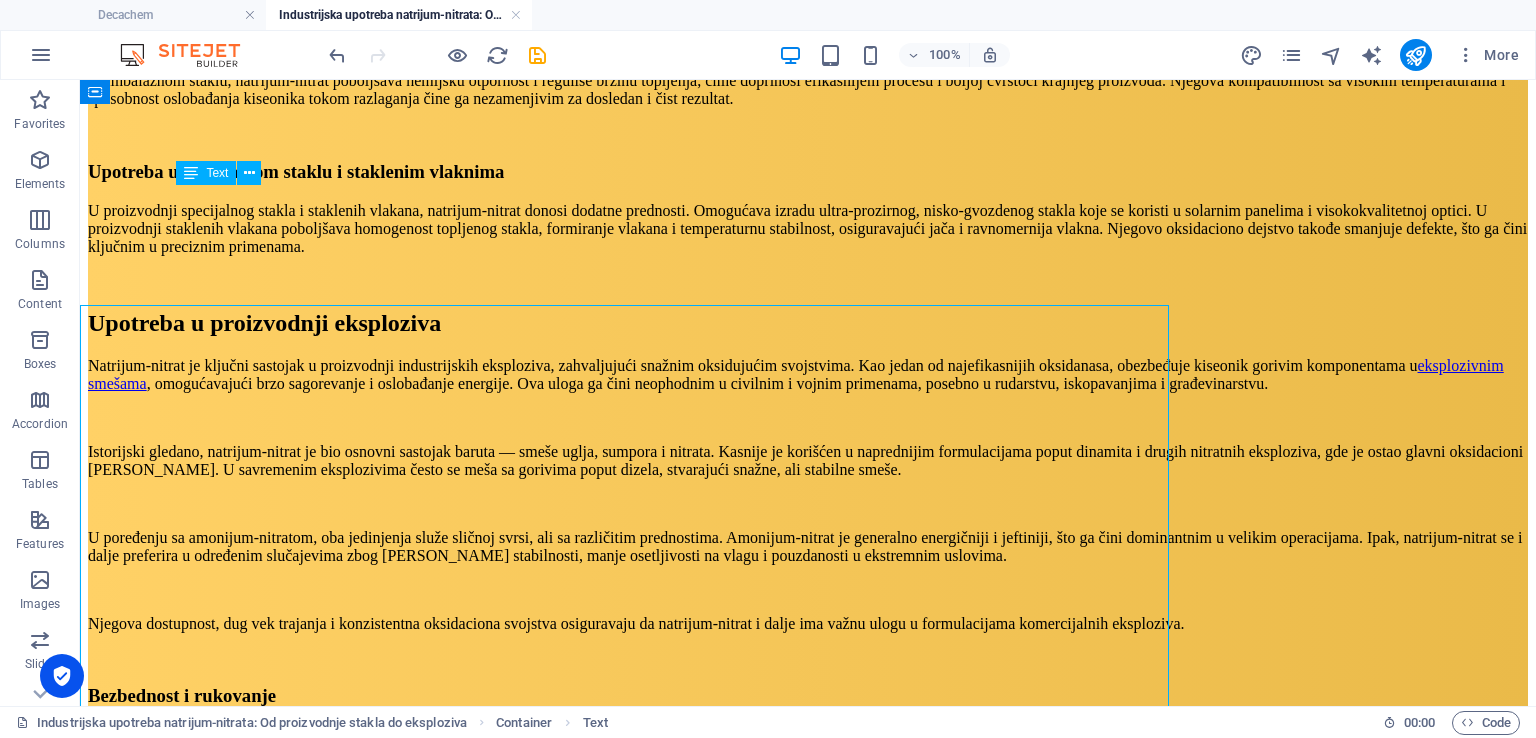 scroll, scrollTop: 3147, scrollLeft: 0, axis: vertical 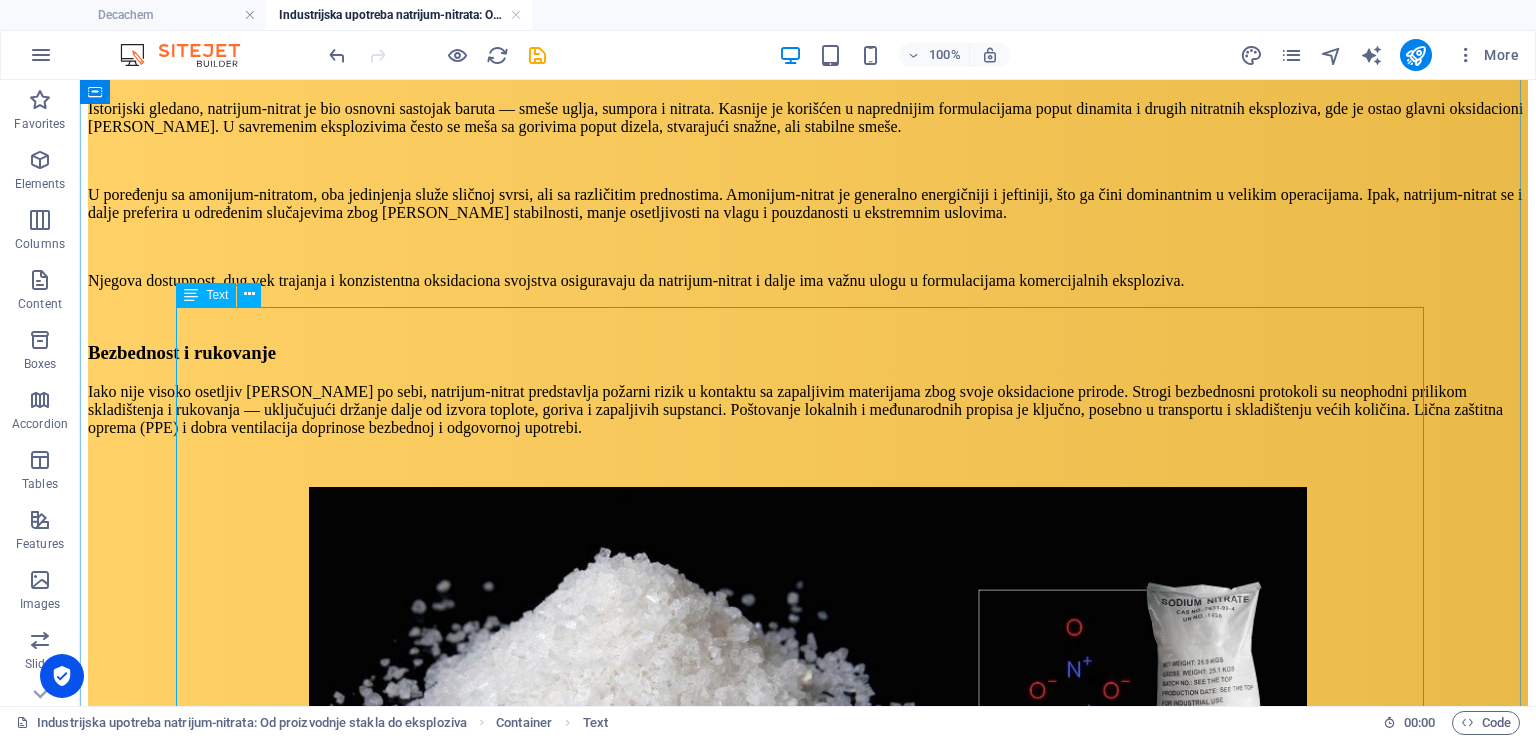 click on "Uloga u đubrivima Natrijum-nitrat se široko koristi kao azotno đubrivo, obezbeđujući biljkama [PERSON_NAME] dostupni azot — esencijalni hranljivi element za vegetativni rast i sintezu hlorofila. Kao poljoprivredni proizvod, natrijum-nitrat isporučuje azot u brzo delujućem, vodorastvorljivom obliku koji biljke mogu odmah apsorbovati, podstičući brzi razvoj i povećane prinose useva. Jedna od ključnih prednosti natrijum-nitrata je njegova dvostruka funkcija: osim što snabdeva biljke azotom, sadržaj natrijuma može uticati na koncentraciju nitrata u zemljištu i ravnotežu kationa kod određenih tipova zemljišta. Iako prekomeran natrijum može izazvati zaslanjivanje u osetljivim sredinama, kontrolisana primena može pomoći u popravljanju kiselih zemljišta i poboljšanju efikasnosti usvajanja hranljivih materija. Kao pouzdan izvor azota, natrijum-nitrat ostaje vredna opcija u savremenoj poljoprivredi, kada se koristi uz odgovarajuće upravljanje zemljištem. Obrada metala i termički procesi Zaključak" at bounding box center (808, 2333) 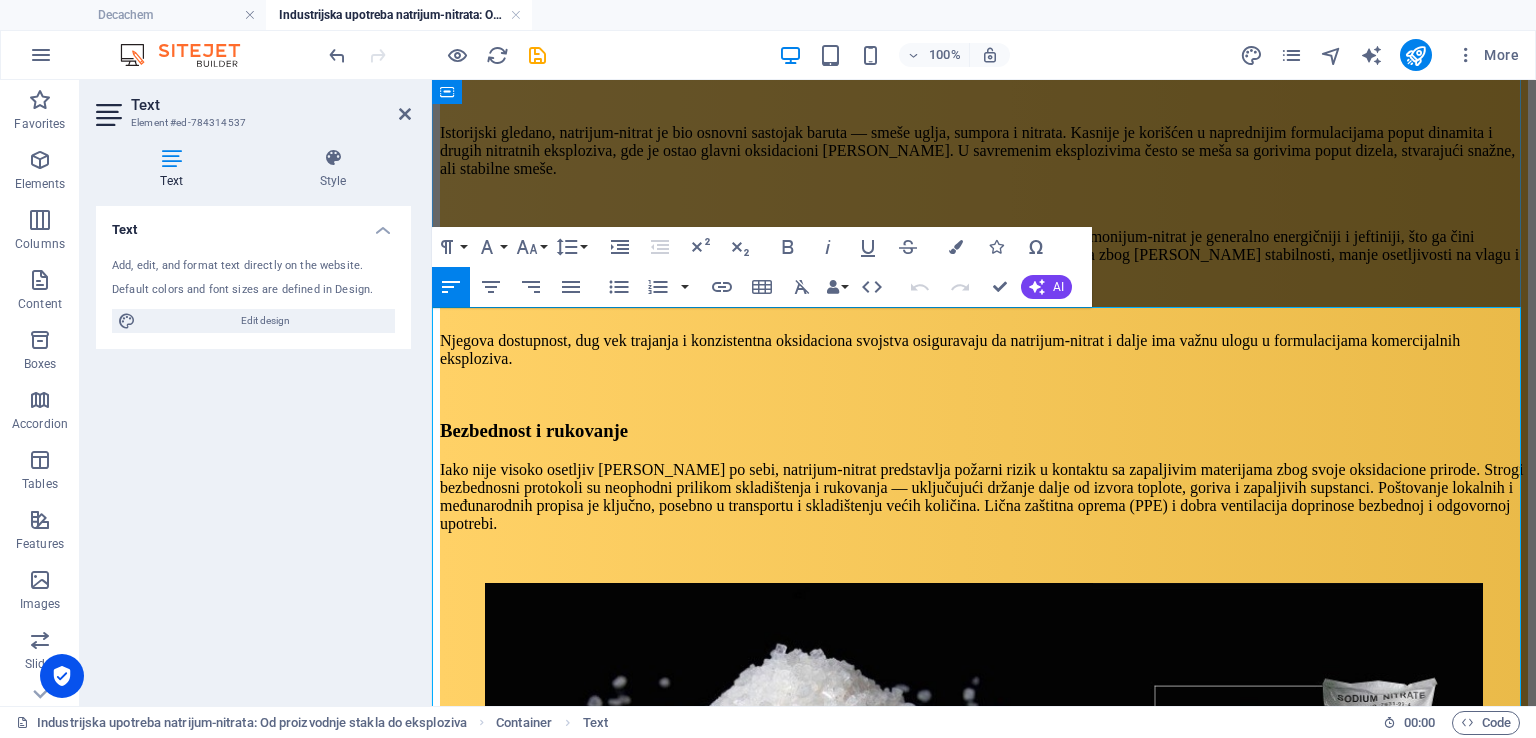 drag, startPoint x: 660, startPoint y: 366, endPoint x: 745, endPoint y: 355, distance: 85.70881 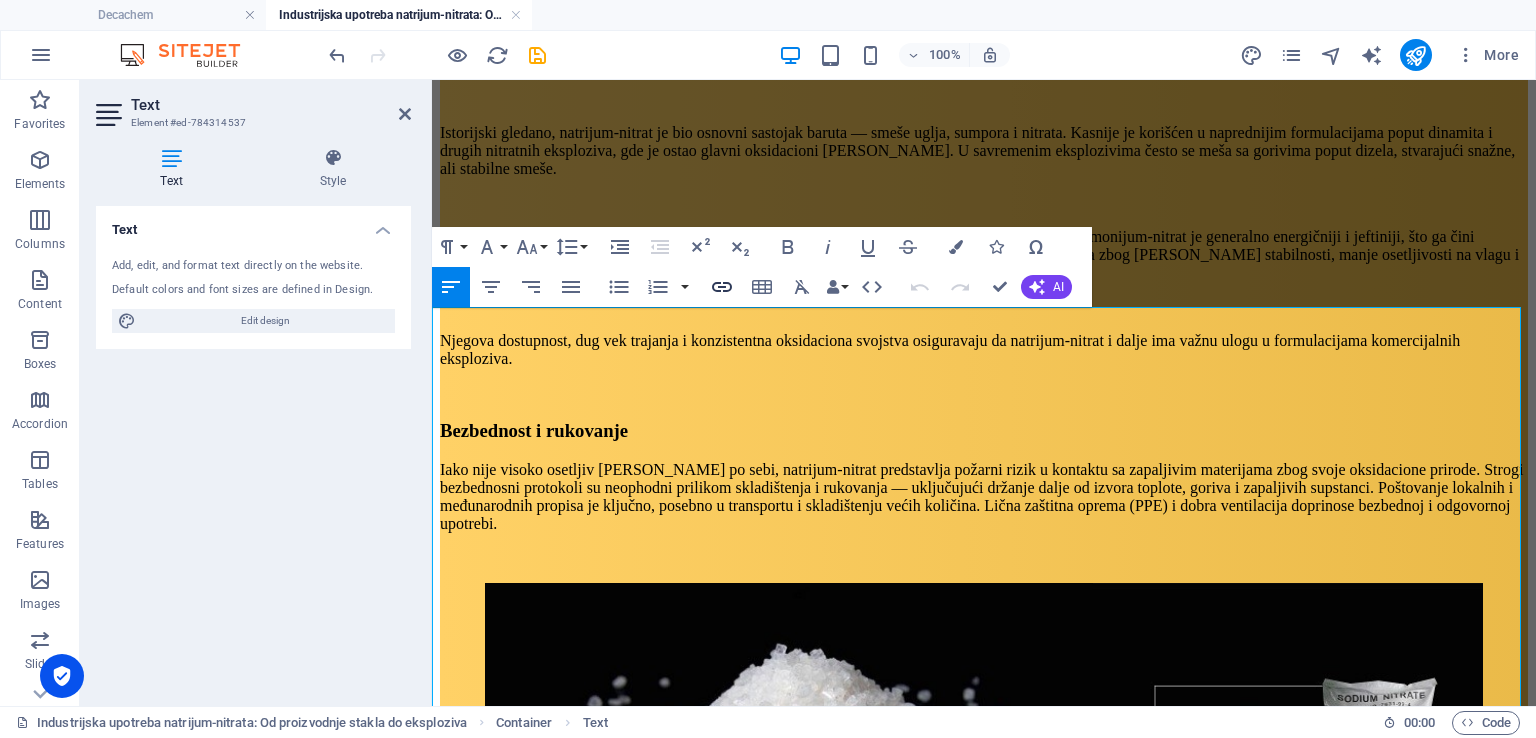 click 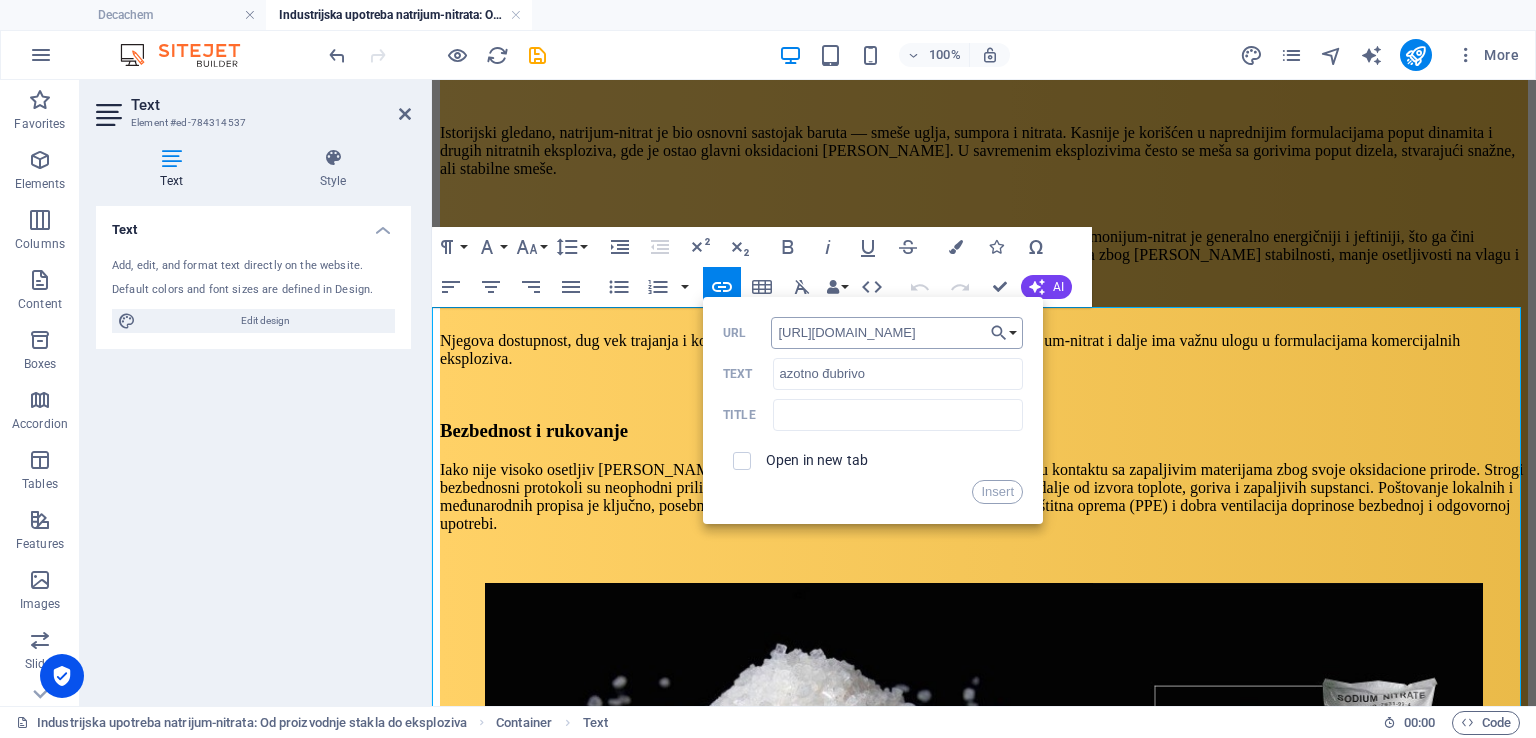 scroll, scrollTop: 0, scrollLeft: 322, axis: horizontal 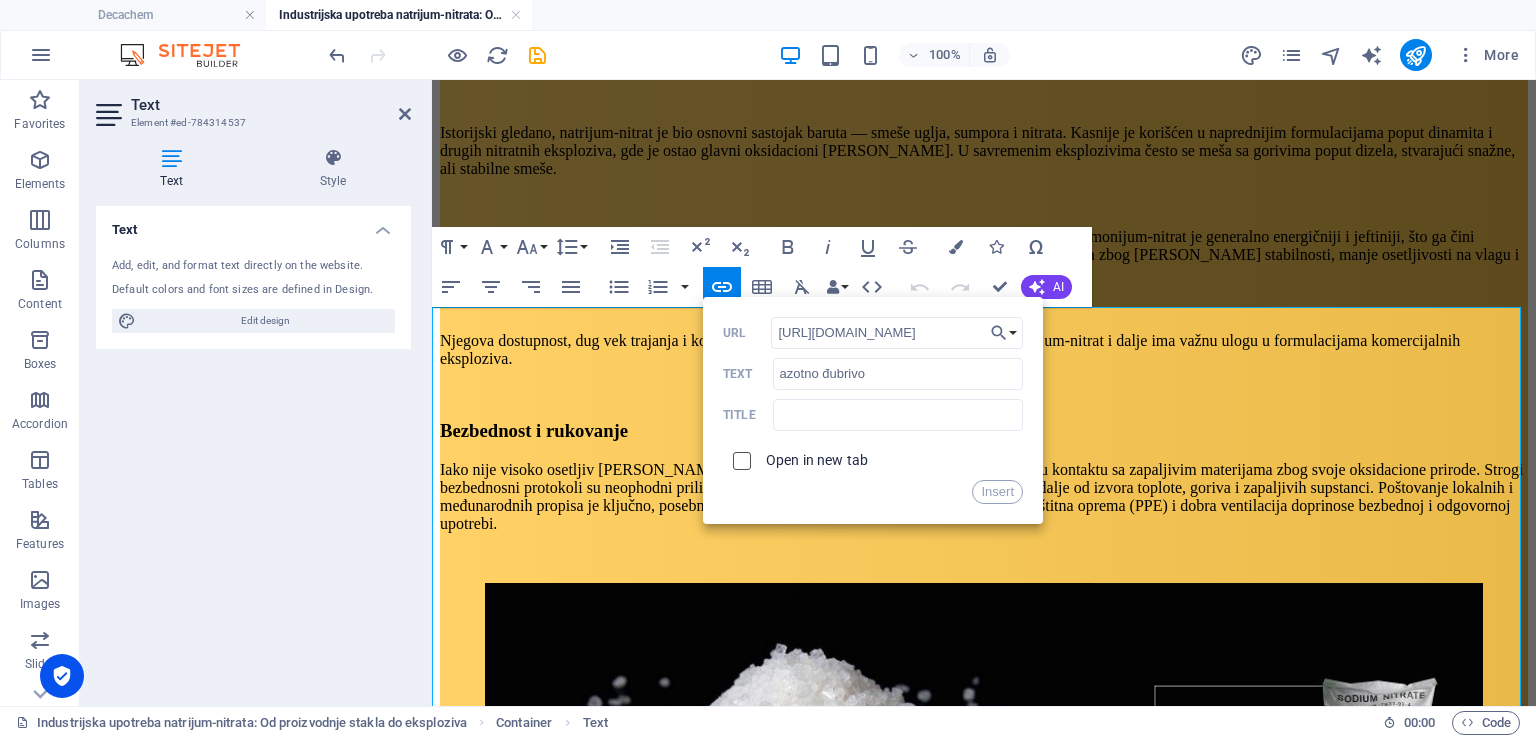 type on "[URL][DOMAIN_NAME]" 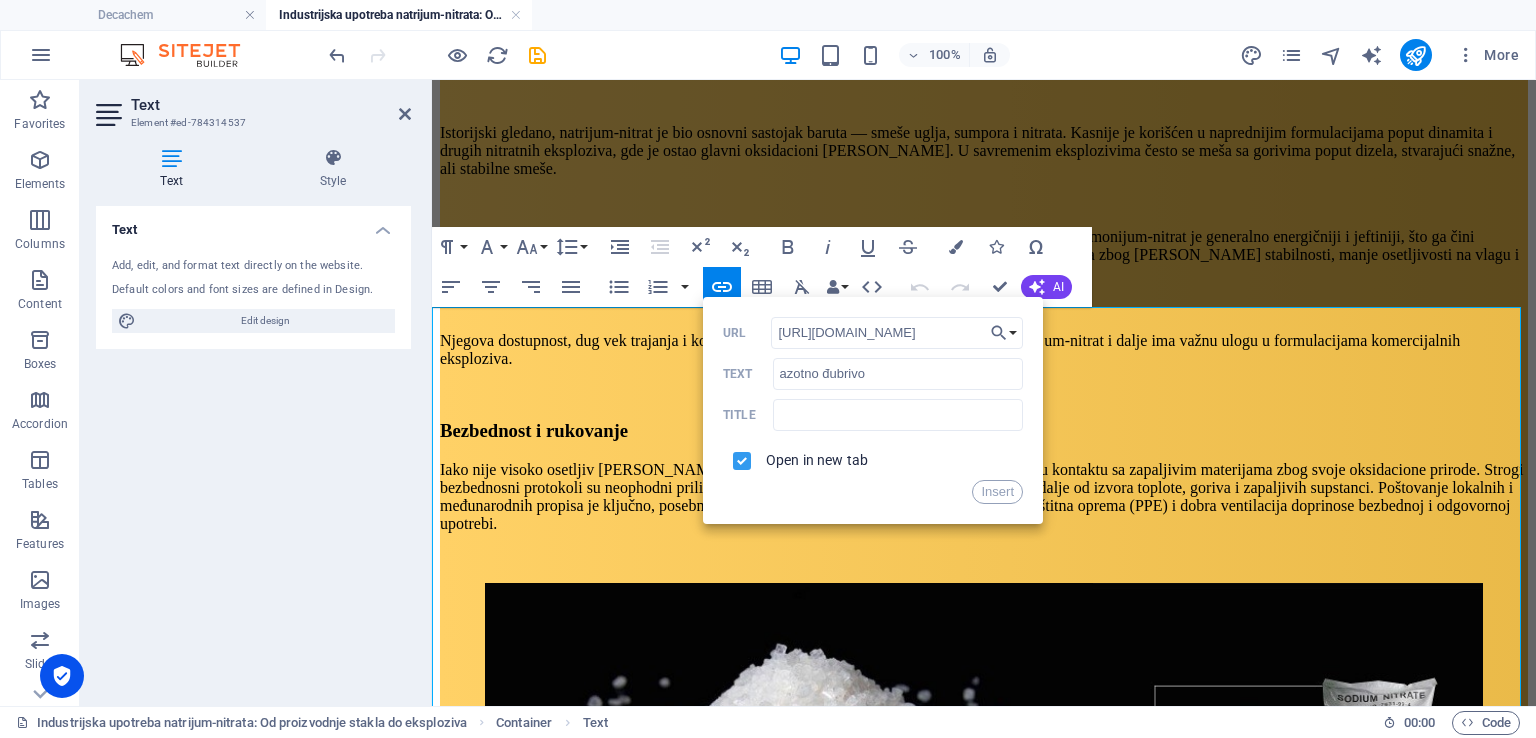 scroll, scrollTop: 0, scrollLeft: 0, axis: both 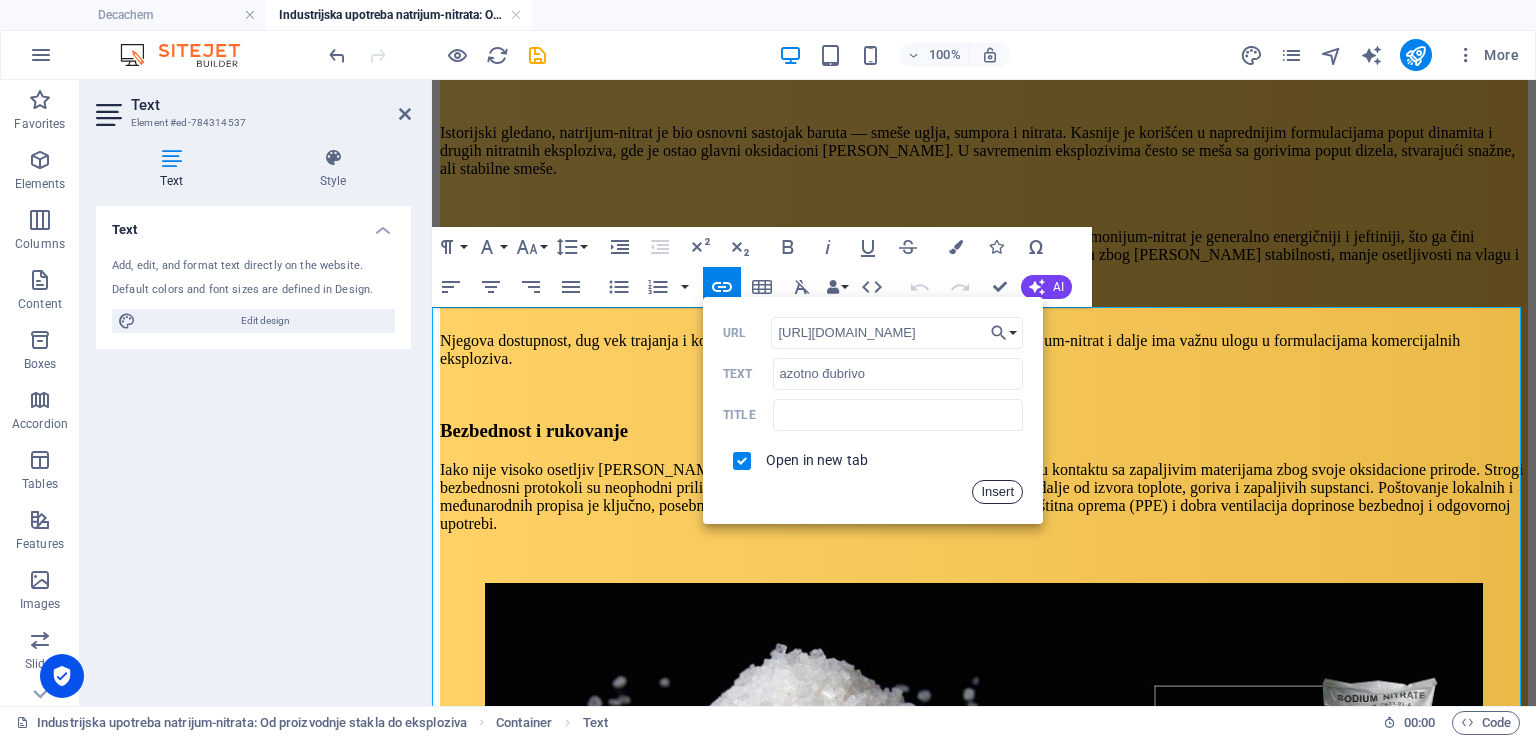 click on "Insert" at bounding box center [997, 492] 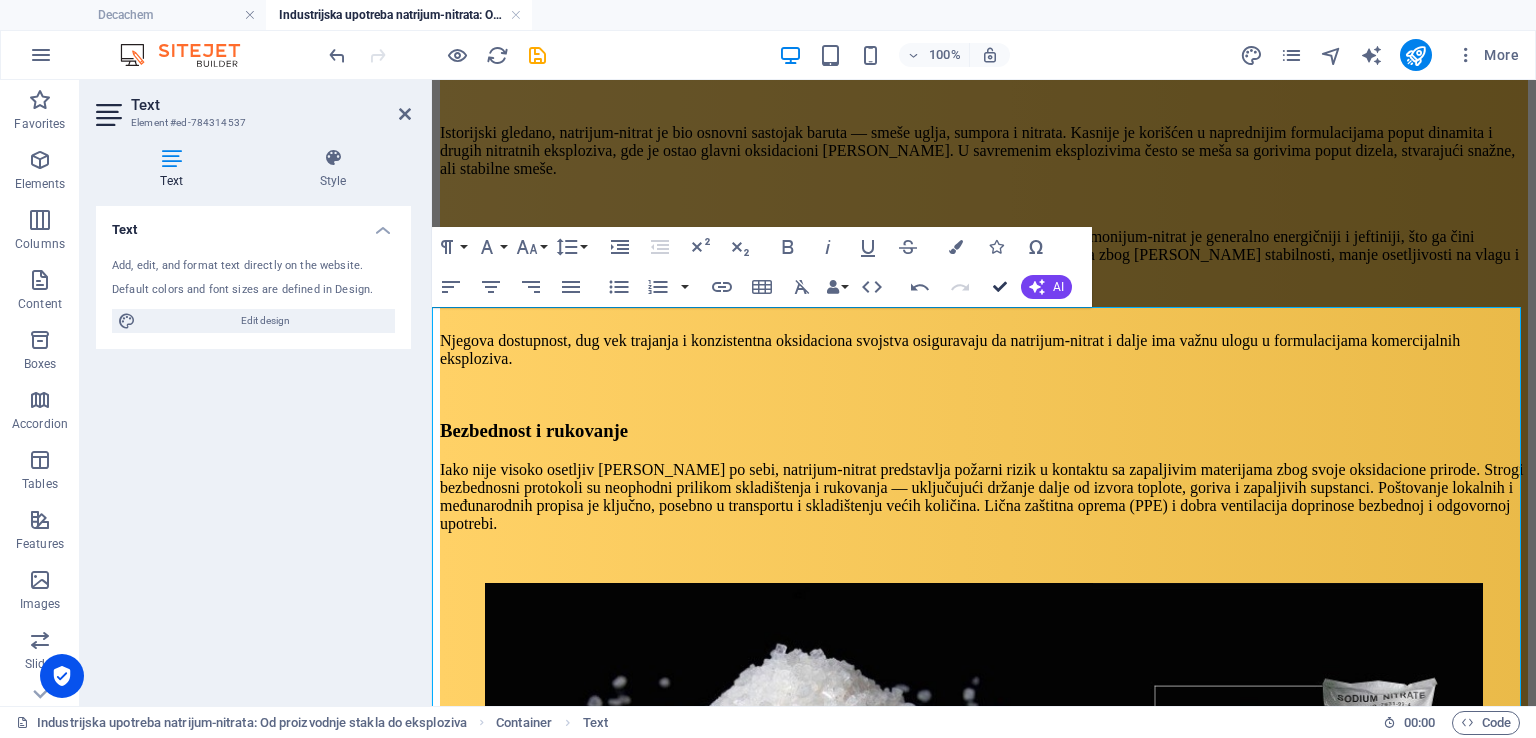 scroll, scrollTop: 1994, scrollLeft: 0, axis: vertical 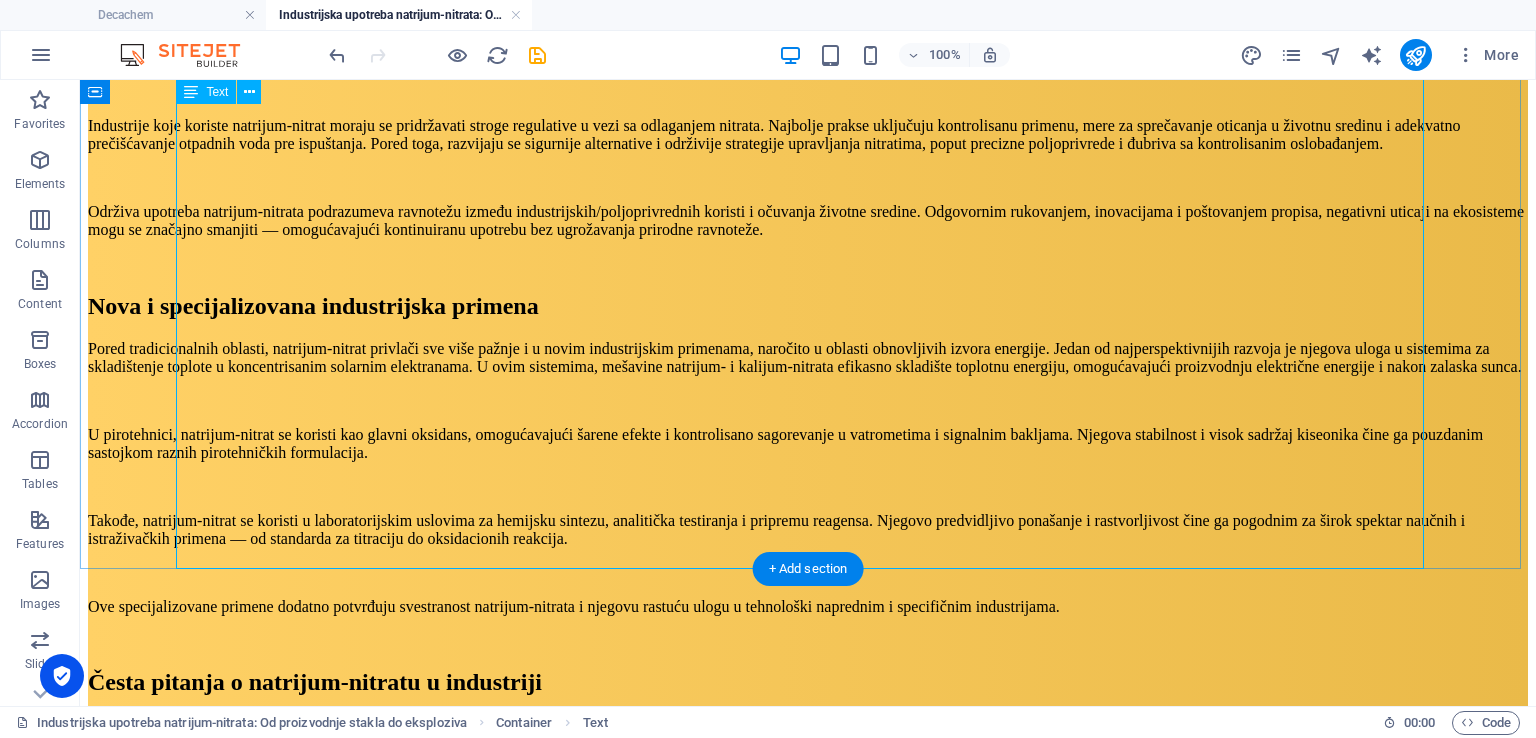 click on "Uloga u đubrivima Natrijum-nitrat se široko koristi kao  azotno đubrivo , obezbeđujući biljkama [PERSON_NAME] dostupni azot — esencijalni hranljivi element za vegetativni rast i sintezu hlorofila. Kao poljoprivredni proizvod, natrijum-nitrat isporučuje azot u brzo delujućem, vodorastvorljivom obliku koji biljke mogu odmah apsorbovati, podstičući brzi razvoj i povećane prinose useva. Jedna od ključnih prednosti natrijum-nitrata je njegova dvostruka funkcija: osim što snabdeva biljke azotom, sadržaj natrijuma može uticati na koncentraciju nitrata u zemljištu i ravnotežu kationa kod određenih tipova zemljišta. Iako prekomeran natrijum može izazvati zaslanjivanje u osetljivim sredinama, kontrolisana primena može pomoći u popravljanju kiselih zemljišta i poboljšanju efikasnosti usvajanja hranljivih materija. Kao pouzdan izvor azota, natrijum-nitrat ostaje vredna opcija u savremenoj poljoprivredi, kada se koristi uz odgovarajuće upravljanje zemljištem. Obrada metala i termički procesi Zaključak" at bounding box center [808, 117] 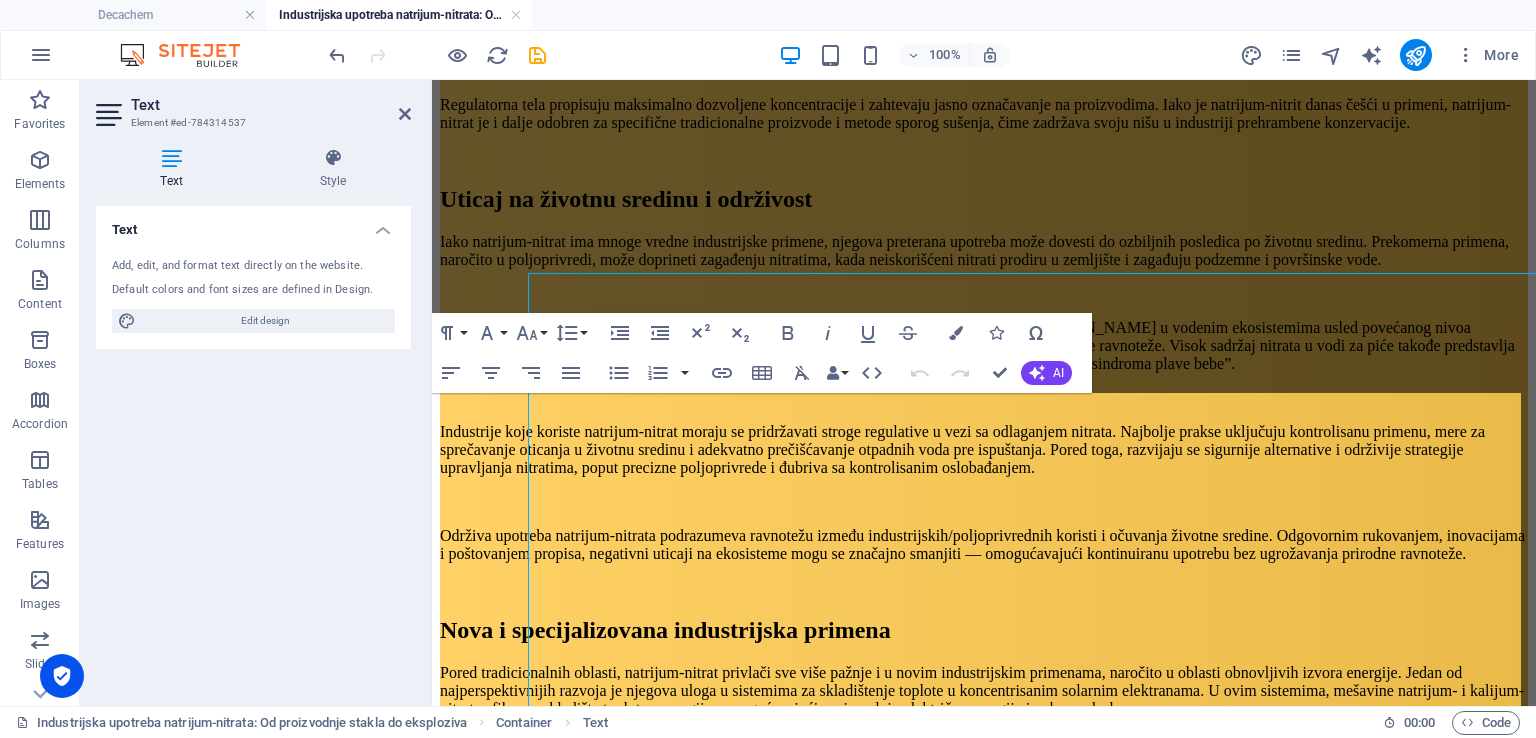 scroll, scrollTop: 2028, scrollLeft: 0, axis: vertical 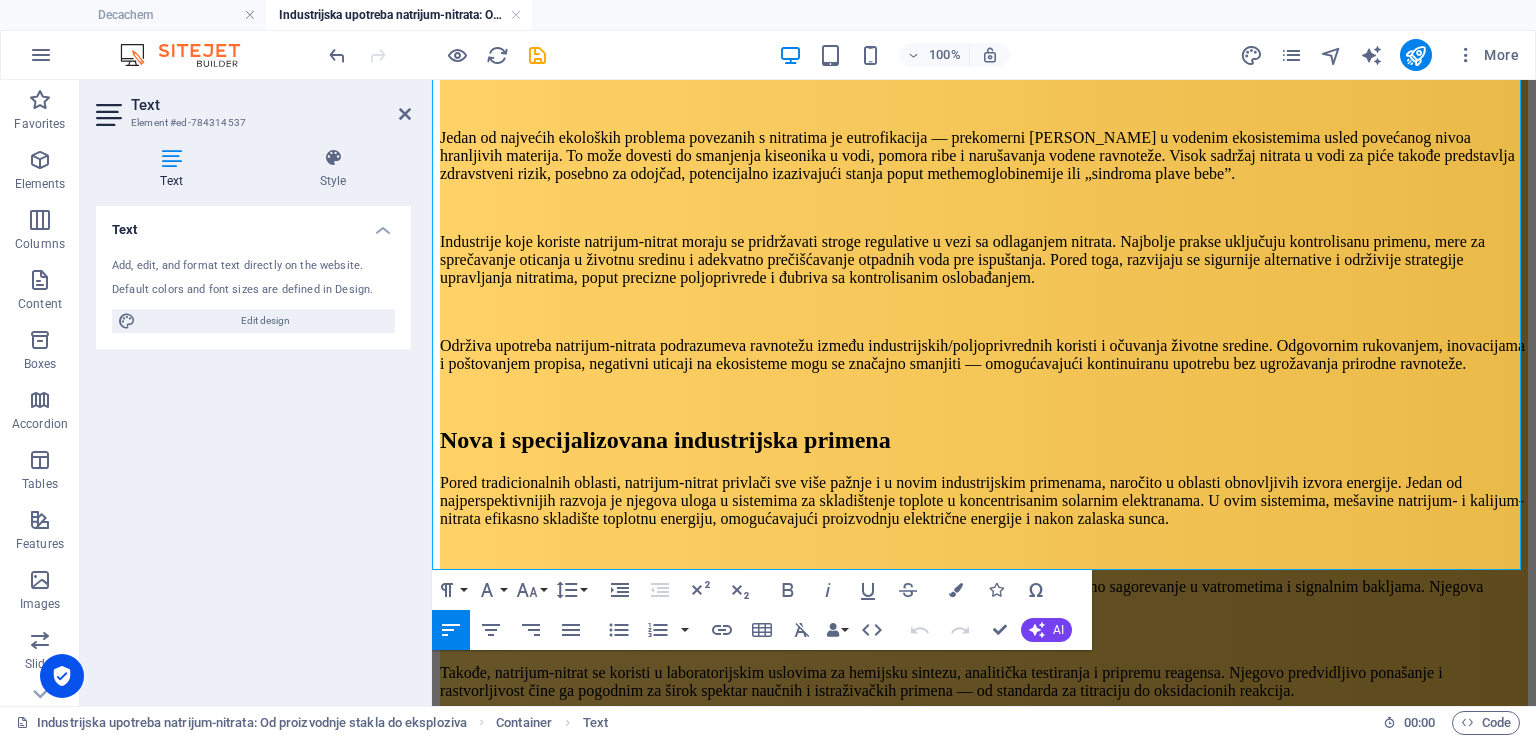 drag, startPoint x: 496, startPoint y: 511, endPoint x: 424, endPoint y: 513, distance: 72.02777 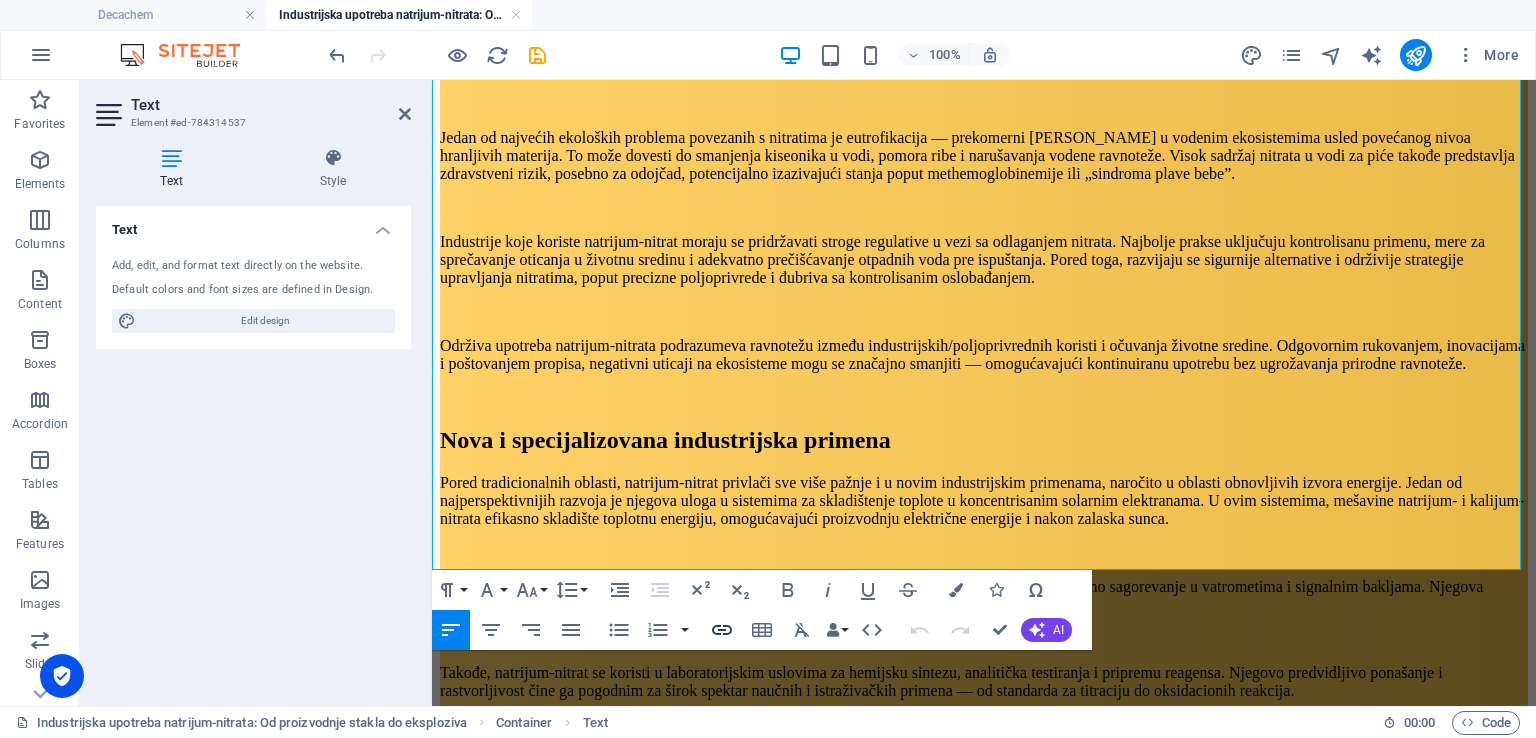 click 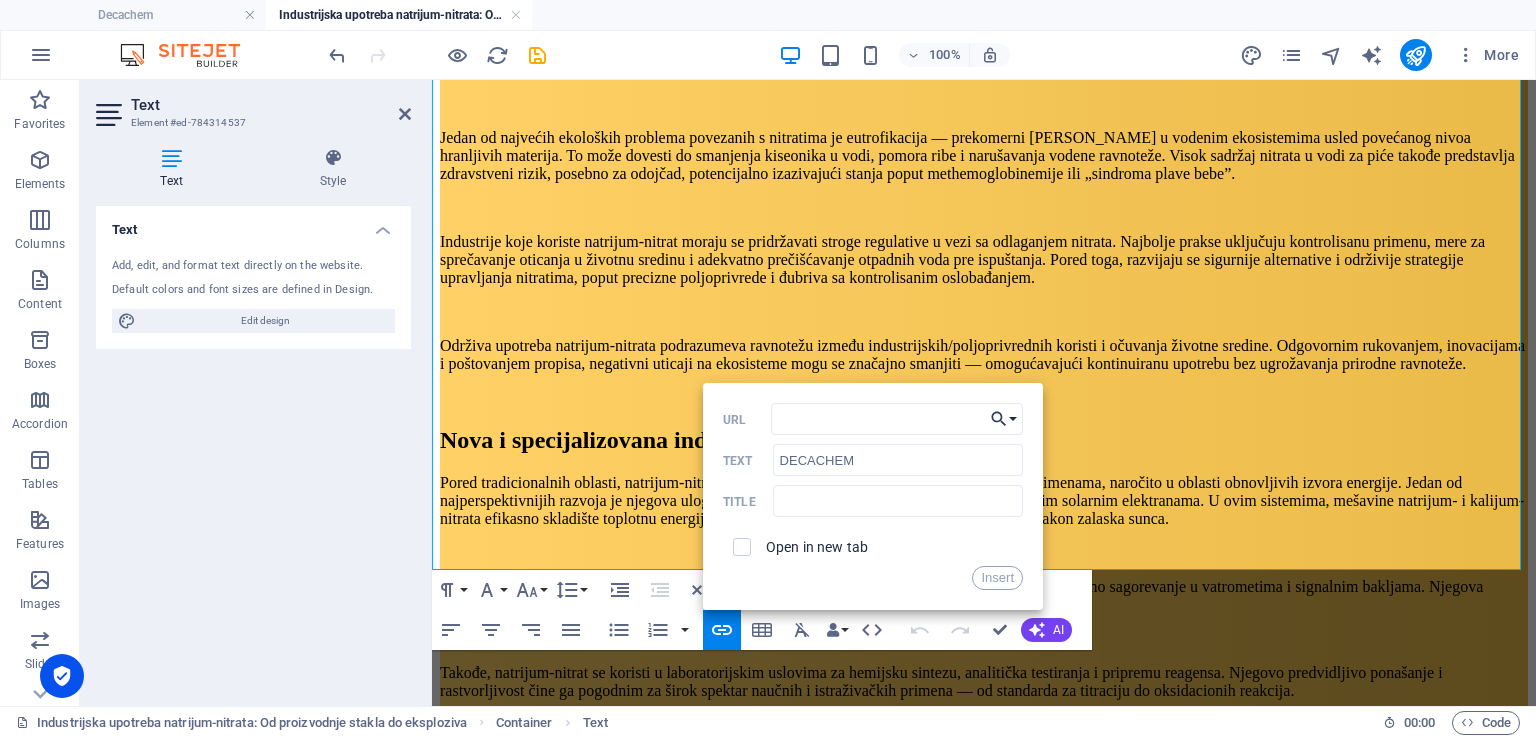 click on "Choose Link" at bounding box center [1004, 419] 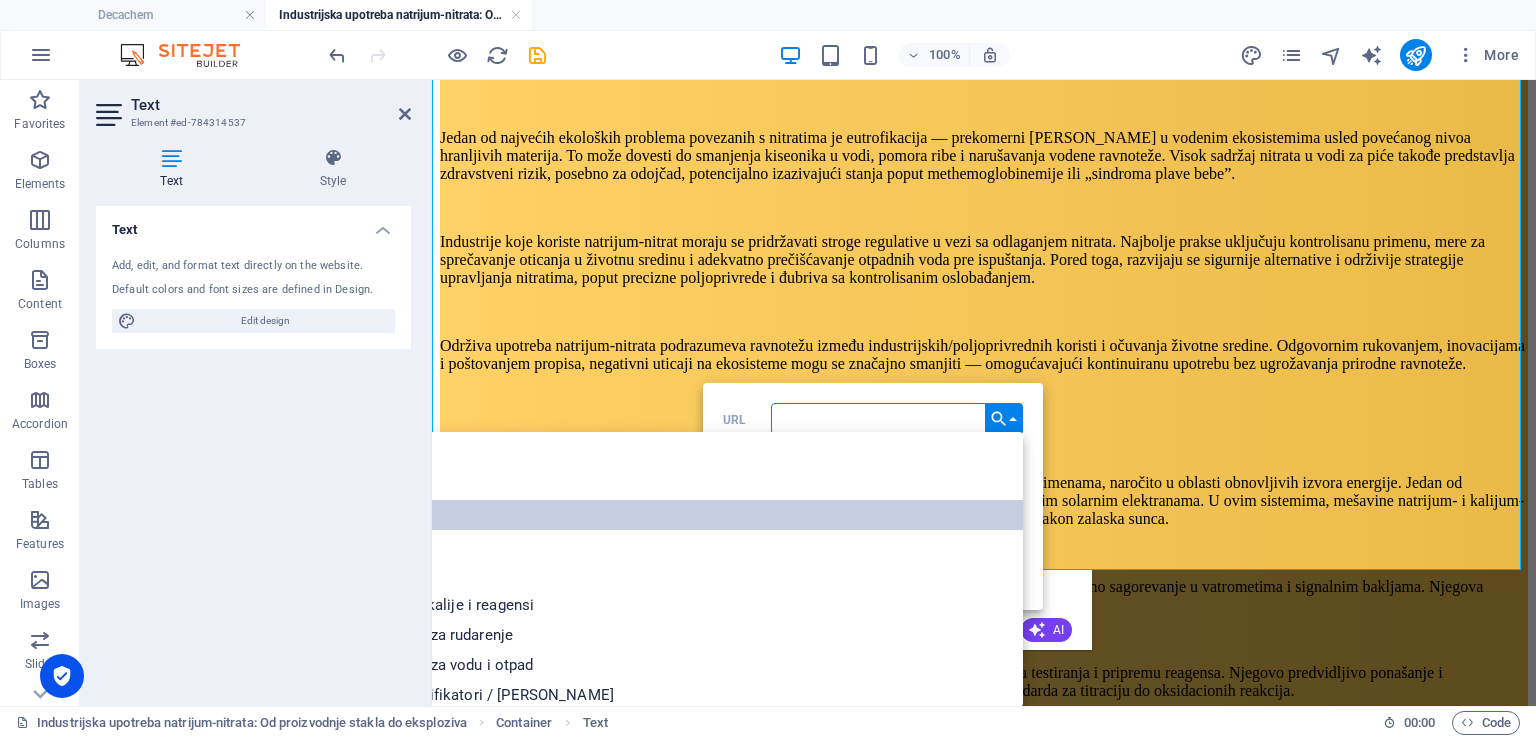 click on "Proizvodi i usluge" at bounding box center [648, 515] 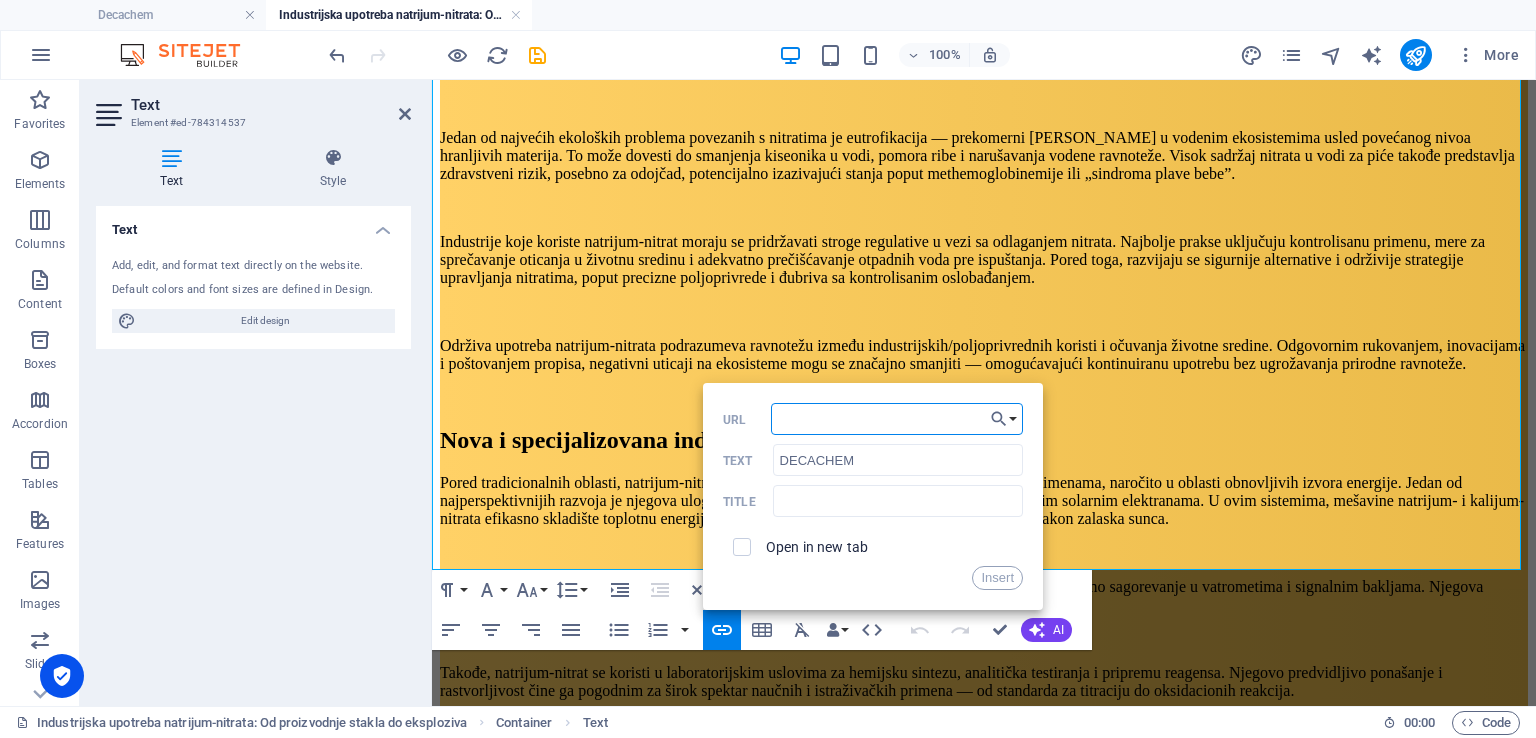 drag, startPoint x: 896, startPoint y: 415, endPoint x: 788, endPoint y: 421, distance: 108.16654 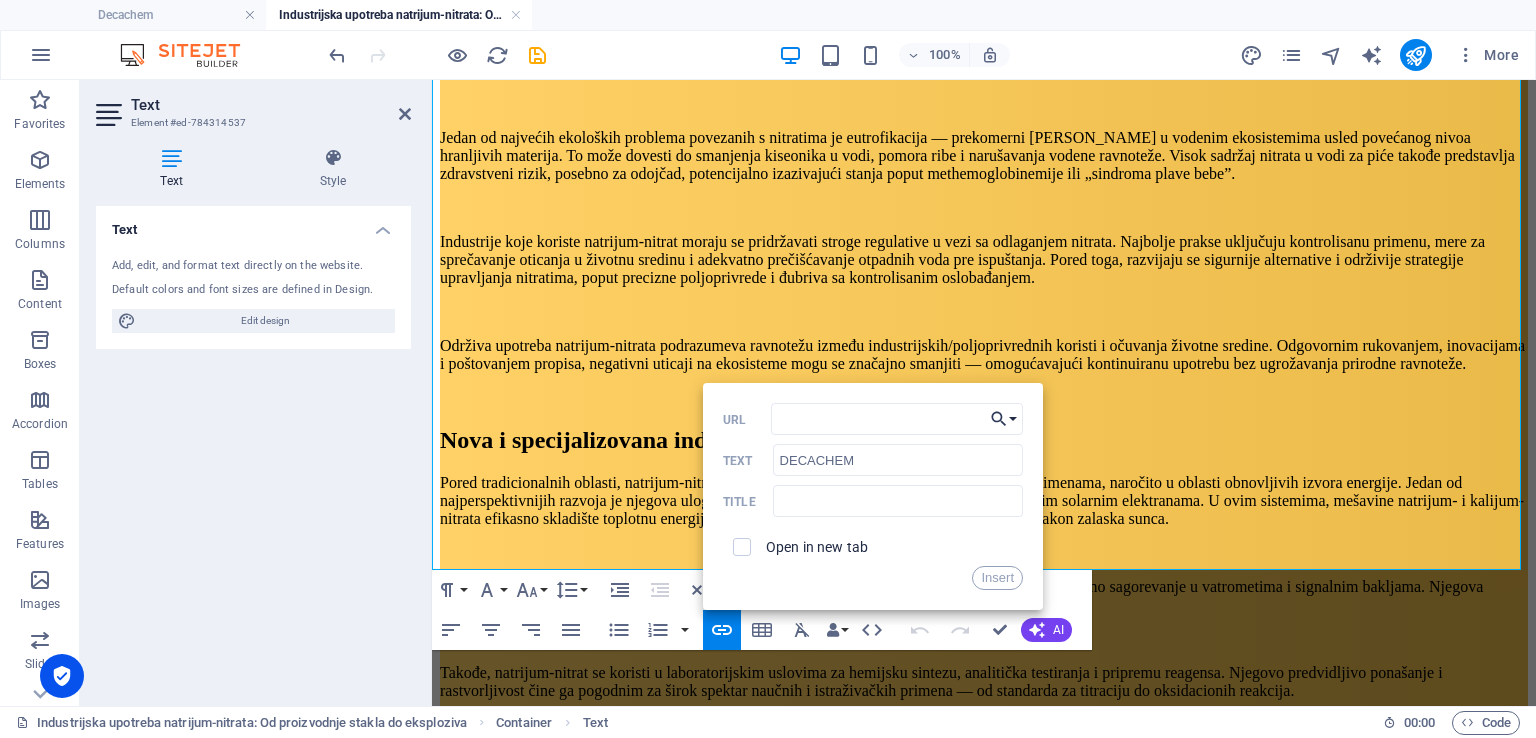 click on "Choose Link" at bounding box center (1004, 419) 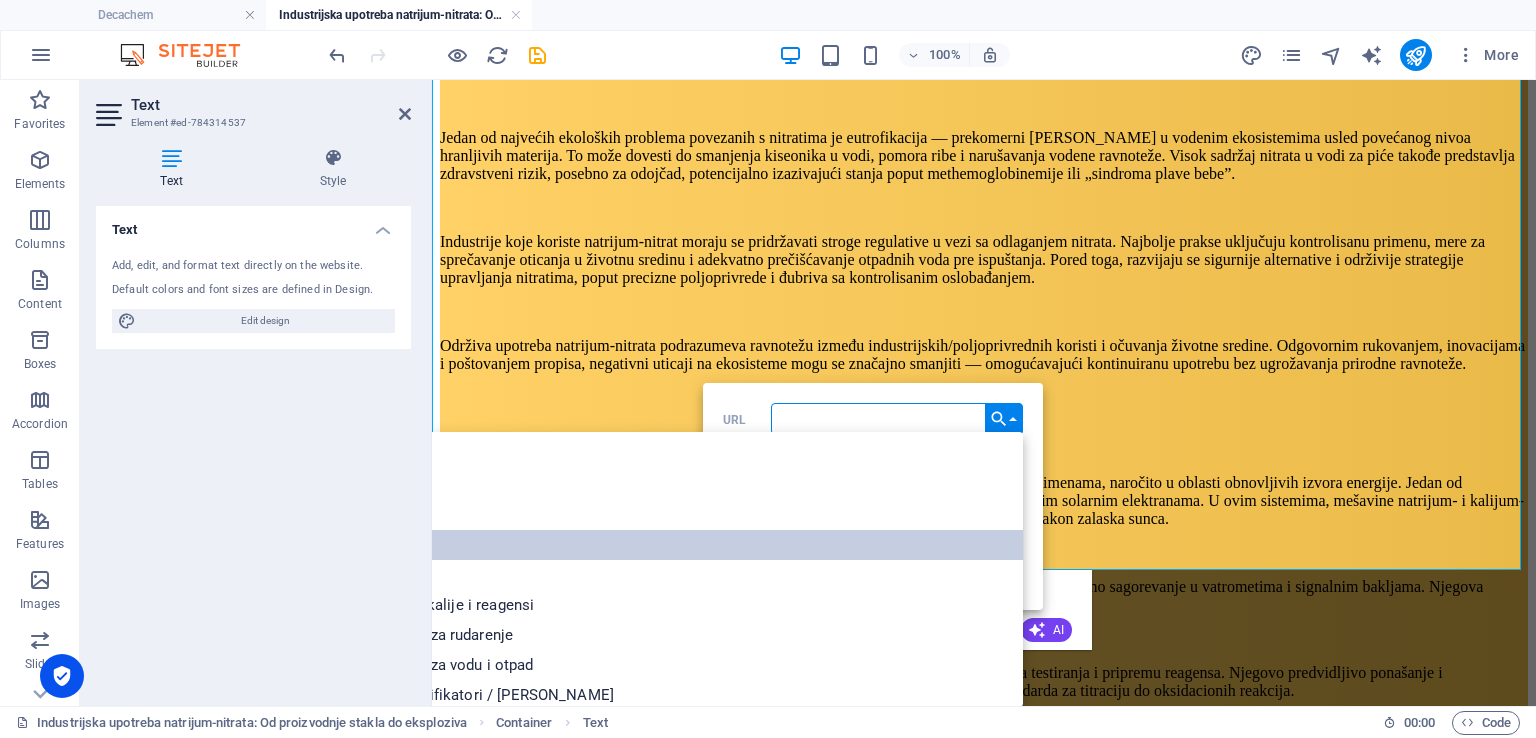 click on "Specijalnosti" at bounding box center (648, 545) 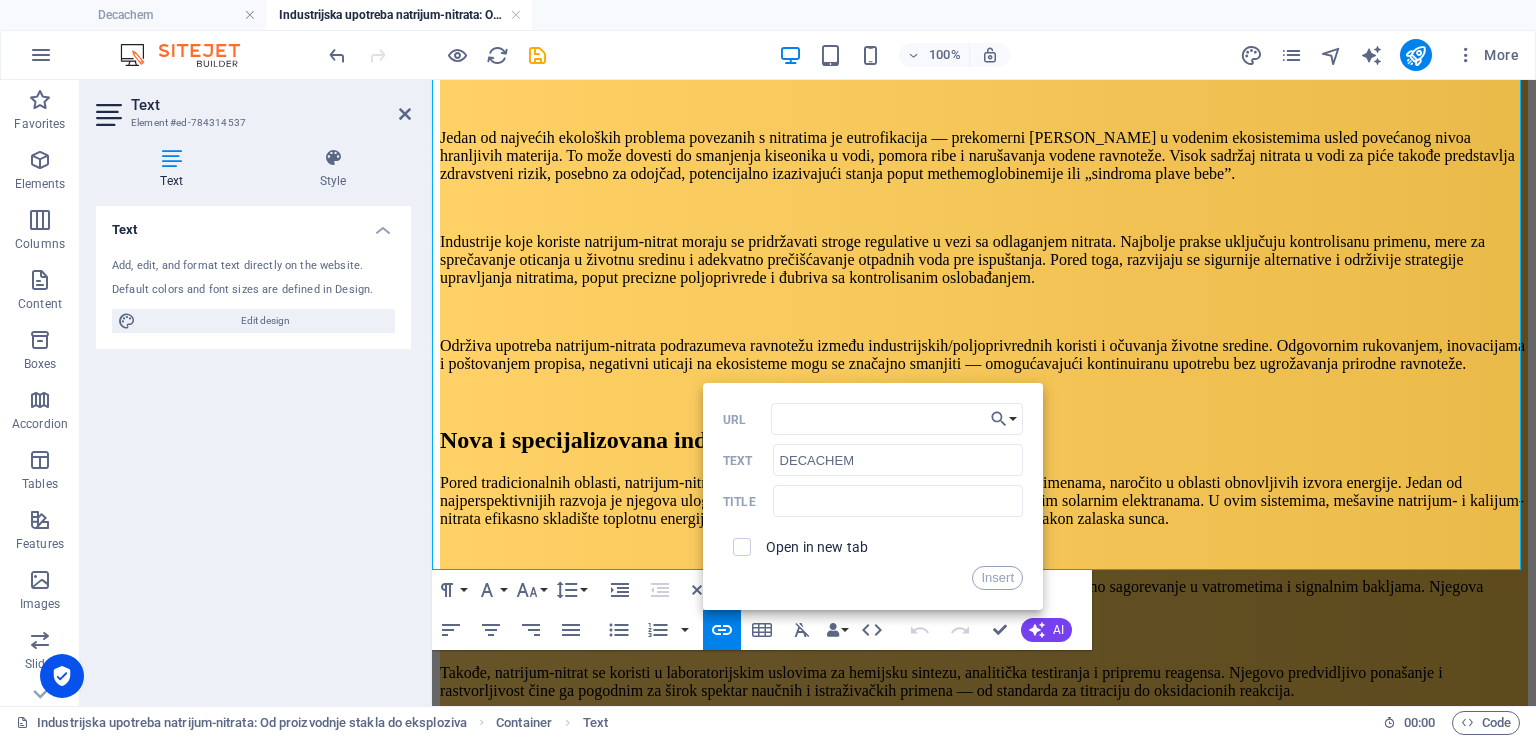 click on "Open in new tab" at bounding box center [817, 547] 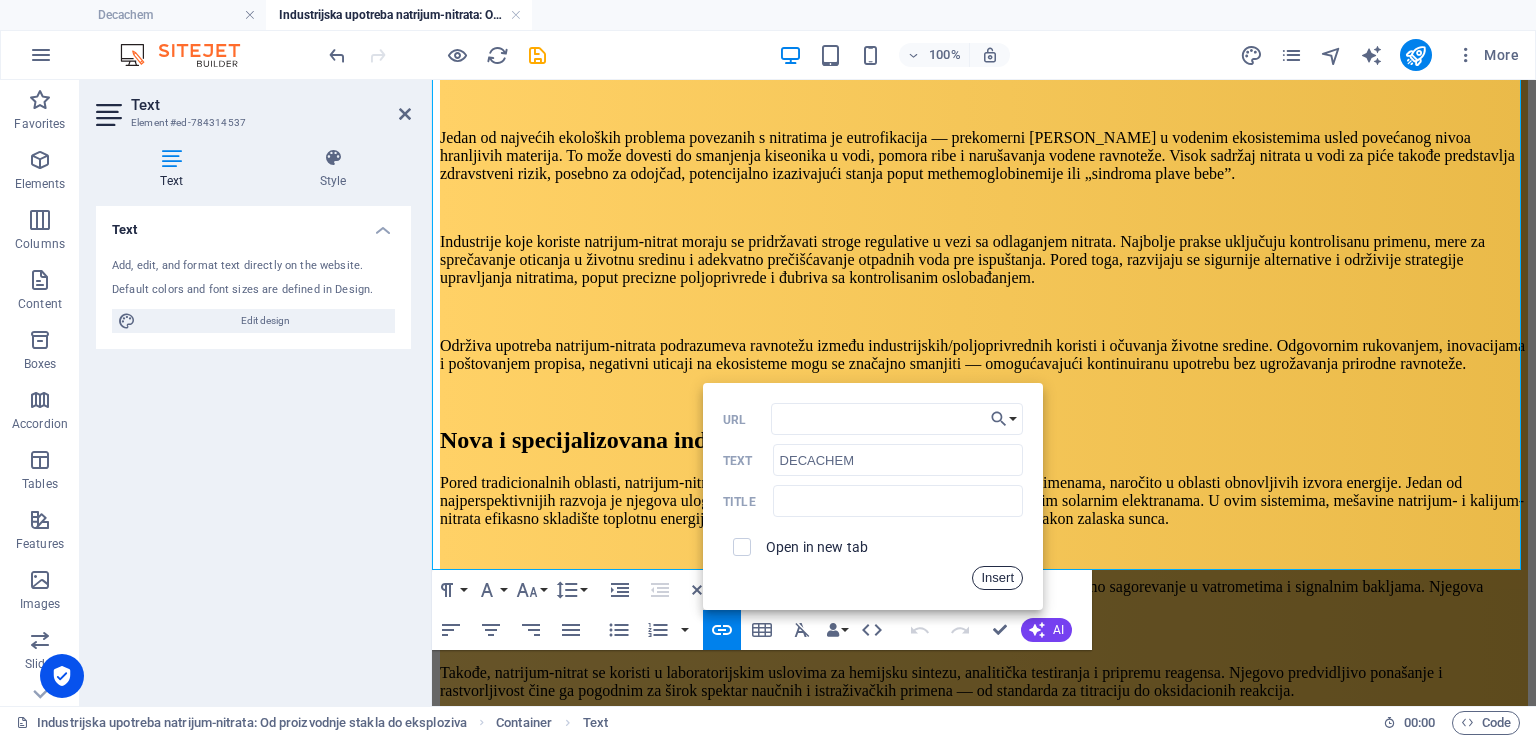 click on "Insert" at bounding box center (997, 578) 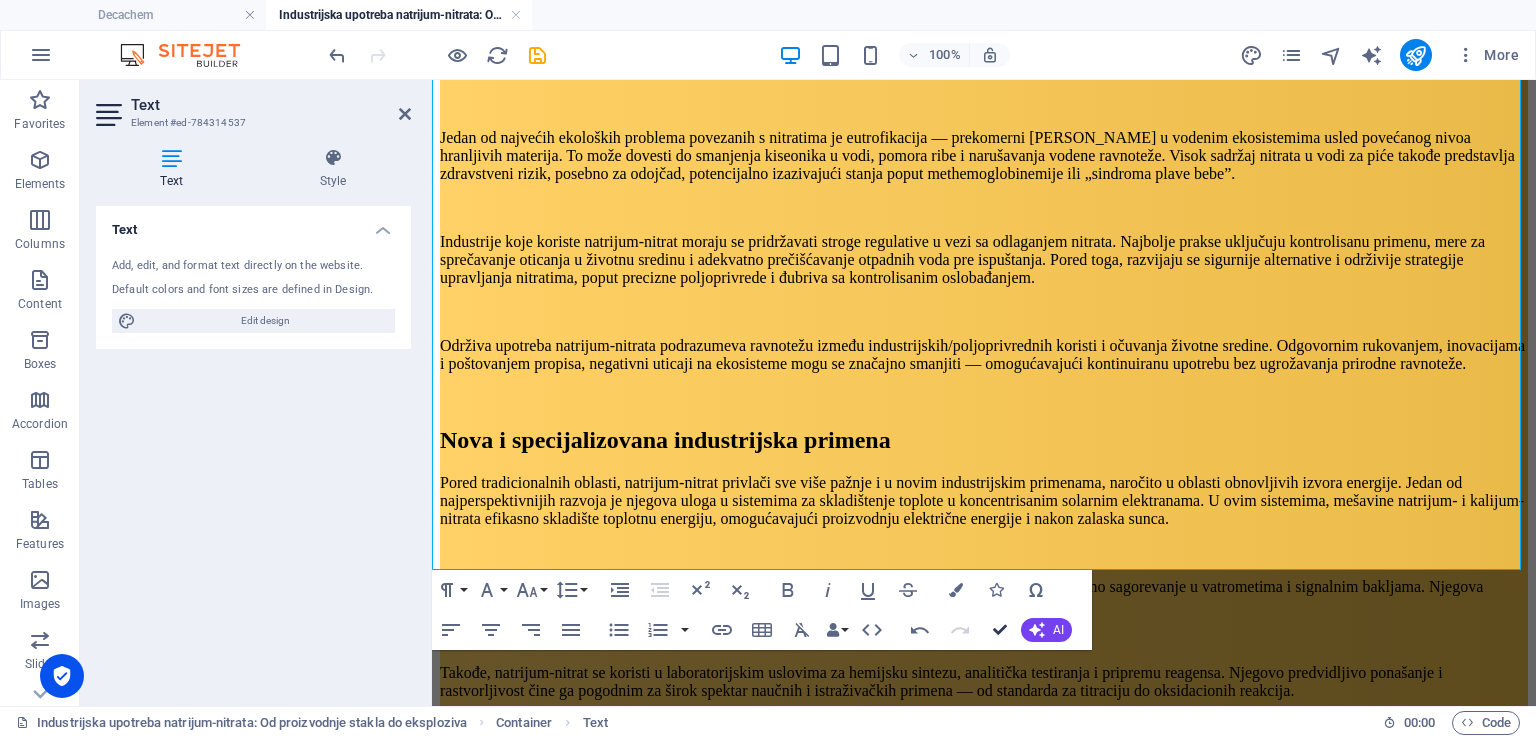 scroll, scrollTop: 4232, scrollLeft: 0, axis: vertical 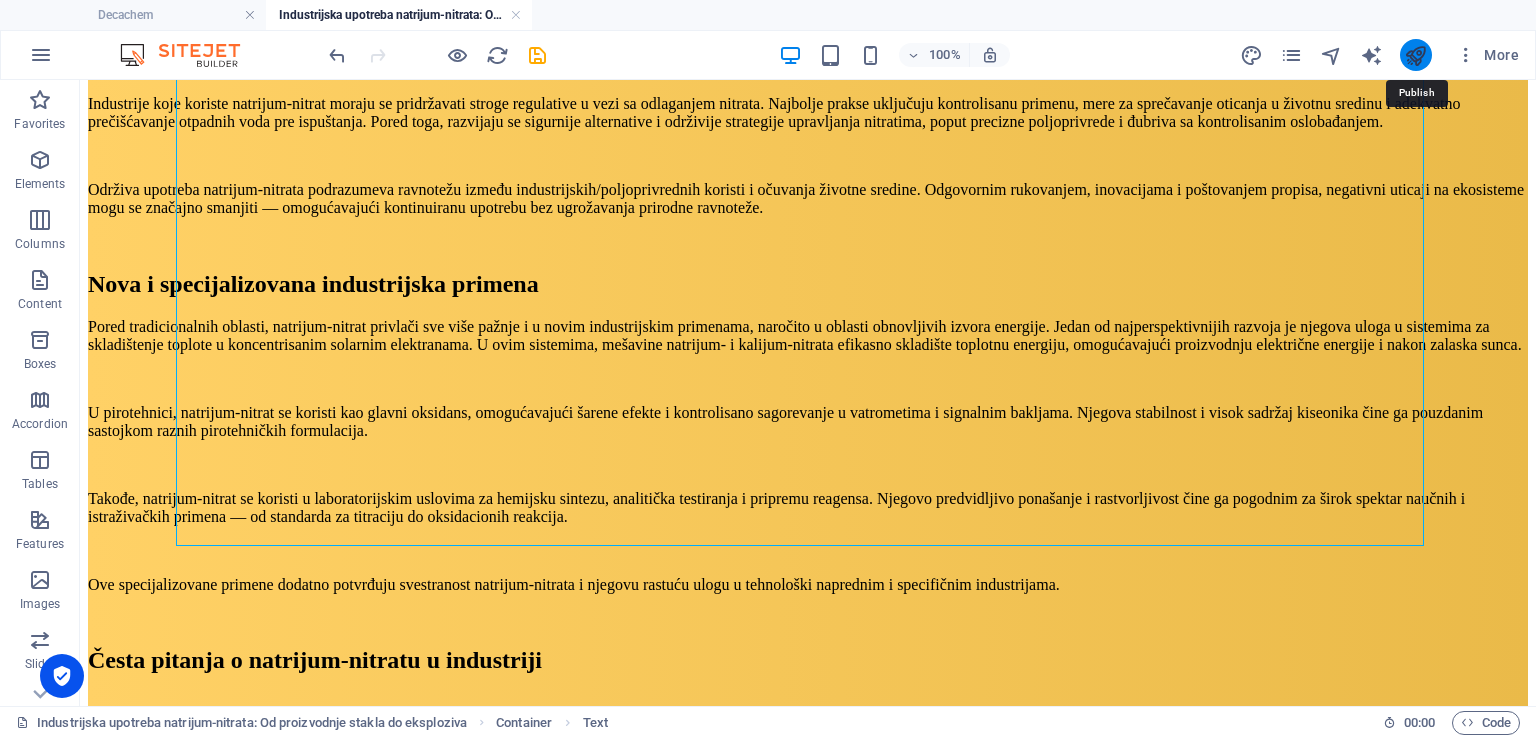 click at bounding box center [1415, 55] 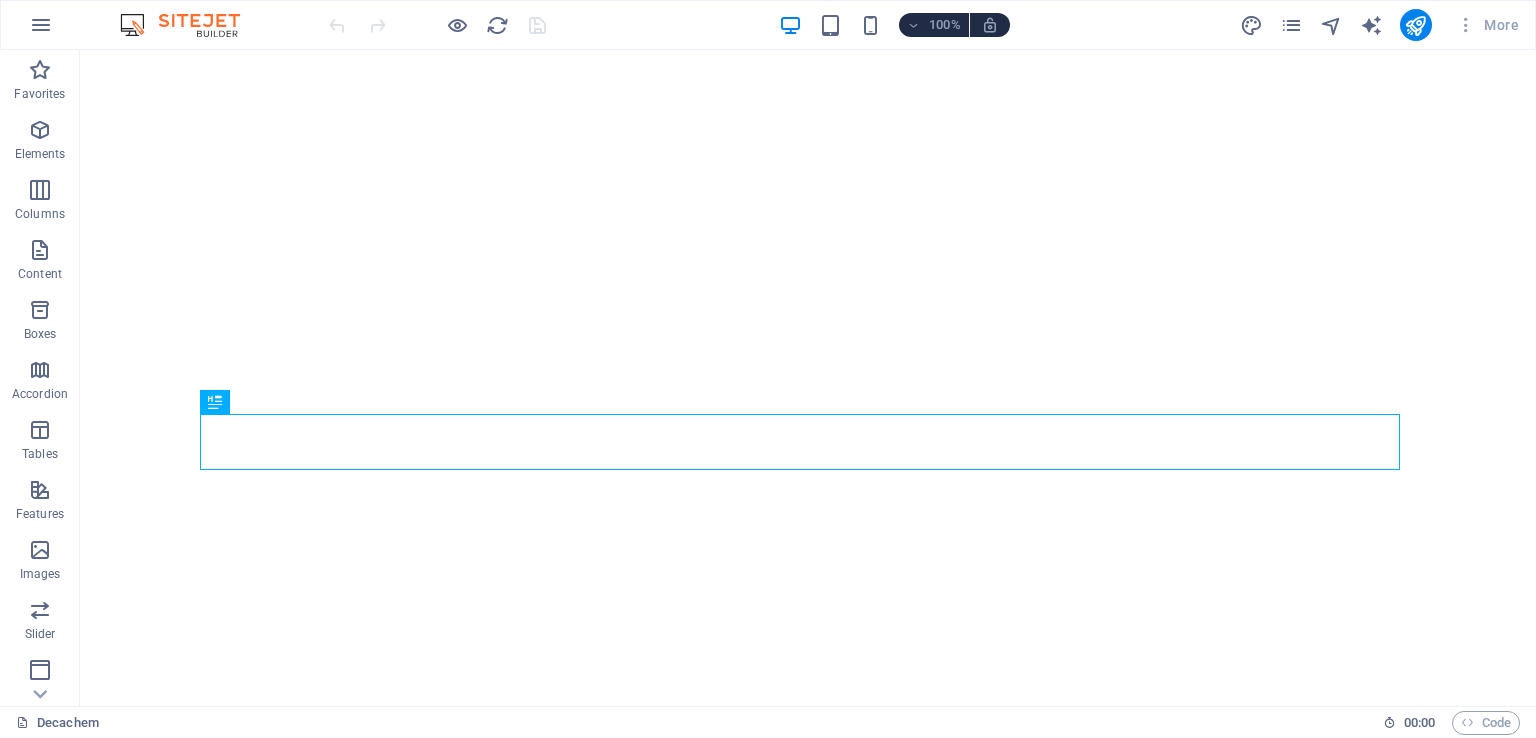 scroll, scrollTop: 0, scrollLeft: 0, axis: both 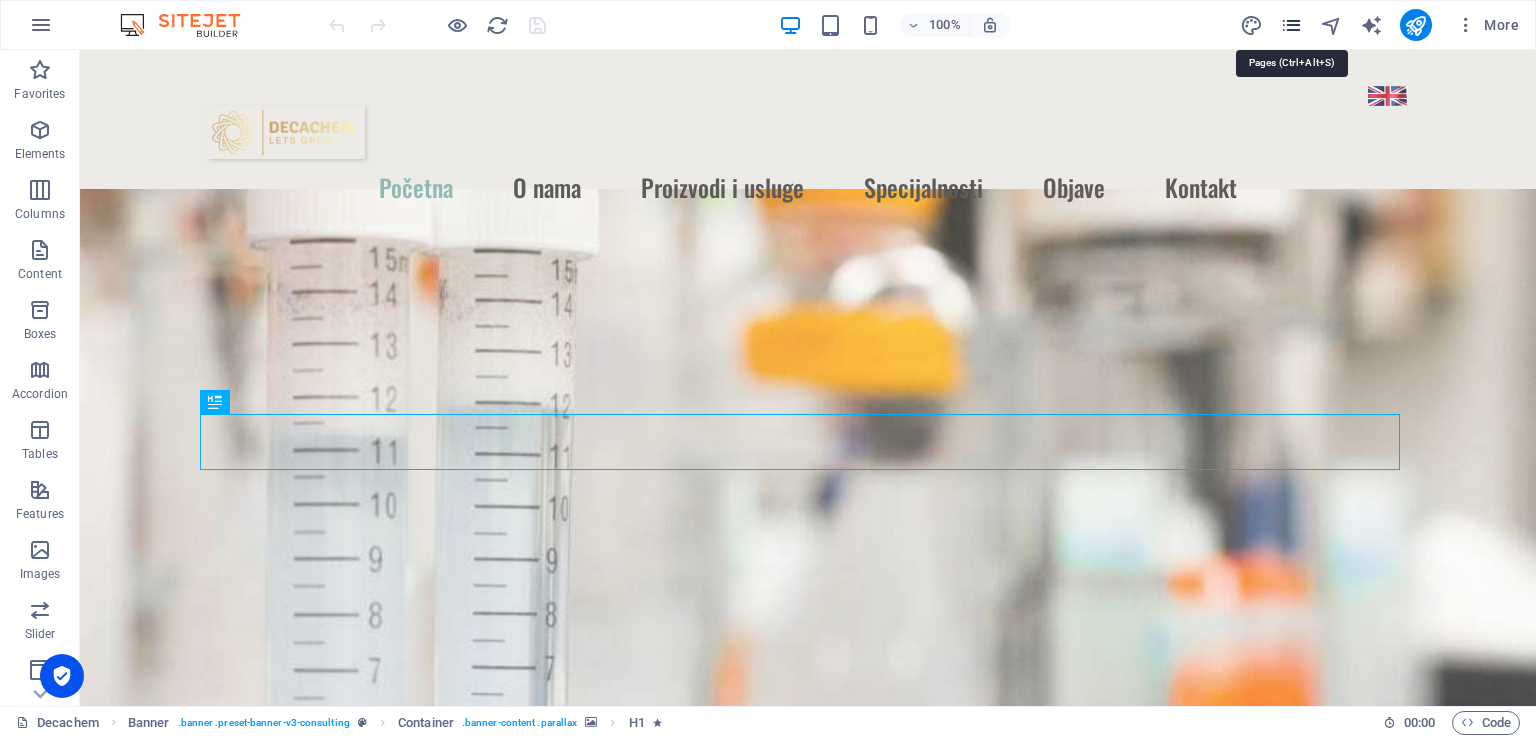 click at bounding box center [1291, 25] 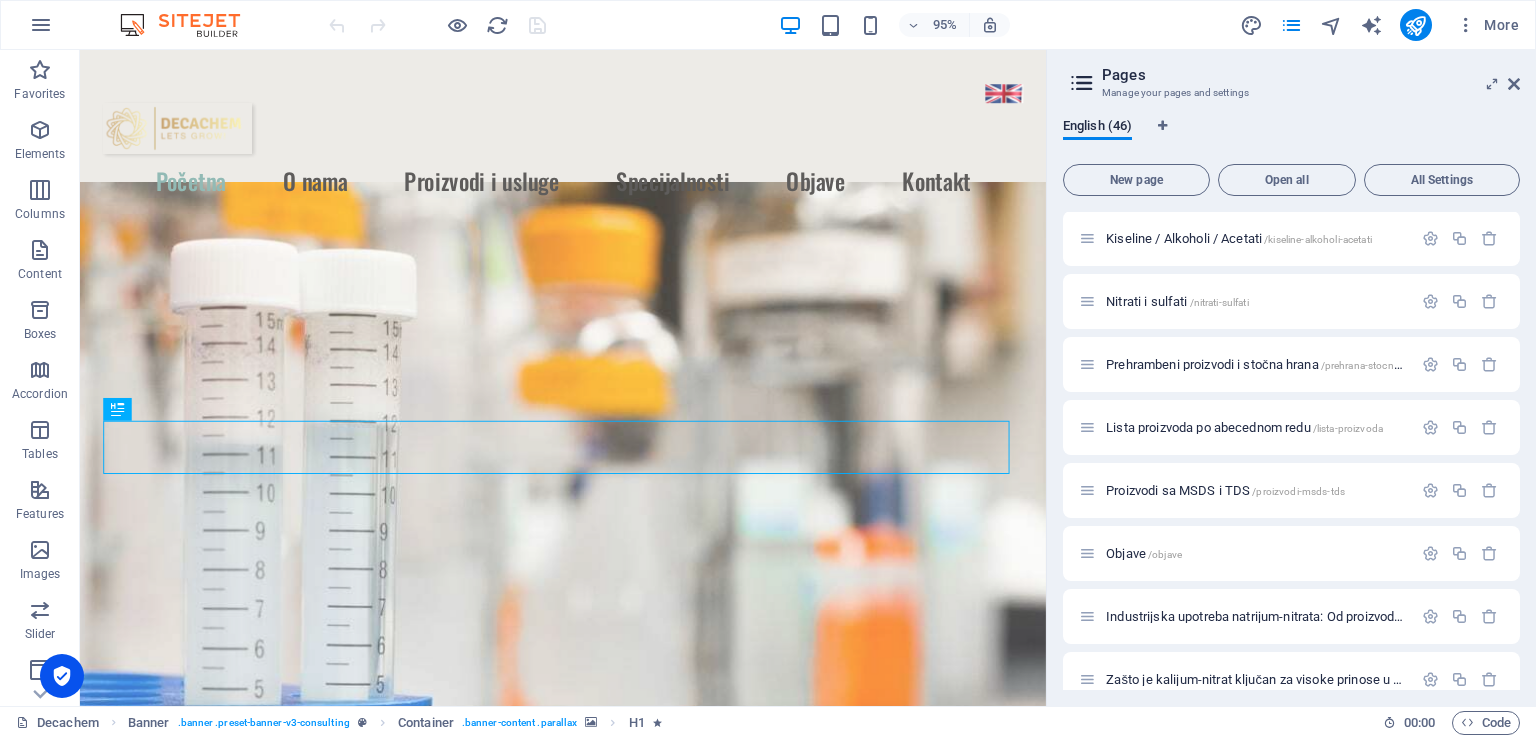scroll, scrollTop: 635, scrollLeft: 0, axis: vertical 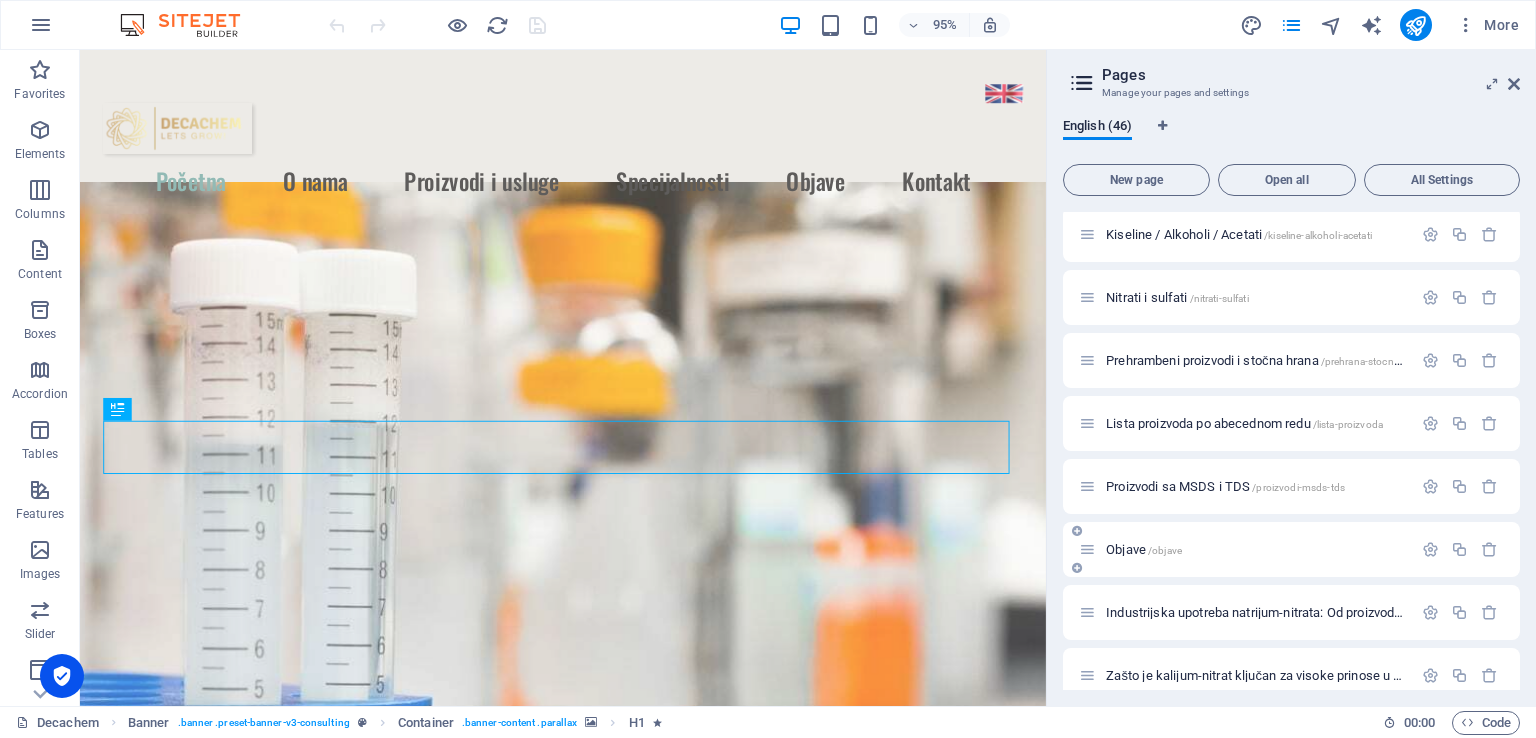 click on "Objave /objave" at bounding box center [1144, 549] 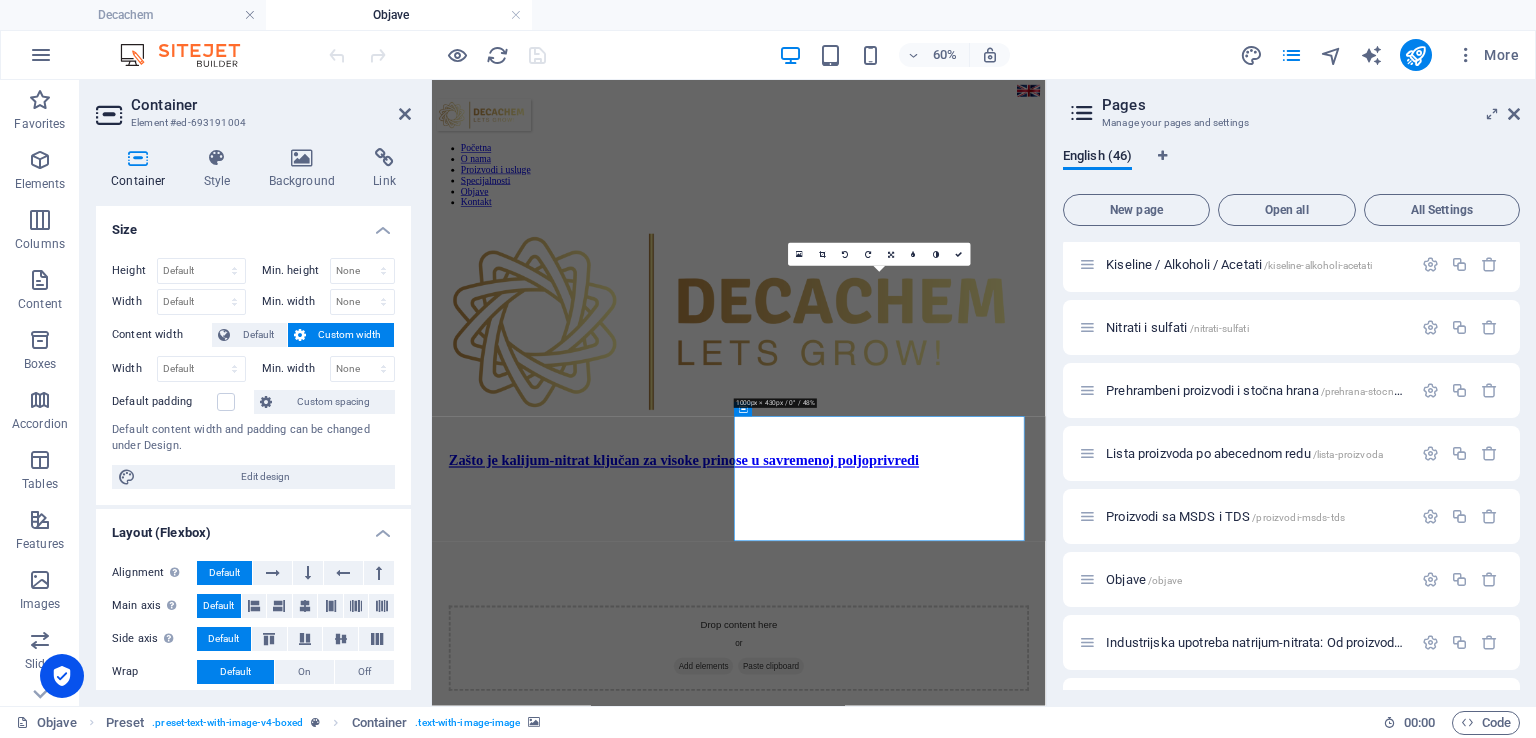 scroll, scrollTop: 0, scrollLeft: 0, axis: both 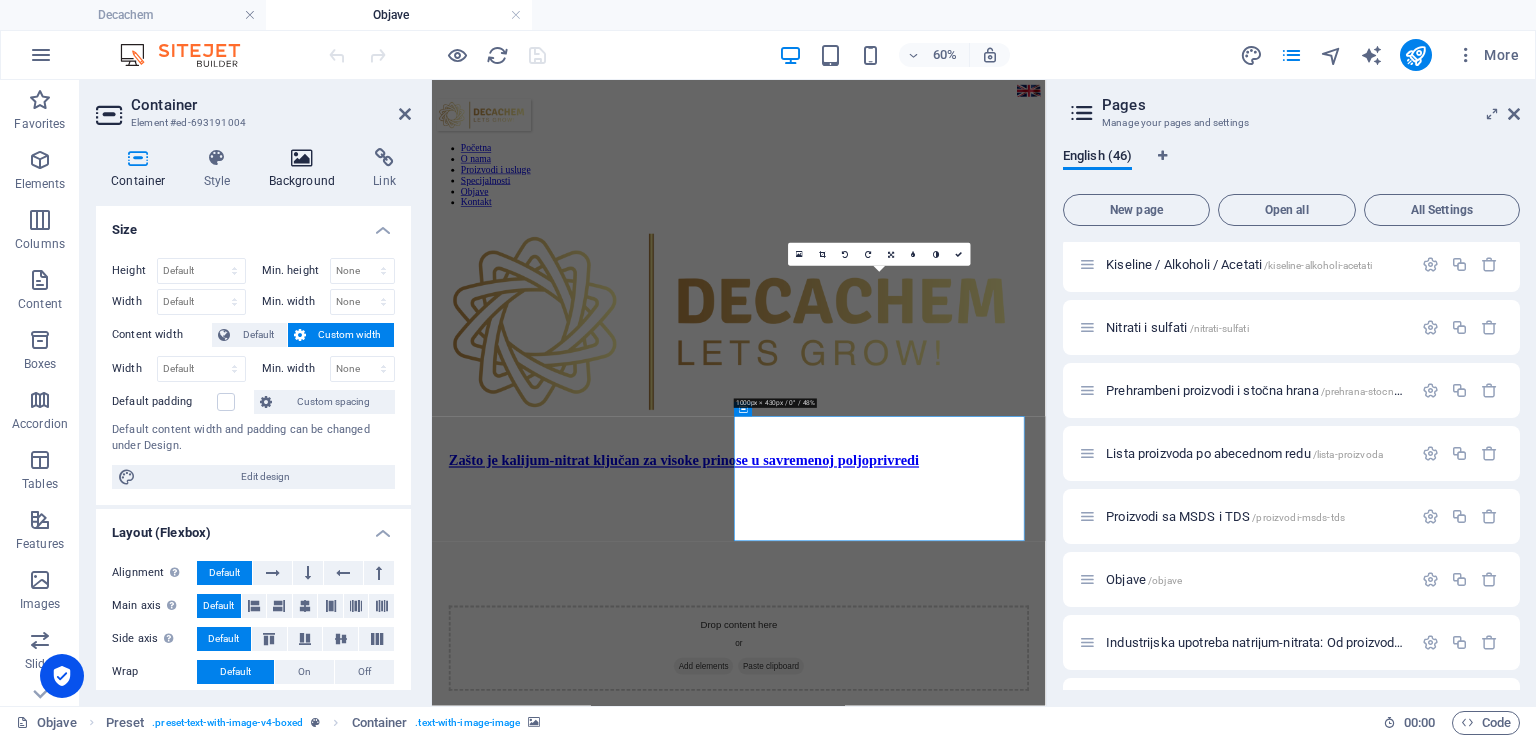 click on "Background" at bounding box center [306, 169] 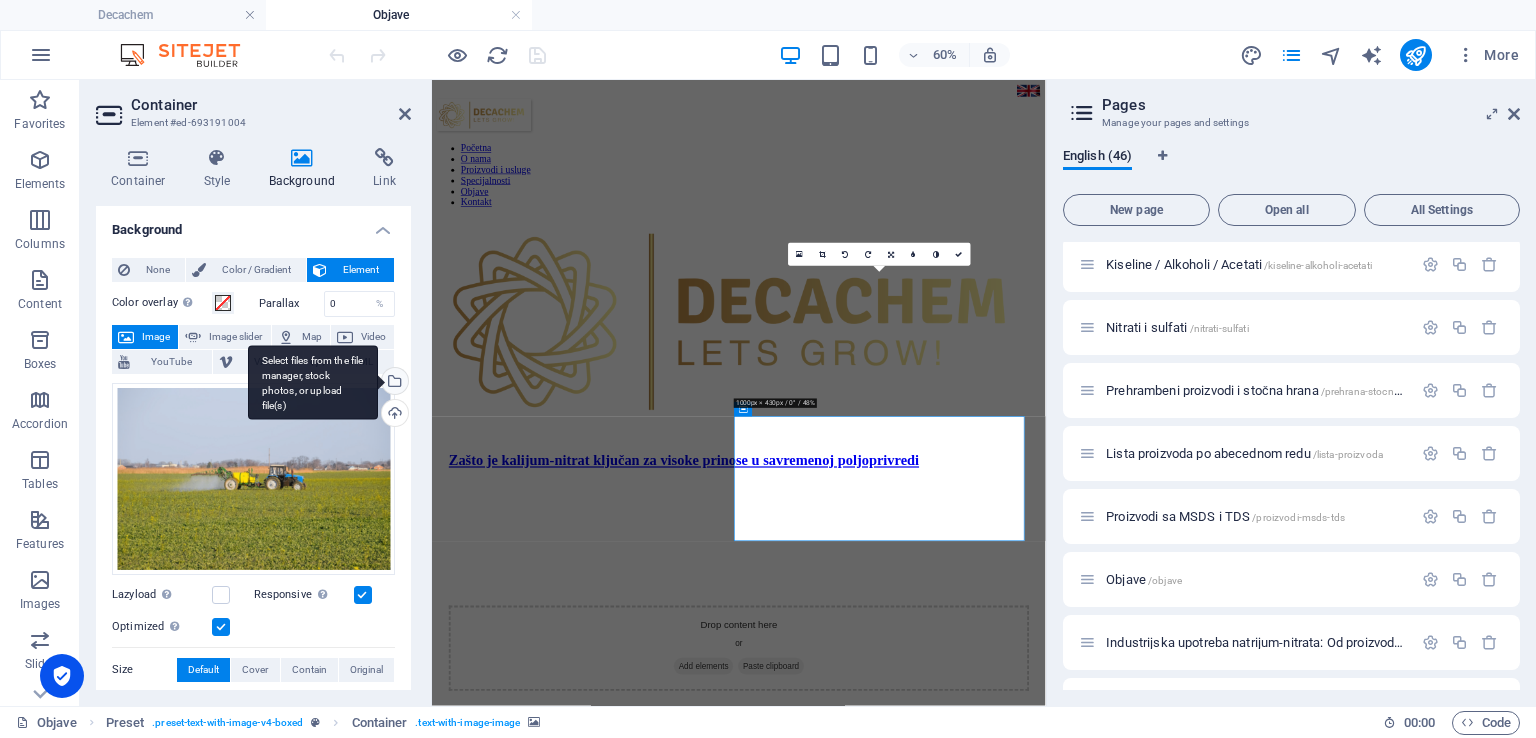 click on "Select files from the file manager, stock photos, or upload file(s)" at bounding box center (313, 382) 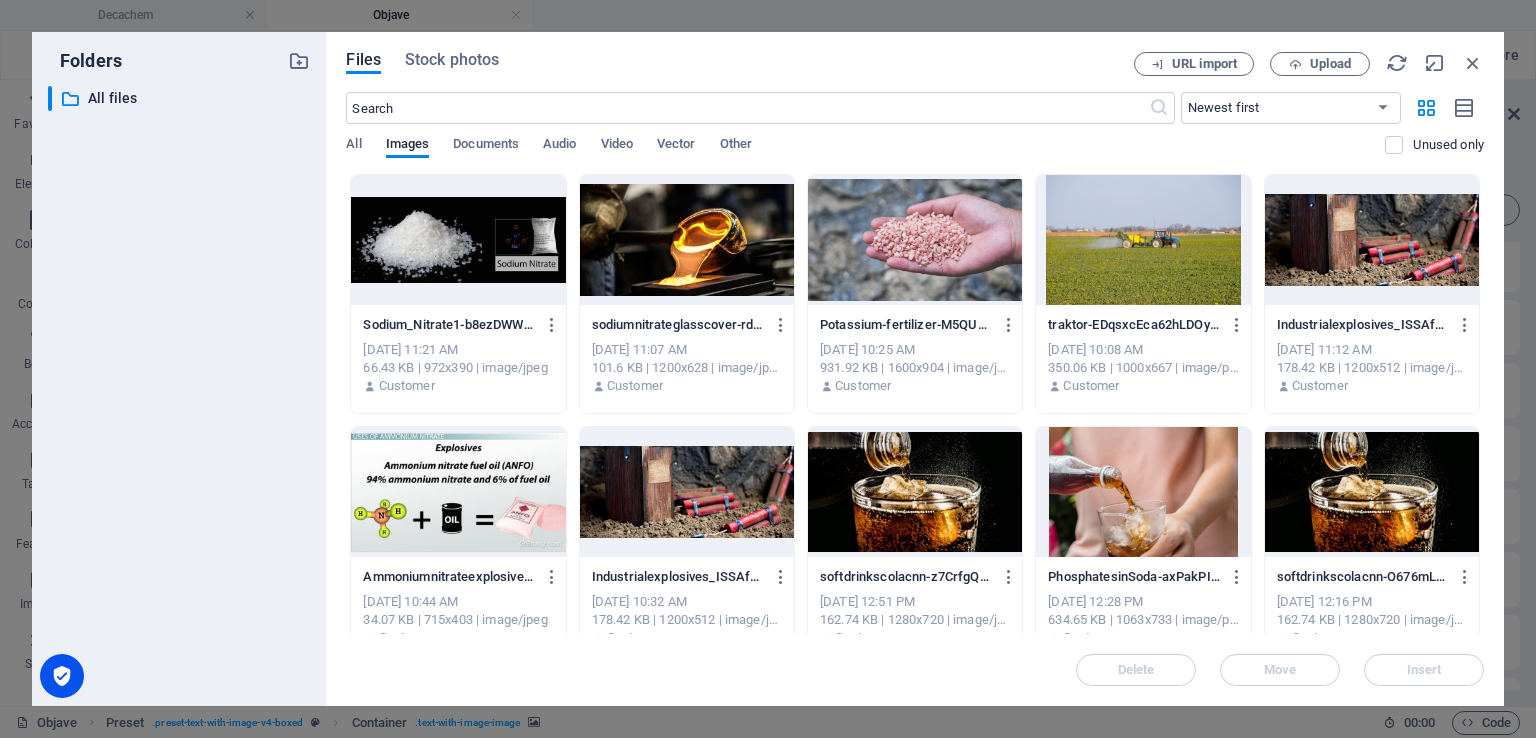 click at bounding box center [687, 240] 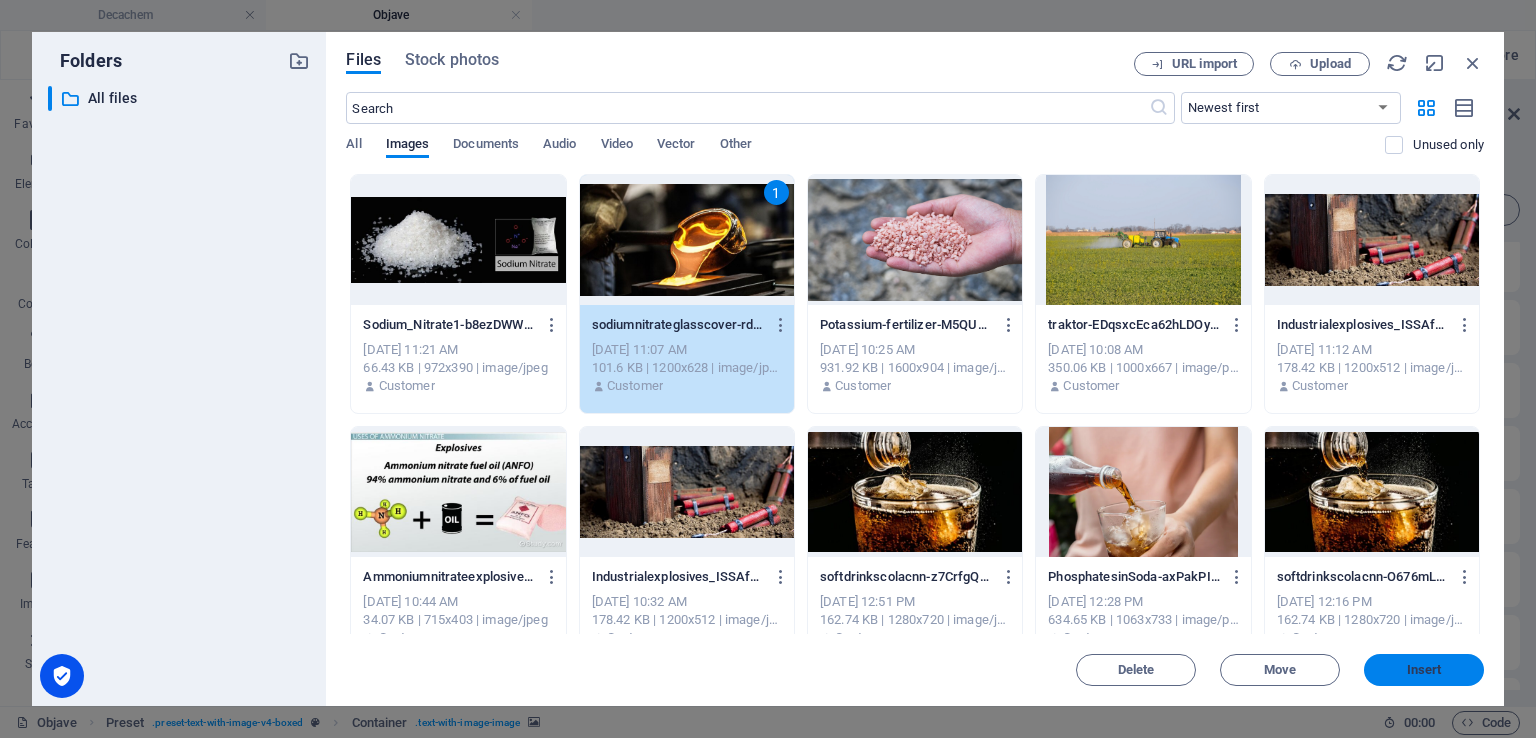 click on "Insert" at bounding box center [1424, 670] 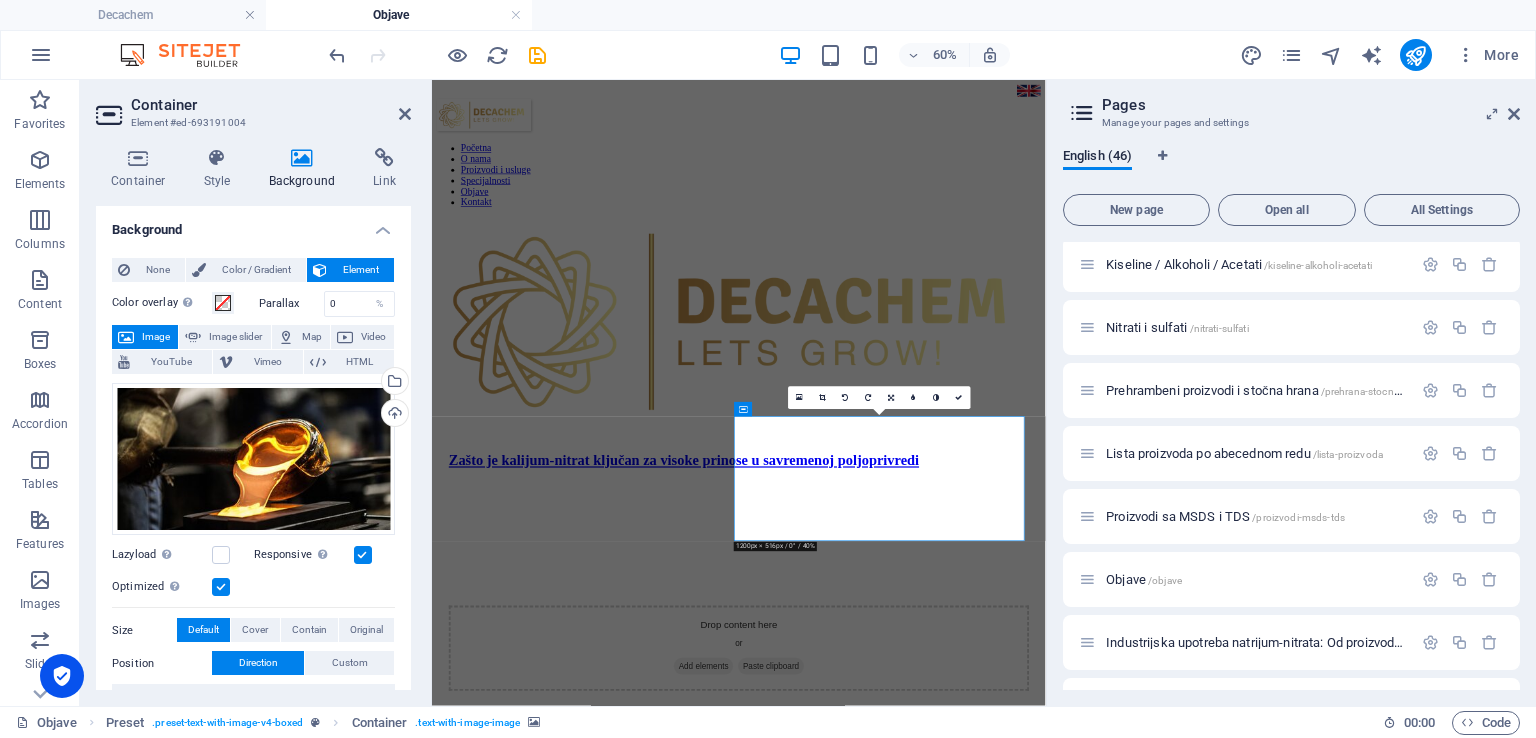 drag, startPoint x: 406, startPoint y: 461, endPoint x: 418, endPoint y: 565, distance: 104.69002 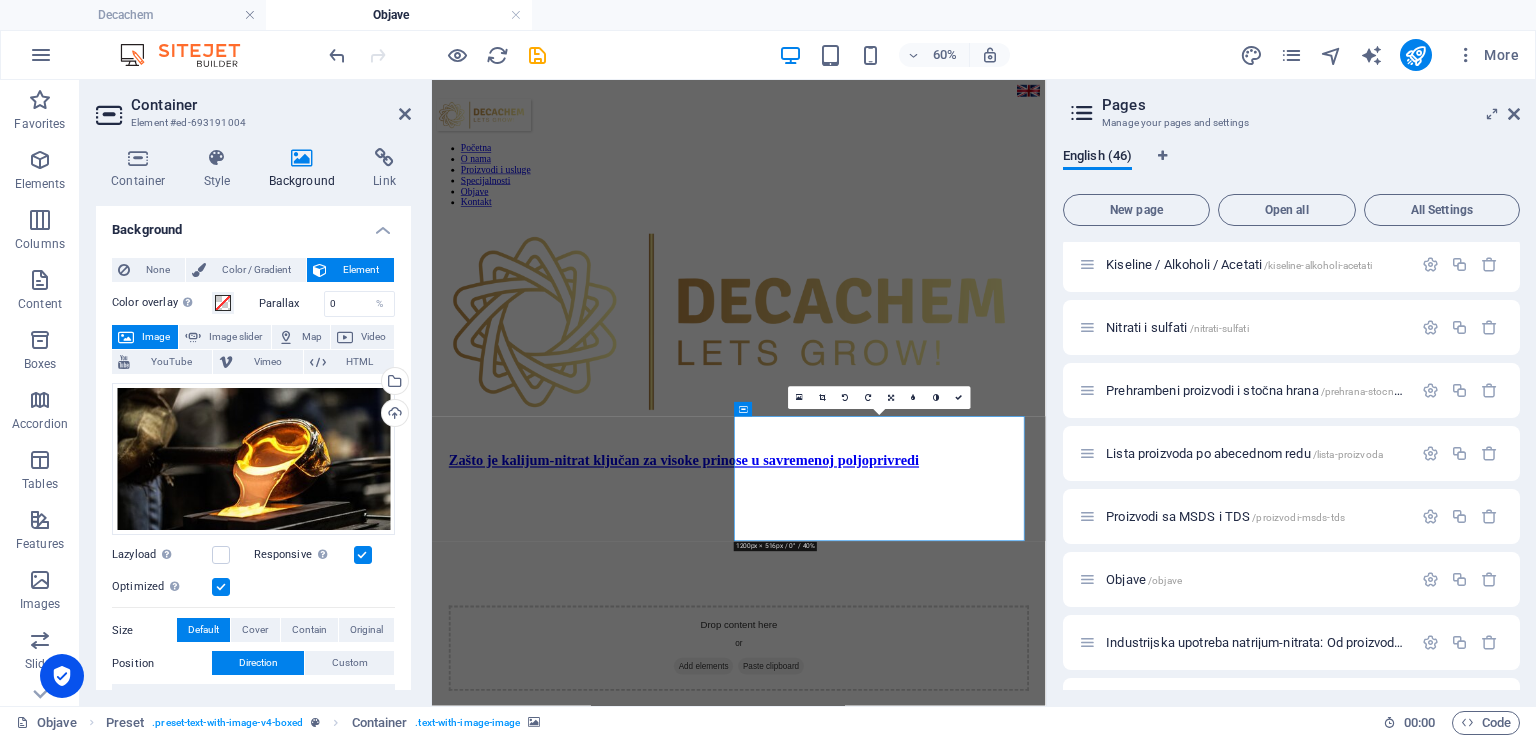click on "Container Style Background Link Size Height Default px rem % vh vw Min. height None px rem % vh vw Width Default px rem % em vh vw Min. width None px rem % vh vw Content width Default Custom width Width Default px rem % em vh vw Min. width None px rem % vh vw Default padding Custom spacing Default content width and padding can be changed under Design. Edit design Layout (Flexbox) Alignment Determines the flex direction. Default Main axis Determine how elements should behave along the main axis inside this container (justify content). Default Side axis Control the vertical direction of the element inside of the container (align items). Default Wrap Default On Off Fill Controls the distances and direction of elements on the y-axis across several lines (align content). Default Accessibility ARIA helps assistive technologies (like screen readers) to understand the role, state, and behavior of web elements Role The ARIA role defines the purpose of an element.  None Alert Article Banner Comment Fan" at bounding box center (253, 419) 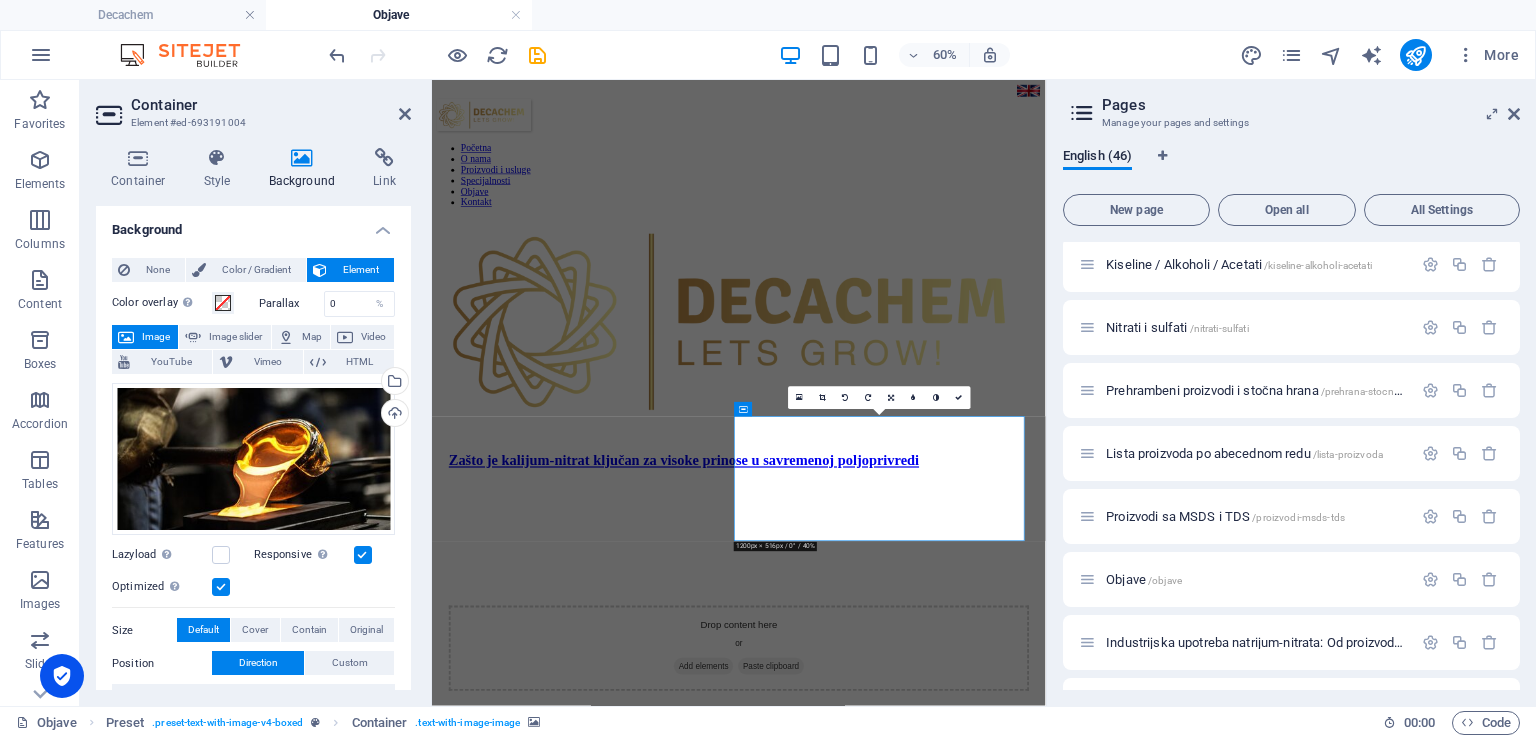 click on "Container Style Background Link Size Height Default px rem % vh vw Min. height None px rem % vh vw Width Default px rem % em vh vw Min. width None px rem % vh vw Content width Default Custom width Width Default px rem % em vh vw Min. width None px rem % vh vw Default padding Custom spacing Default content width and padding can be changed under Design. Edit design Layout (Flexbox) Alignment Determines the flex direction. Default Main axis Determine how elements should behave along the main axis inside this container (justify content). Default Side axis Control the vertical direction of the element inside of the container (align items). Default Wrap Default On Off Fill Controls the distances and direction of elements on the y-axis across several lines (align content). Default Accessibility ARIA helps assistive technologies (like screen readers) to understand the role, state, and behavior of web elements Role The ARIA role defines the purpose of an element.  None Alert Article Banner Comment Fan" at bounding box center (253, 419) 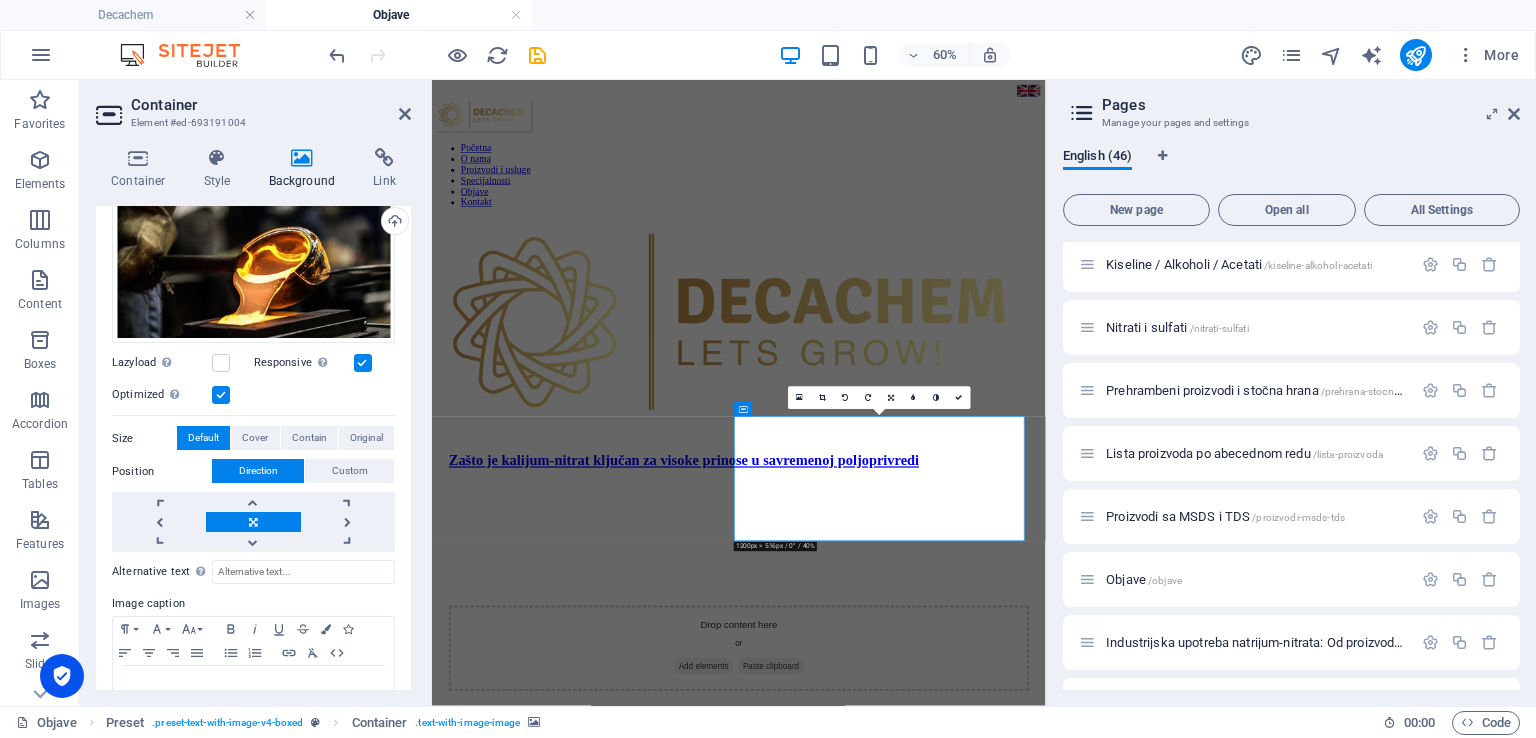 scroll, scrollTop: 204, scrollLeft: 0, axis: vertical 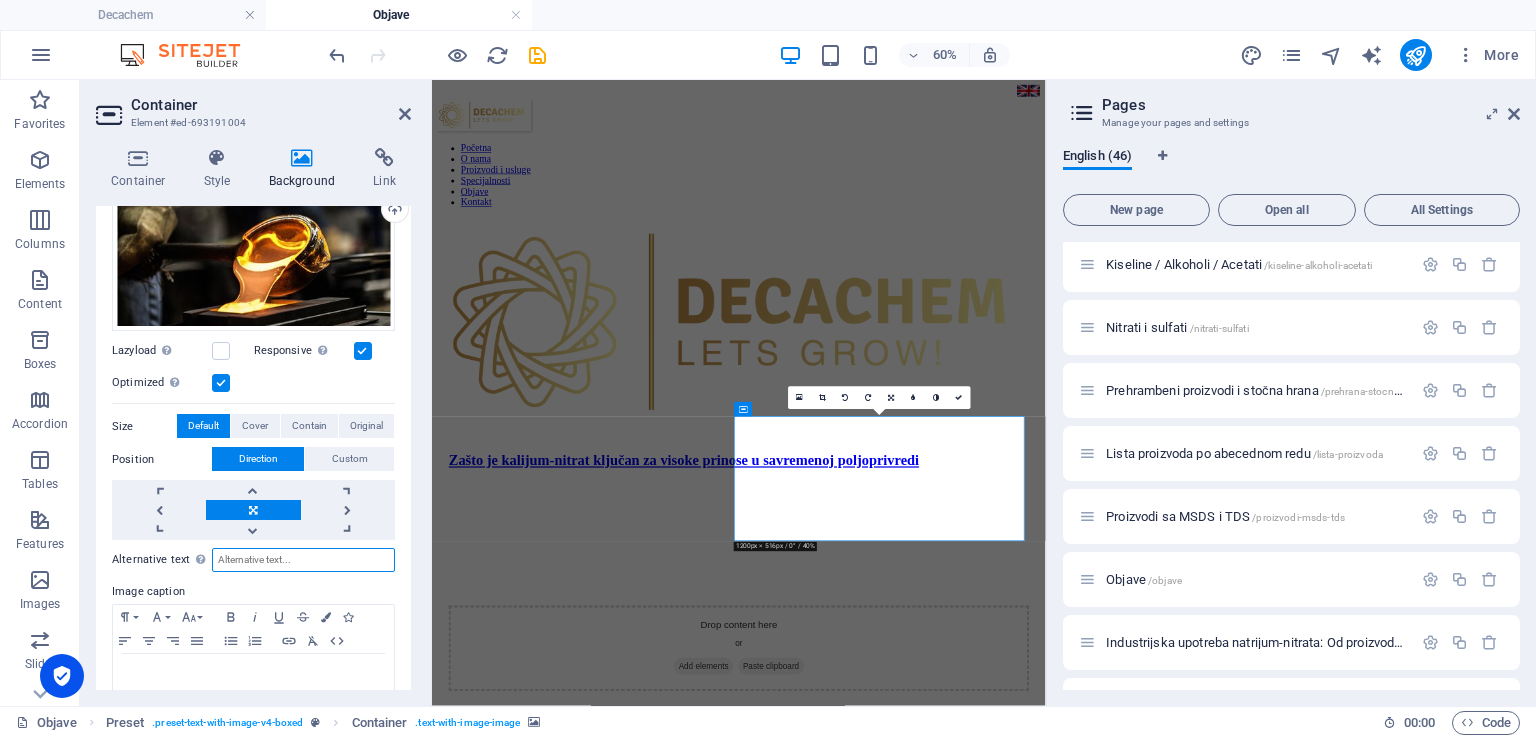 click on "Alternative text The alternative text is used by devices that cannot display images (e.g. image search engines) and should be added to every image to improve website accessibility." at bounding box center [303, 560] 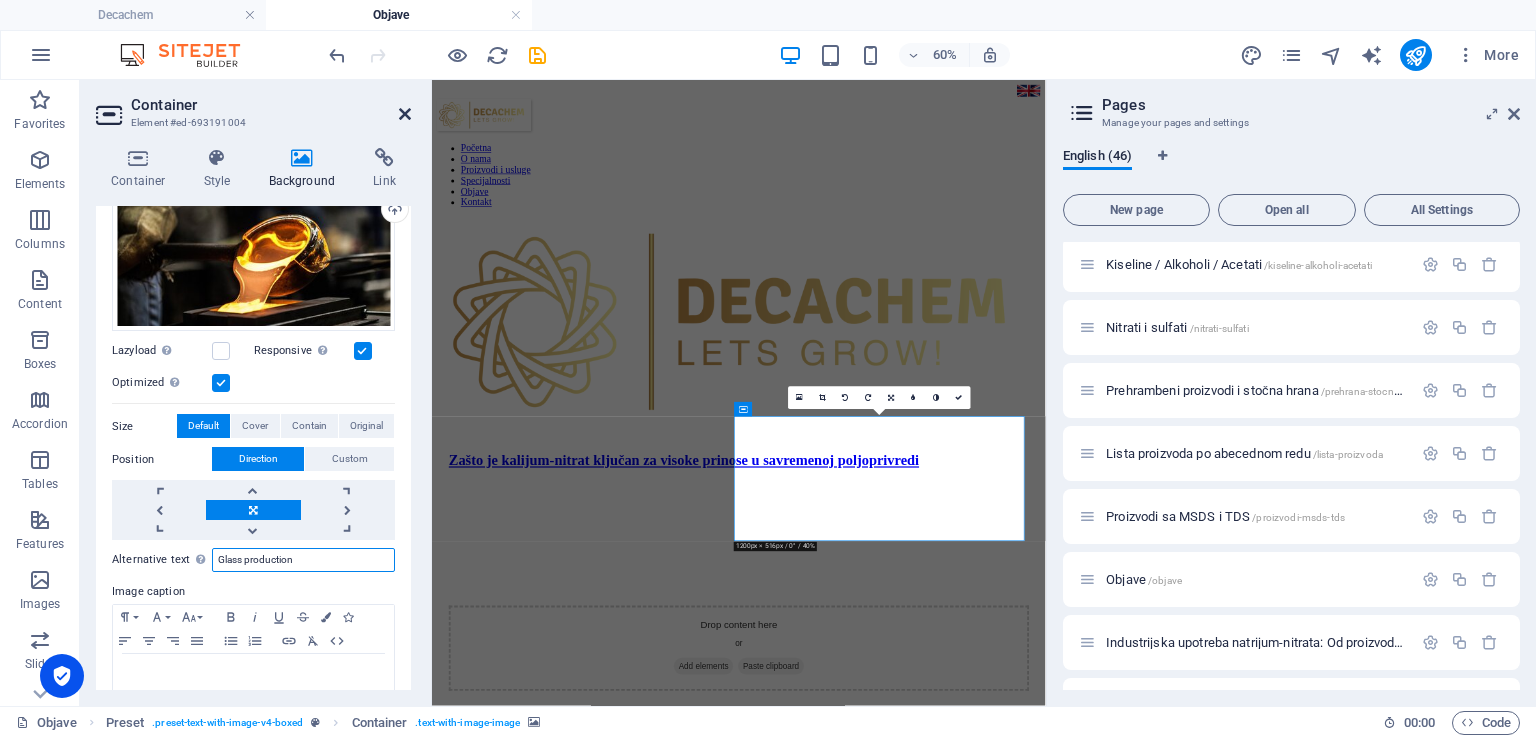 type on "Glass production" 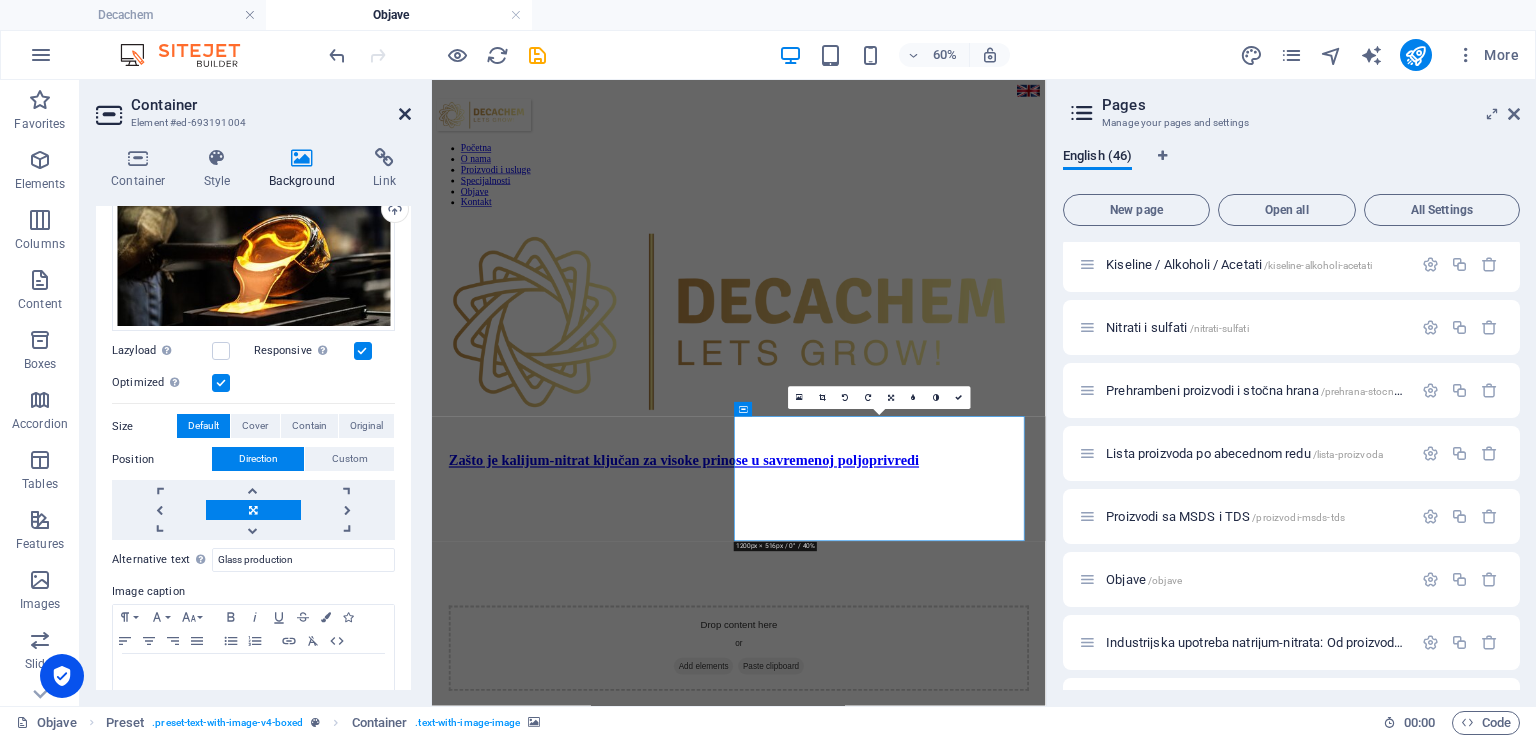 click at bounding box center (405, 114) 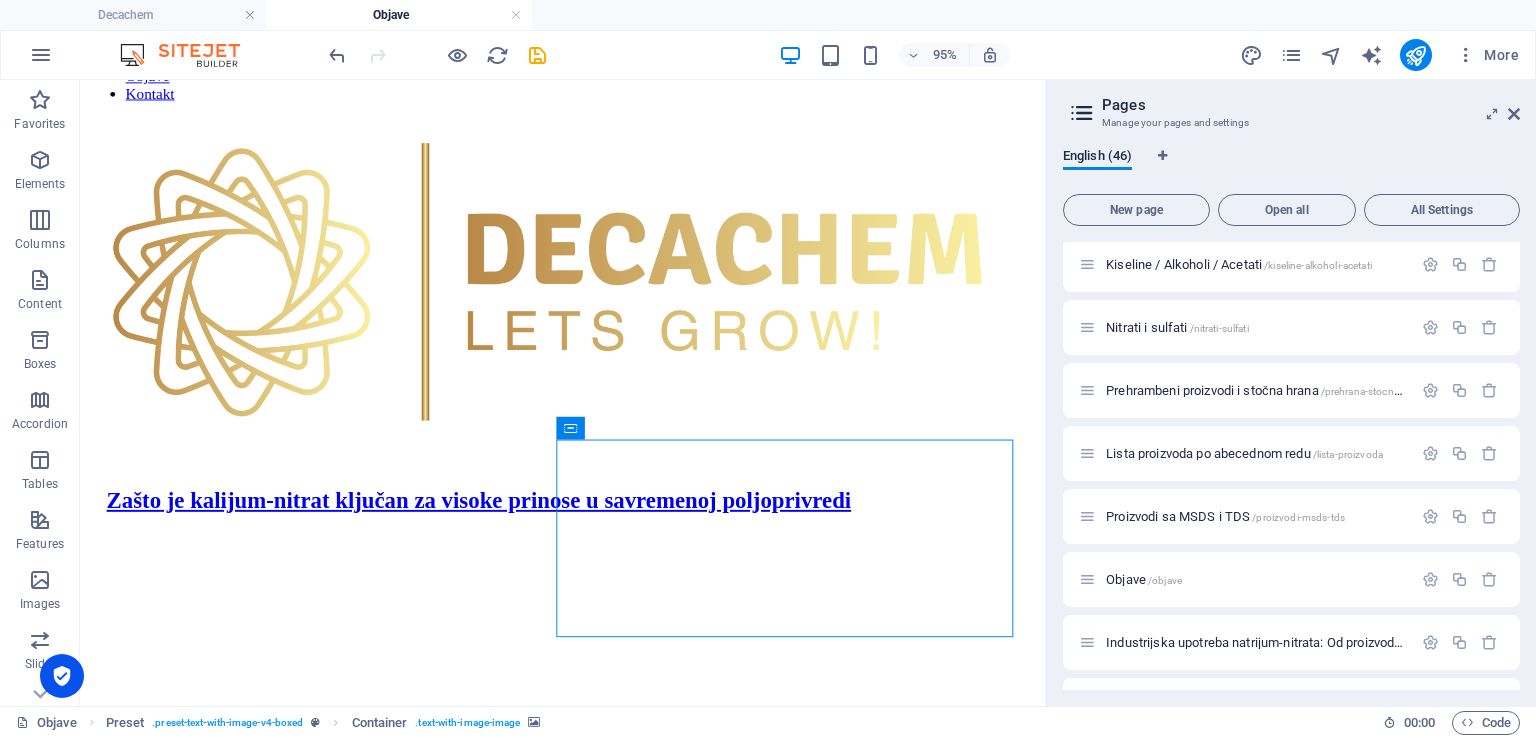 scroll, scrollTop: 210, scrollLeft: 0, axis: vertical 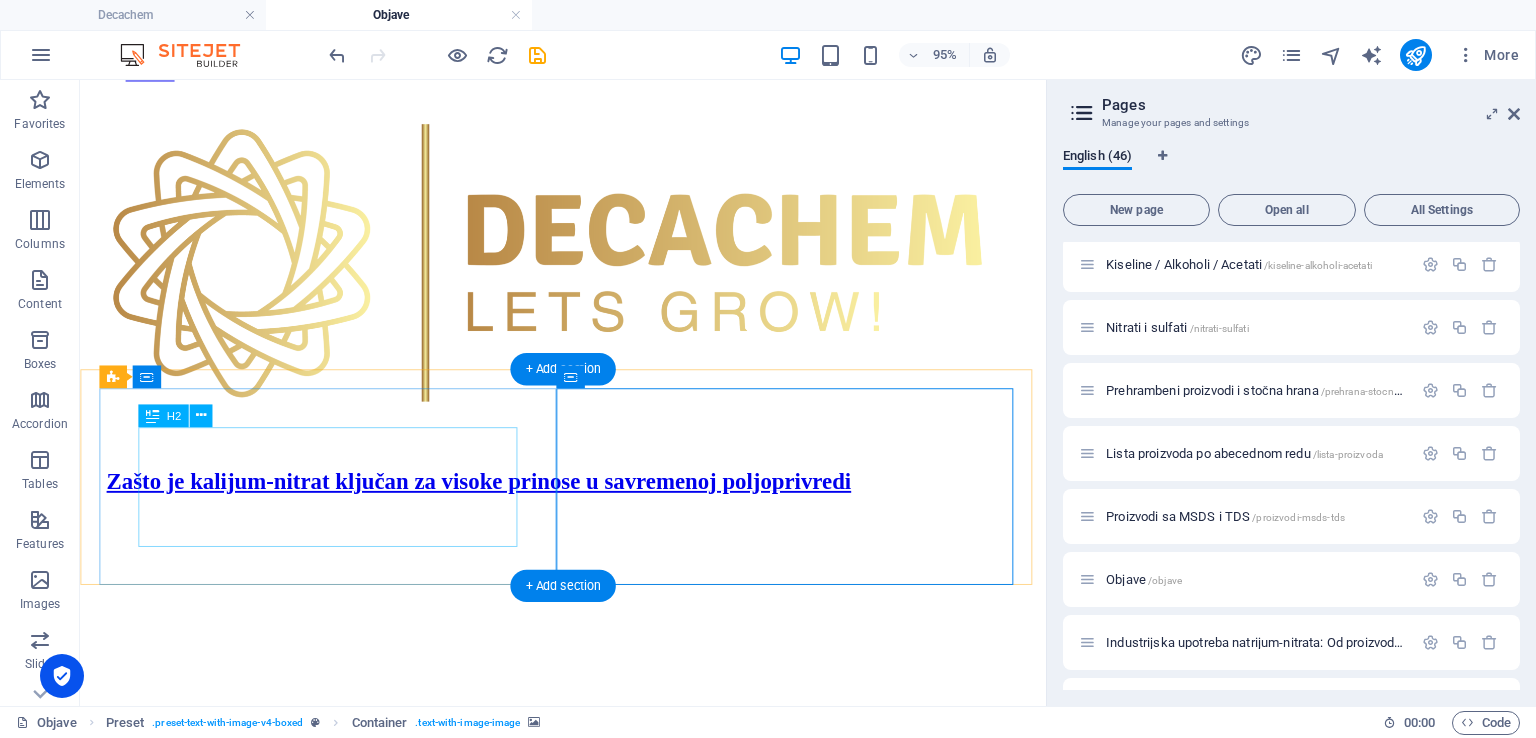 click on "Zašto je kalijum-nitrat ključan za visoke prinose u savremenoj poljoprivredi" at bounding box center [588, 502] 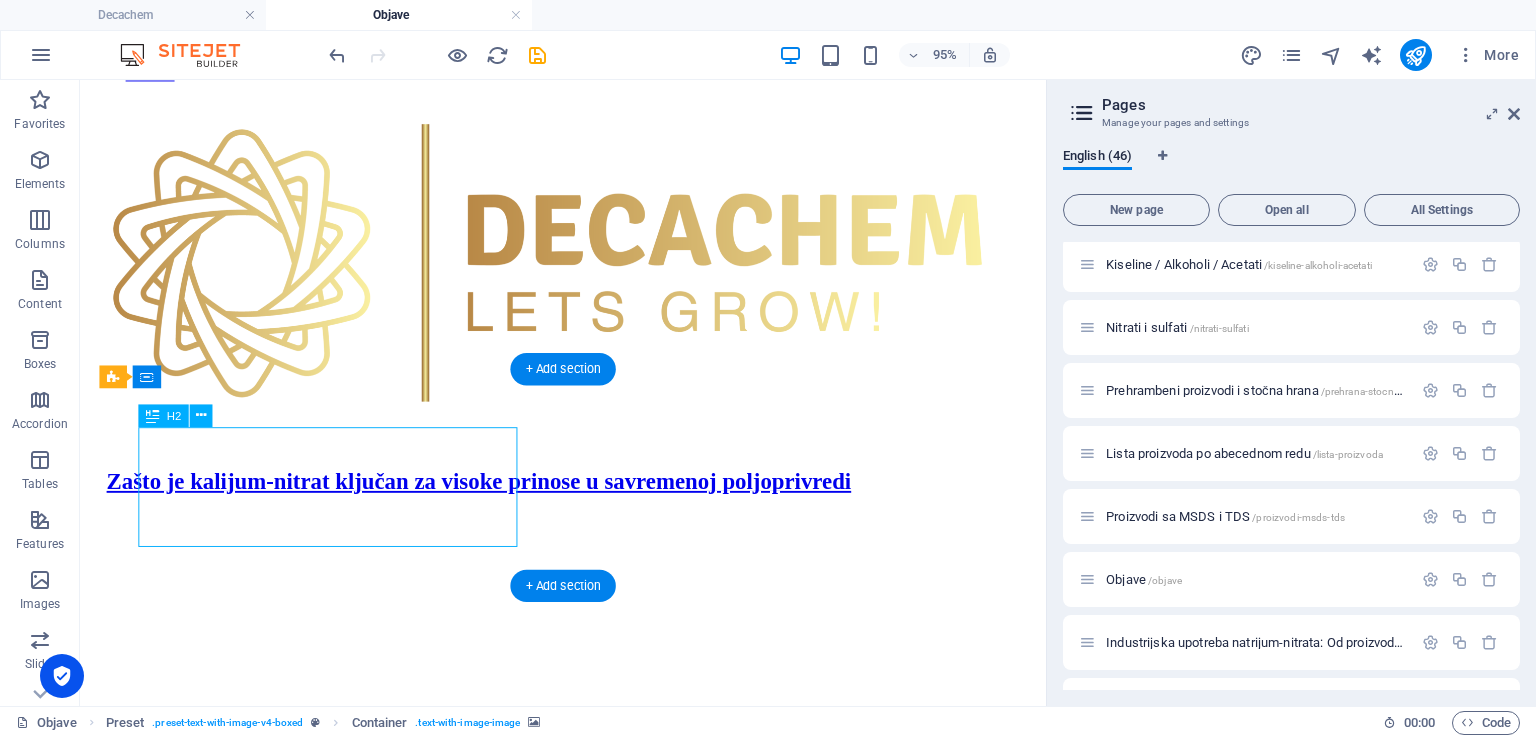 click on "Zašto je kalijum-nitrat ključan za visoke prinose u savremenoj poljoprivredi" at bounding box center (588, 502) 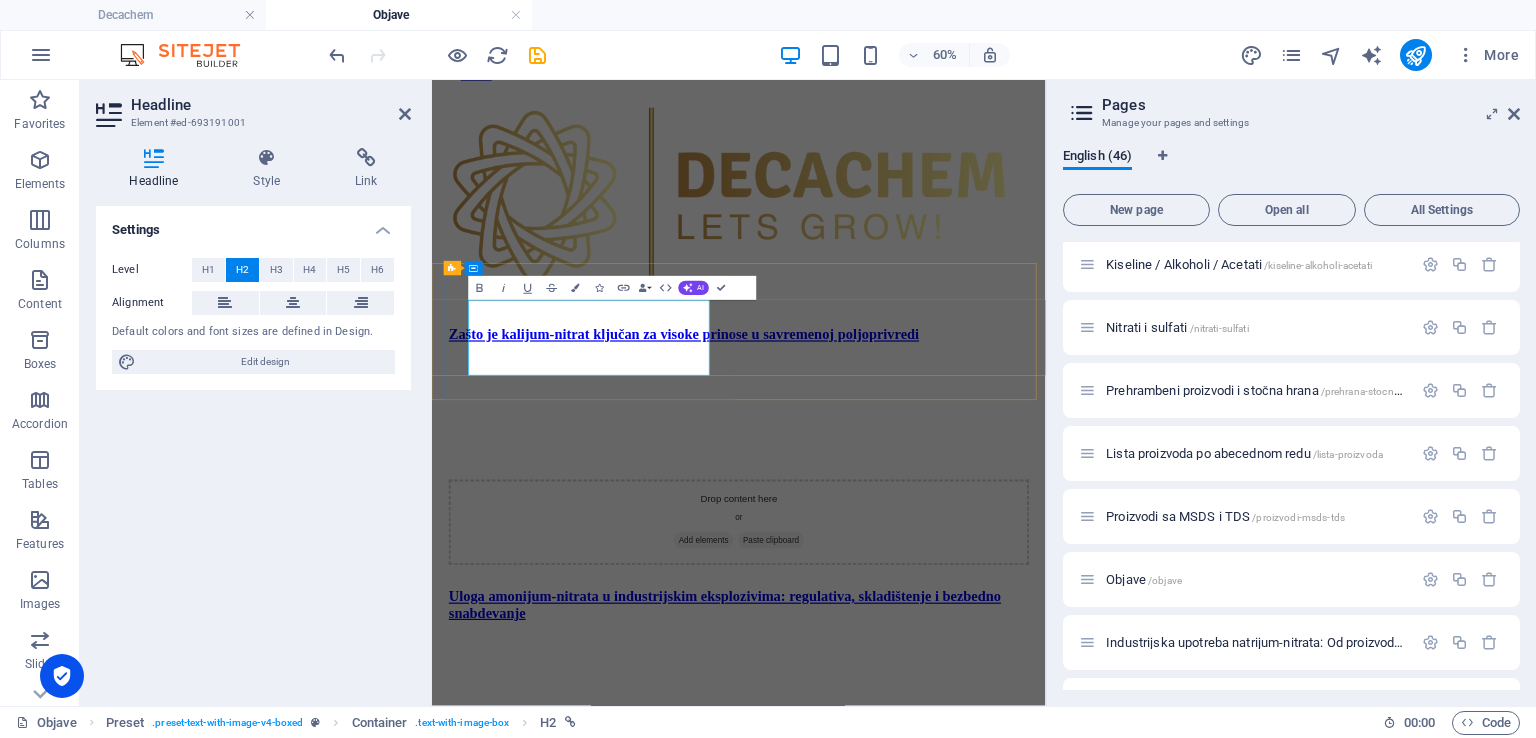 click on "Zašto je kalijum-nitrat ključan za visoke prinose u savremenoj poljoprivredi" at bounding box center (943, 504) 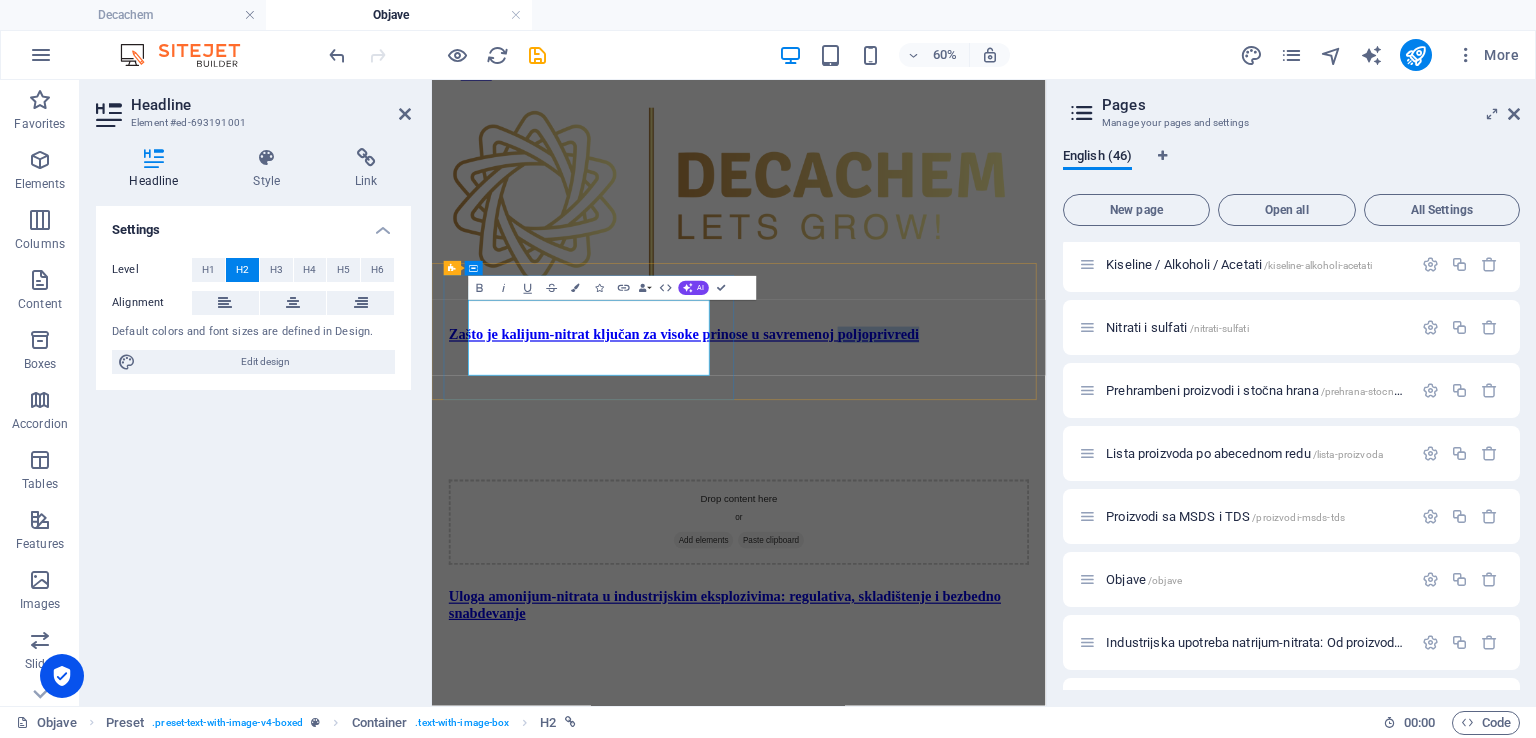 click on "Zašto je kalijum-nitrat ključan za visoke prinose u savremenoj poljoprivredi" at bounding box center [943, 504] 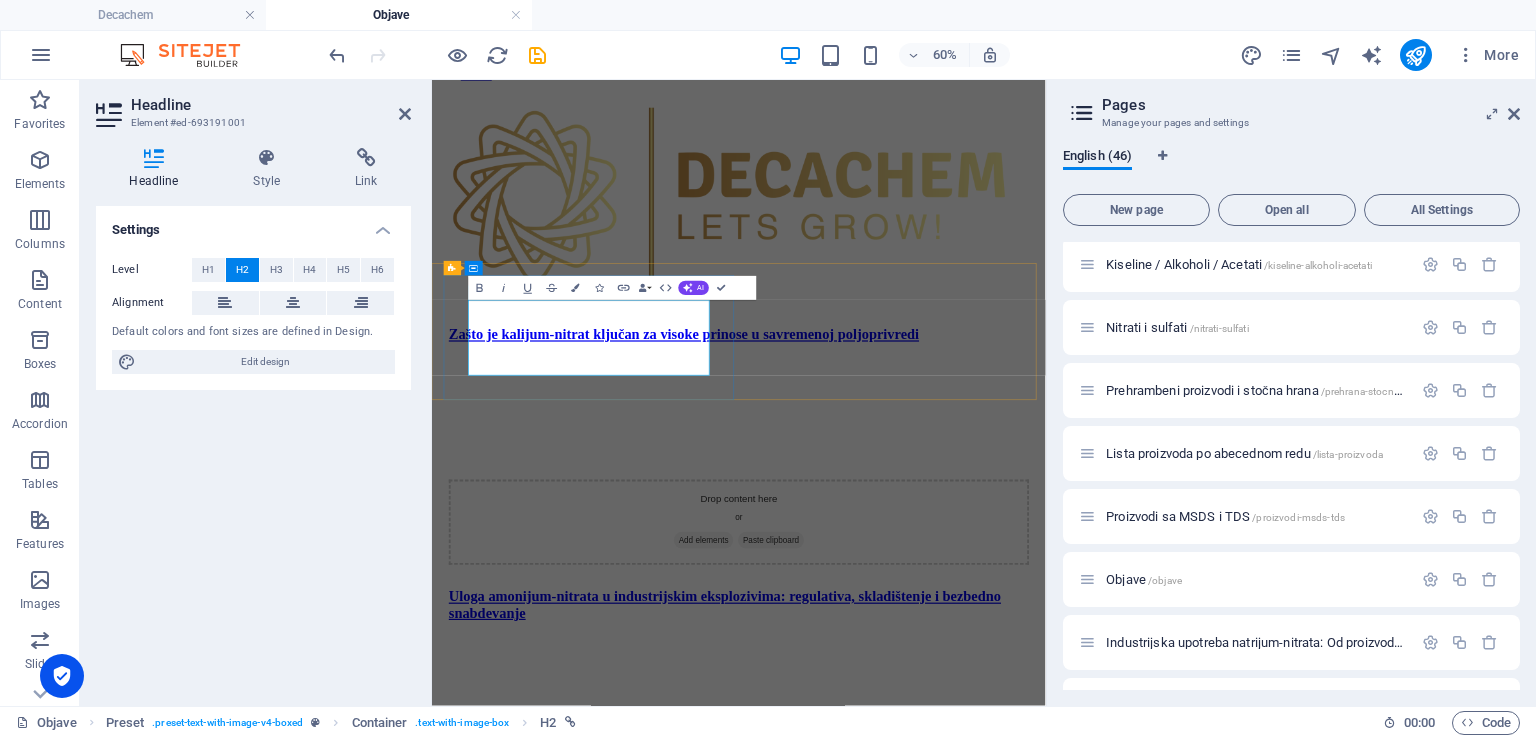 click on "Zašto je kalijum-nitrat ključan za visoke prinose u savremenoj poljoprivredi" at bounding box center (943, 504) 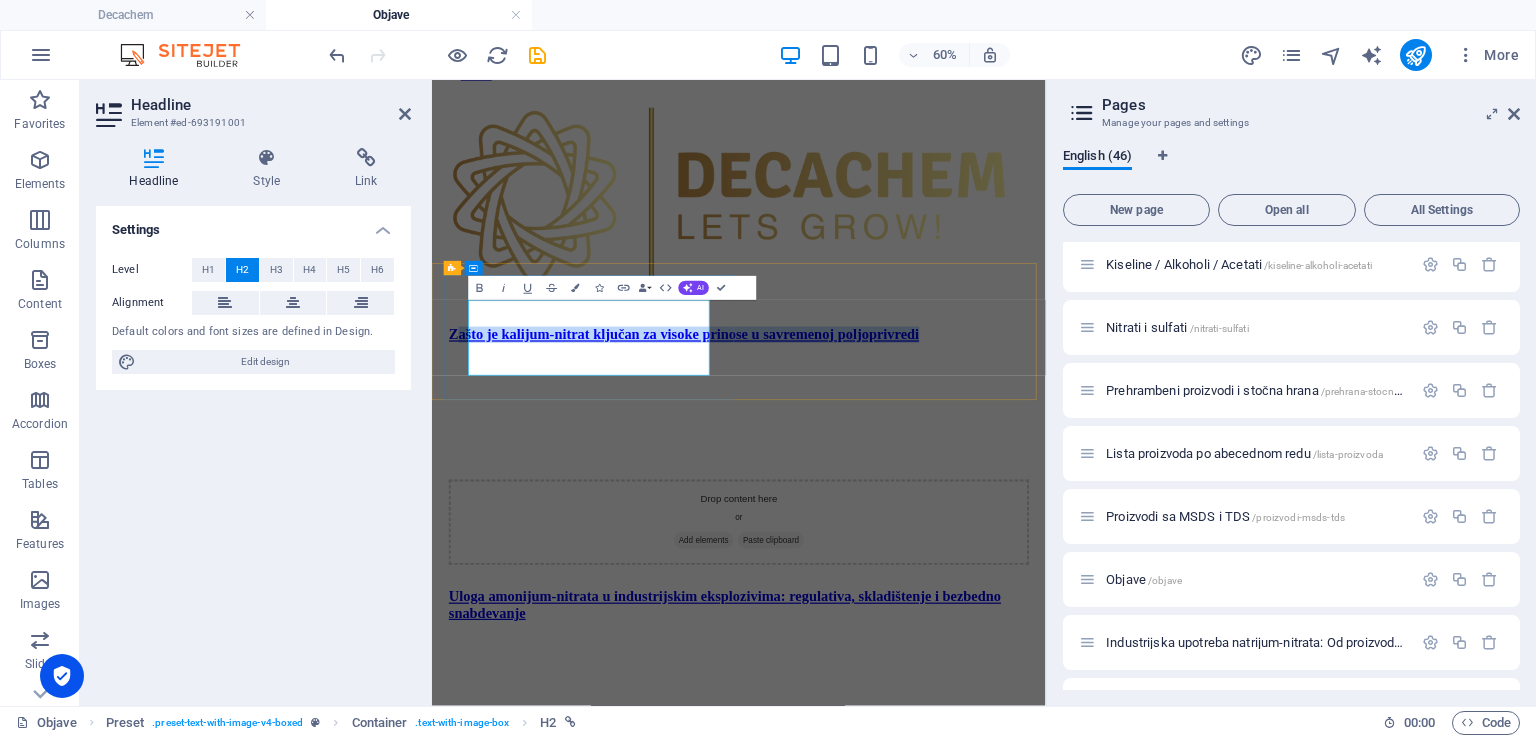 drag, startPoint x: 506, startPoint y: 476, endPoint x: 667, endPoint y: 545, distance: 175.16278 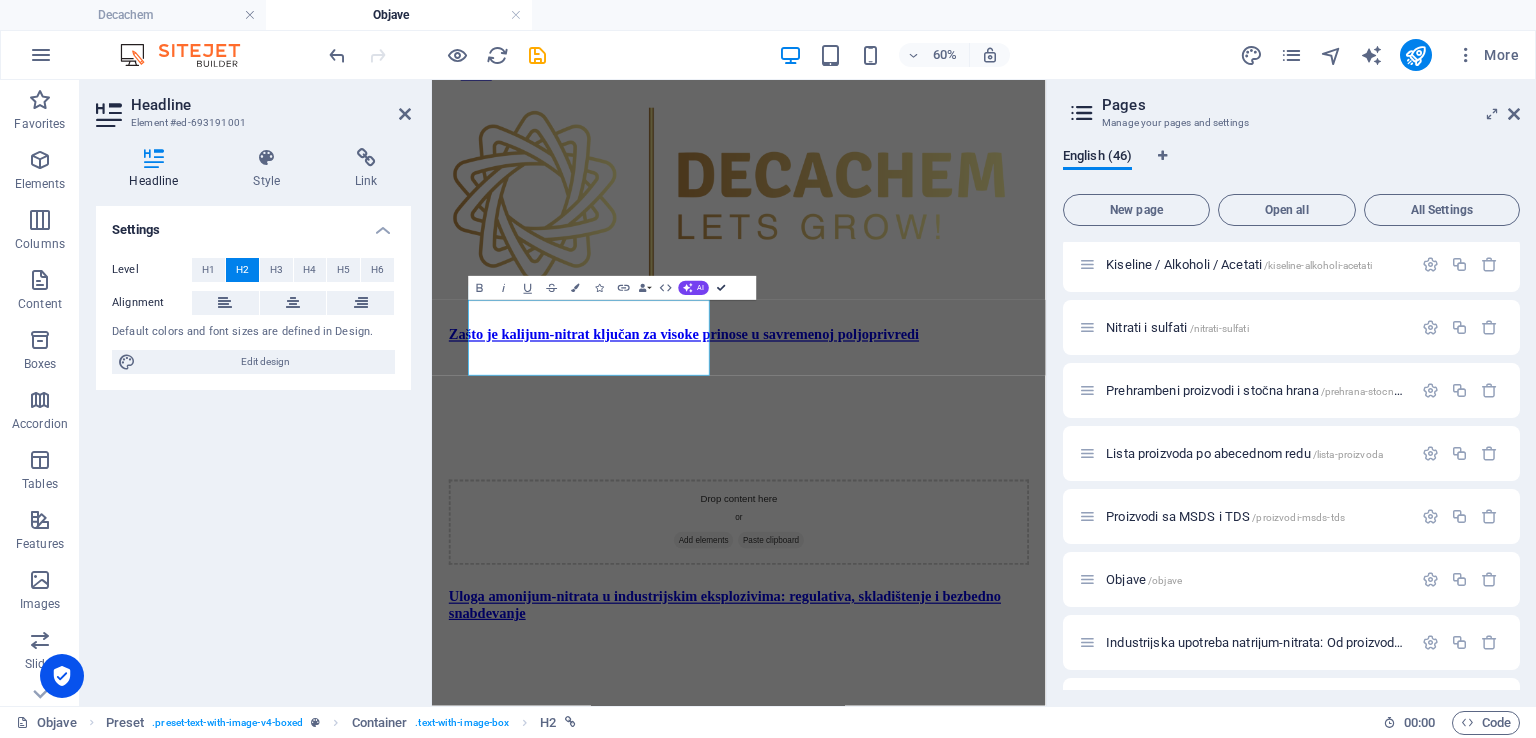 scroll, scrollTop: 208, scrollLeft: 0, axis: vertical 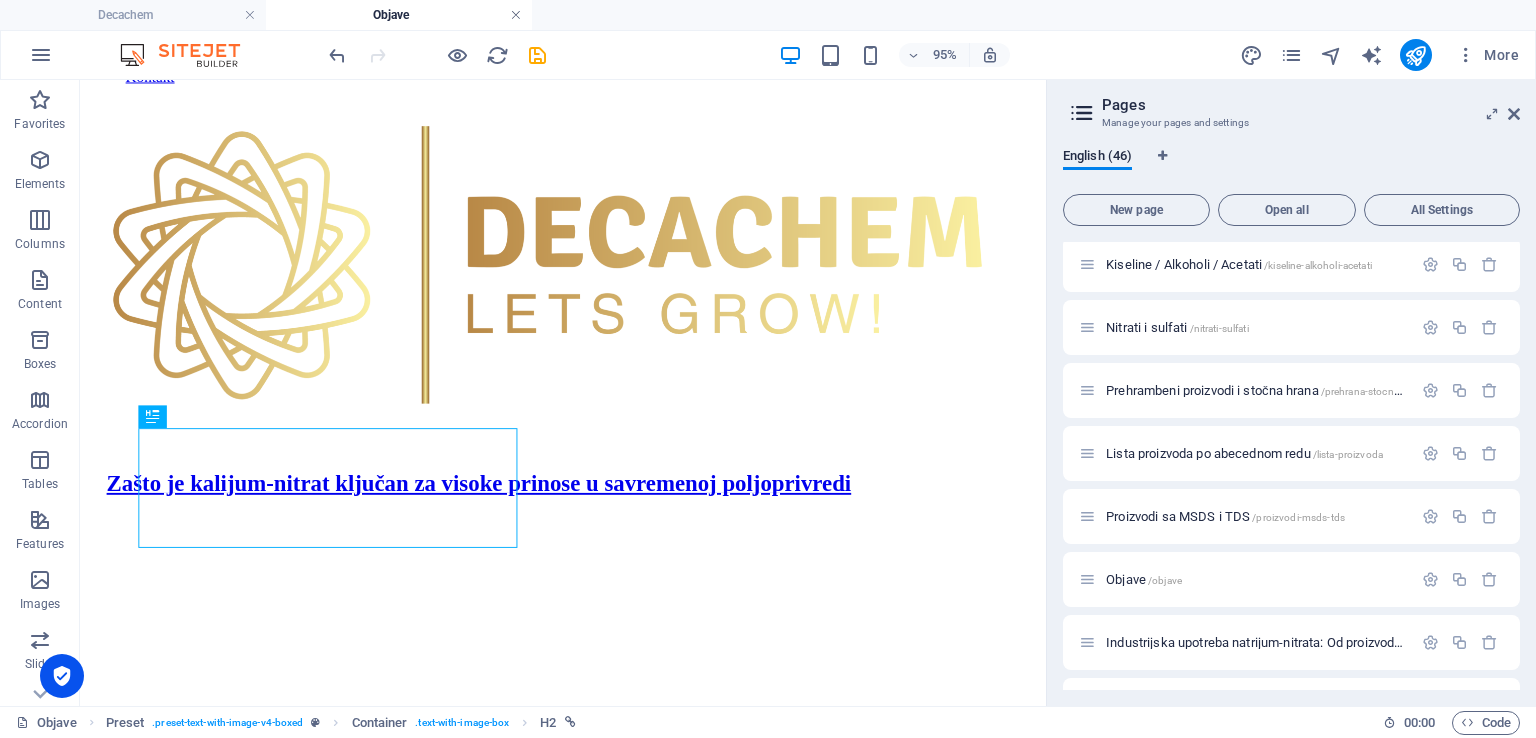 click at bounding box center [516, 15] 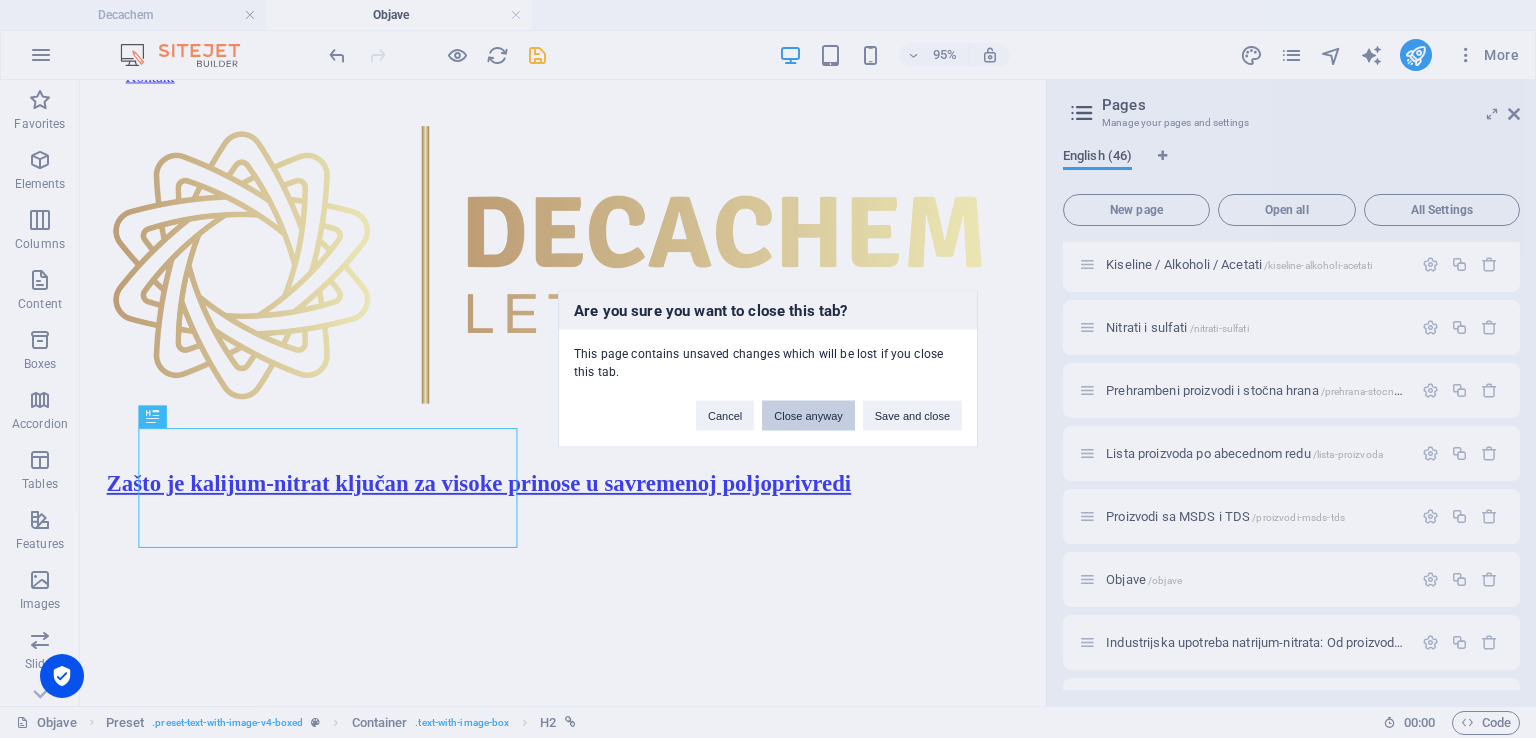 click on "Close anyway" at bounding box center [808, 416] 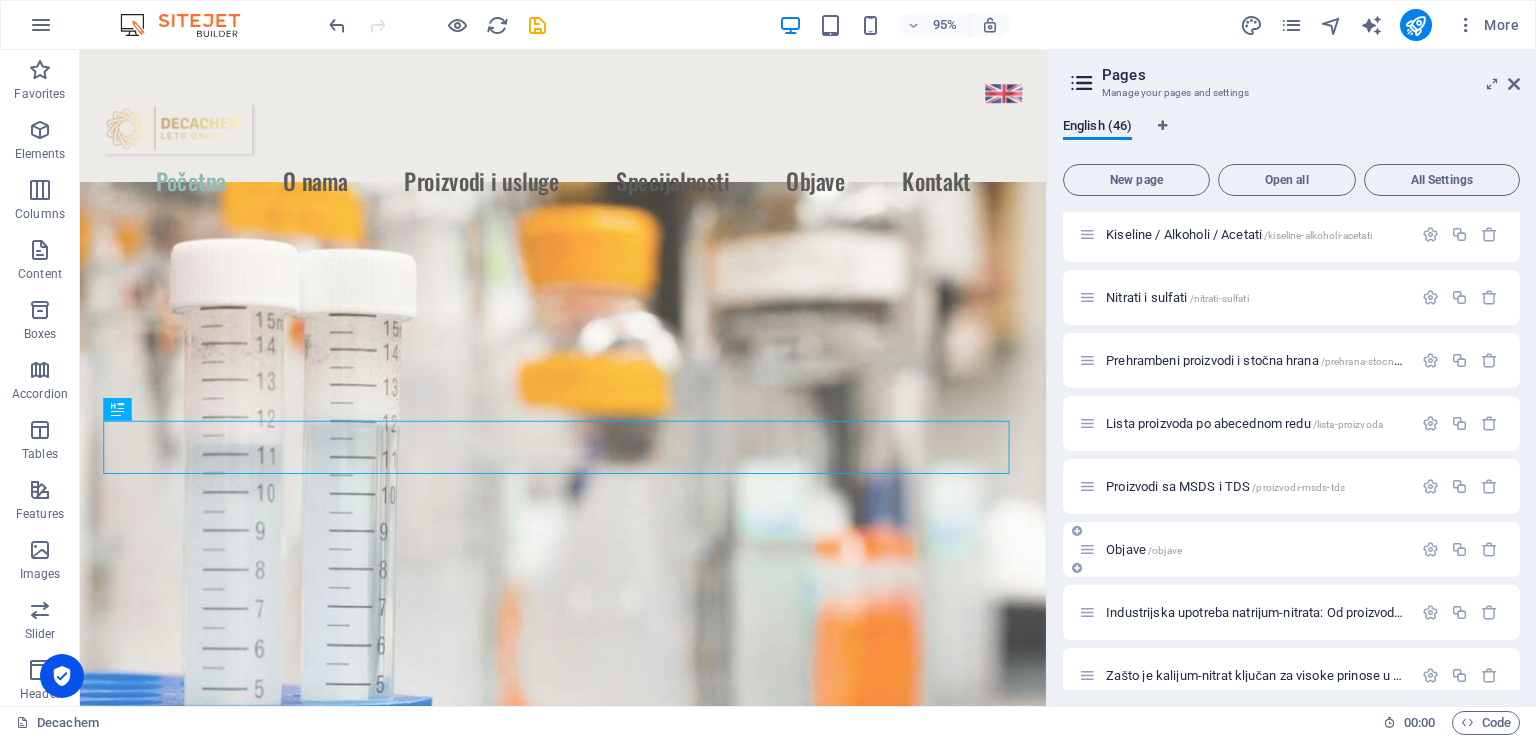 click on "Objave /objave" at bounding box center (1144, 549) 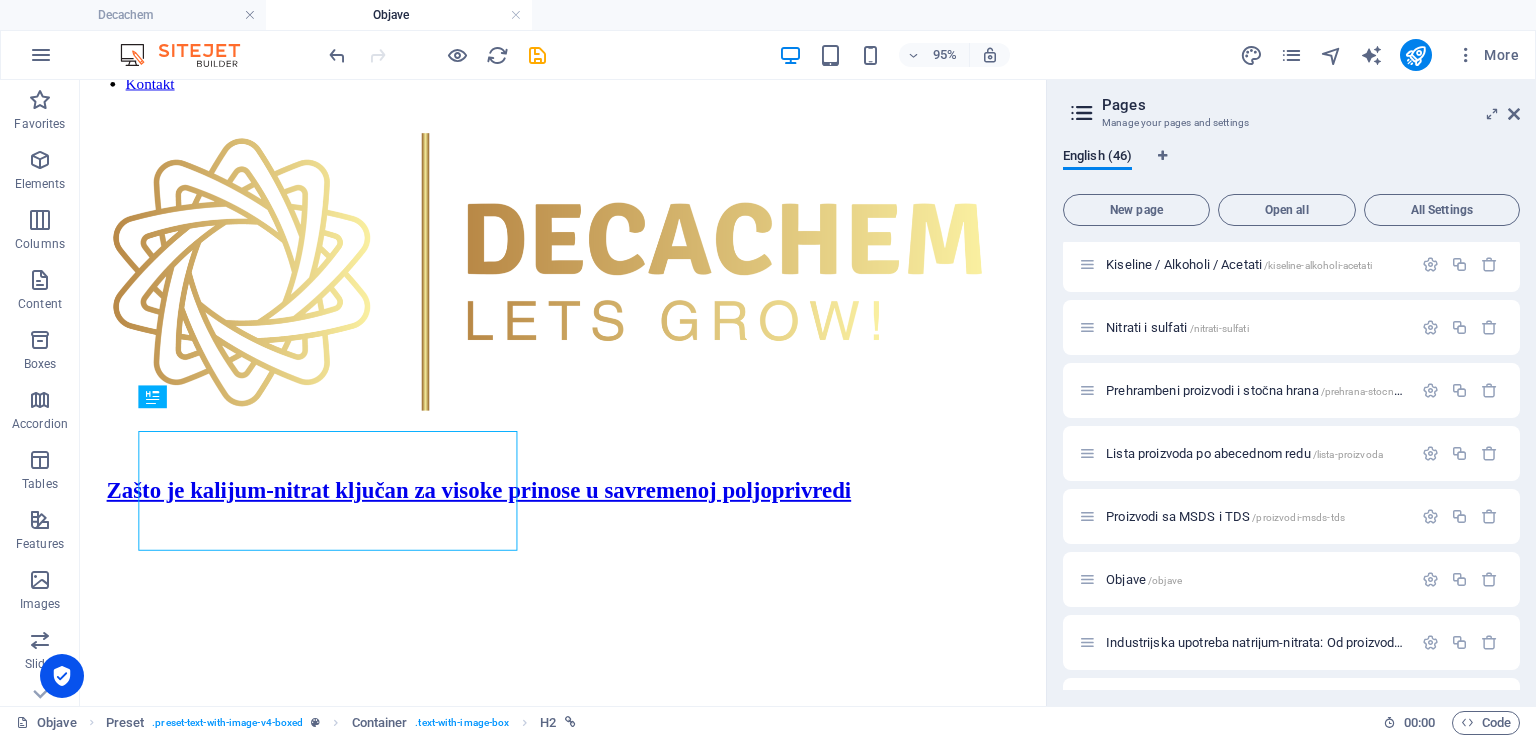 scroll, scrollTop: 300, scrollLeft: 0, axis: vertical 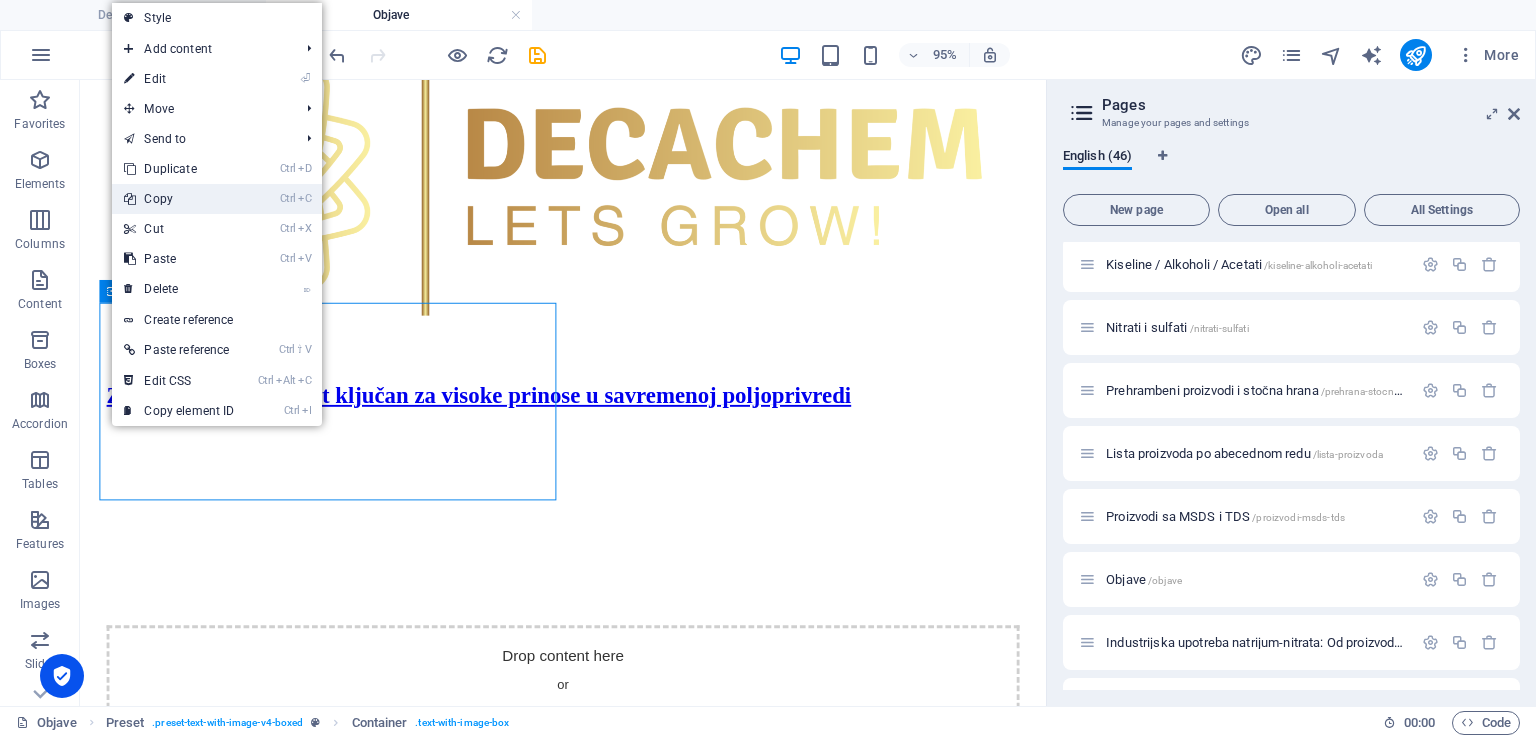 click on "Ctrl C  Copy" at bounding box center (179, 199) 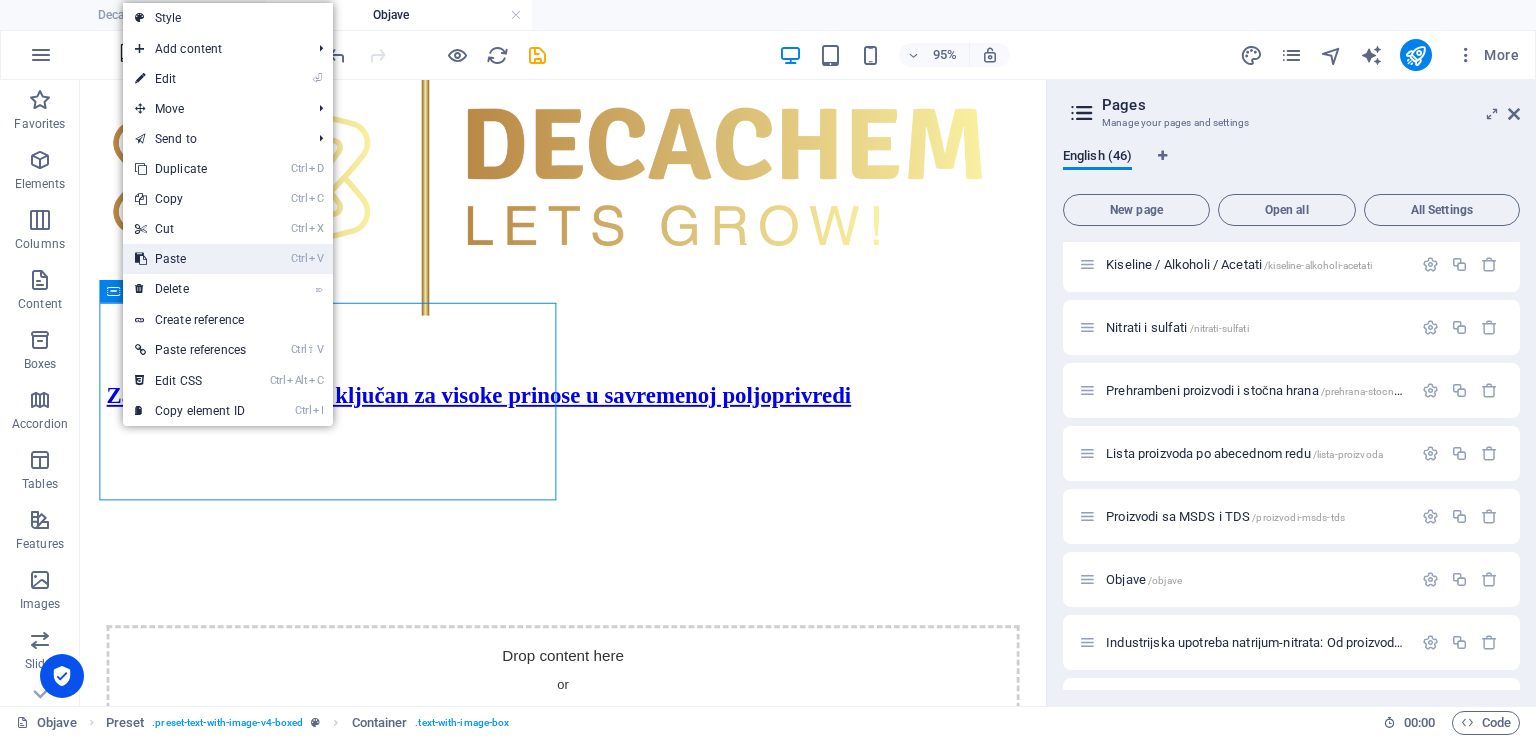 click on "Ctrl V  Paste" at bounding box center (190, 259) 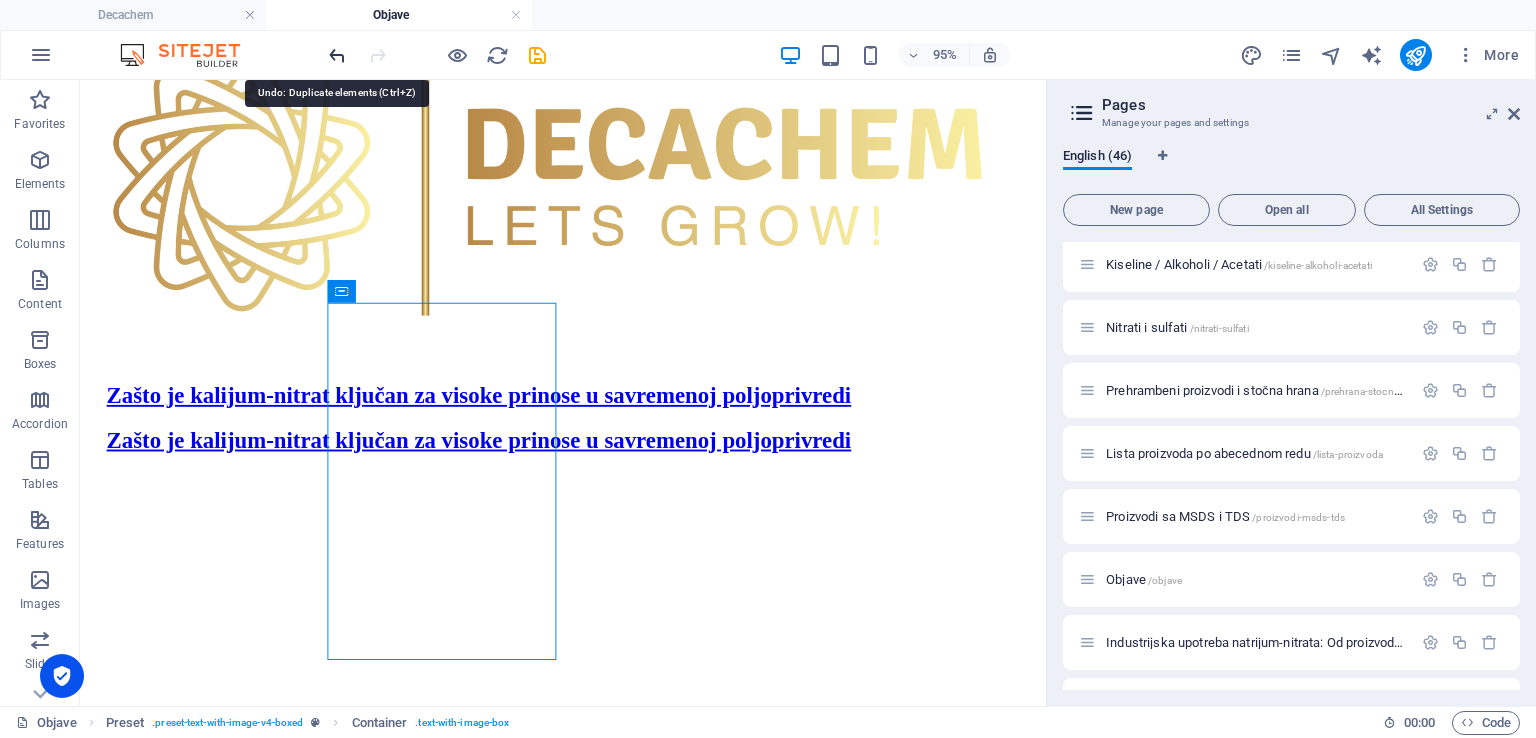 click at bounding box center (337, 55) 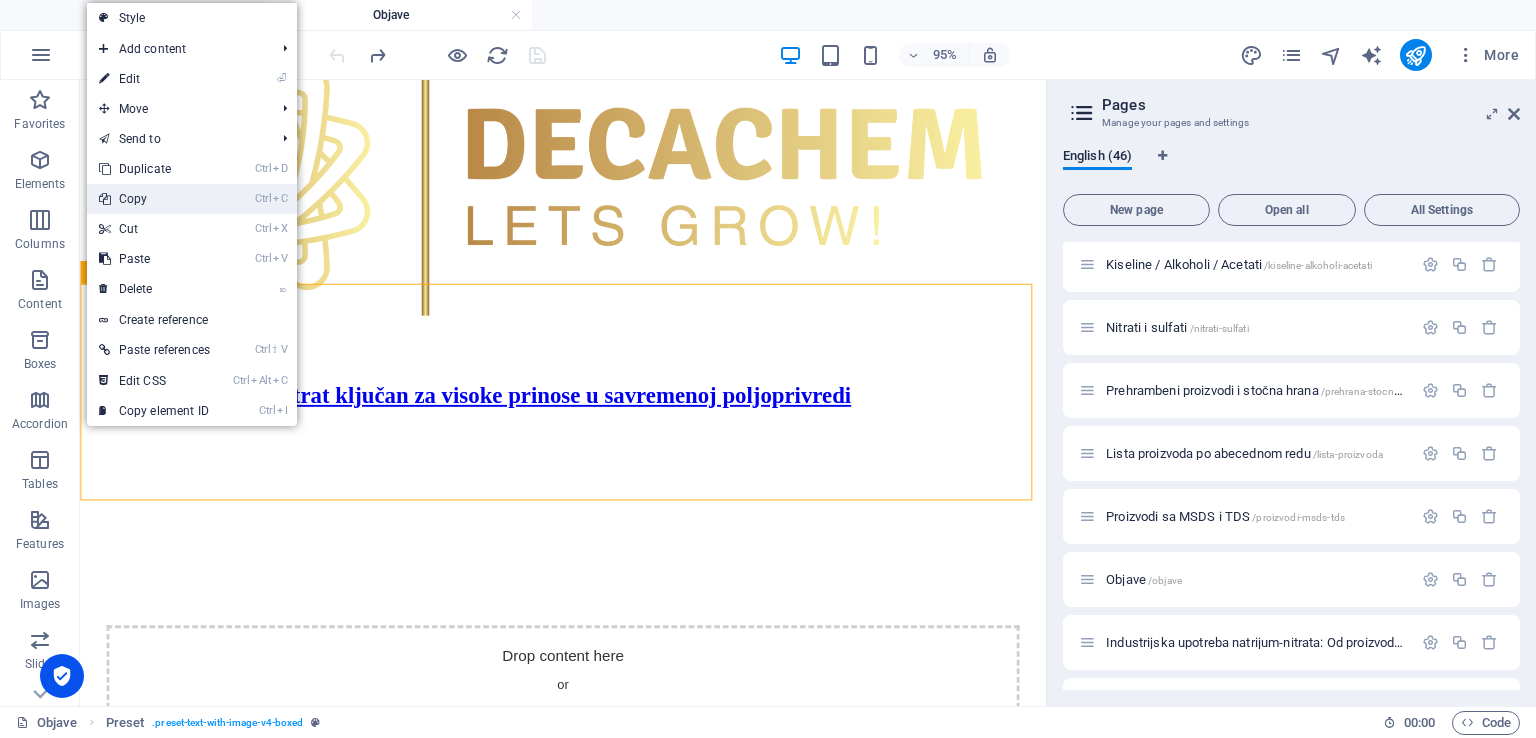 click on "Ctrl C  Copy" at bounding box center [154, 199] 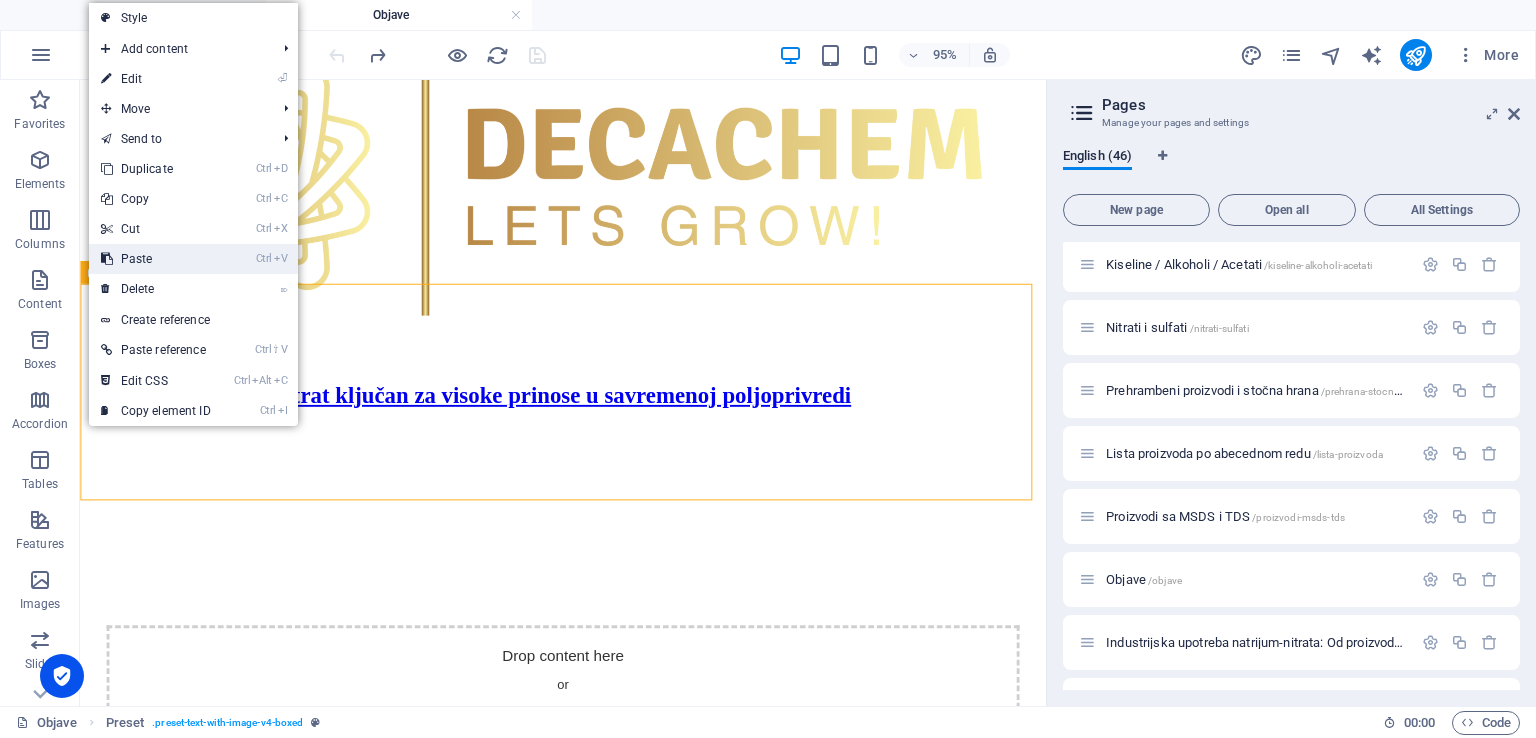 click on "Ctrl V  Paste" at bounding box center [156, 259] 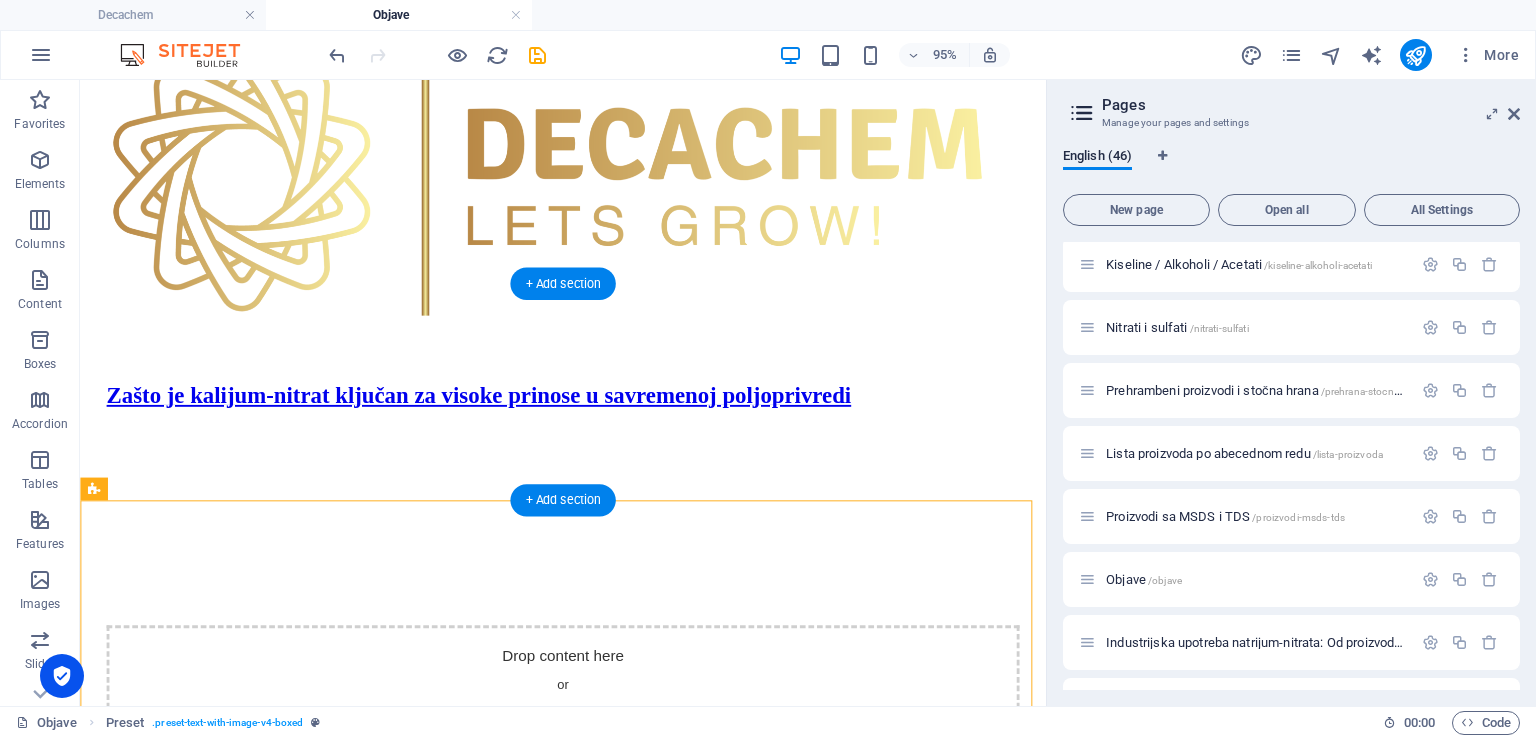 click at bounding box center (588, 446) 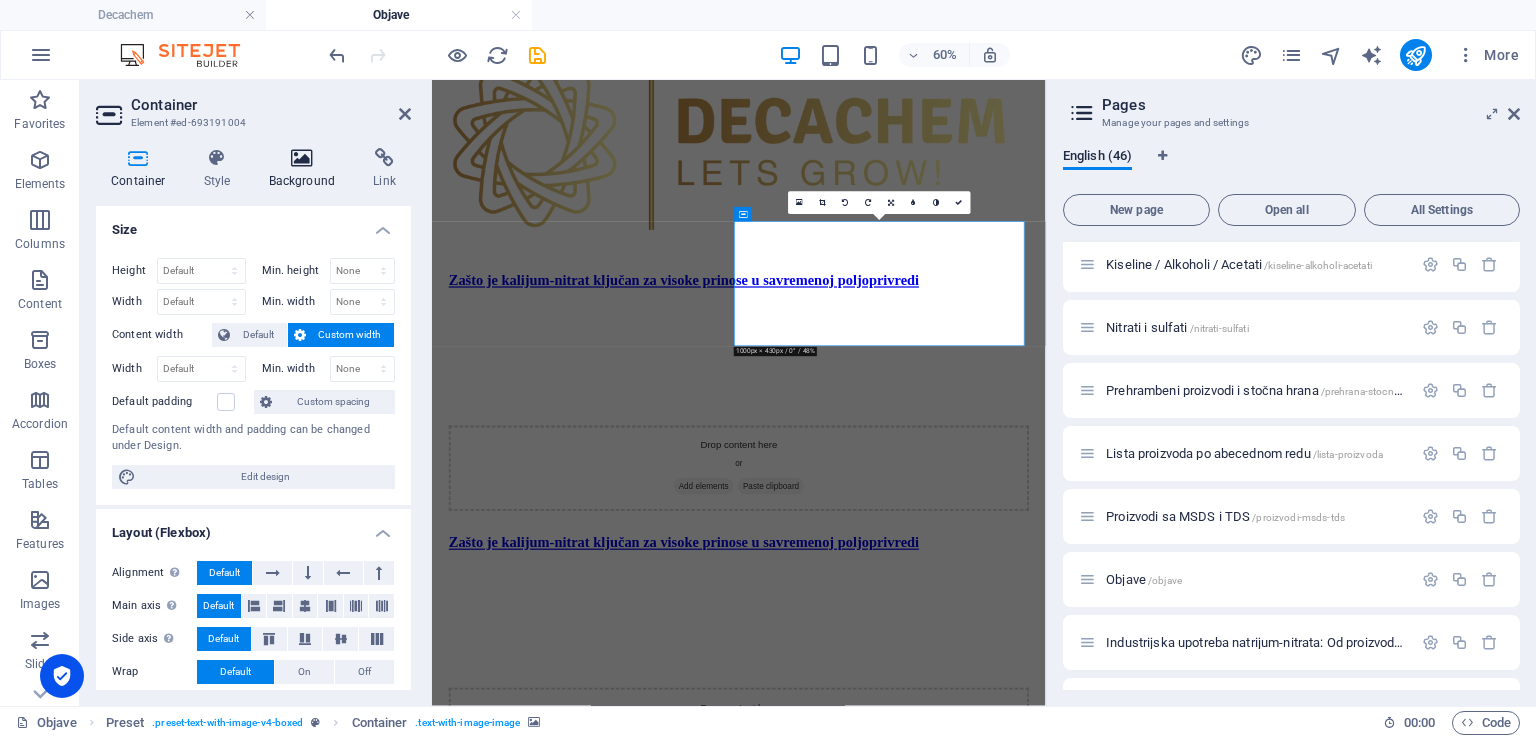 click on "Background" at bounding box center (306, 169) 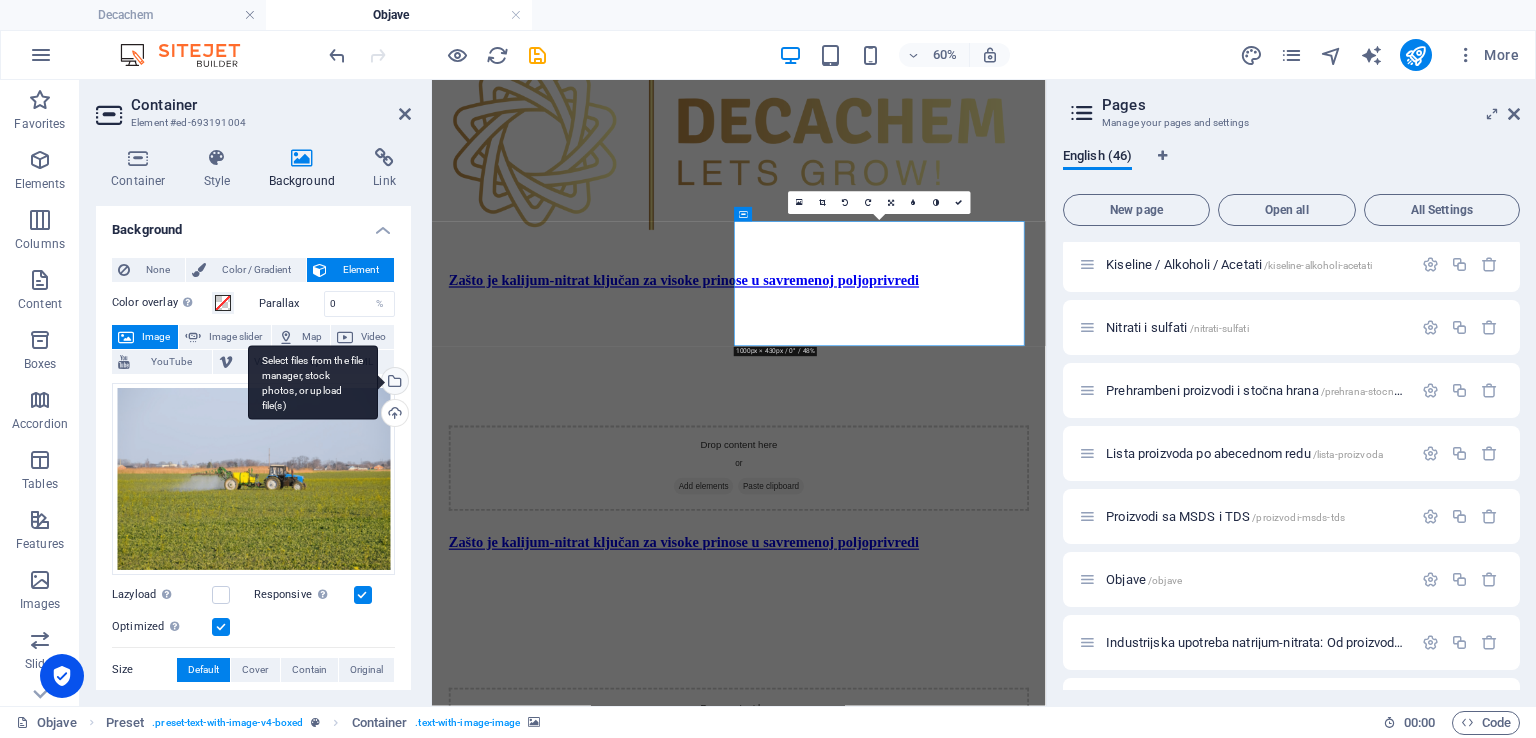 click on "Select files from the file manager, stock photos, or upload file(s)" at bounding box center (313, 382) 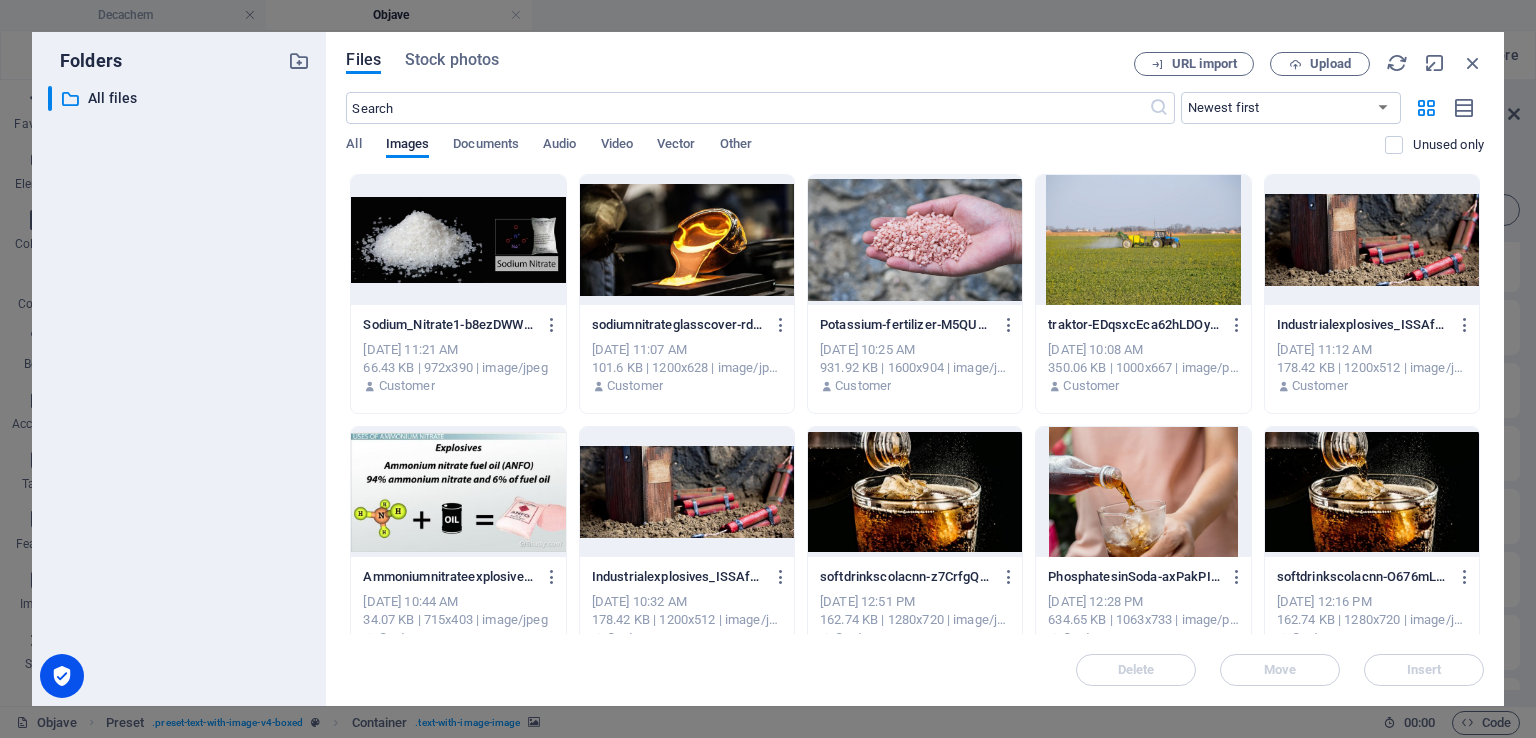 click at bounding box center [687, 240] 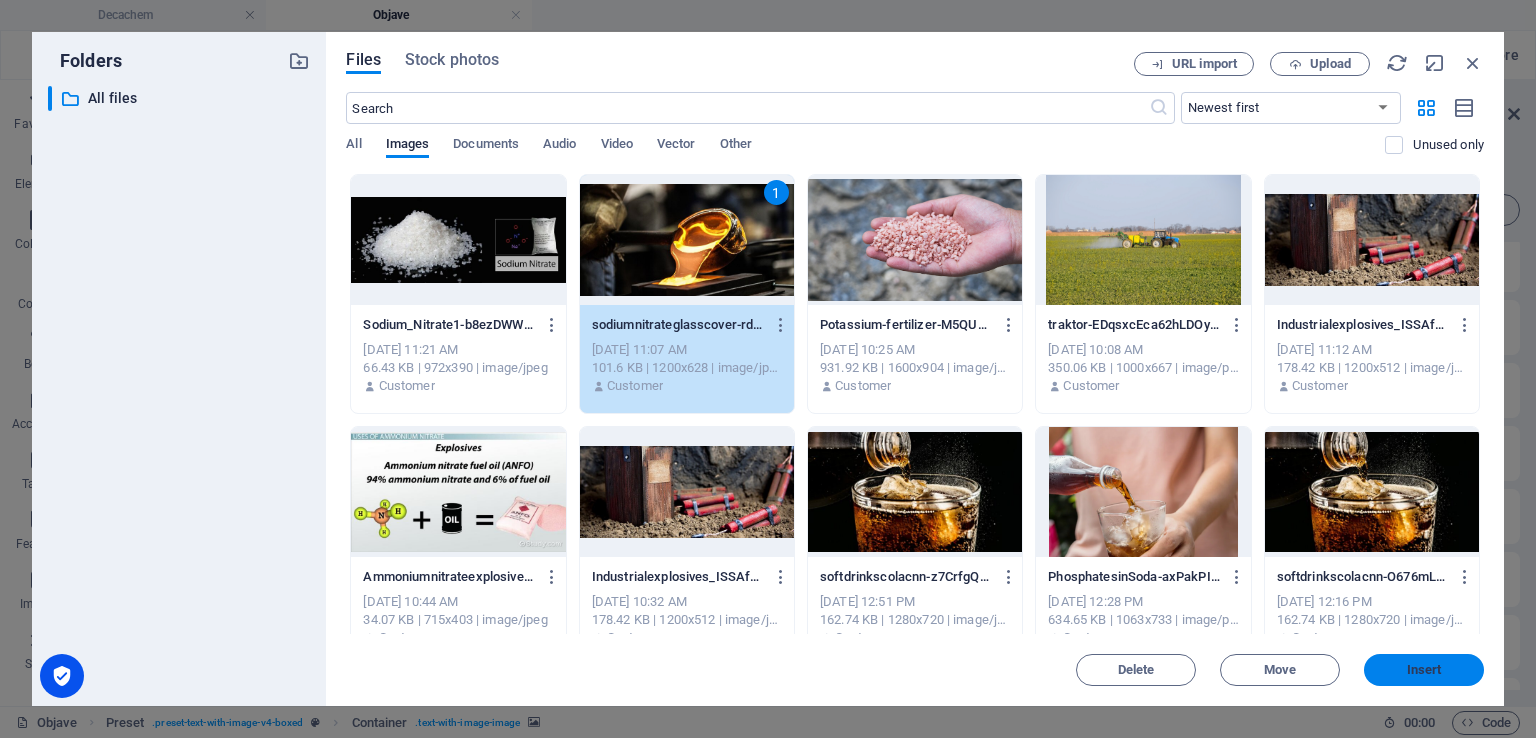 click on "Insert" at bounding box center (1424, 670) 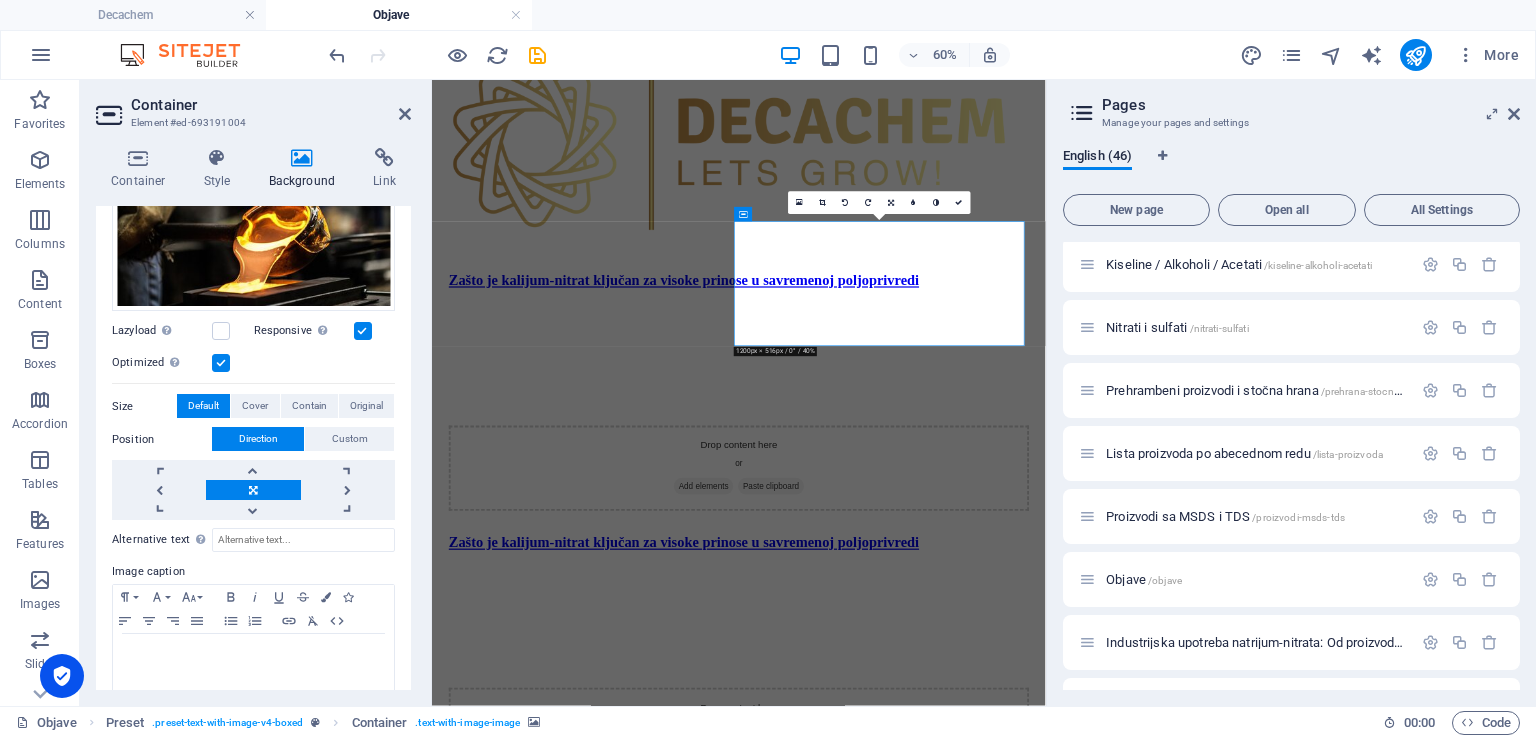 scroll, scrollTop: 232, scrollLeft: 0, axis: vertical 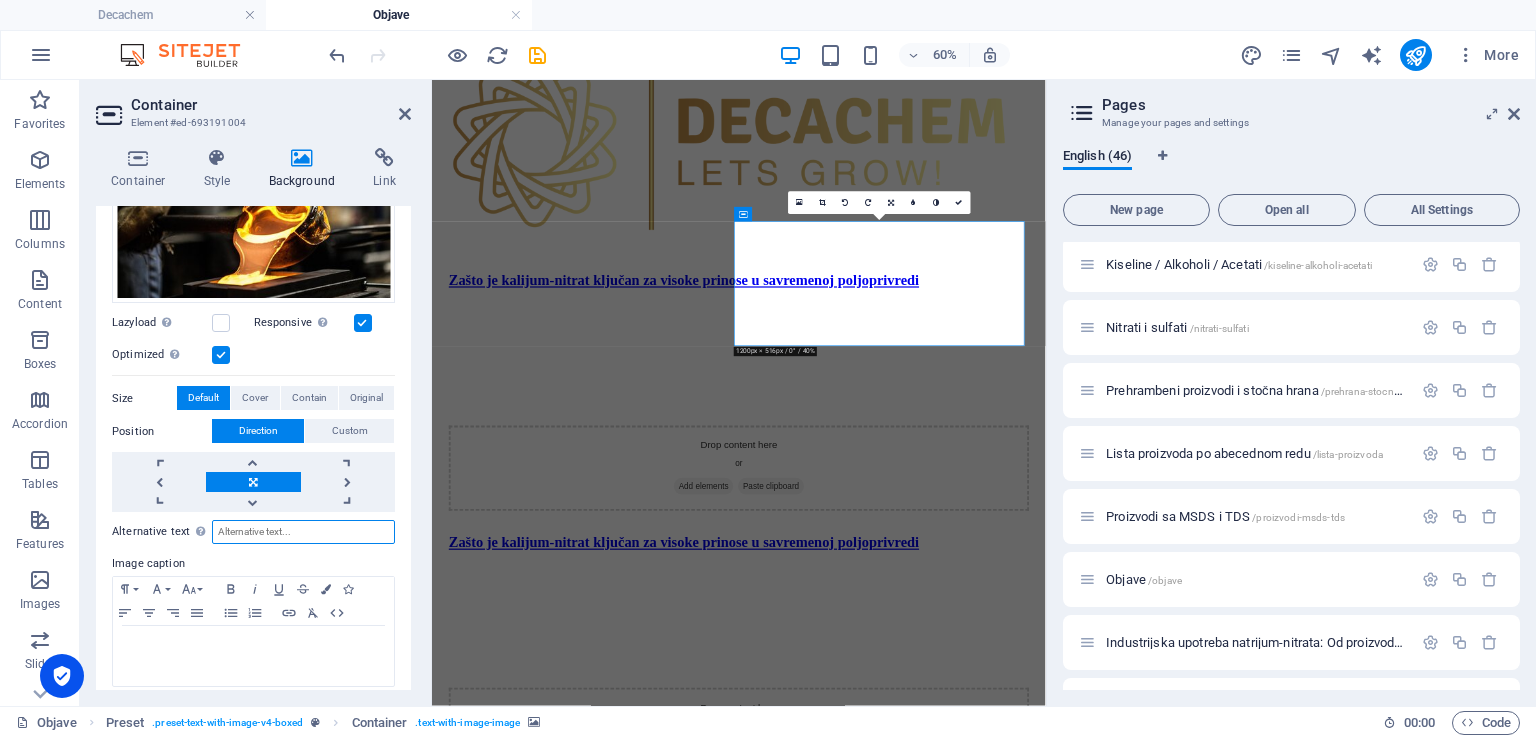 click on "Alternative text The alternative text is used by devices that cannot display images (e.g. image search engines) and should be added to every image to improve website accessibility." at bounding box center (303, 532) 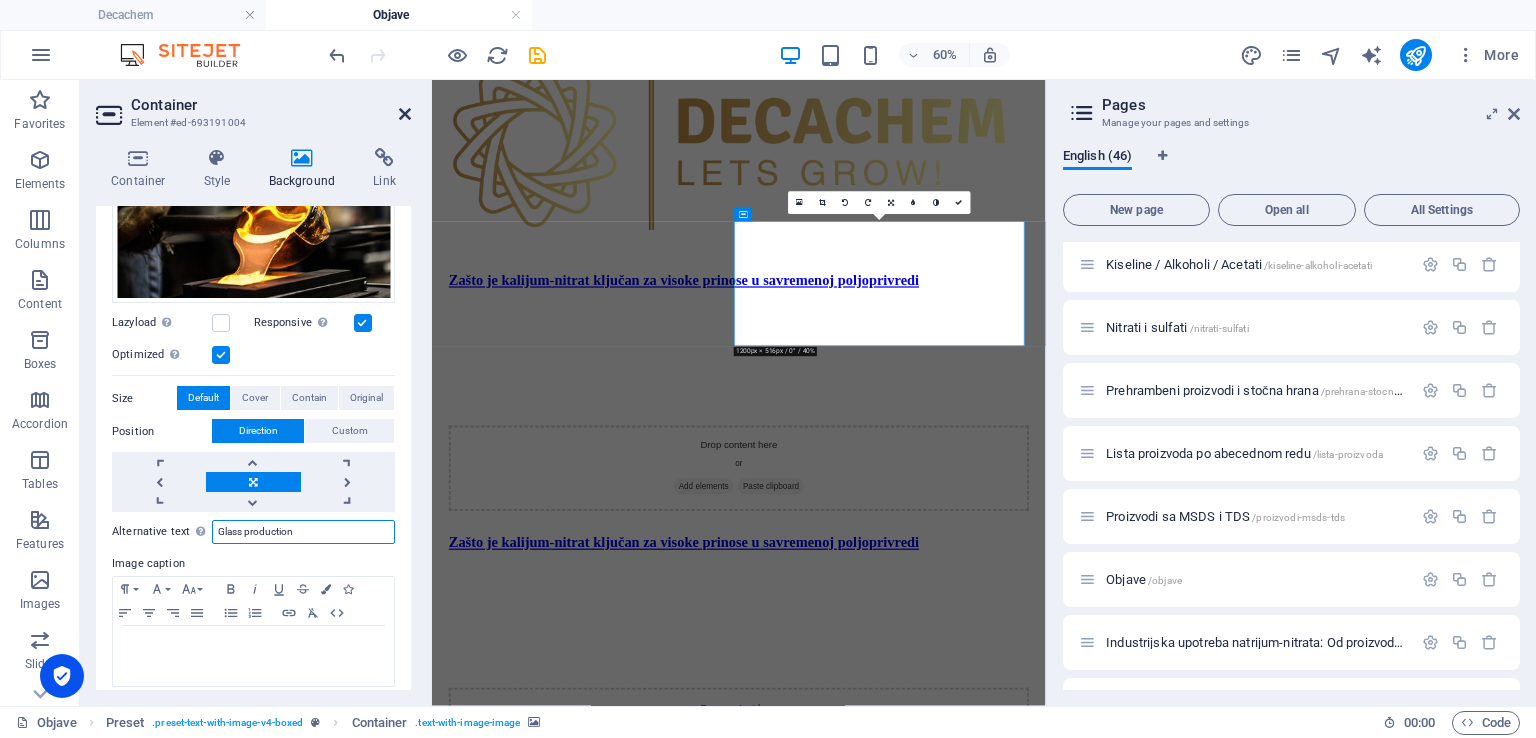 type on "Glass production" 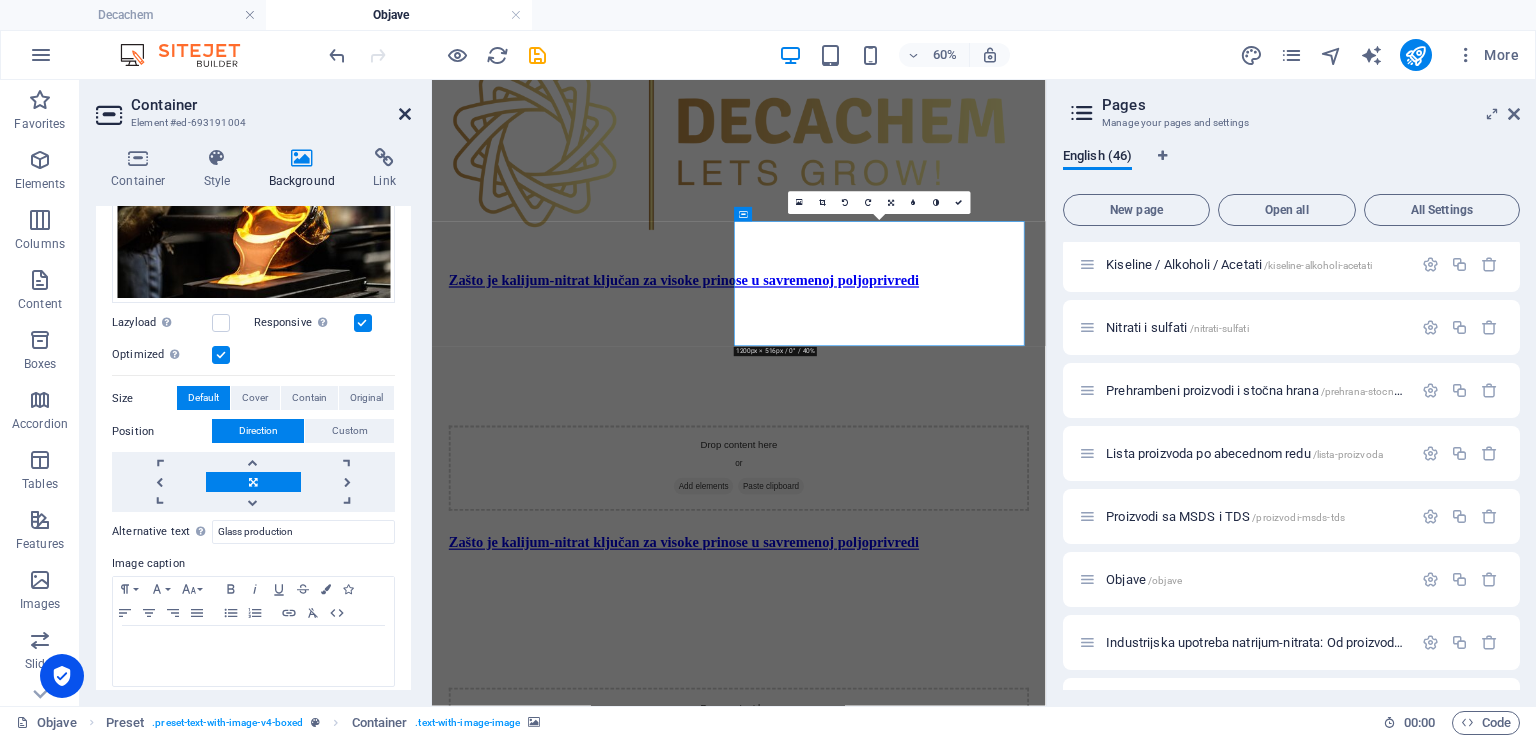 click at bounding box center (405, 114) 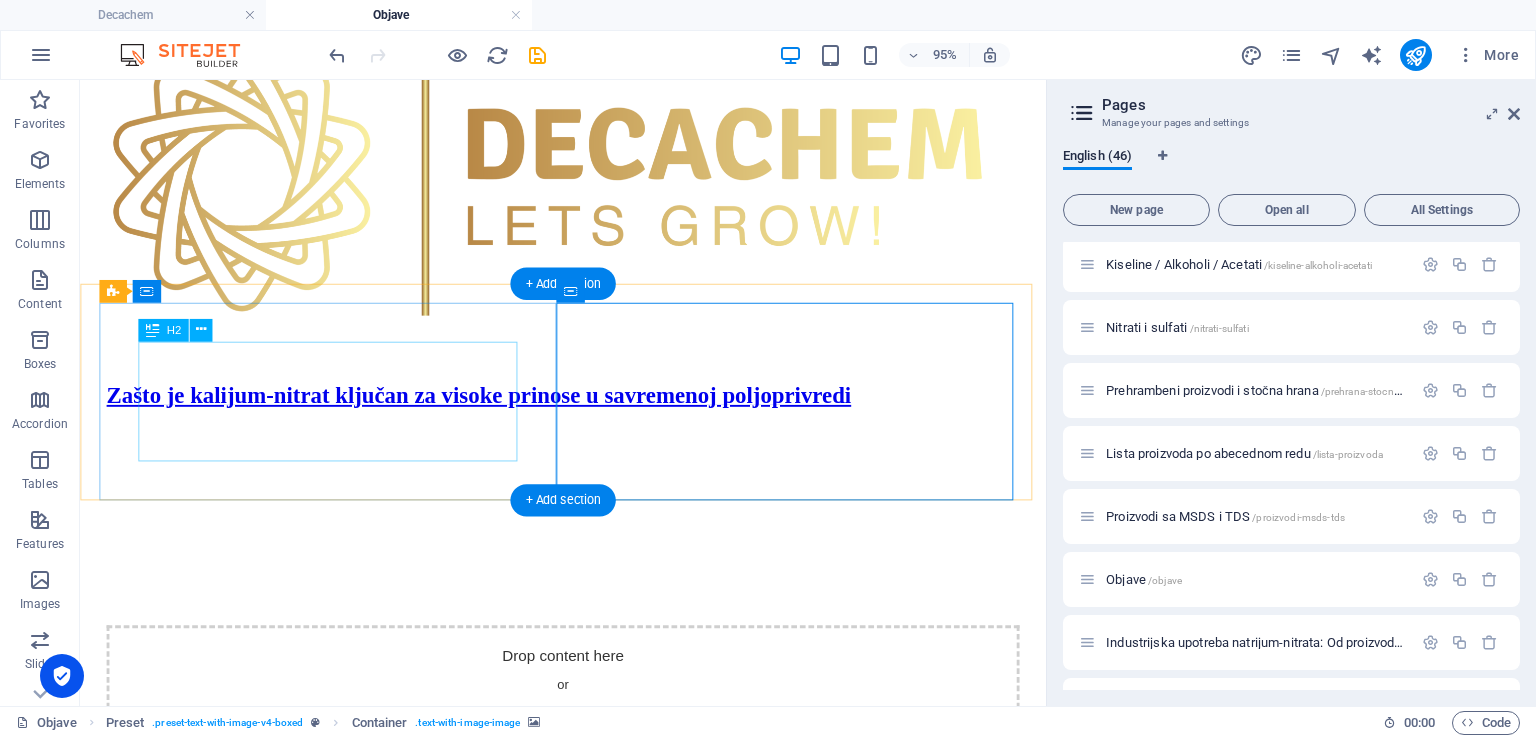 click on "Zašto je kalijum-nitrat ključan za visoke prinose u savremenoj poljoprivredi" at bounding box center [588, 412] 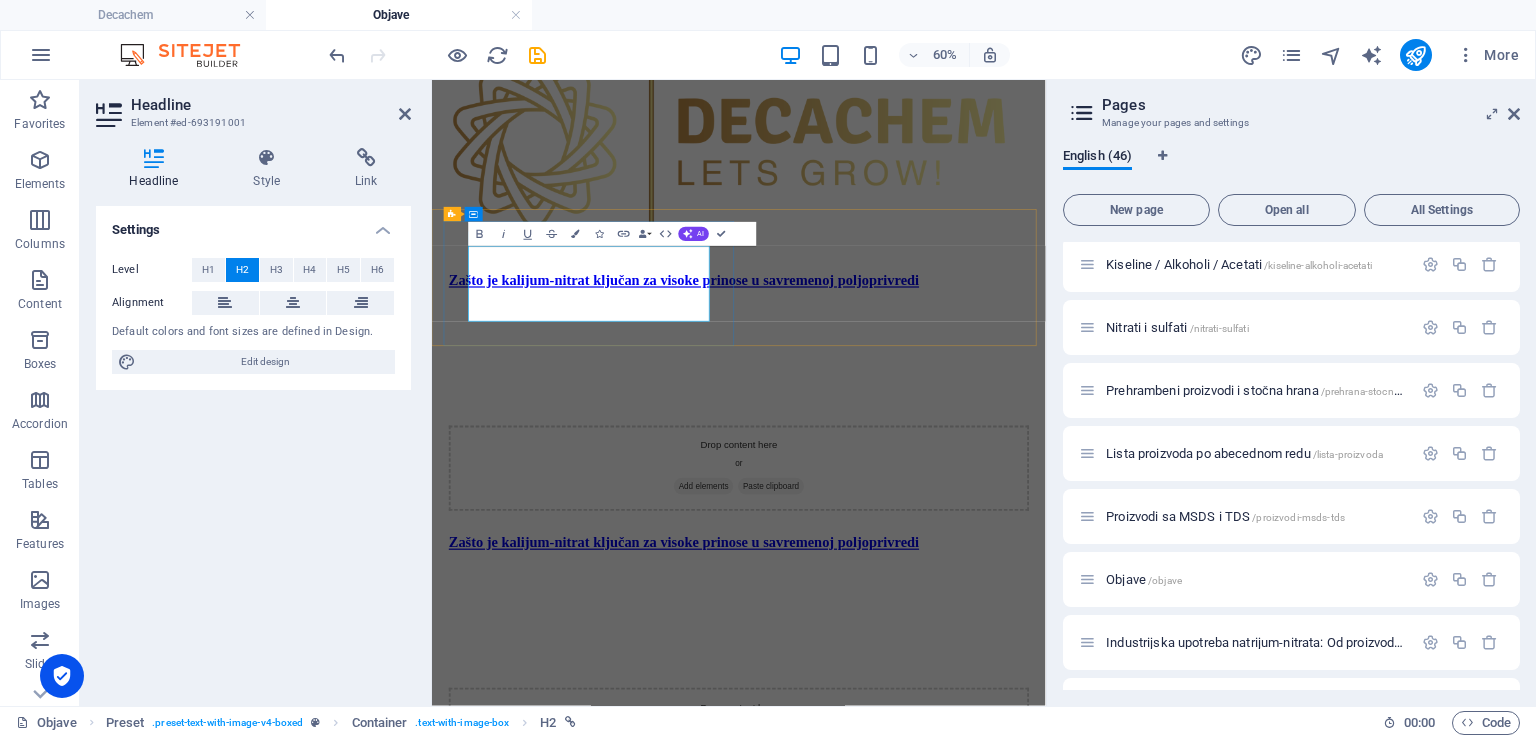 click on "Zašto je kalijum-nitrat ključan za visoke prinose u savremenoj poljoprivredi" at bounding box center (943, 414) 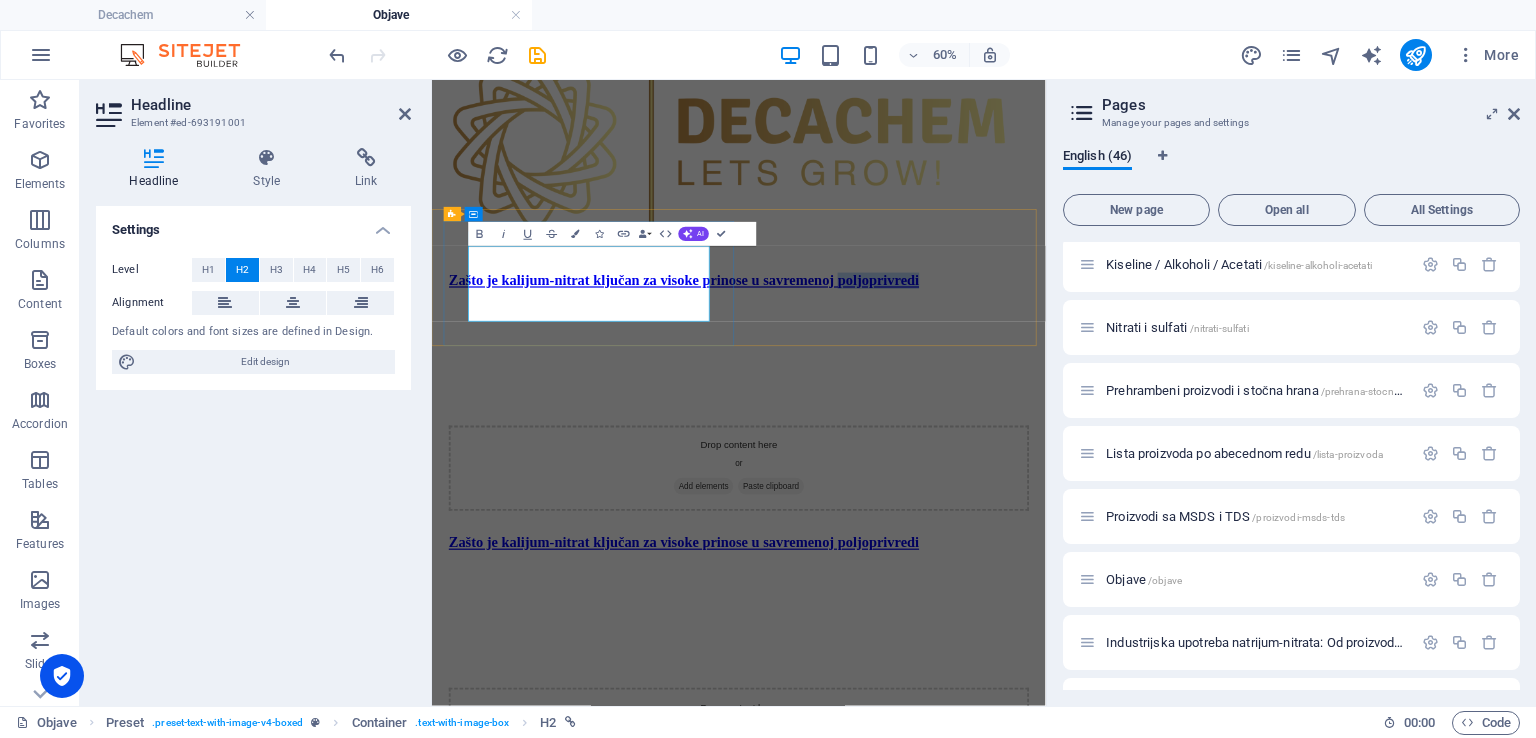 click on "Zašto je kalijum-nitrat ključan za visoke prinose u savremenoj poljoprivredi" at bounding box center (943, 414) 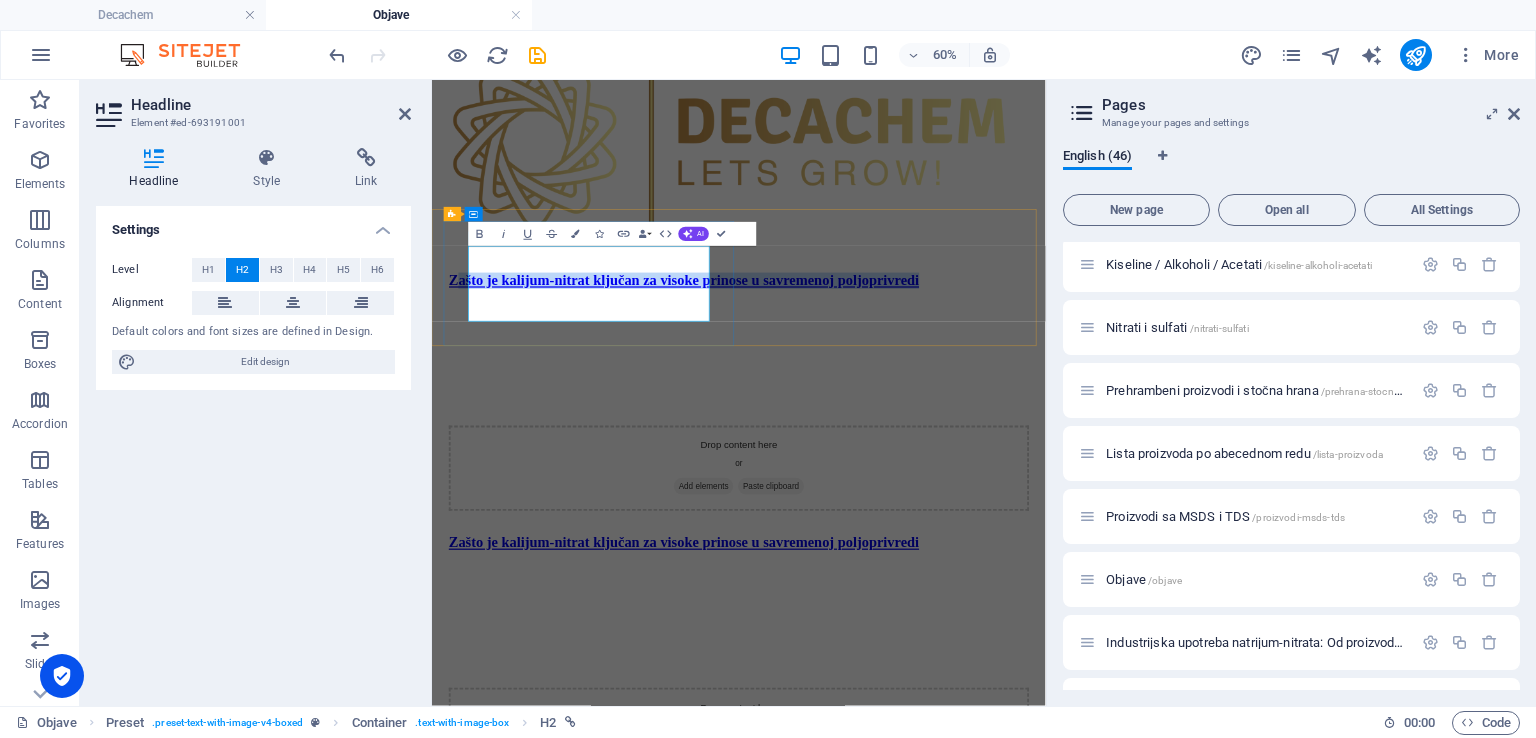 drag, startPoint x: 506, startPoint y: 384, endPoint x: 651, endPoint y: 458, distance: 162.79128 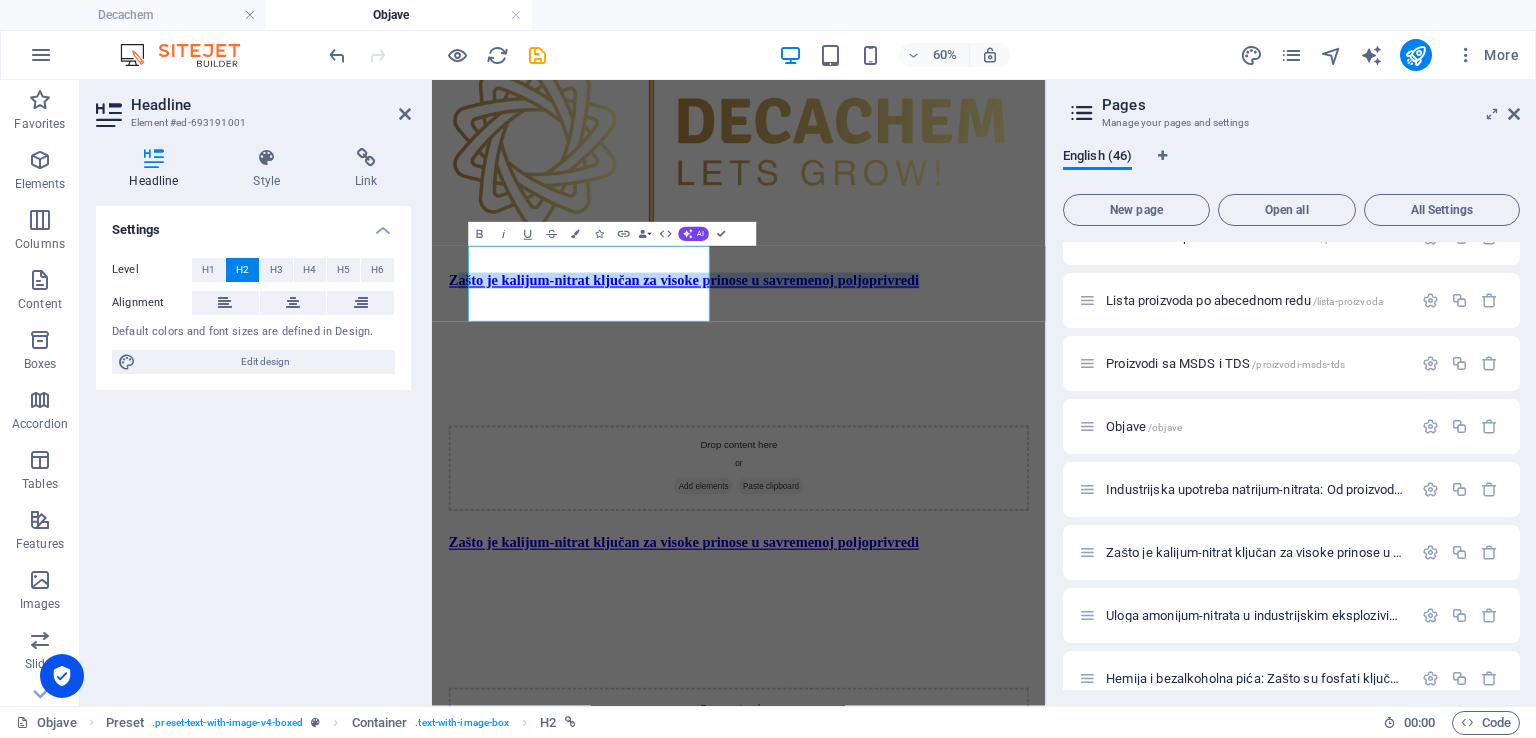 scroll, scrollTop: 823, scrollLeft: 0, axis: vertical 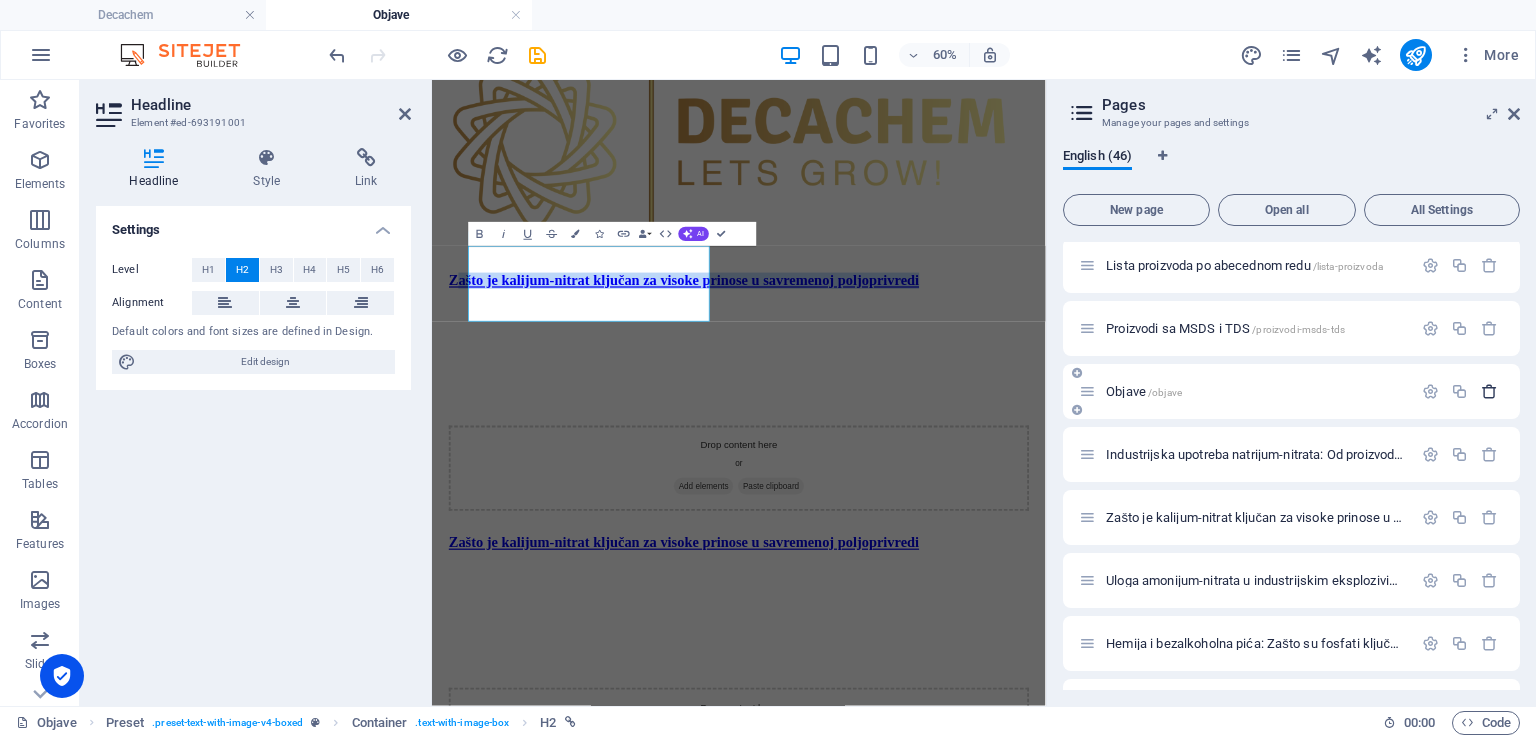 type 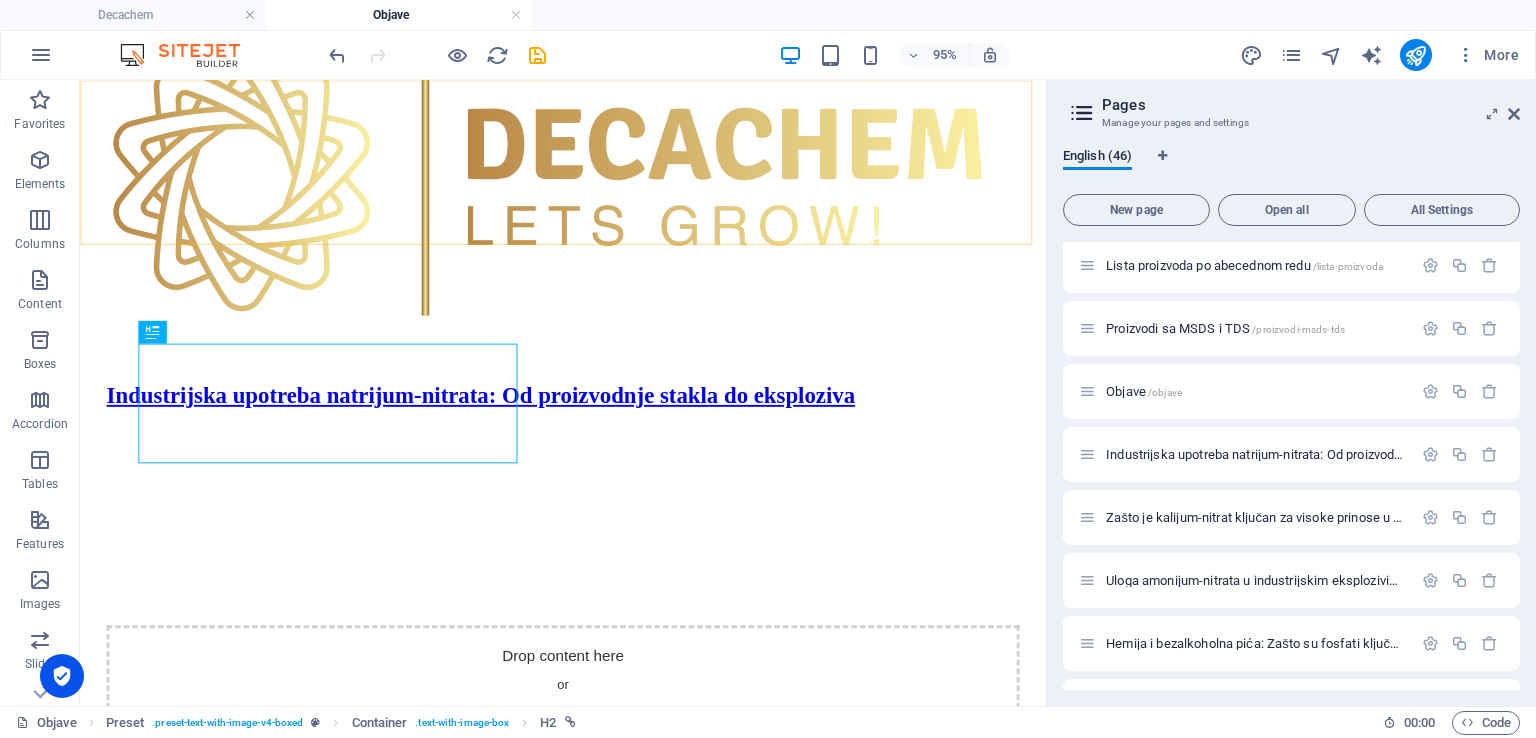 scroll, scrollTop: 298, scrollLeft: 0, axis: vertical 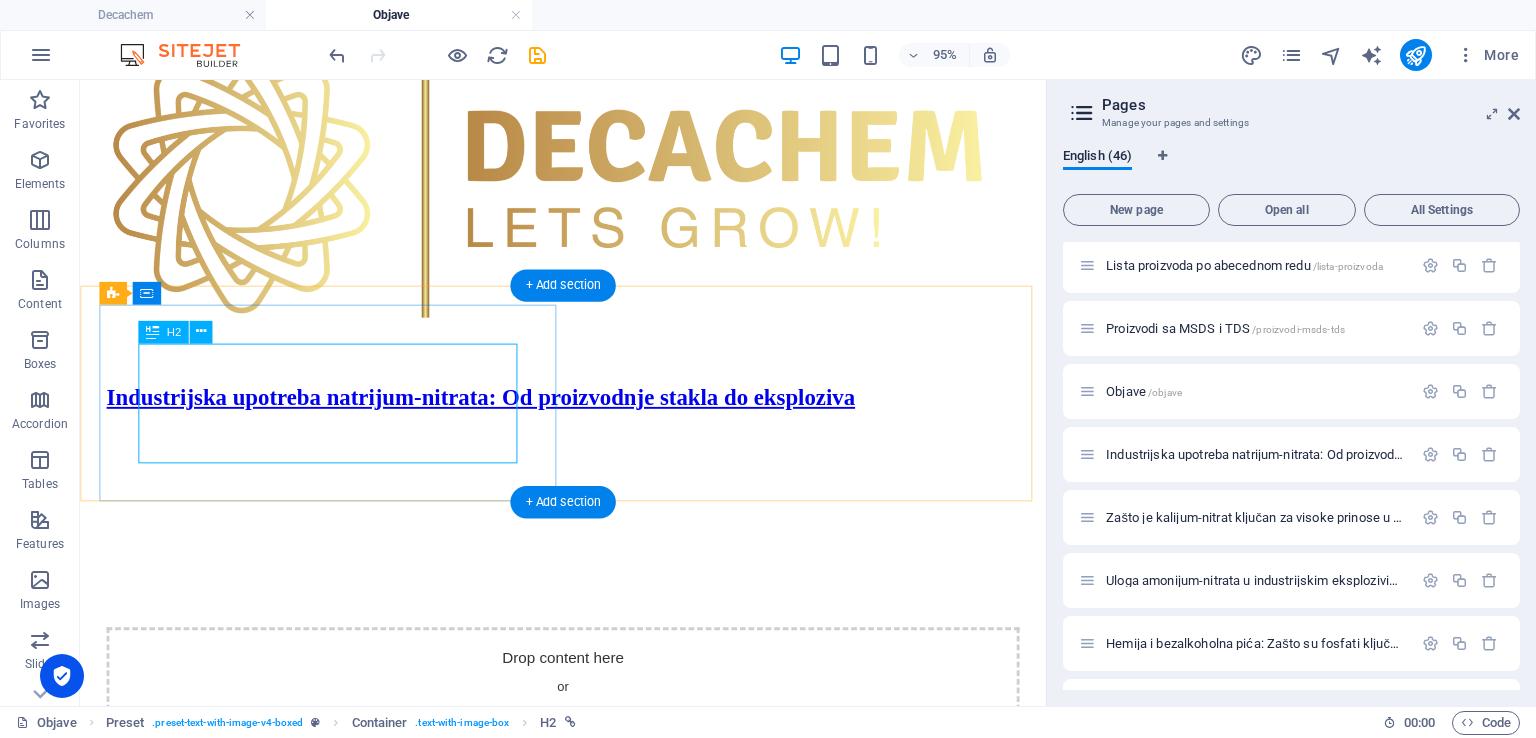 click on "Industrijska upotreba natrijum-nitrata: Od proizvodnje stakla do eksploziva" at bounding box center (588, 414) 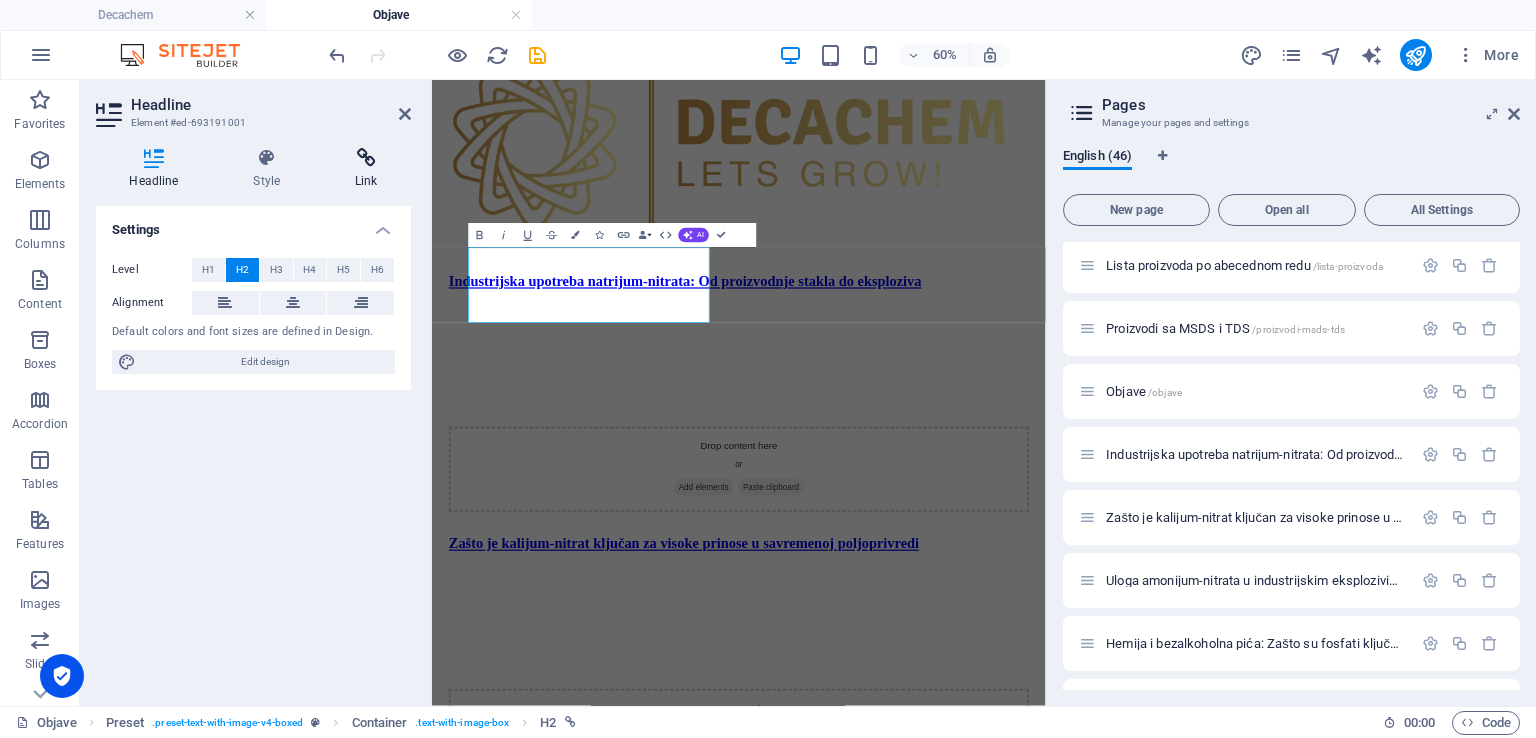 click at bounding box center (366, 158) 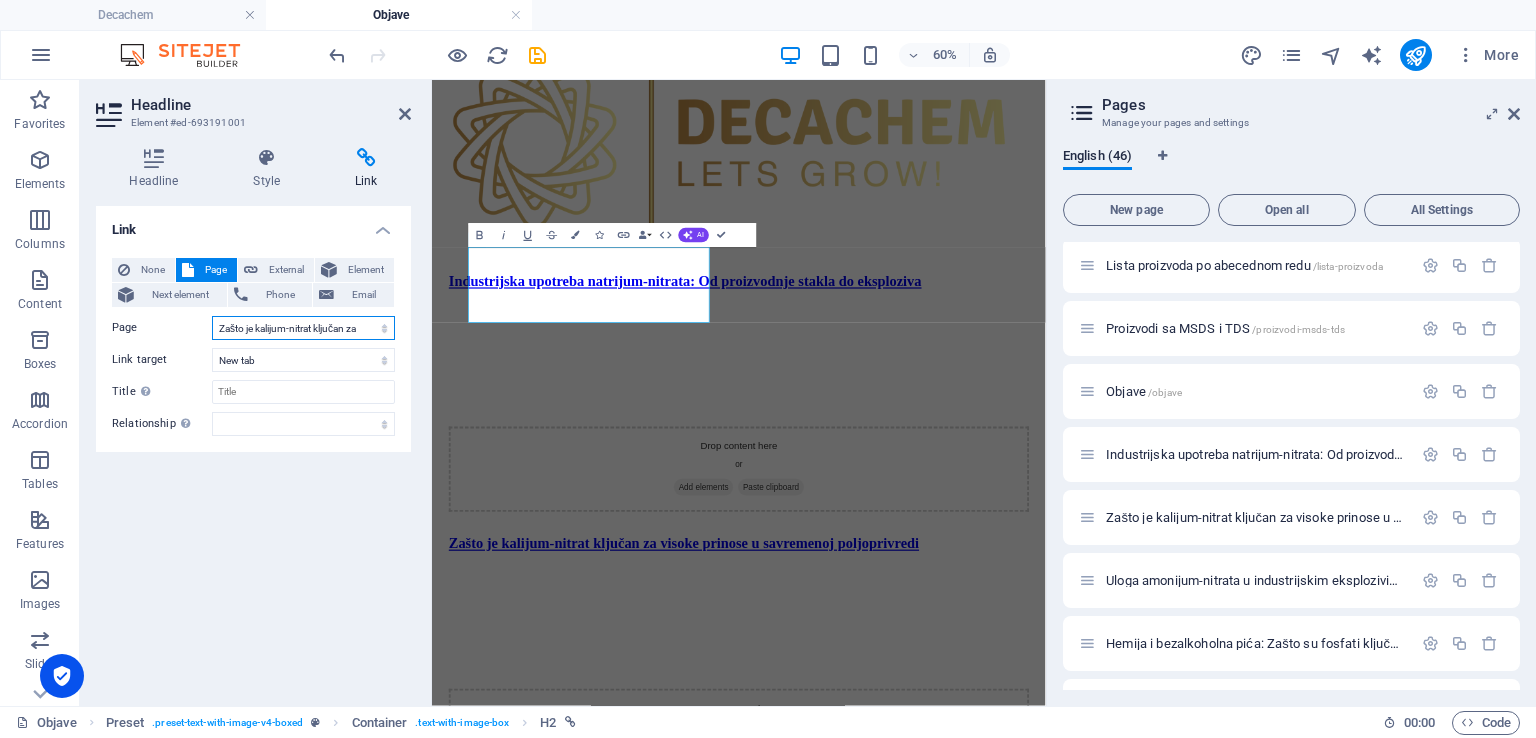 click on "Decachem O nama Proizvodi i usluge Specijalnosti Kontakt Industrijske hemikalije i reagensi Hemikalije za rudarenje Hemikalije za vodu i otpad Rastvarači / Plastifikatori / Premazi Sirovine za đubriva Kiseline / Alkoholi / Acetati Nitrati i sulfati Prehrambeni proizvodi i stočna hrana  Lista proizvoda po abecednom redu Proizvodi sa MSDS i TDS Objave Industrijska upotreba natrijum-nitrata: Od proizvodnje stakla do eksploziva         Zašto je kalijum-nitrat ključan za visoke prinose u savremenoj poljoprivredi Uloga amonijum-nitrata u industrijskim eksplozivima: regulativa, skladištenje i bezbedno snabdevanje Hemija i bezalkoholna pića: Zašto su fosfati ključni Zelenija hemija: Inovacije u proizvodnji nitrata Održiva hemija: Smanjenje otpada u preradi fosfata Tehnička ili prehrambena fosforna kiselina: Upotrebe i prednosti Šta je fosforna kiselina? 5 svakodnevnih upotreba za koje niste znali Kako politike &quot;Zelenog dogovora&quot; EU utiču na upotrebu industrijskih hemikalija" at bounding box center [303, 328] 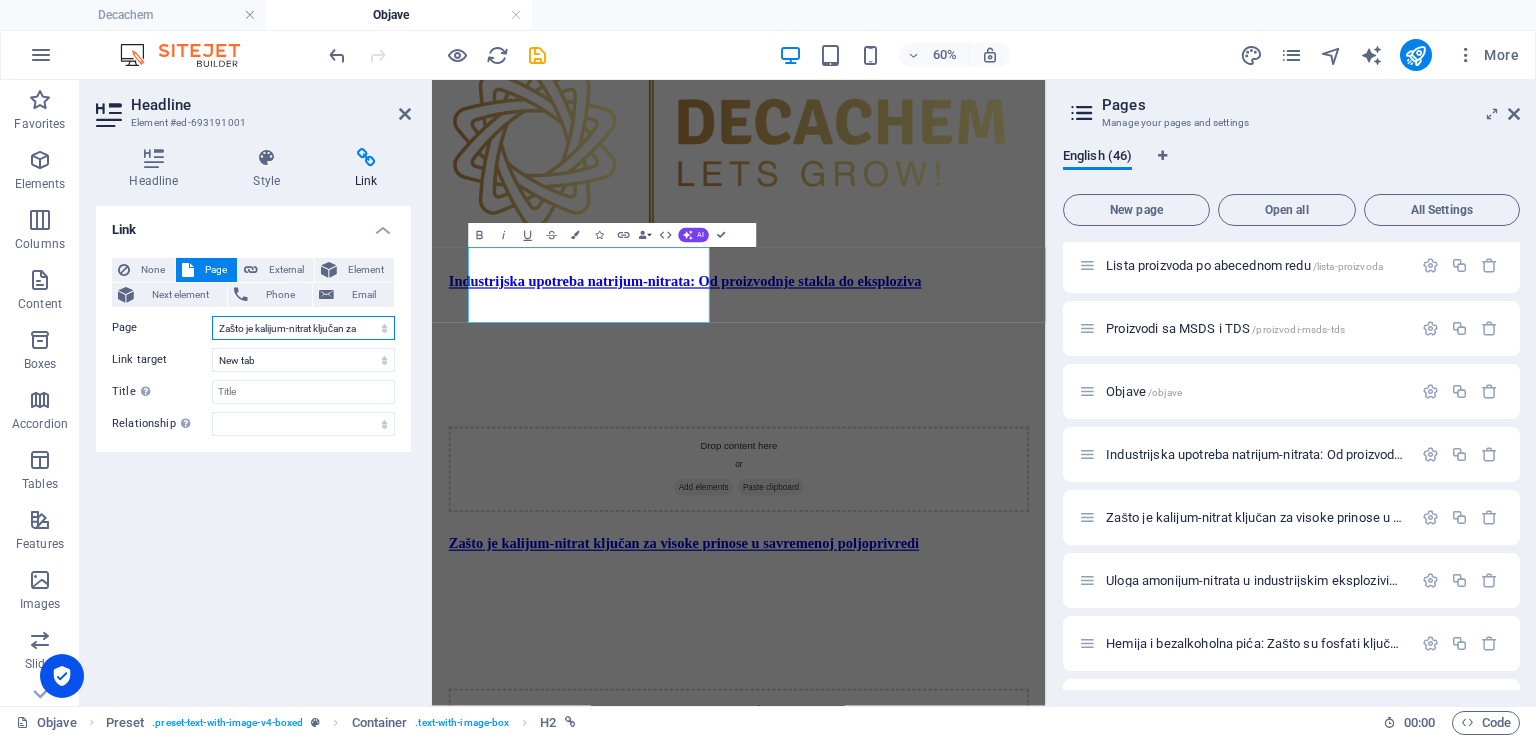 select on "16" 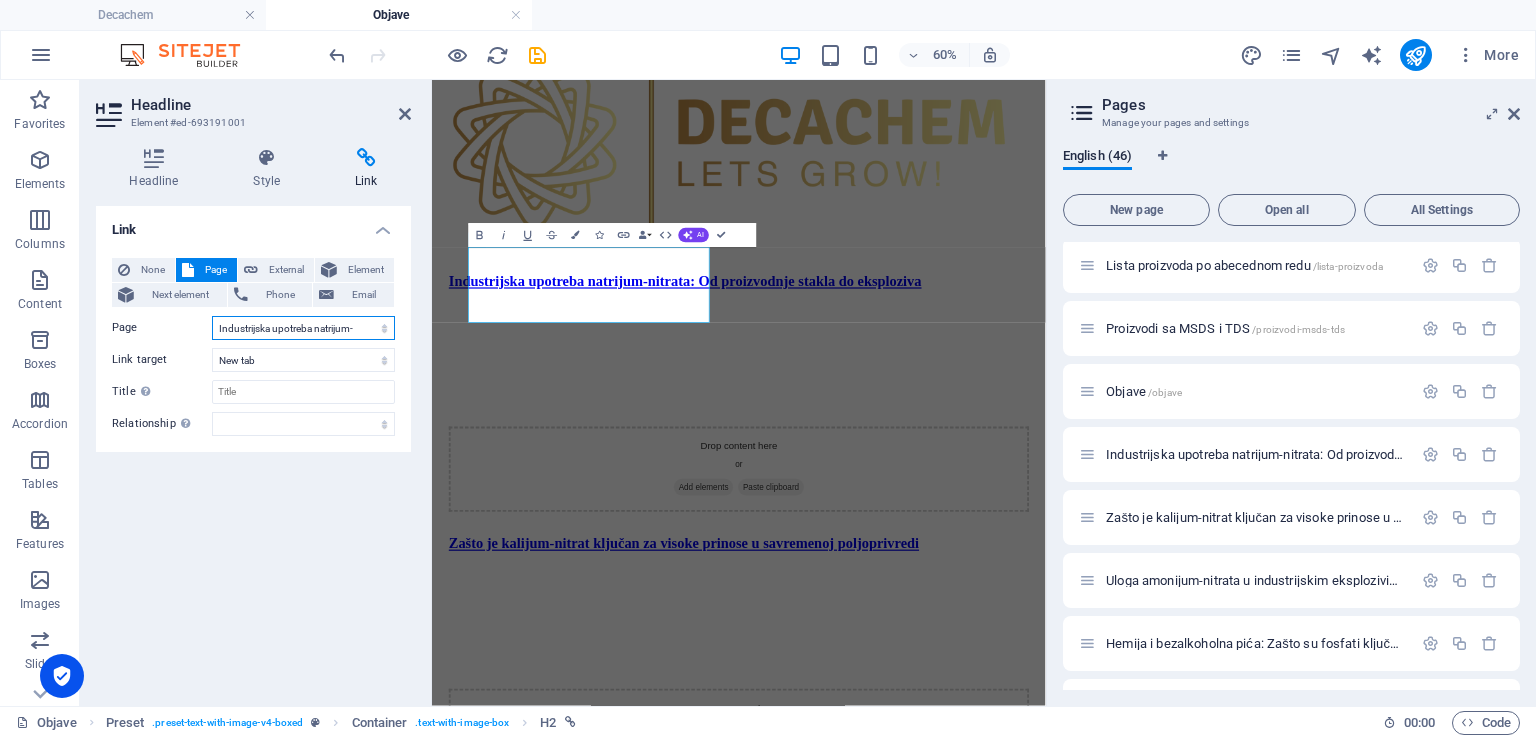 click on "Decachem O nama Proizvodi i usluge Specijalnosti Kontakt Industrijske hemikalije i reagensi Hemikalije za rudarenje Hemikalije za vodu i otpad Rastvarači / Plastifikatori / Premazi Sirovine za đubriva Kiseline / Alkoholi / Acetati Nitrati i sulfati Prehrambeni proizvodi i stočna hrana  Lista proizvoda po abecednom redu Proizvodi sa MSDS i TDS Objave Industrijska upotreba natrijum-nitrata: Od proizvodnje stakla do eksploziva         Zašto je kalijum-nitrat ključan za visoke prinose u savremenoj poljoprivredi Uloga amonijum-nitrata u industrijskim eksplozivima: regulativa, skladištenje i bezbedno snabdevanje Hemija i bezalkoholna pića: Zašto su fosfati ključni Zelenija hemija: Inovacije u proizvodnji nitrata Održiva hemija: Smanjenje otpada u preradi fosfata Tehnička ili prehrambena fosforna kiselina: Upotrebe i prednosti Šta je fosforna kiselina? 5 svakodnevnih upotreba za koje niste znali Kako politike &quot;Zelenog dogovora&quot; EU utiču na upotrebu industrijskih hemikalija" at bounding box center (303, 328) 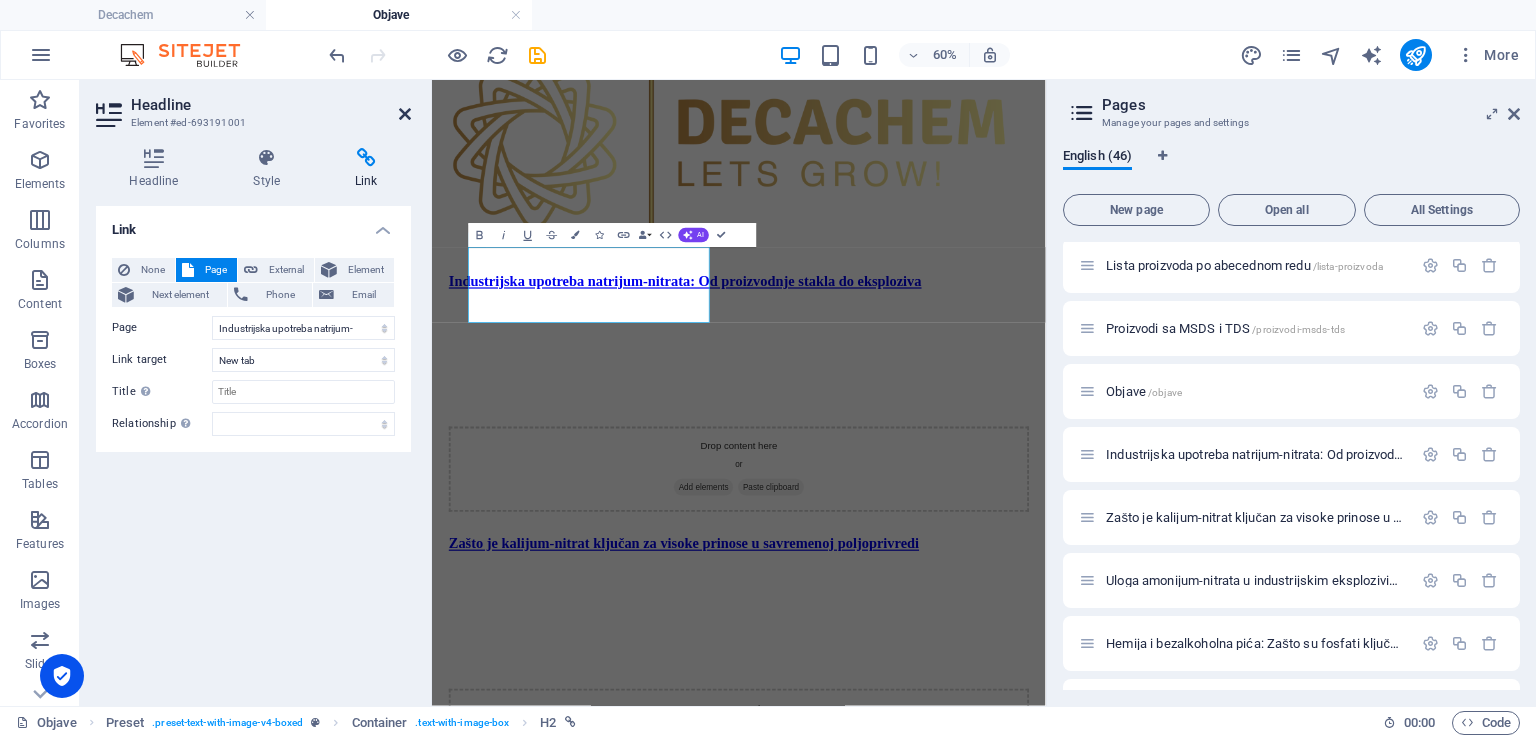 click at bounding box center (405, 114) 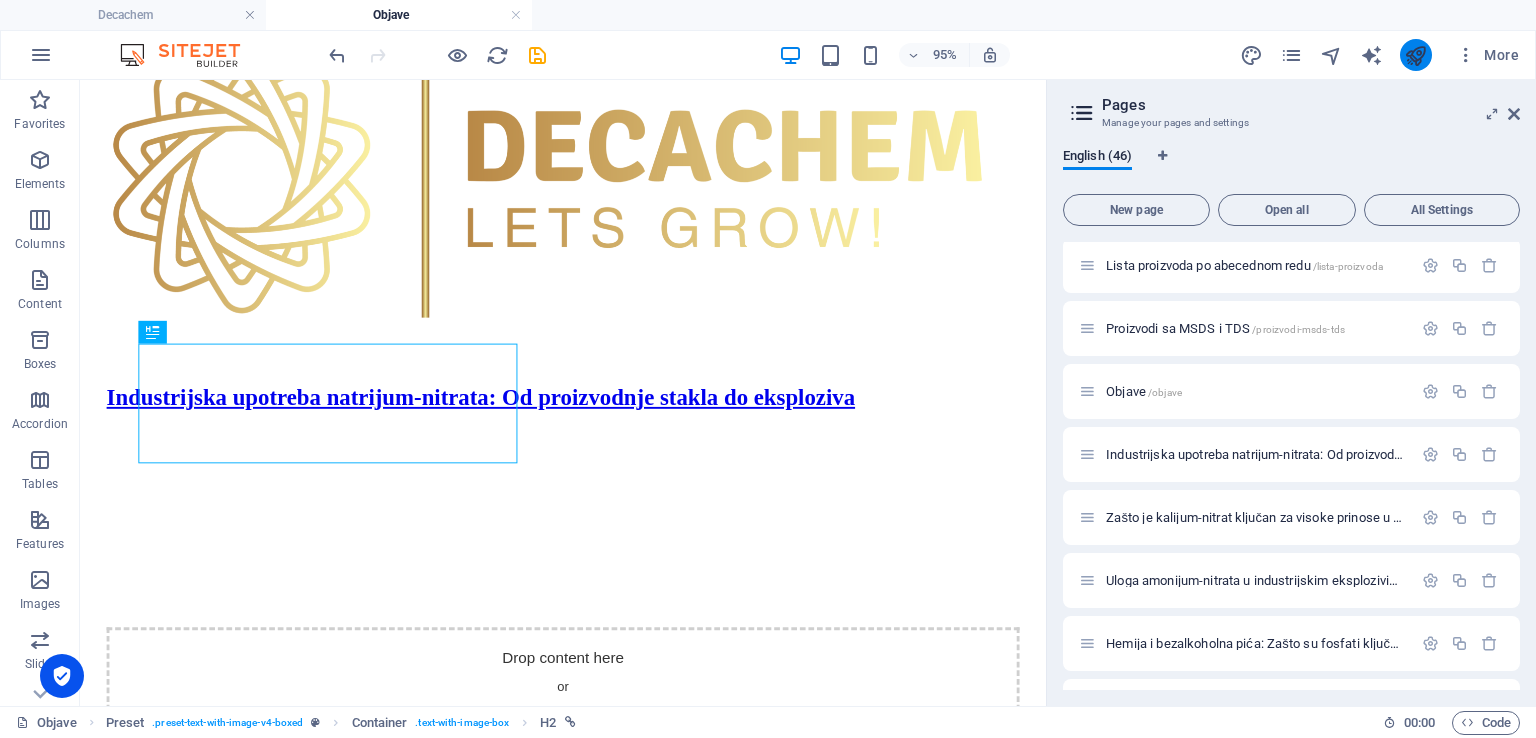 click at bounding box center (1415, 55) 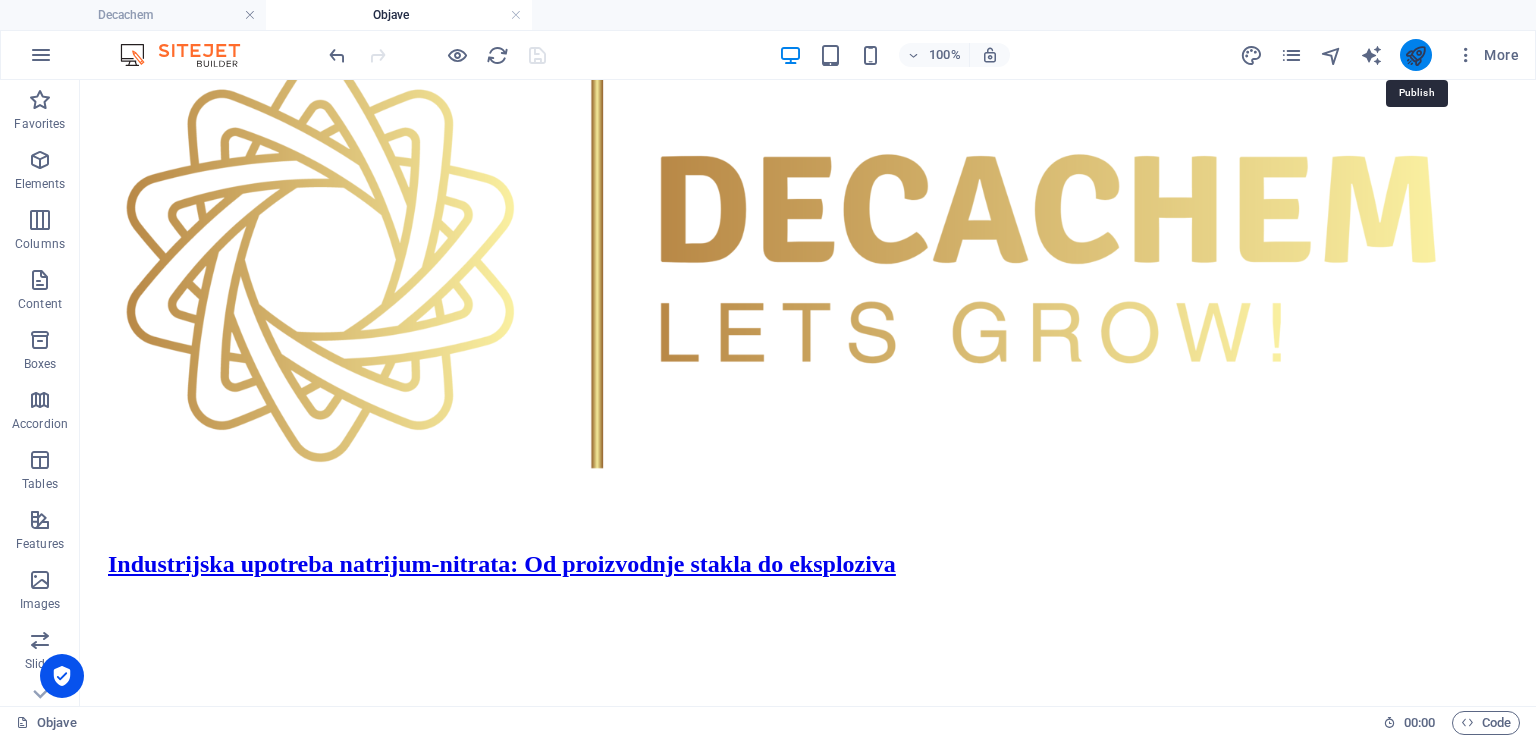click at bounding box center (1415, 55) 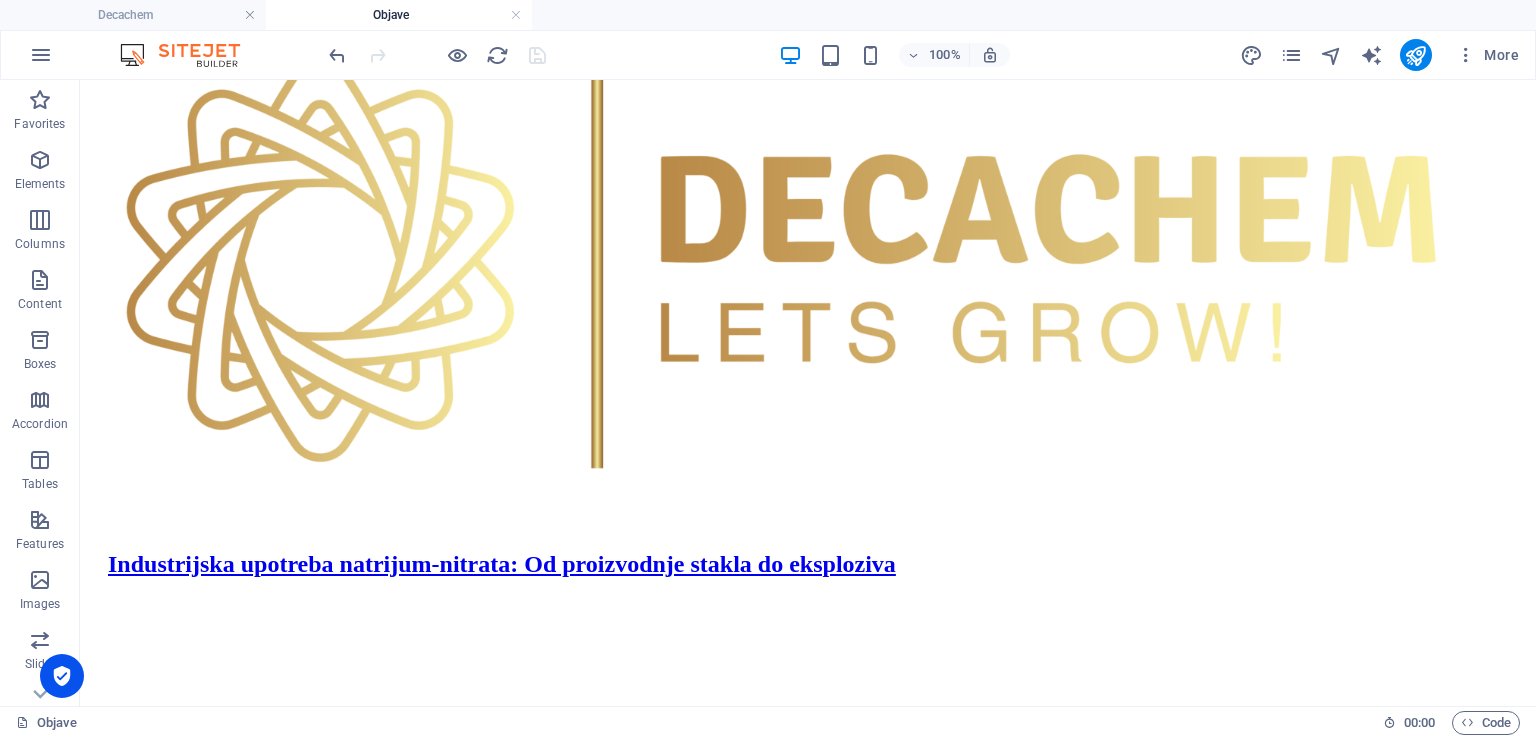 click at bounding box center (437, 55) 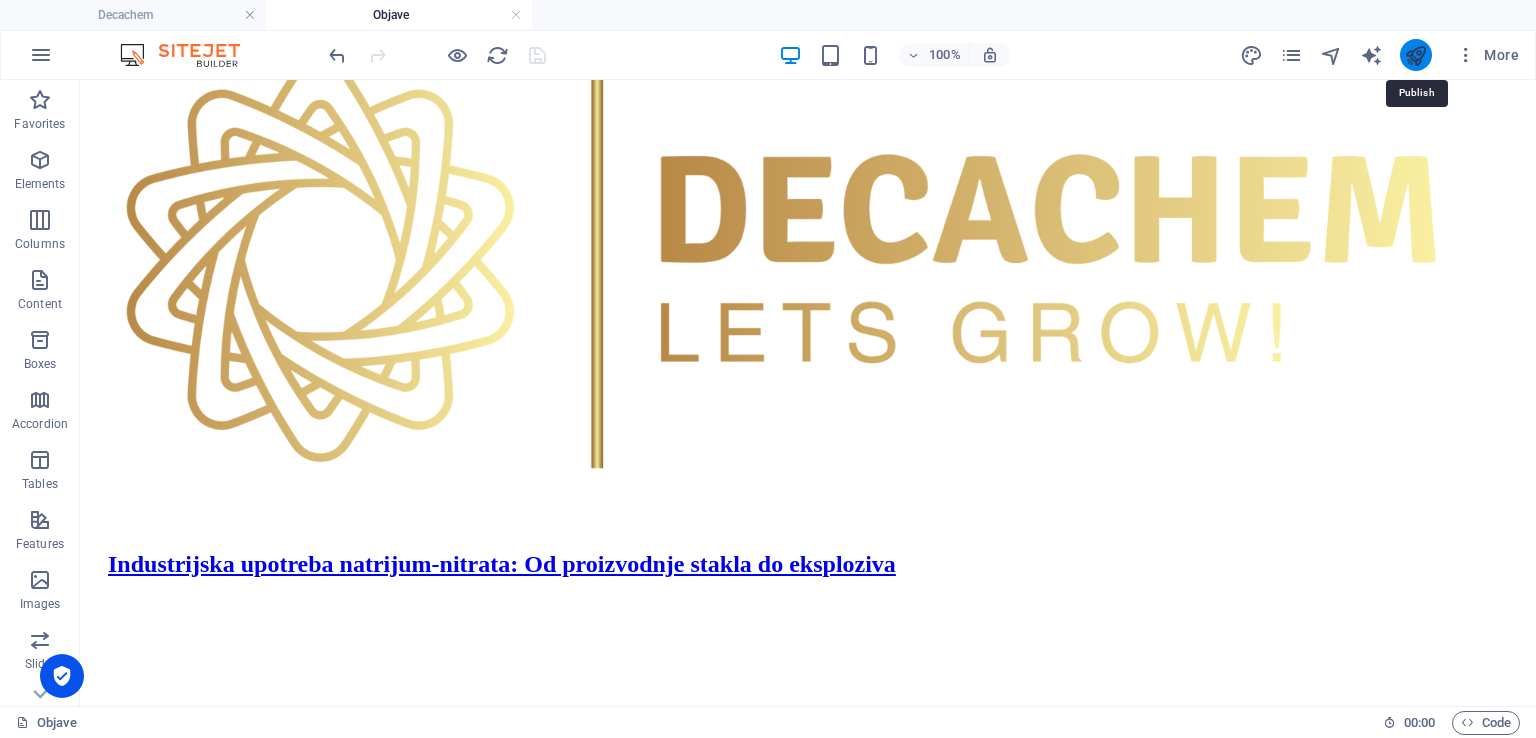 click at bounding box center [1415, 55] 